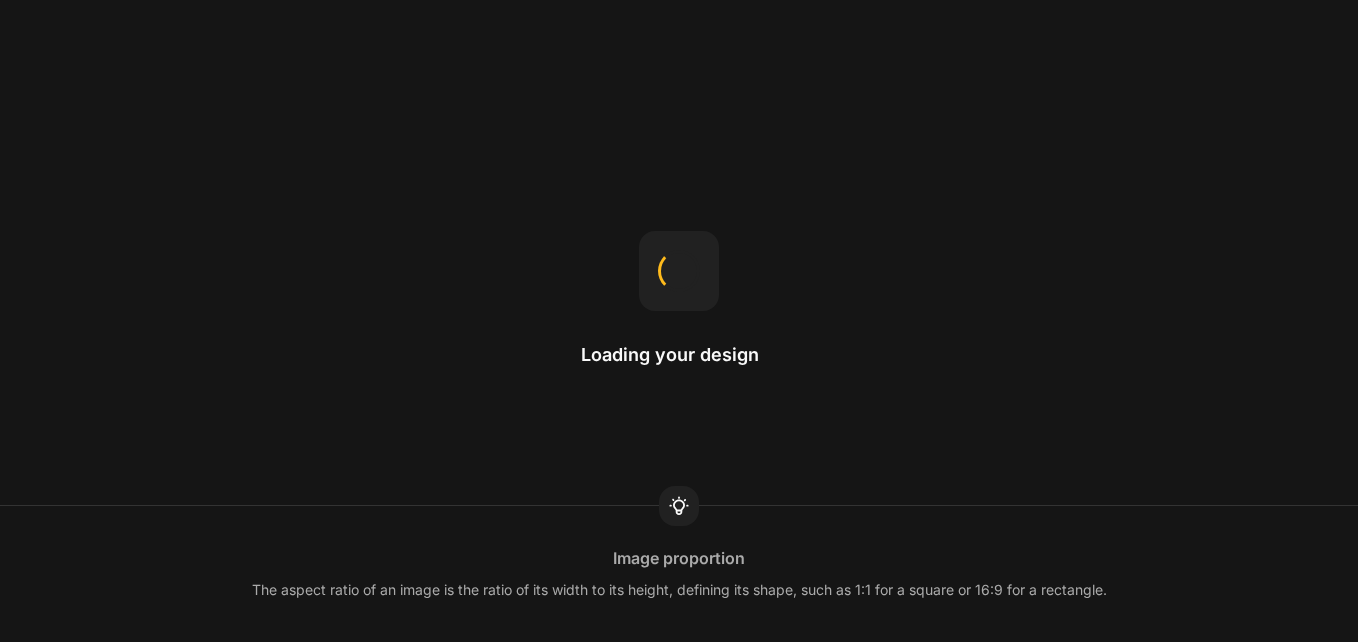 scroll, scrollTop: 0, scrollLeft: 0, axis: both 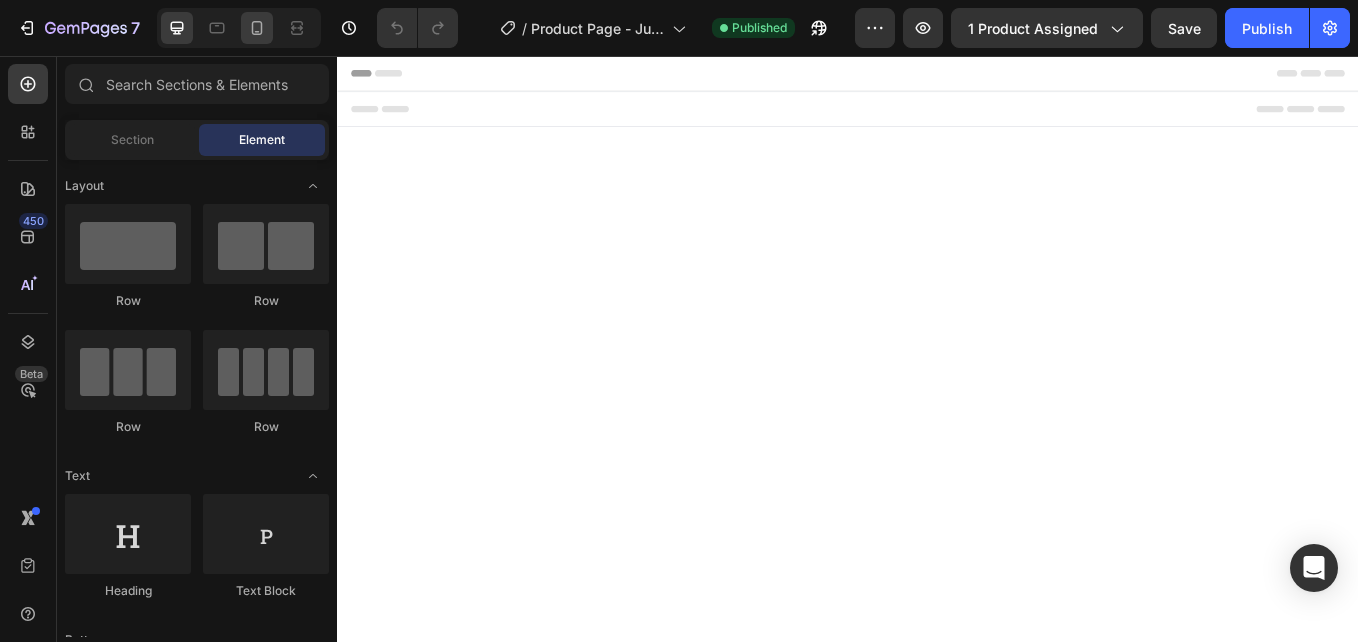 click 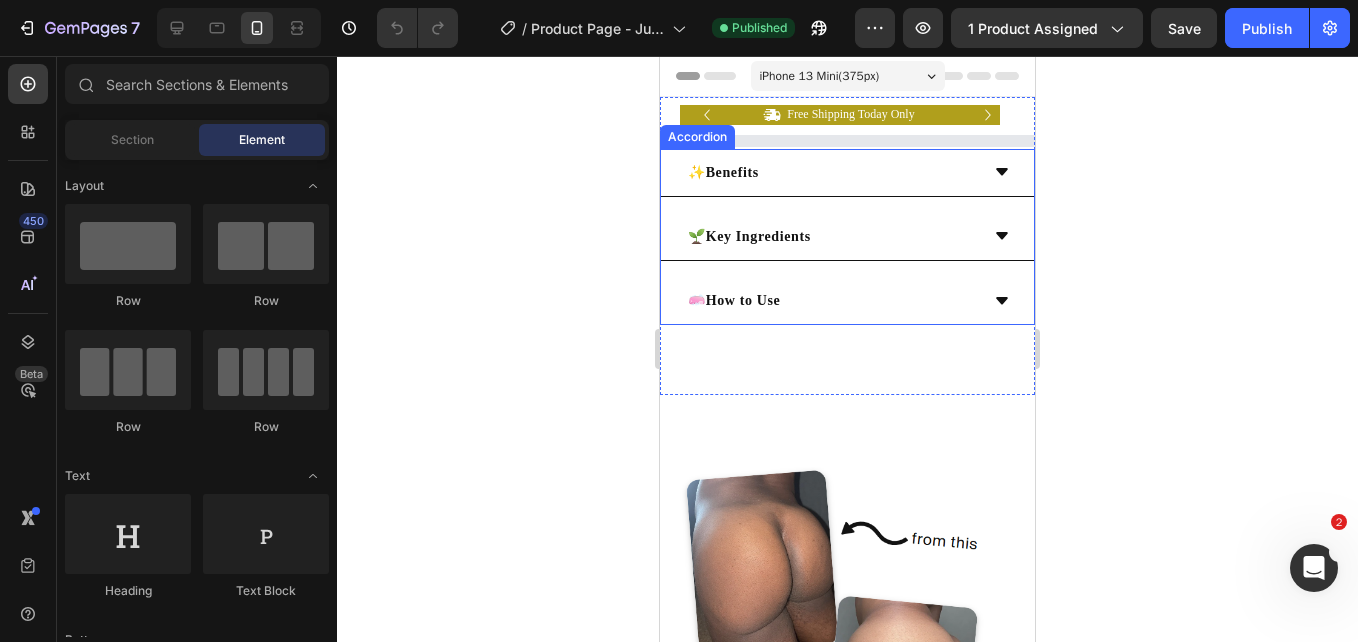 scroll, scrollTop: 0, scrollLeft: 0, axis: both 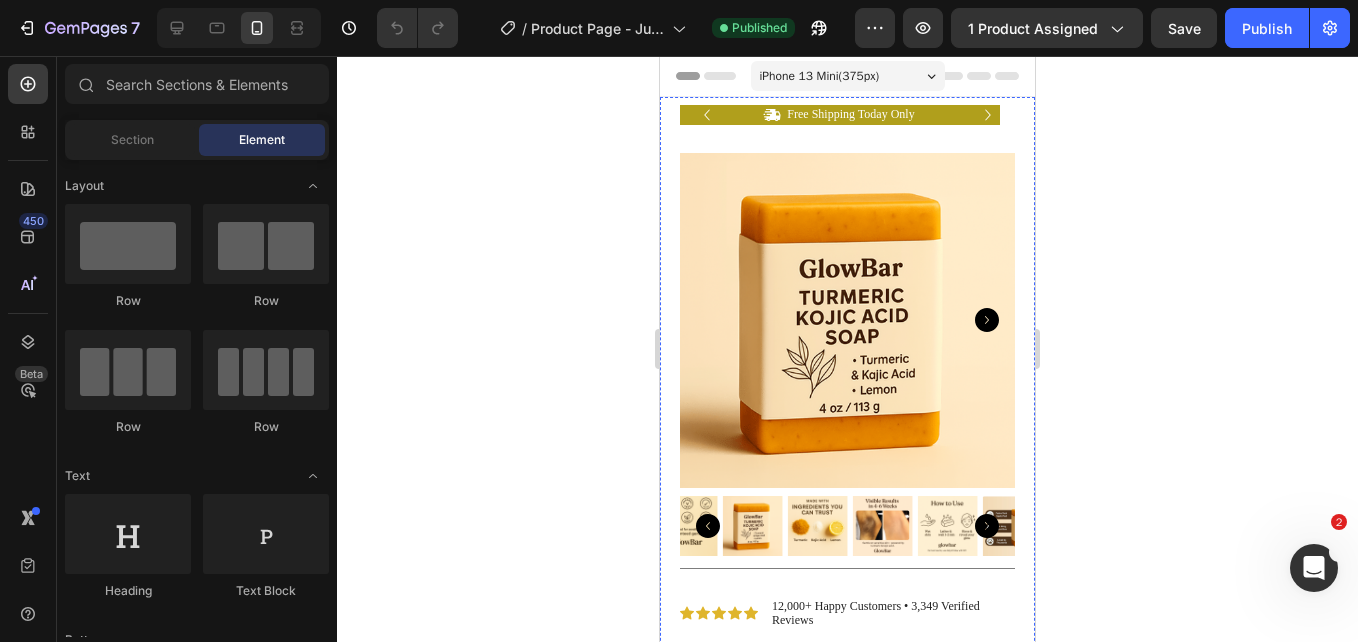click at bounding box center (847, 320) 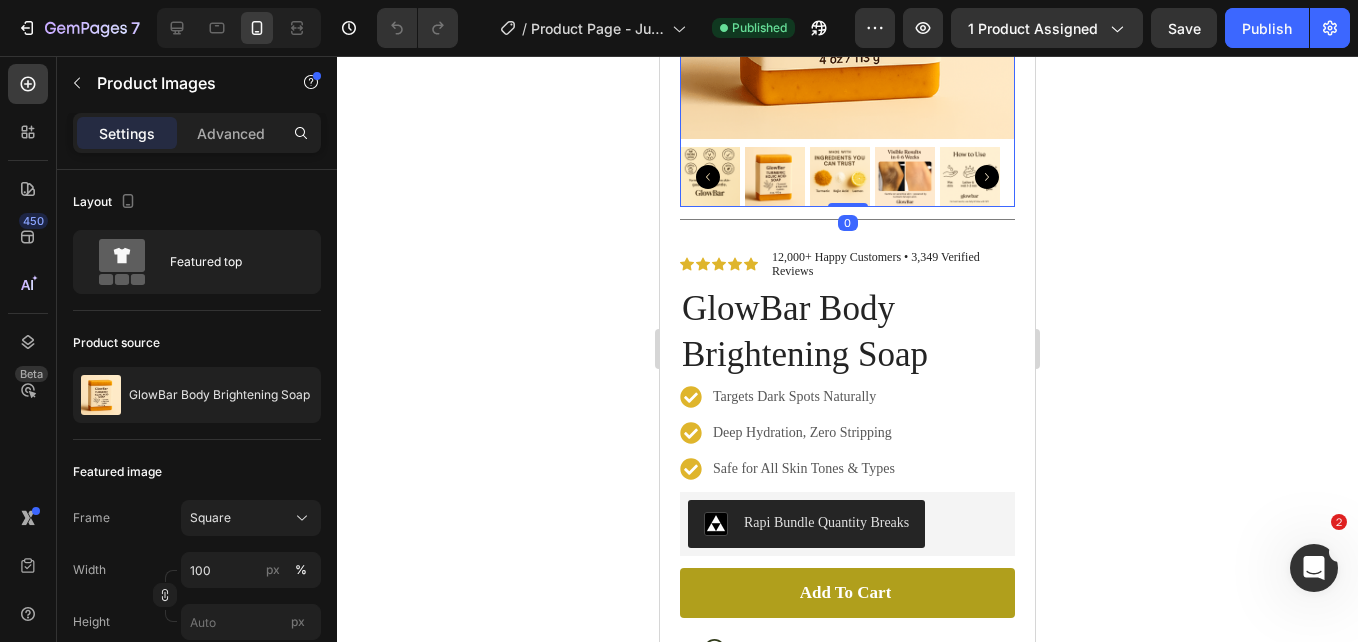 scroll, scrollTop: 351, scrollLeft: 0, axis: vertical 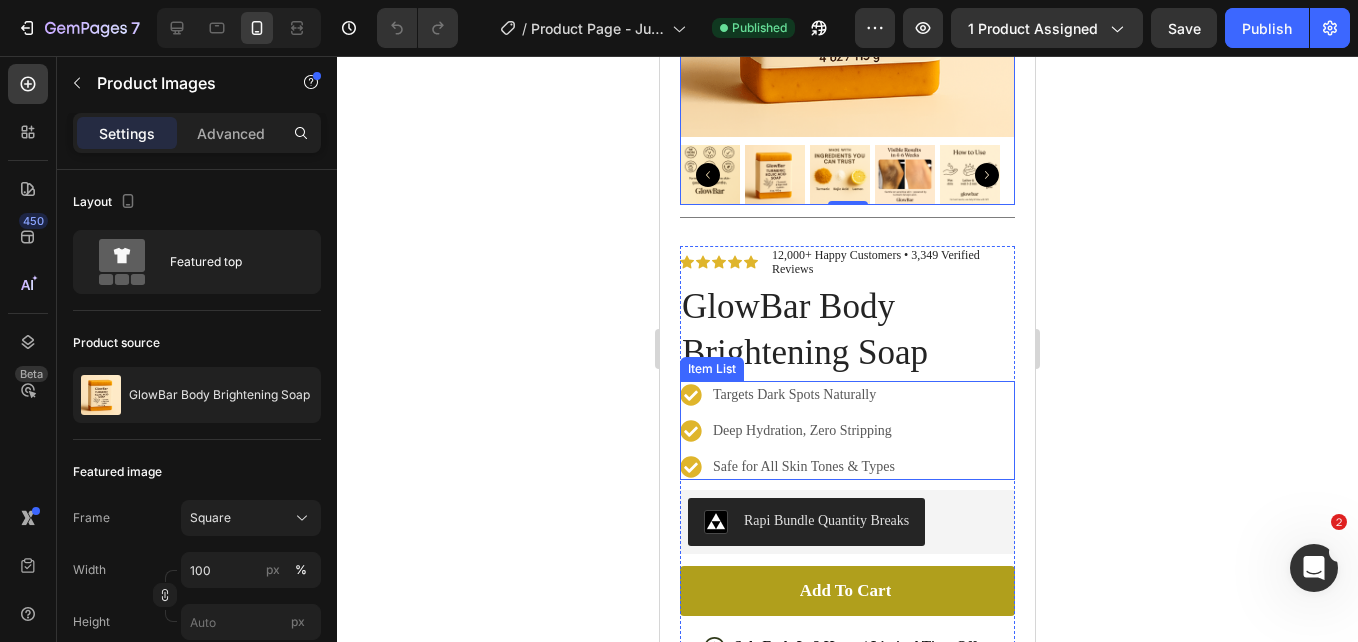 click on "Targets Dark Spots Naturally Deep Hydration, Zero Stripping  Safe for All Skin Tones & Types" at bounding box center (847, 430) 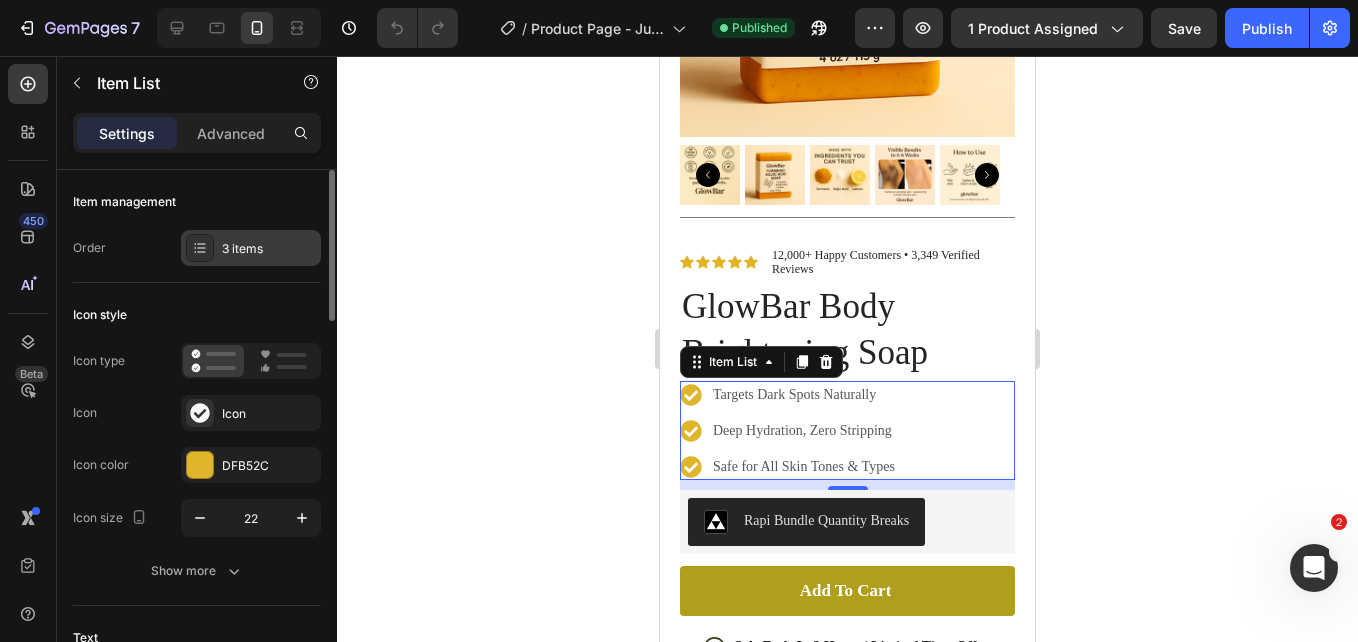 click on "3 items" at bounding box center [251, 248] 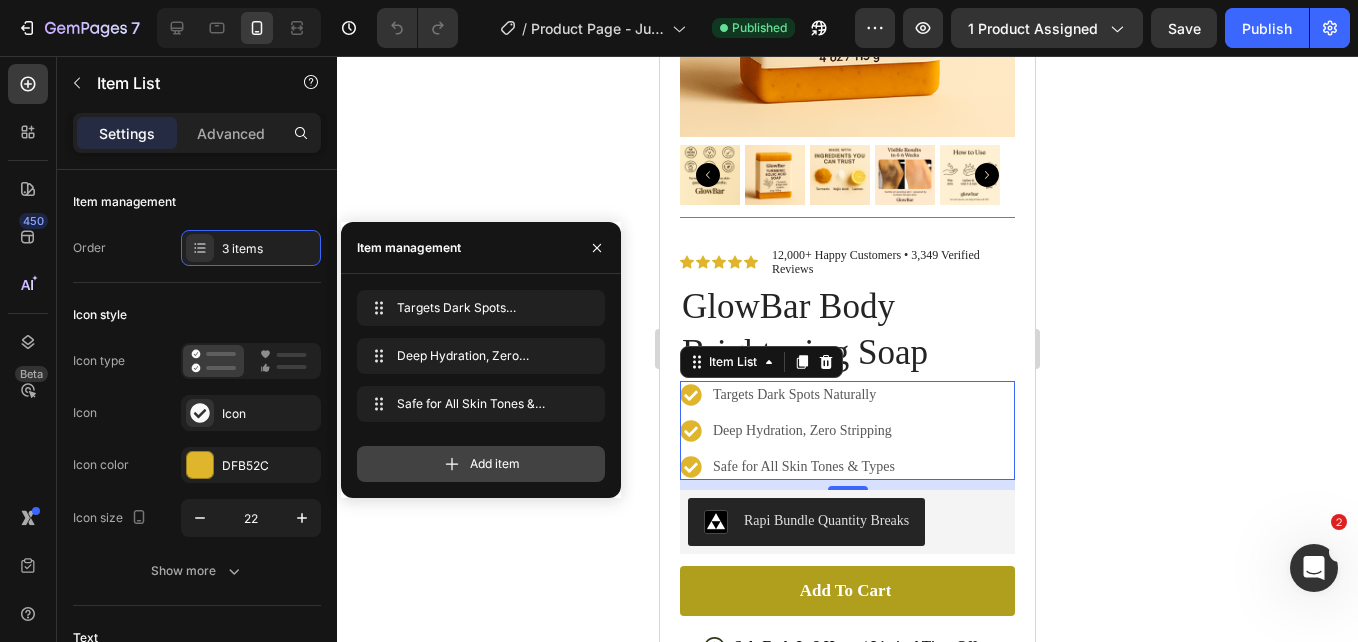 click on "Add item" at bounding box center [481, 464] 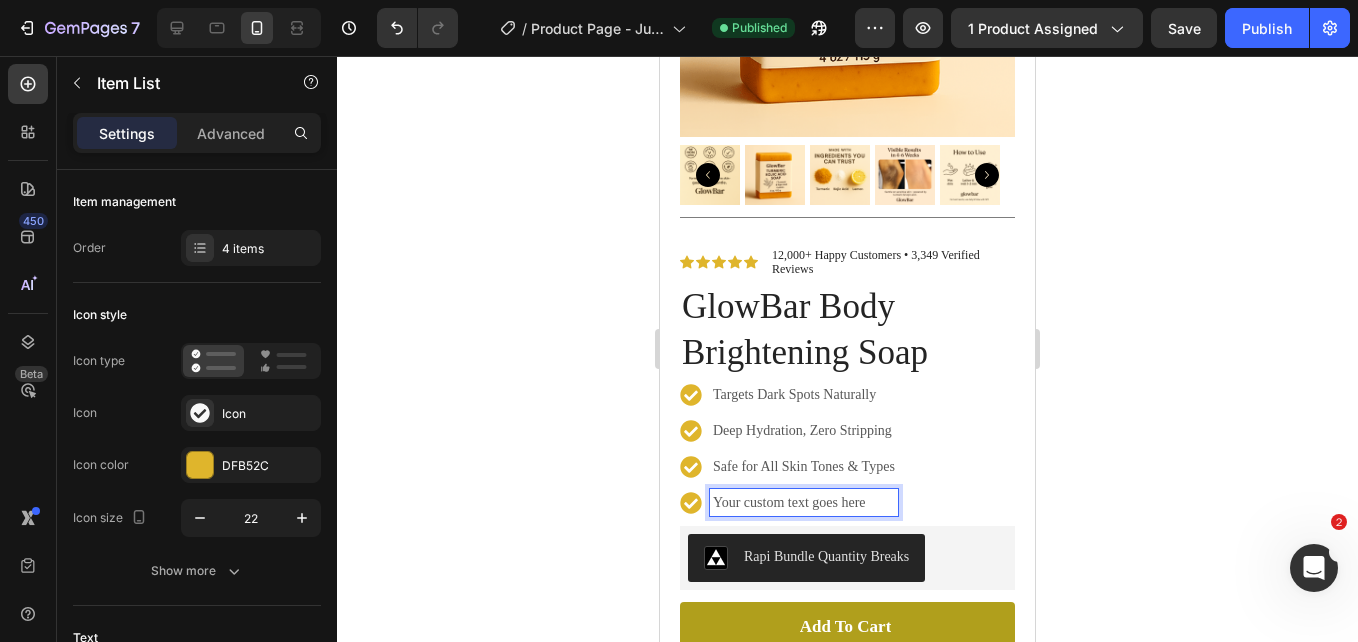 click on "Your custom text goes here" at bounding box center (804, 502) 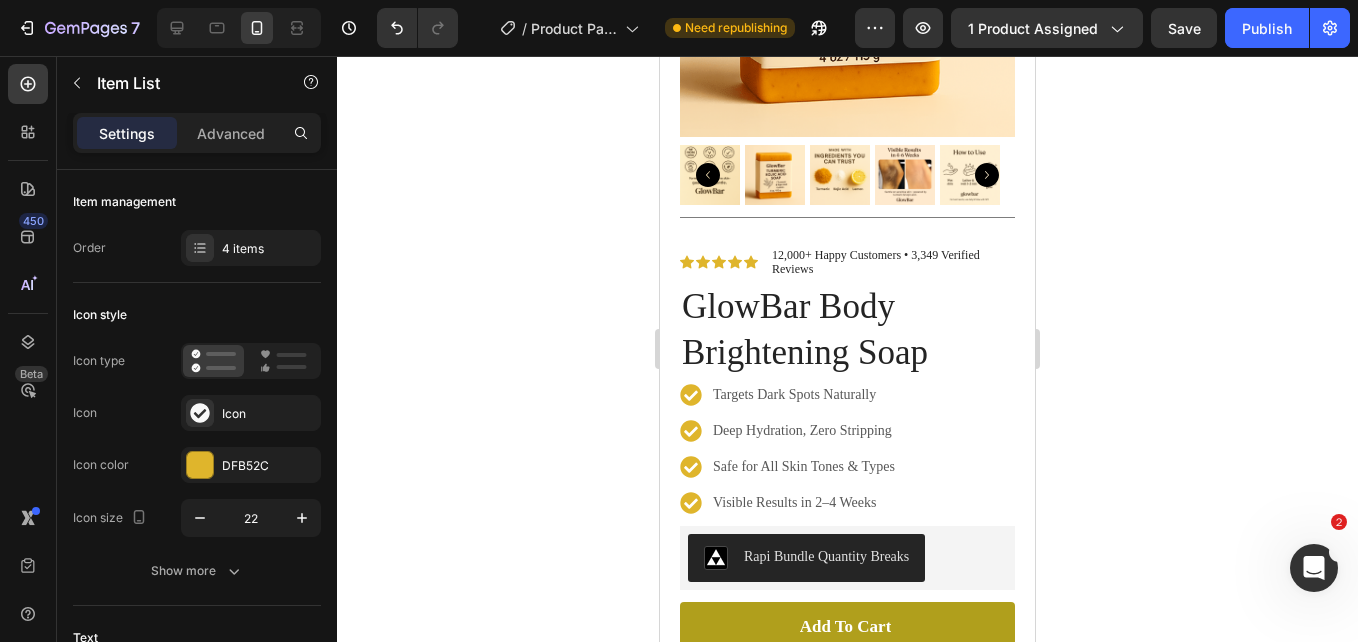 click 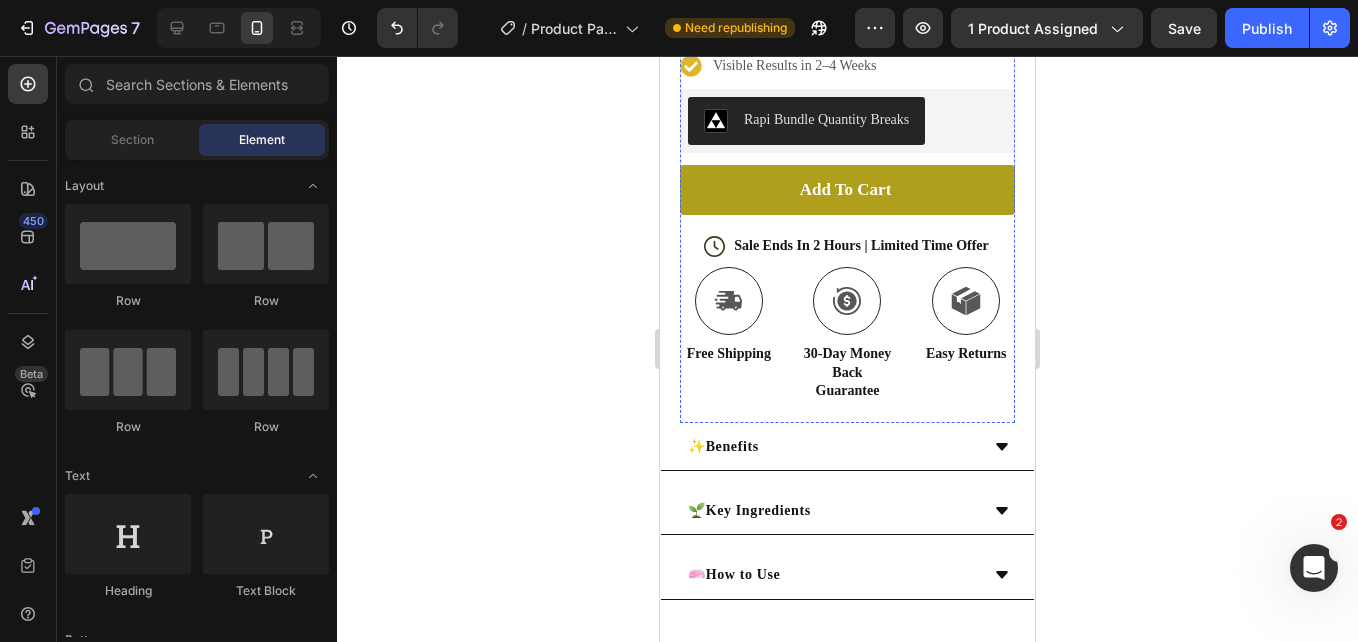 scroll, scrollTop: 787, scrollLeft: 0, axis: vertical 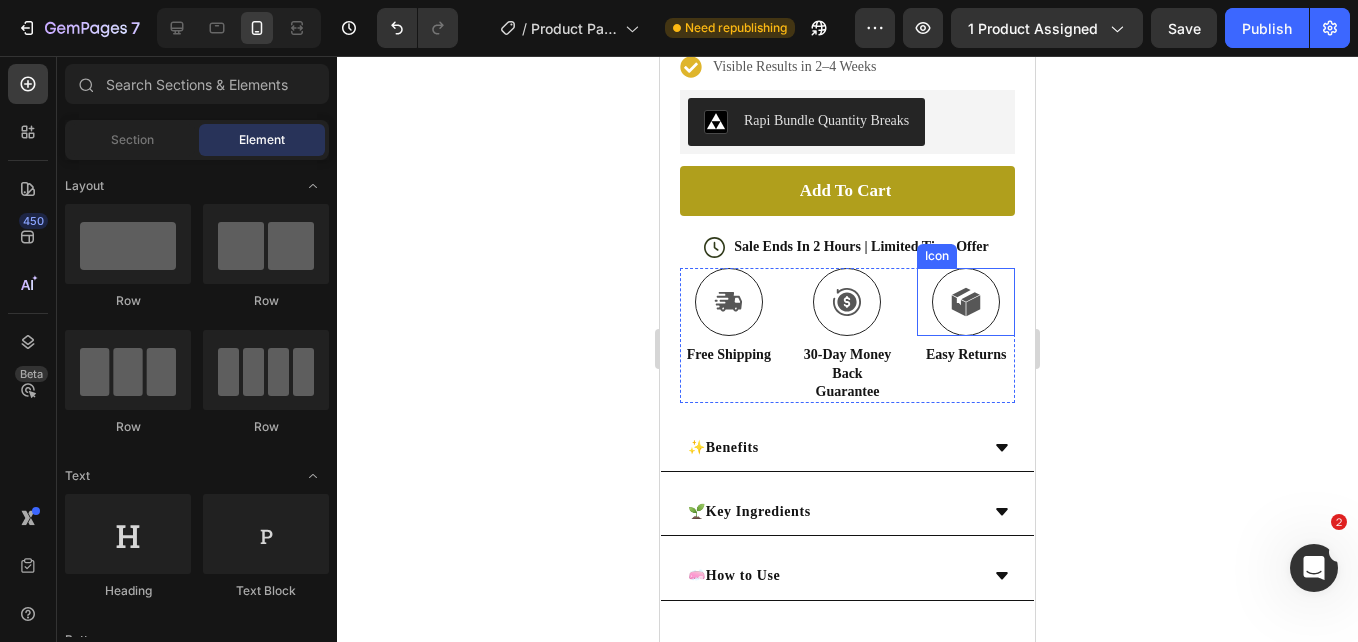 click 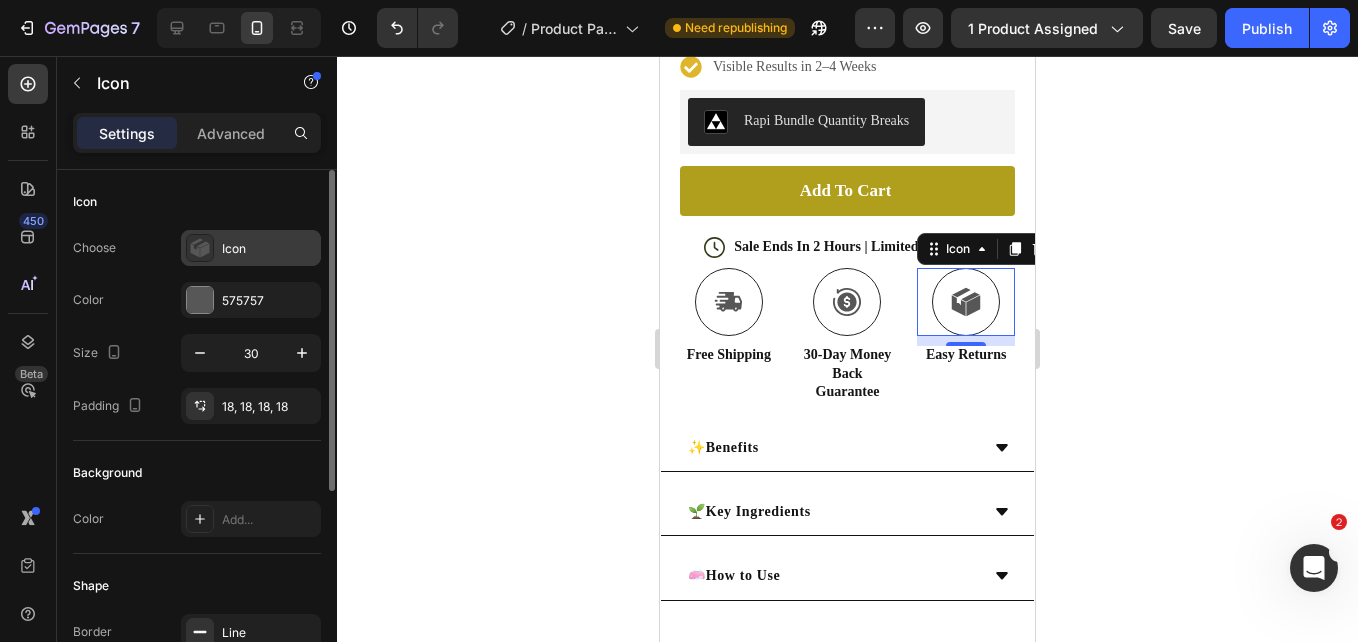click 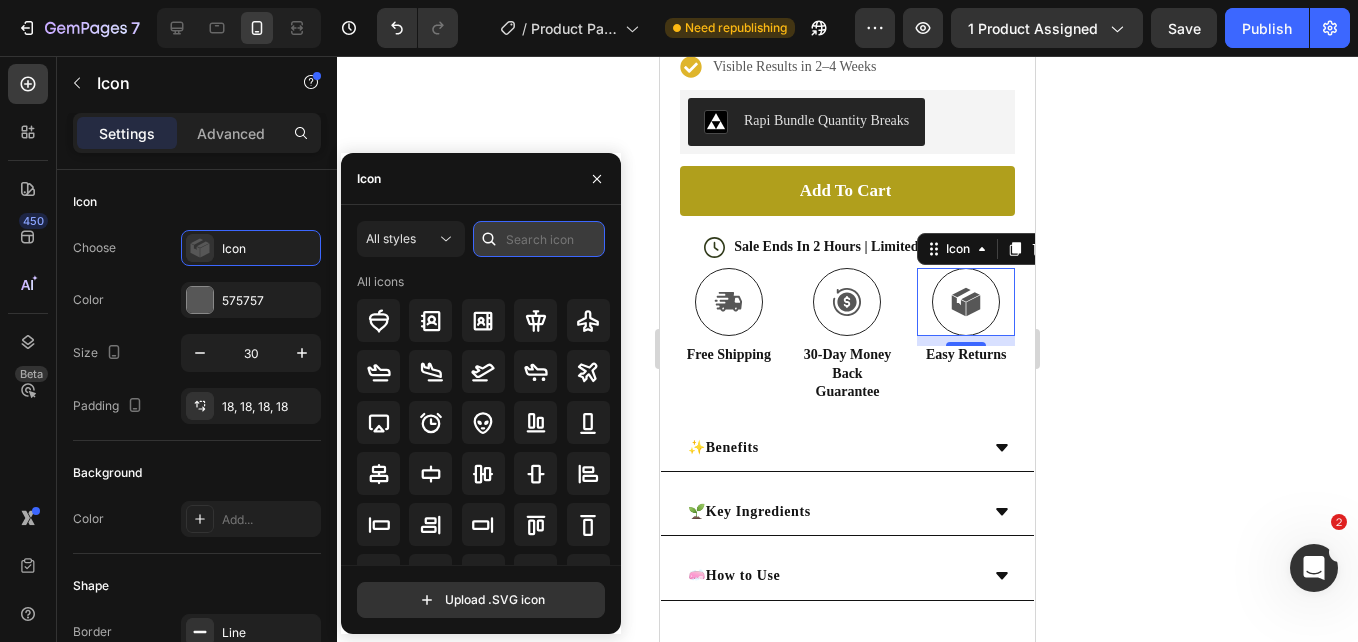 click at bounding box center (539, 239) 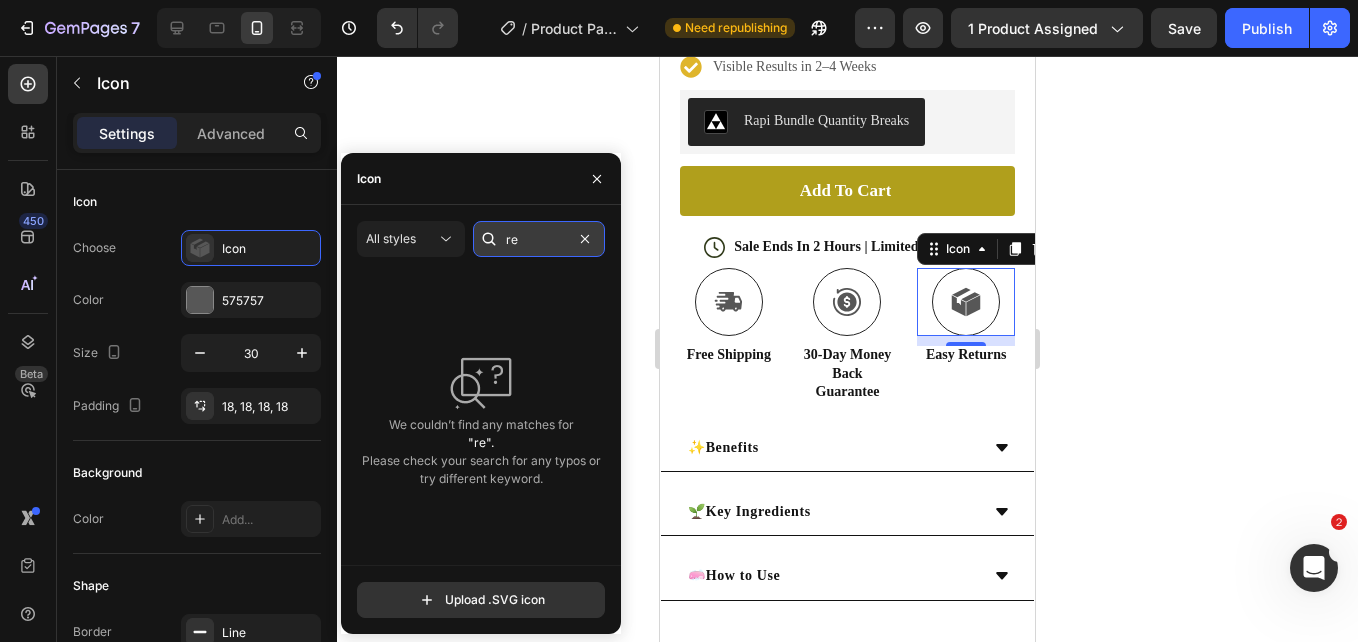 type on "r" 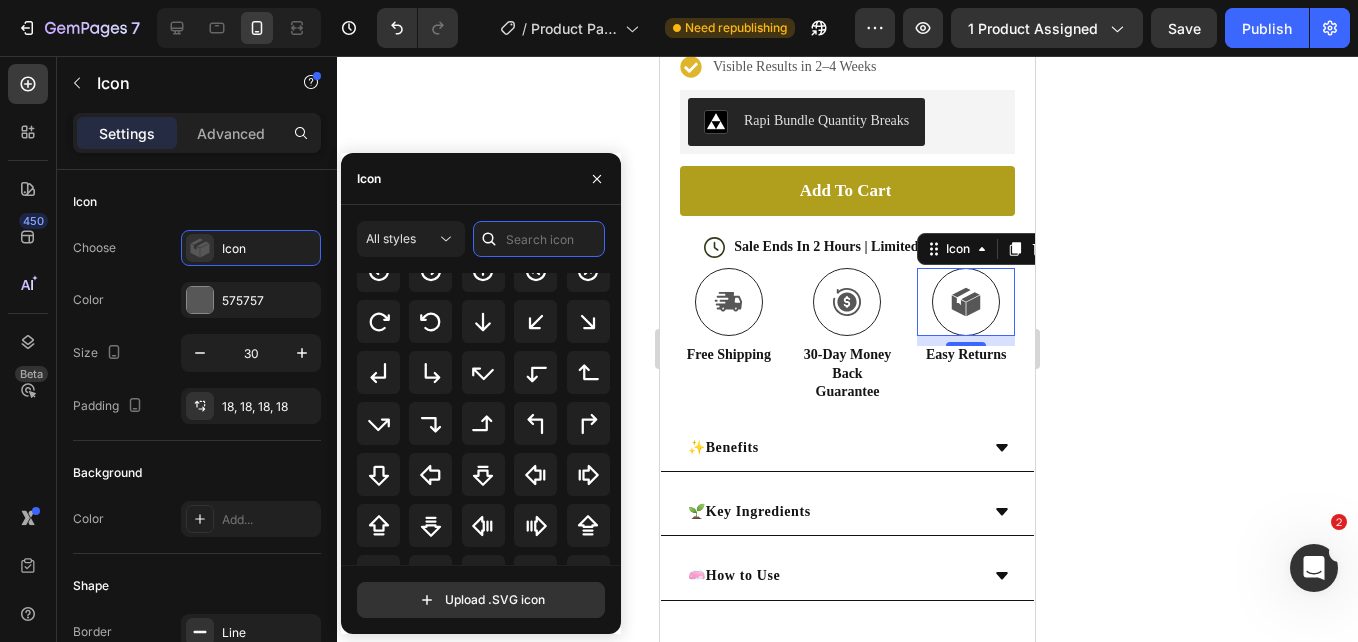 scroll, scrollTop: 548, scrollLeft: 0, axis: vertical 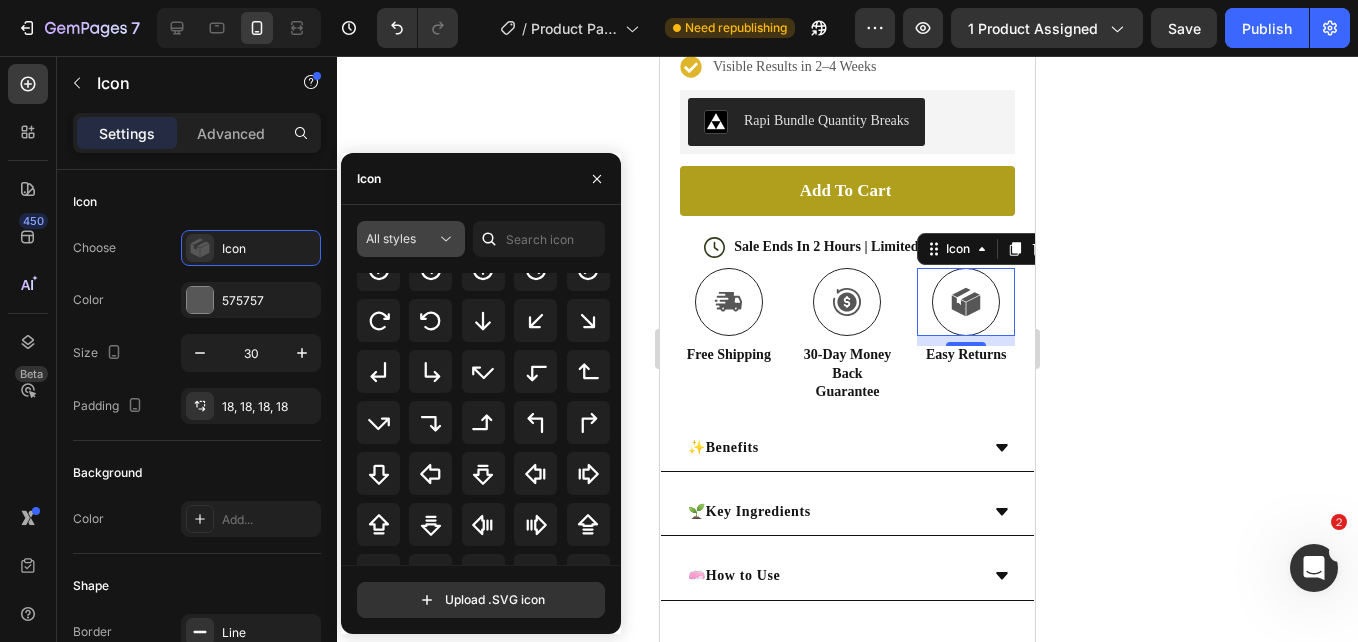 click on "All styles" at bounding box center (401, 239) 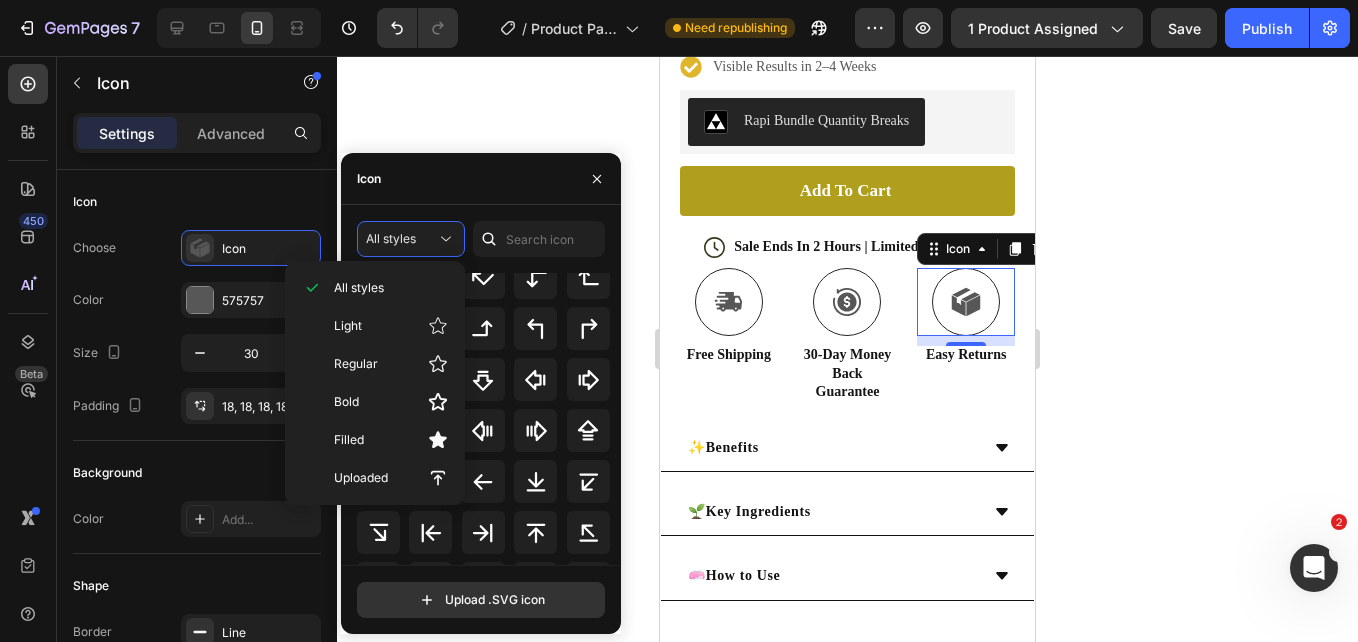 scroll, scrollTop: 629, scrollLeft: 0, axis: vertical 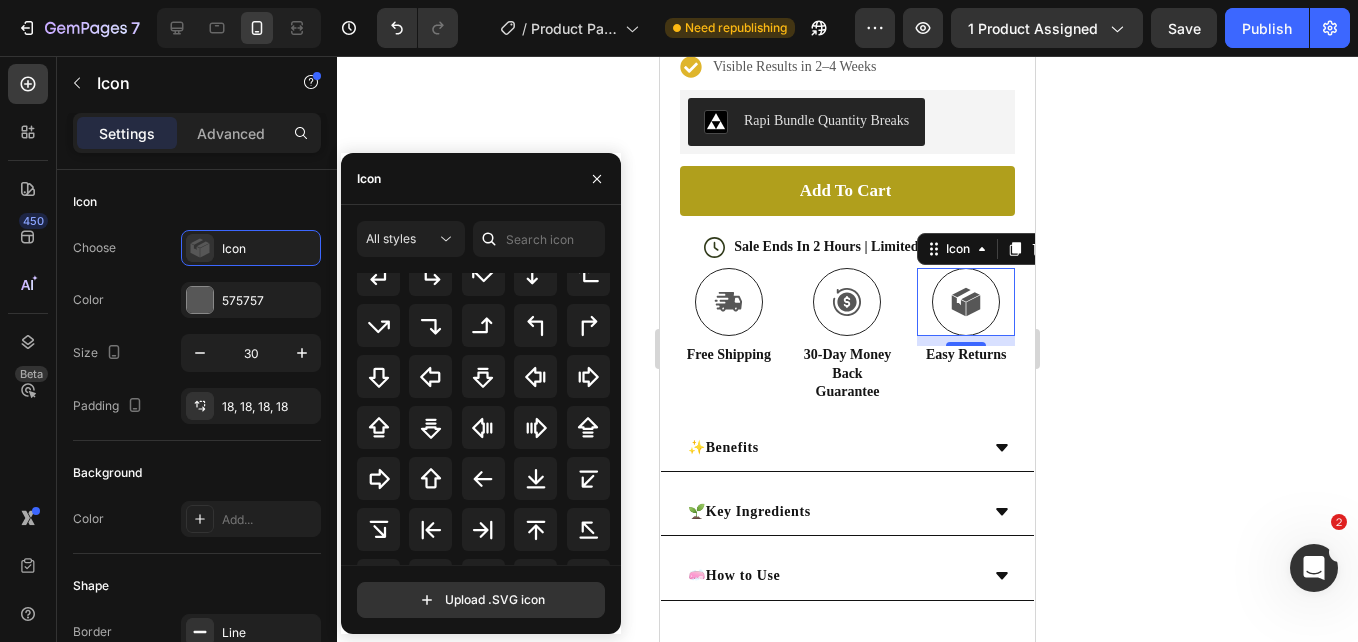 click on "Icon" at bounding box center [481, 179] 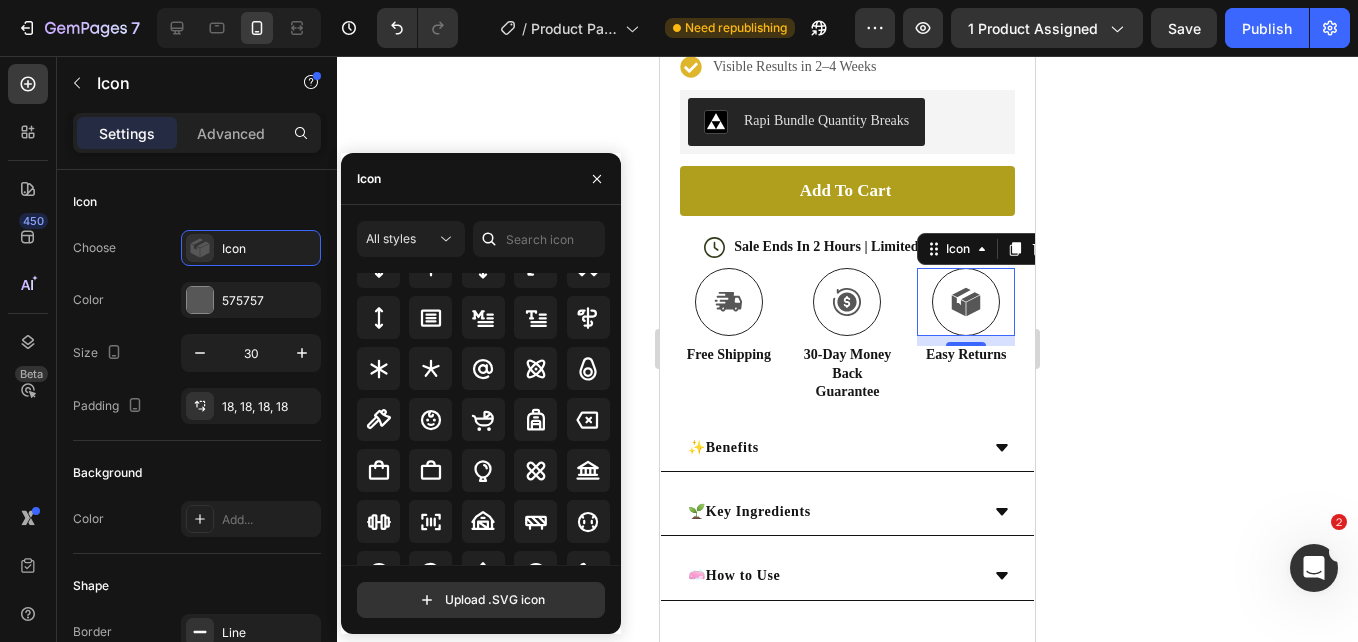scroll, scrollTop: 1236, scrollLeft: 0, axis: vertical 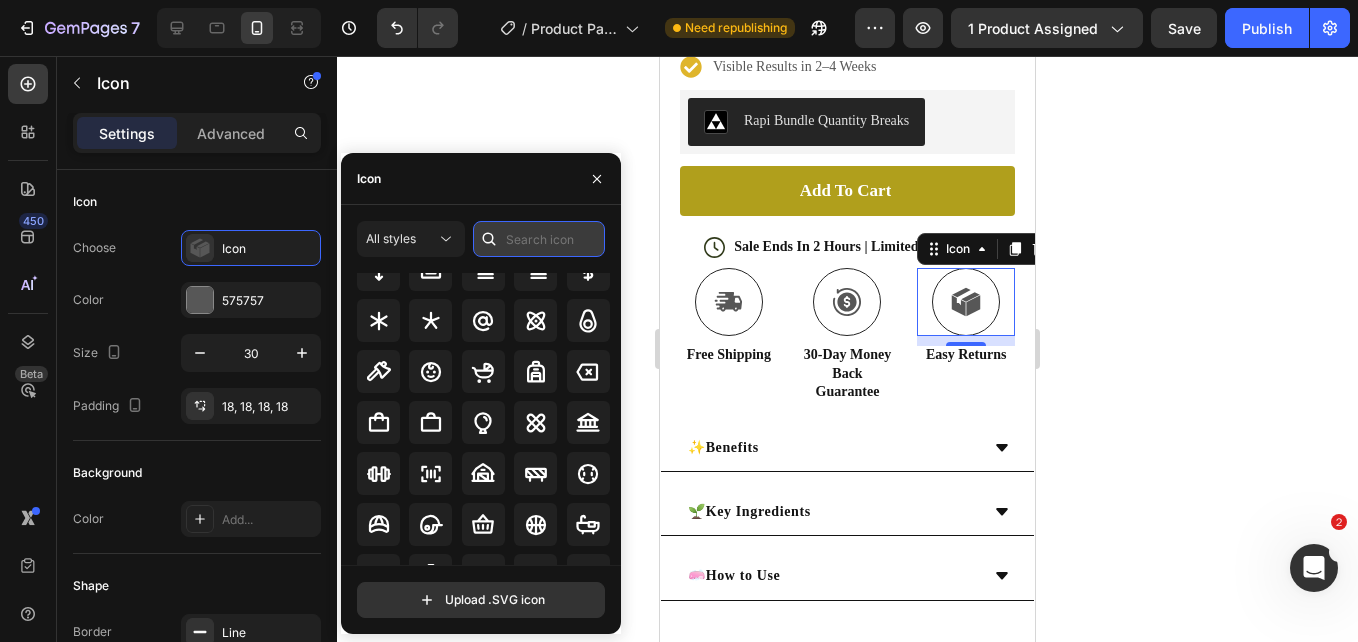 click at bounding box center (539, 239) 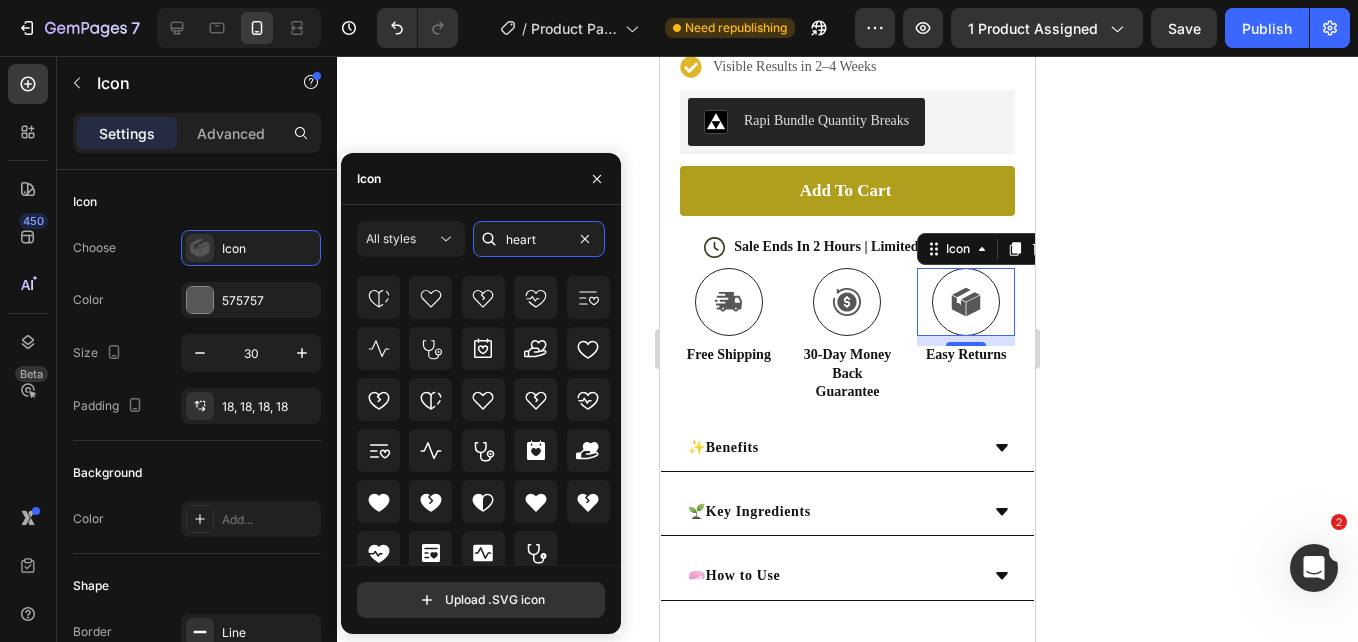 scroll, scrollTop: 185, scrollLeft: 0, axis: vertical 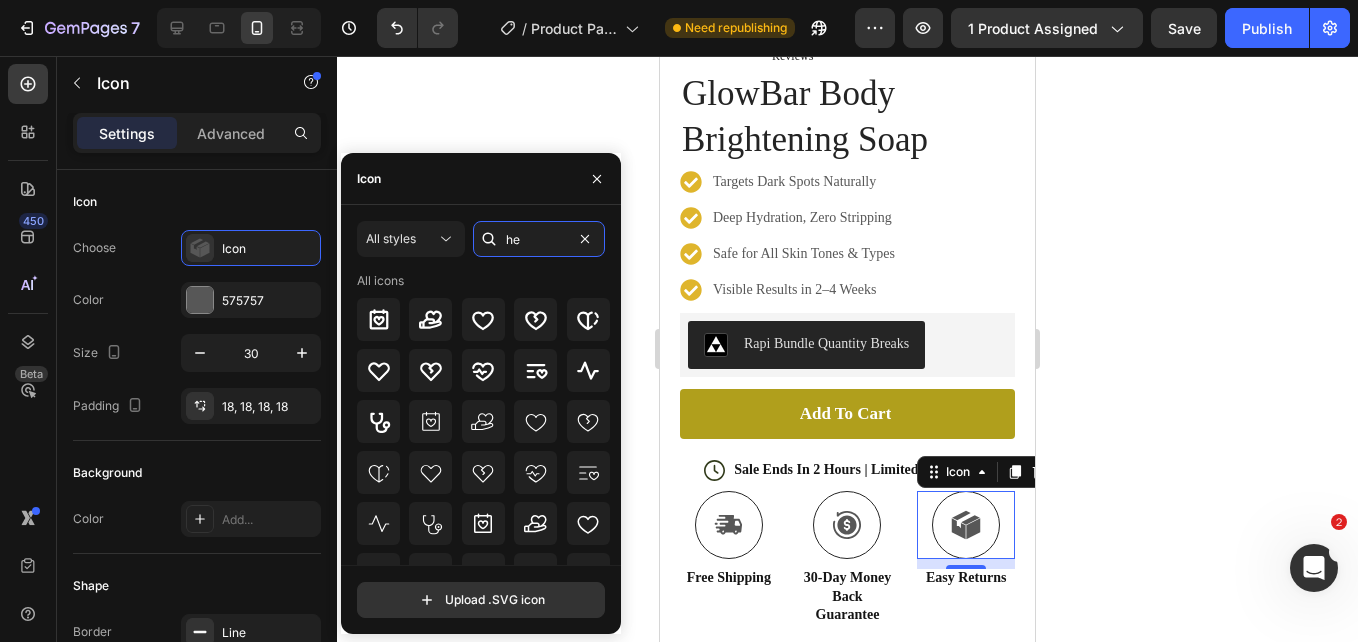type on "h" 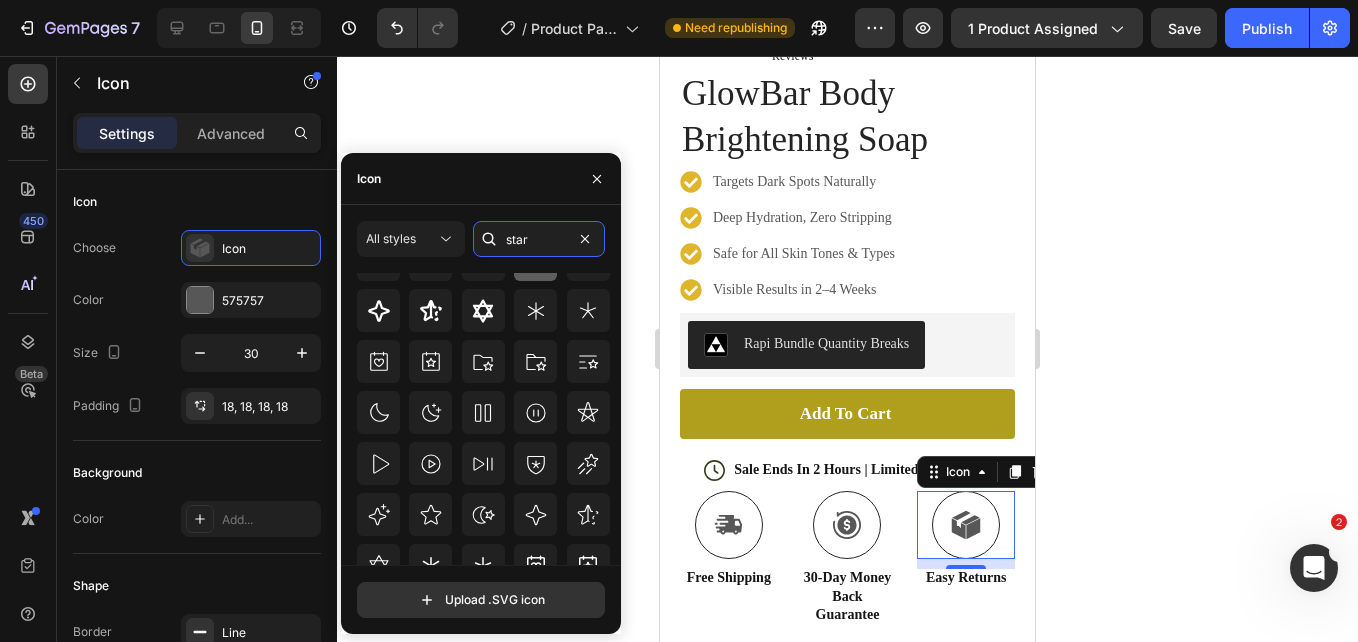 scroll, scrollTop: 228, scrollLeft: 0, axis: vertical 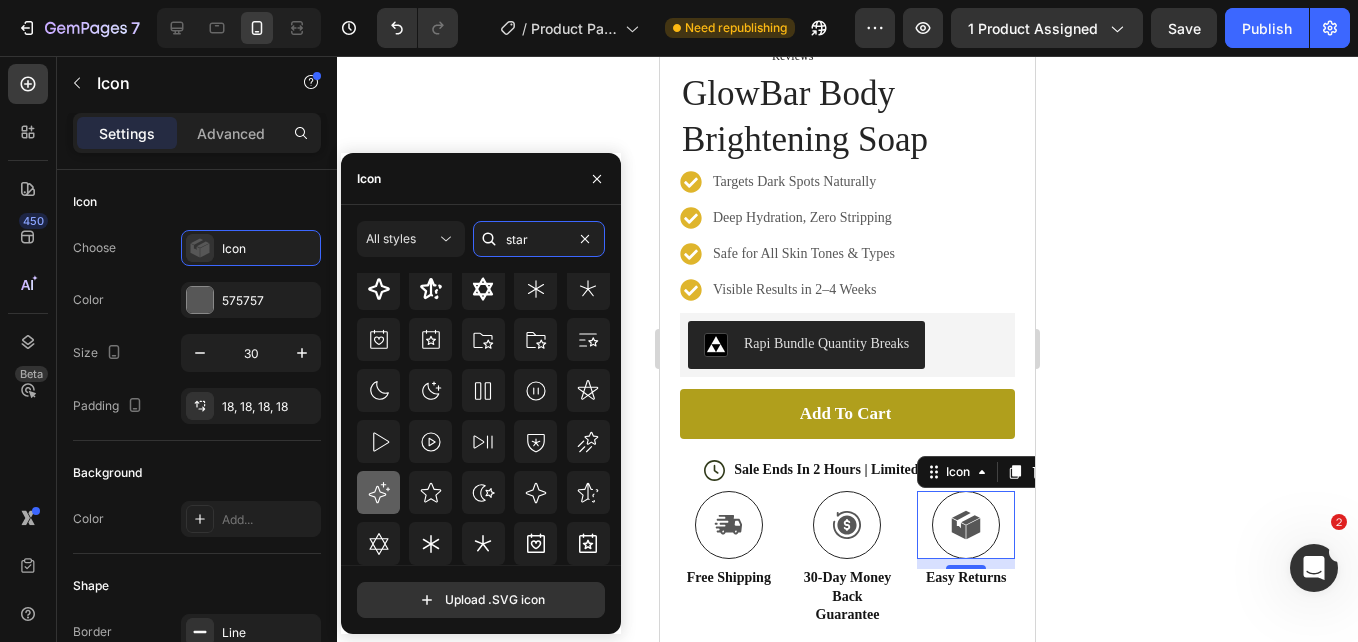 type on "star" 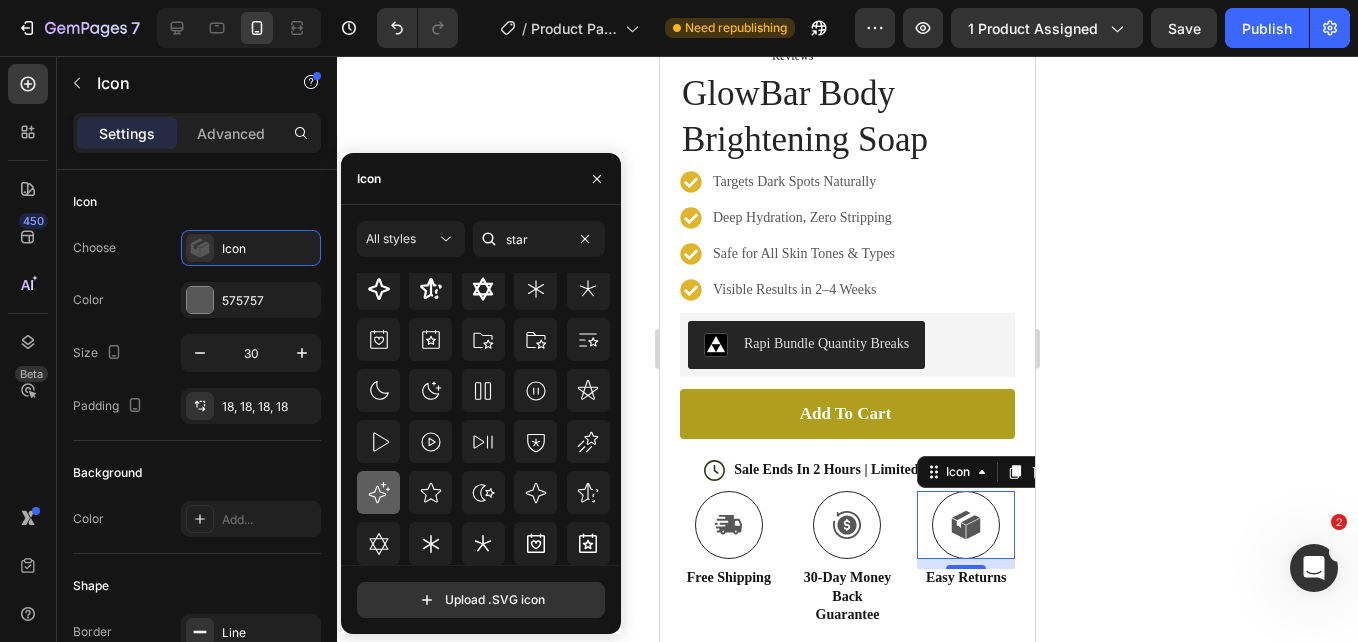 click 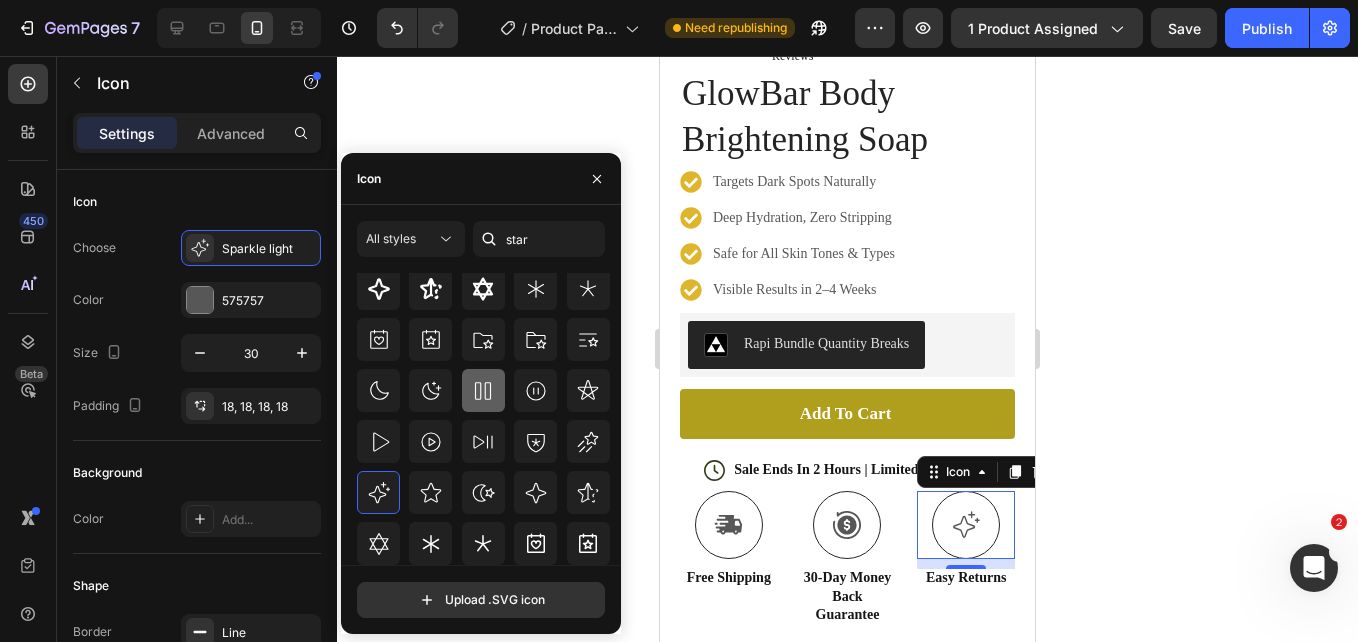 click 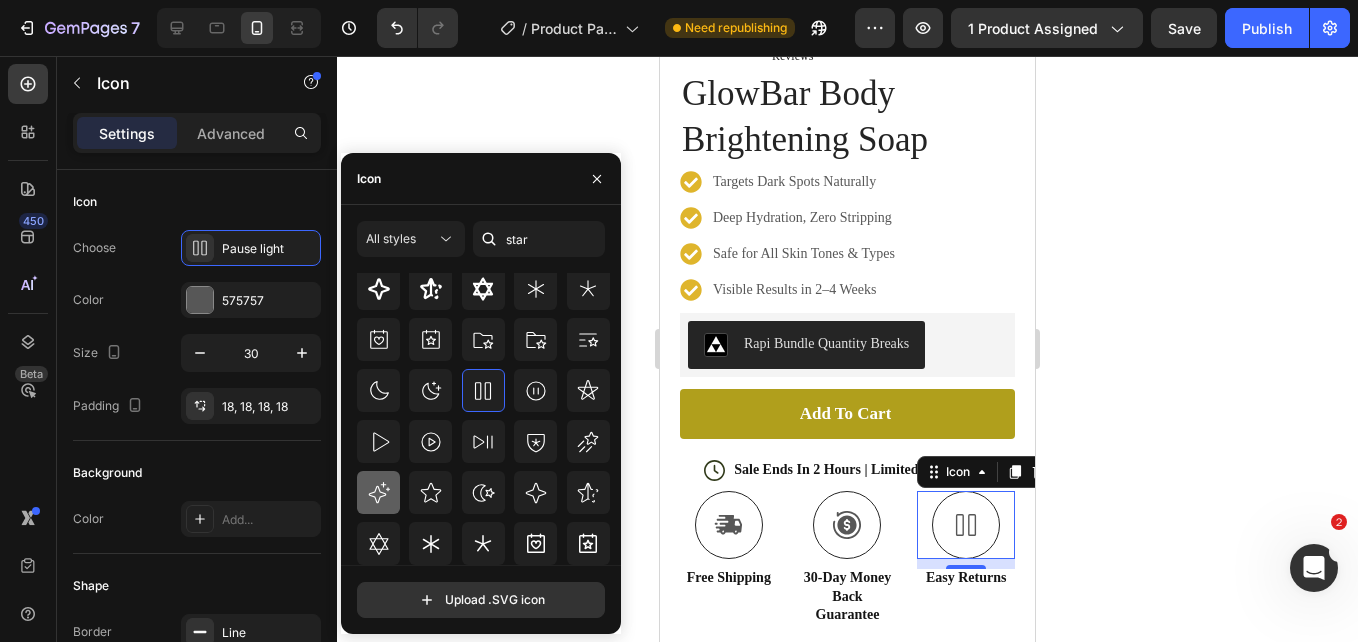 click 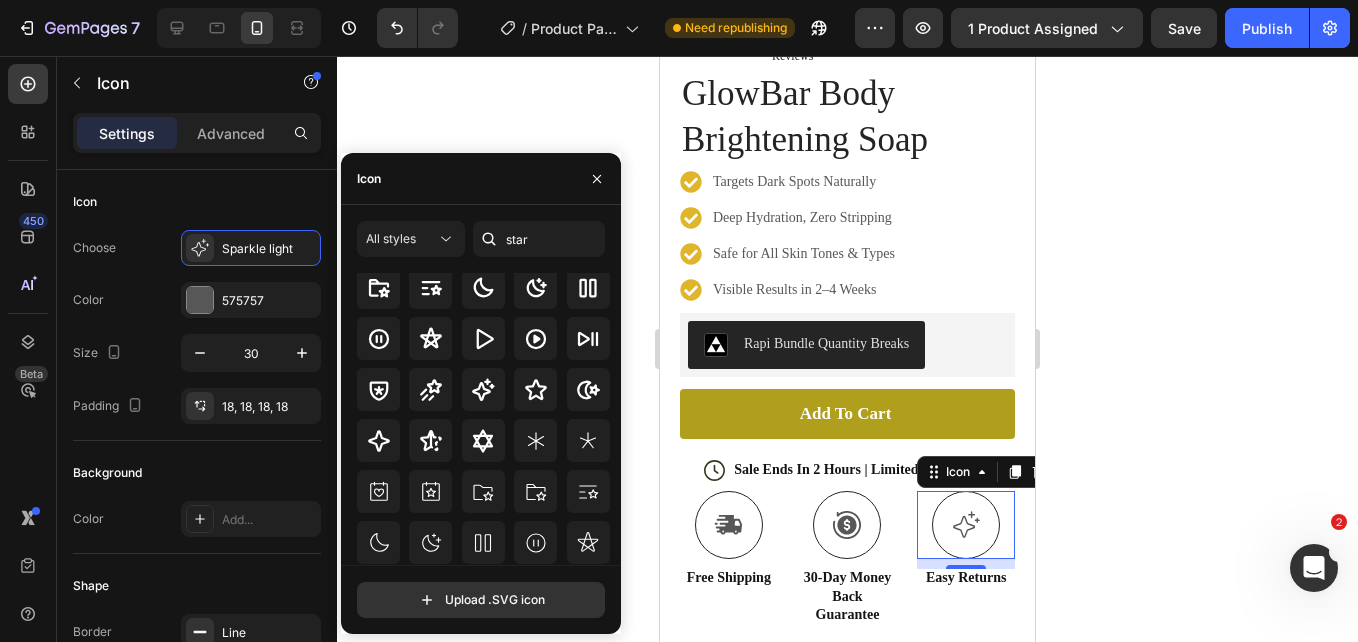 scroll, scrollTop: 0, scrollLeft: 0, axis: both 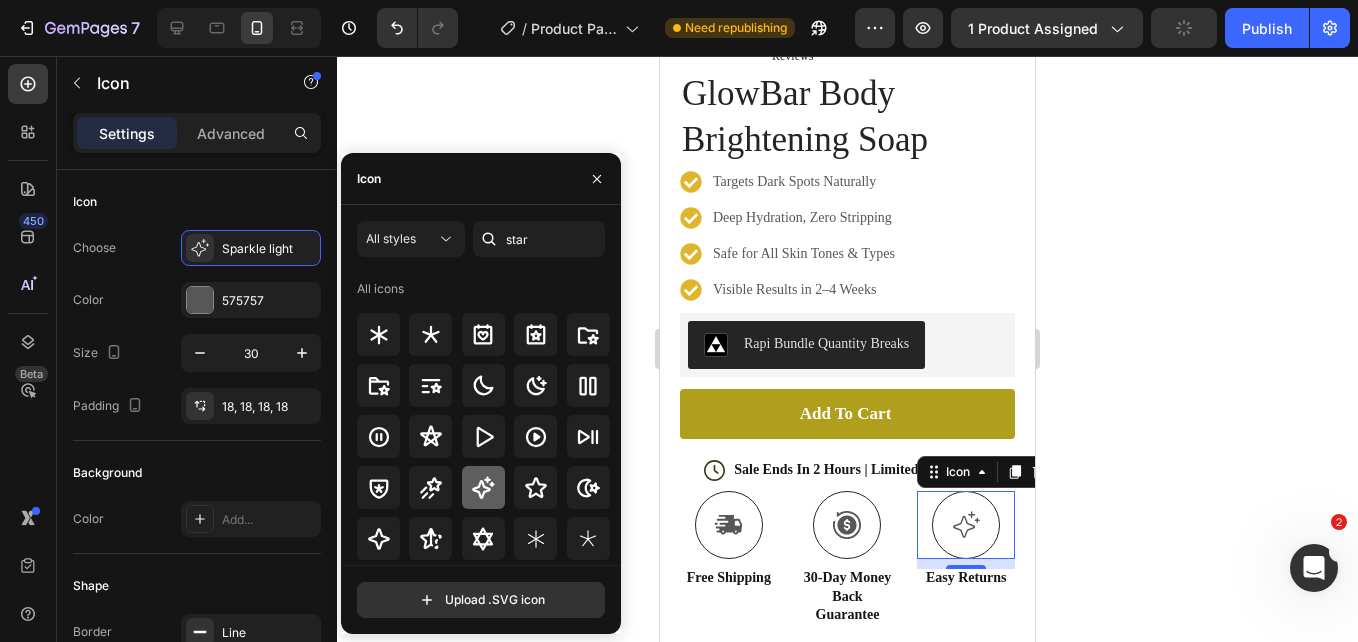 click 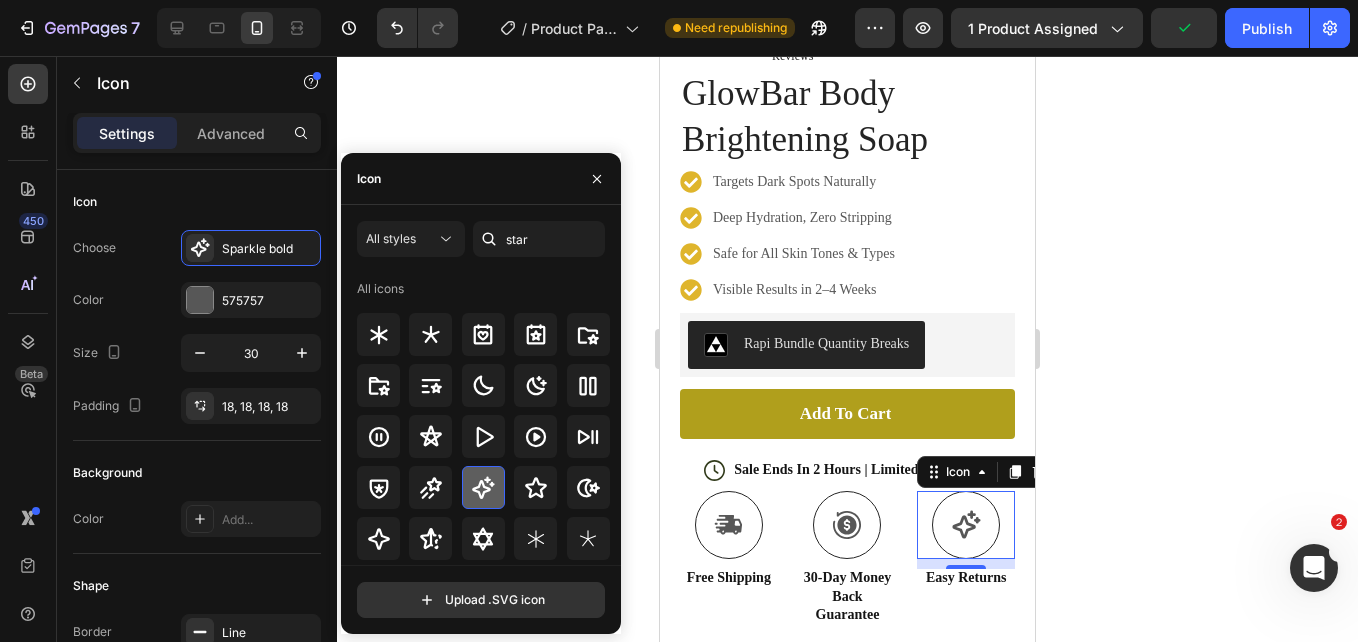 click 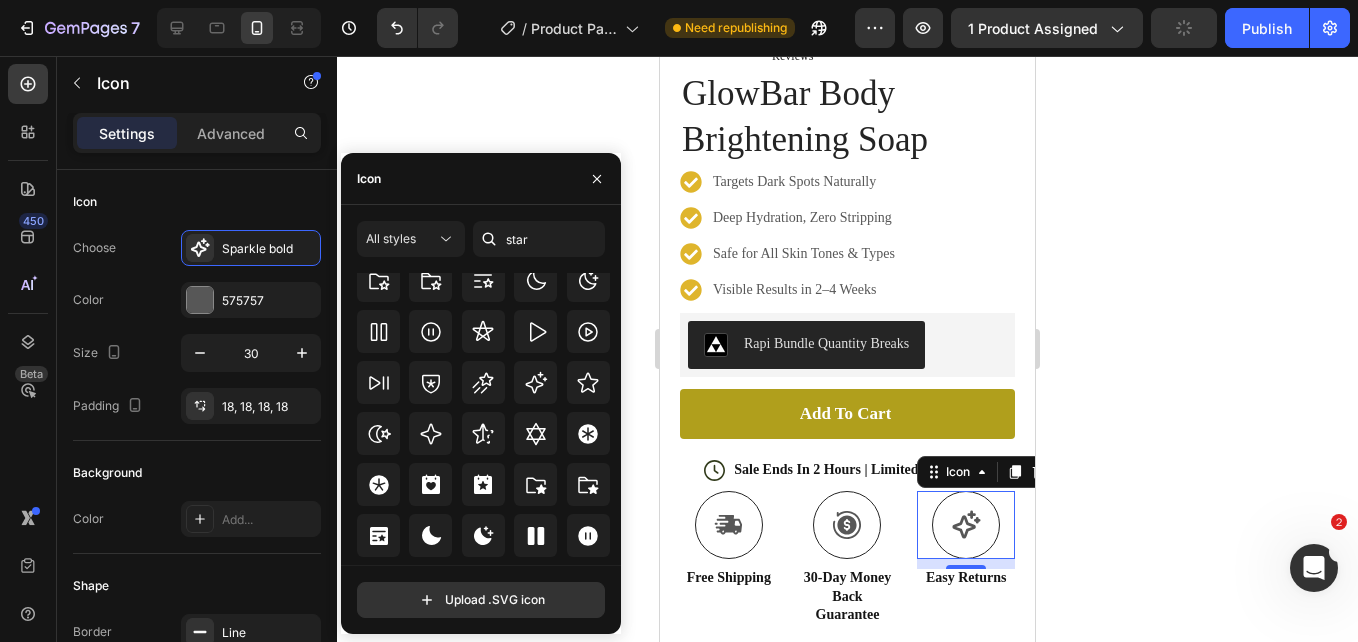 scroll, scrollTop: 615, scrollLeft: 0, axis: vertical 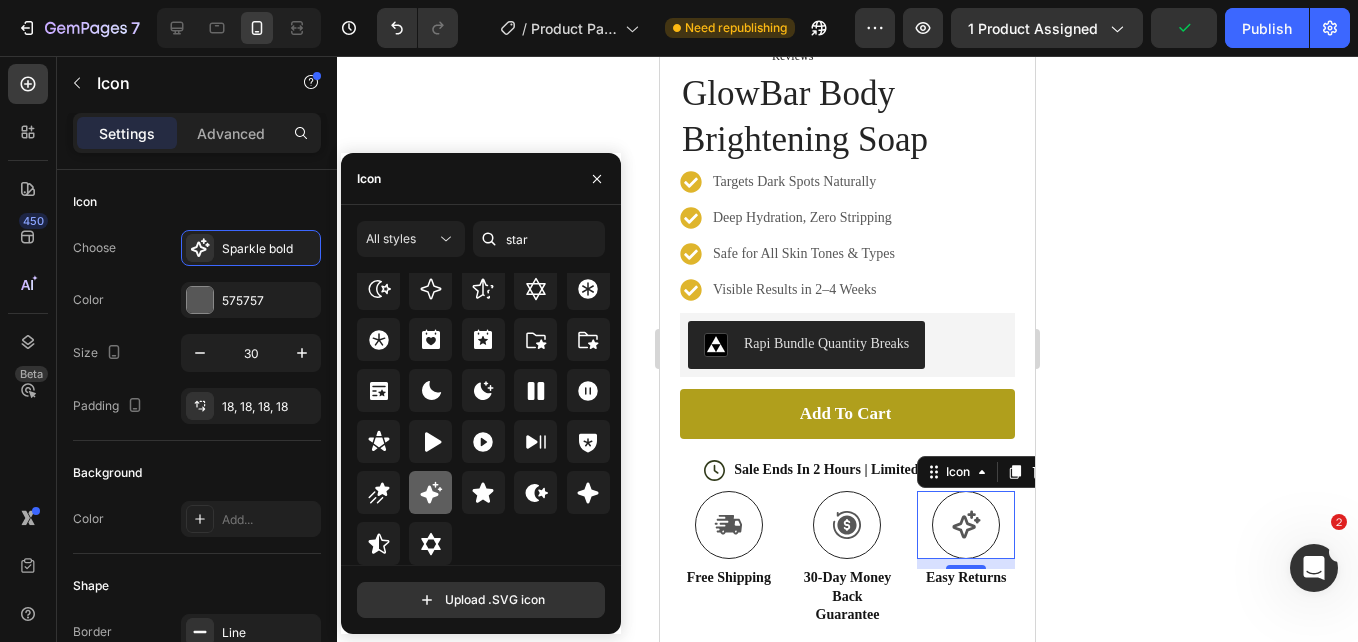 click 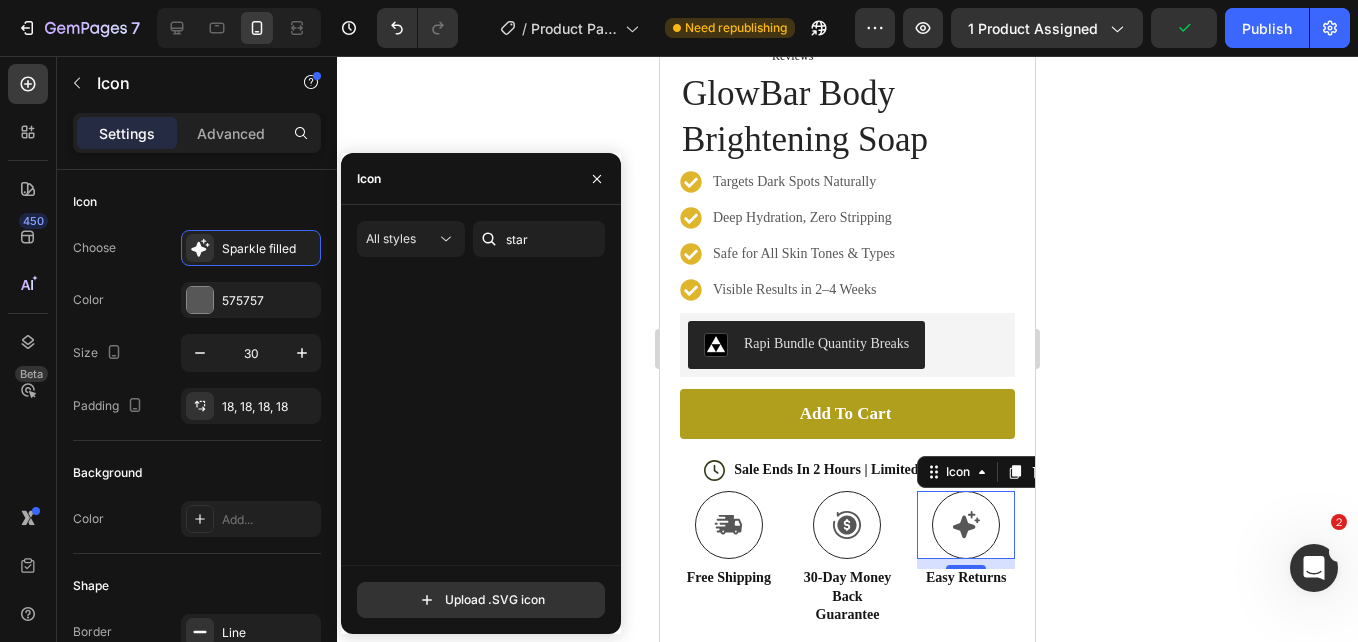 scroll, scrollTop: 615, scrollLeft: 0, axis: vertical 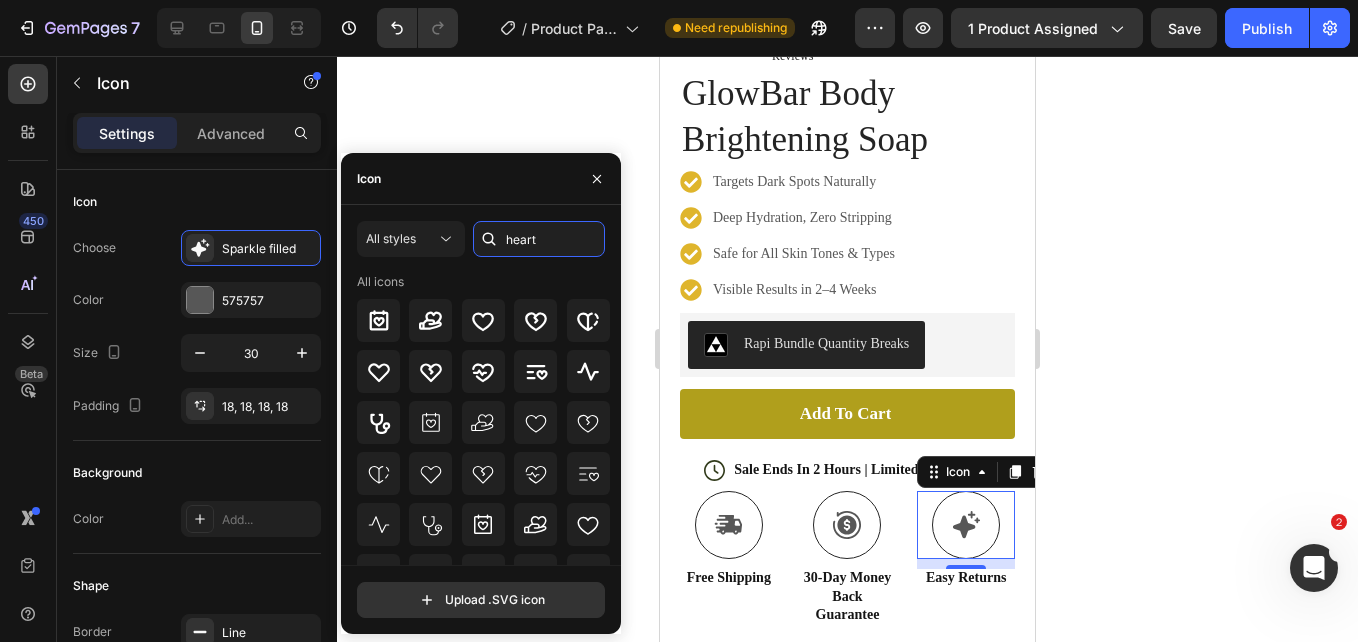type on "heart" 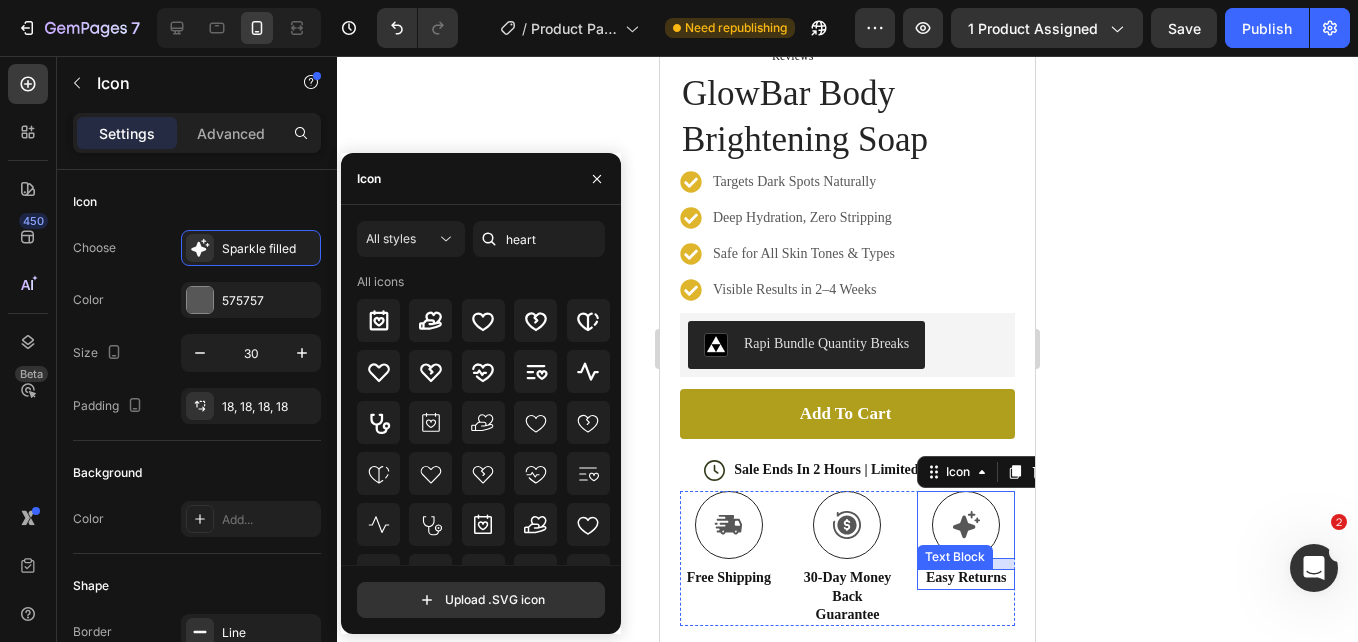 click on "Easy Returns" at bounding box center [966, 578] 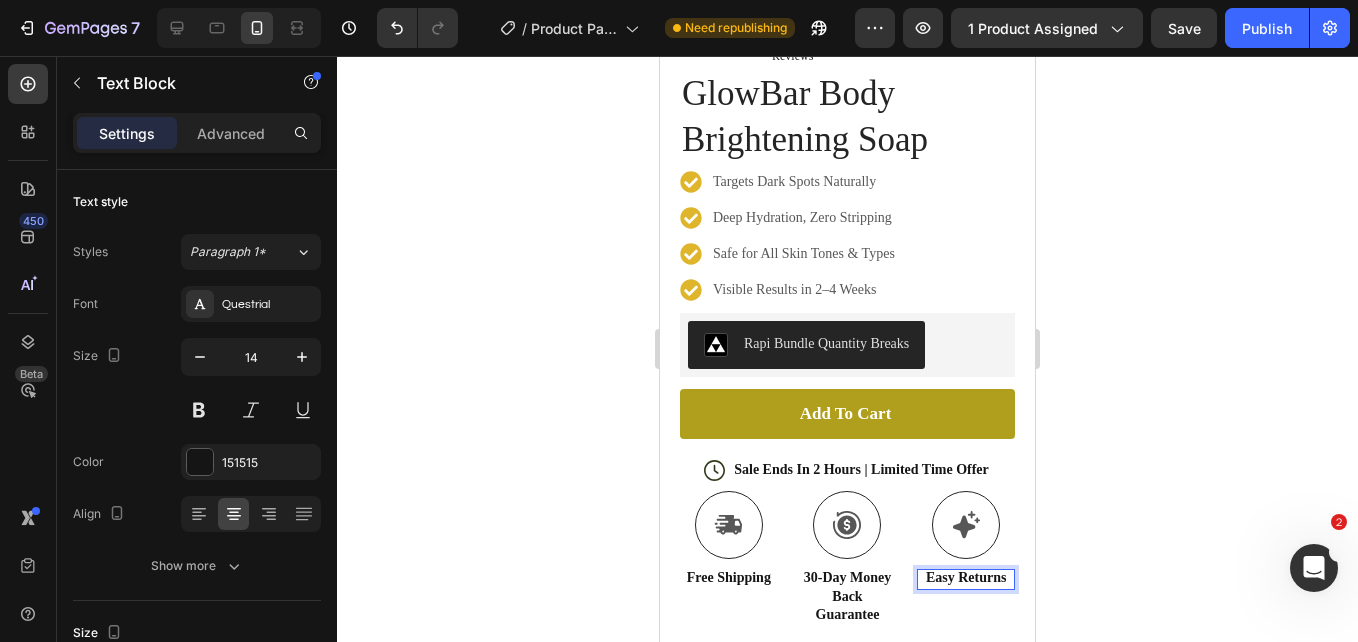 click on "Easy Returns" at bounding box center [966, 578] 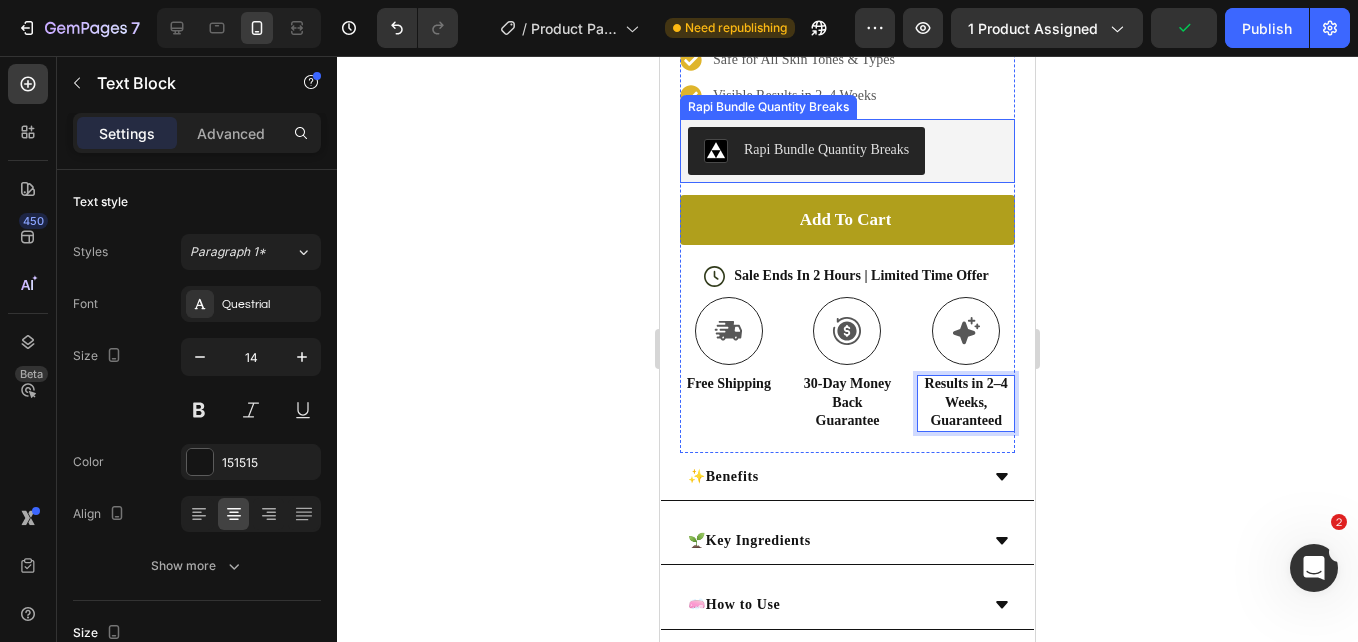 scroll, scrollTop: 774, scrollLeft: 0, axis: vertical 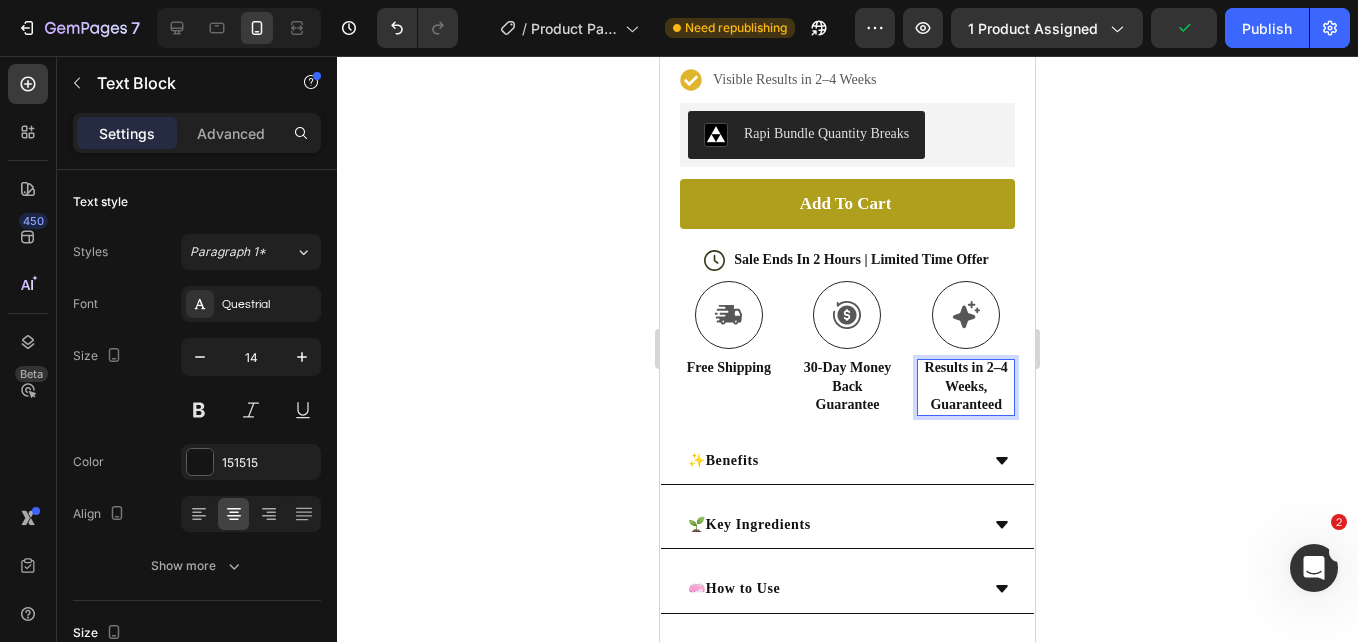 click 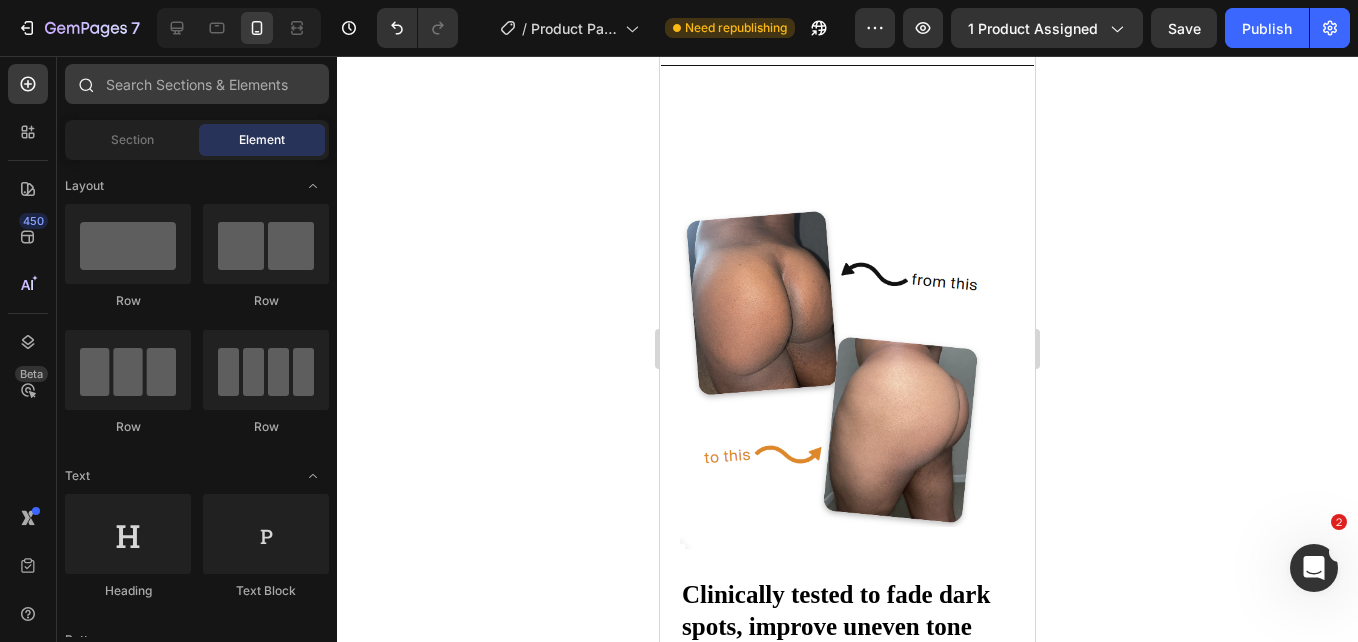 scroll, scrollTop: 1090, scrollLeft: 0, axis: vertical 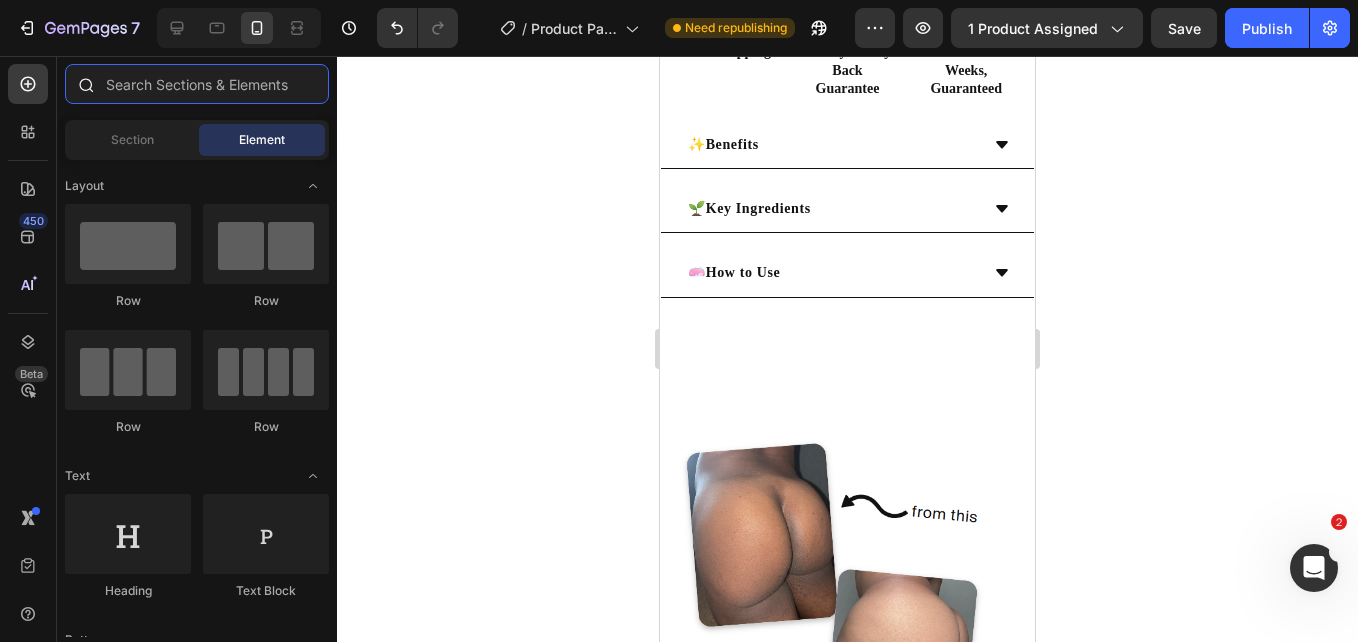 click at bounding box center [197, 84] 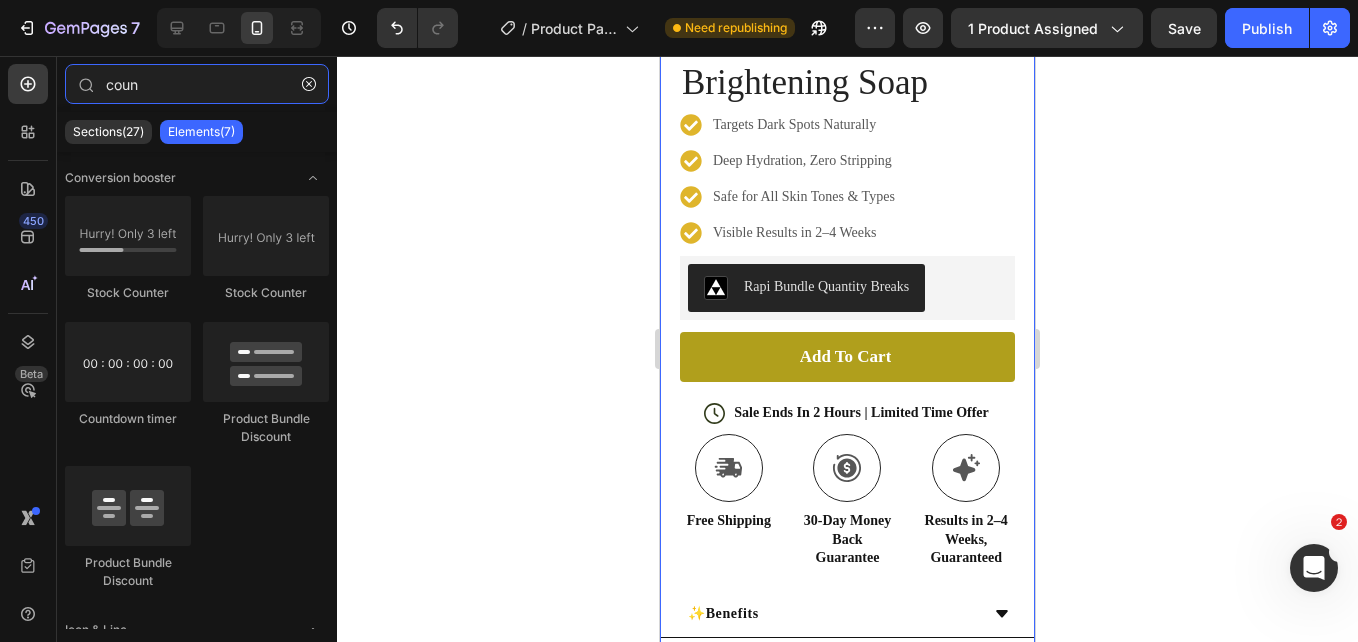 scroll, scrollTop: 620, scrollLeft: 0, axis: vertical 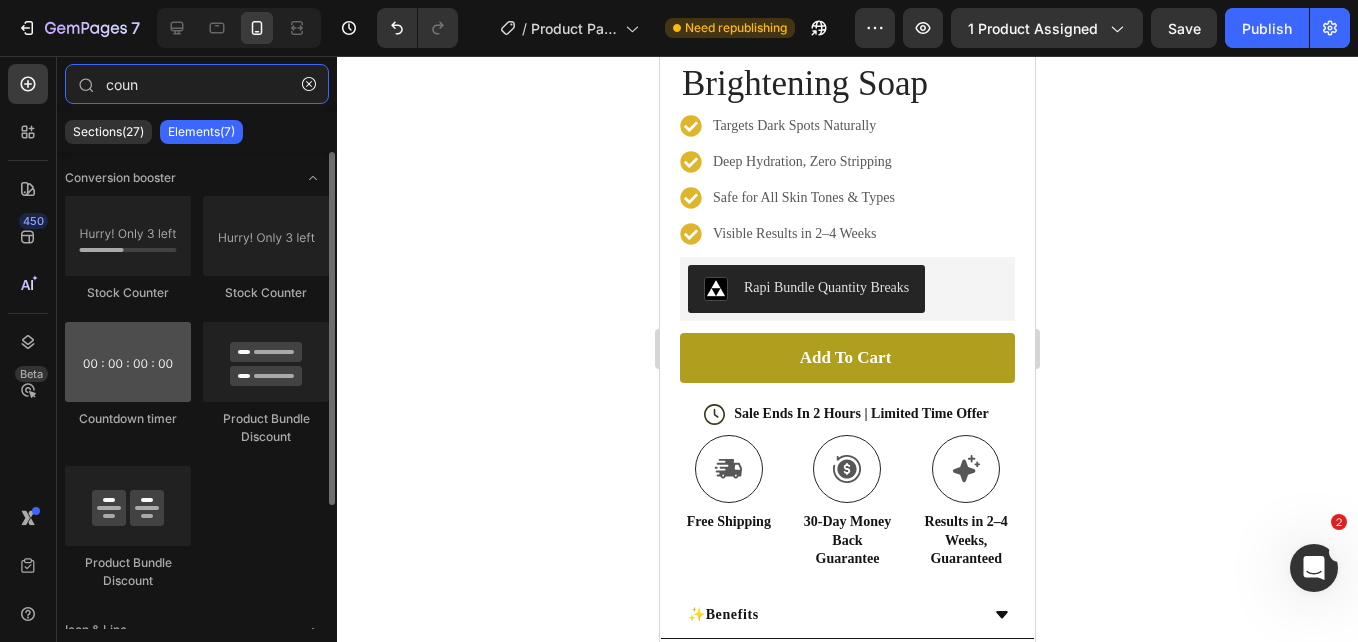 type on "coun" 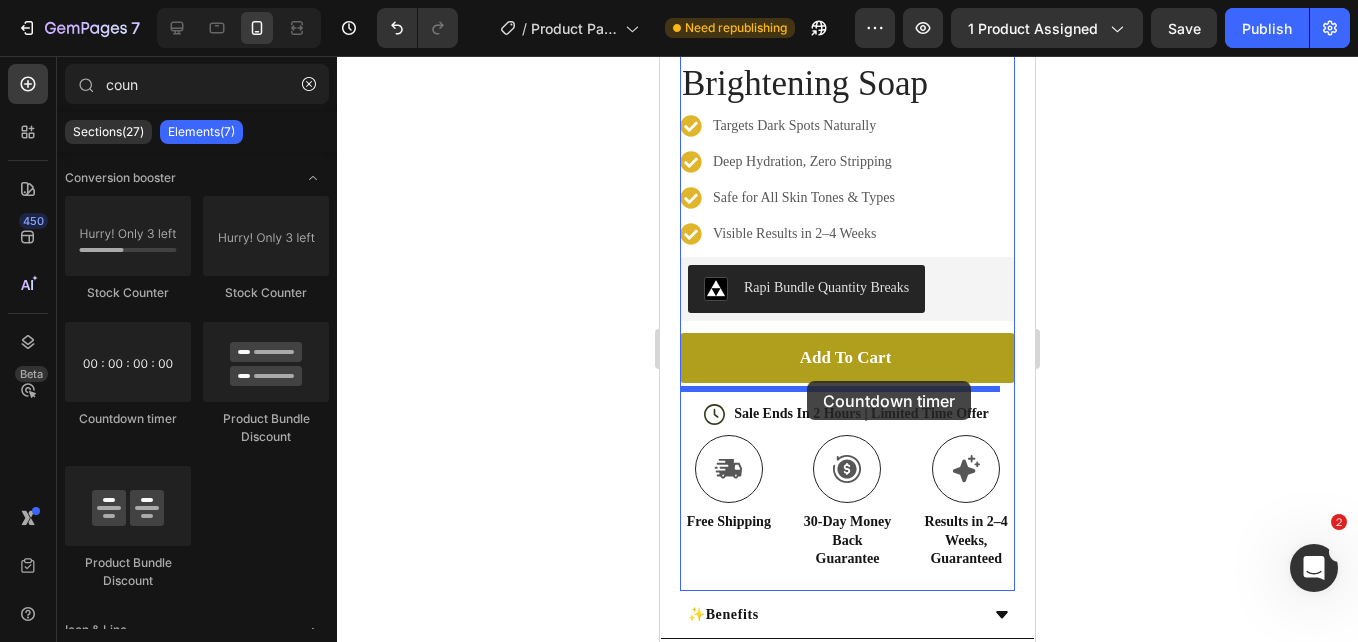 drag, startPoint x: 799, startPoint y: 444, endPoint x: 807, endPoint y: 380, distance: 64.49806 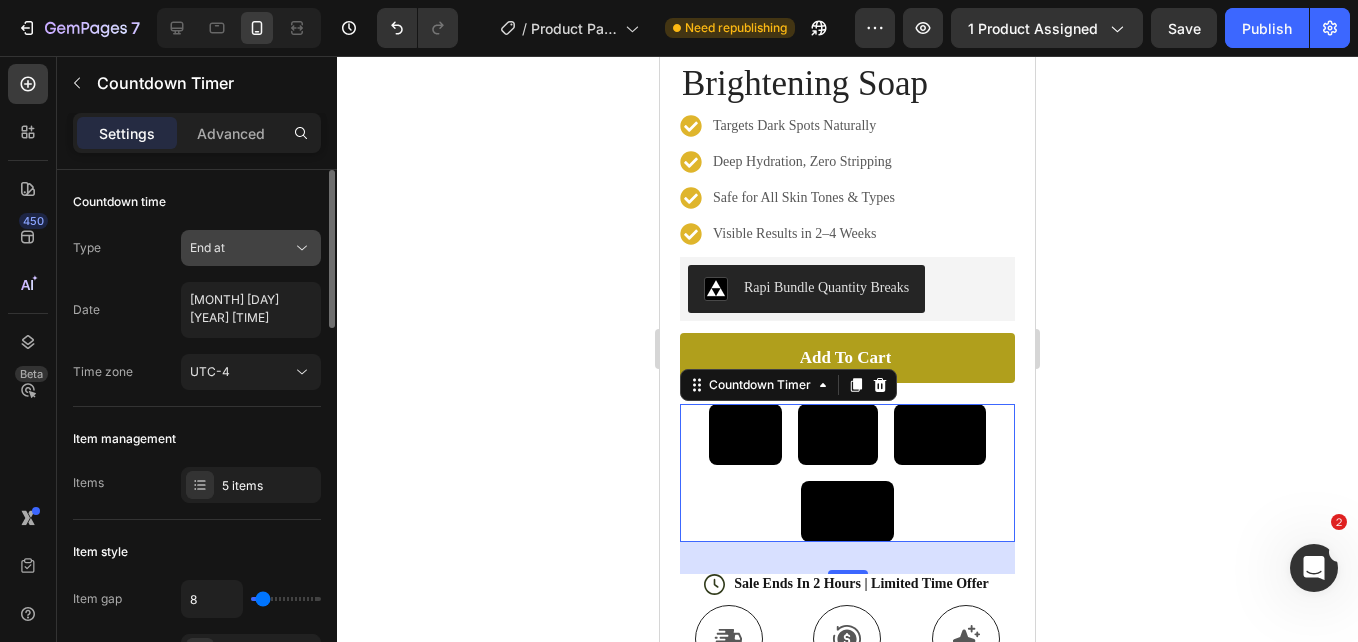 click on "End at" at bounding box center [251, 248] 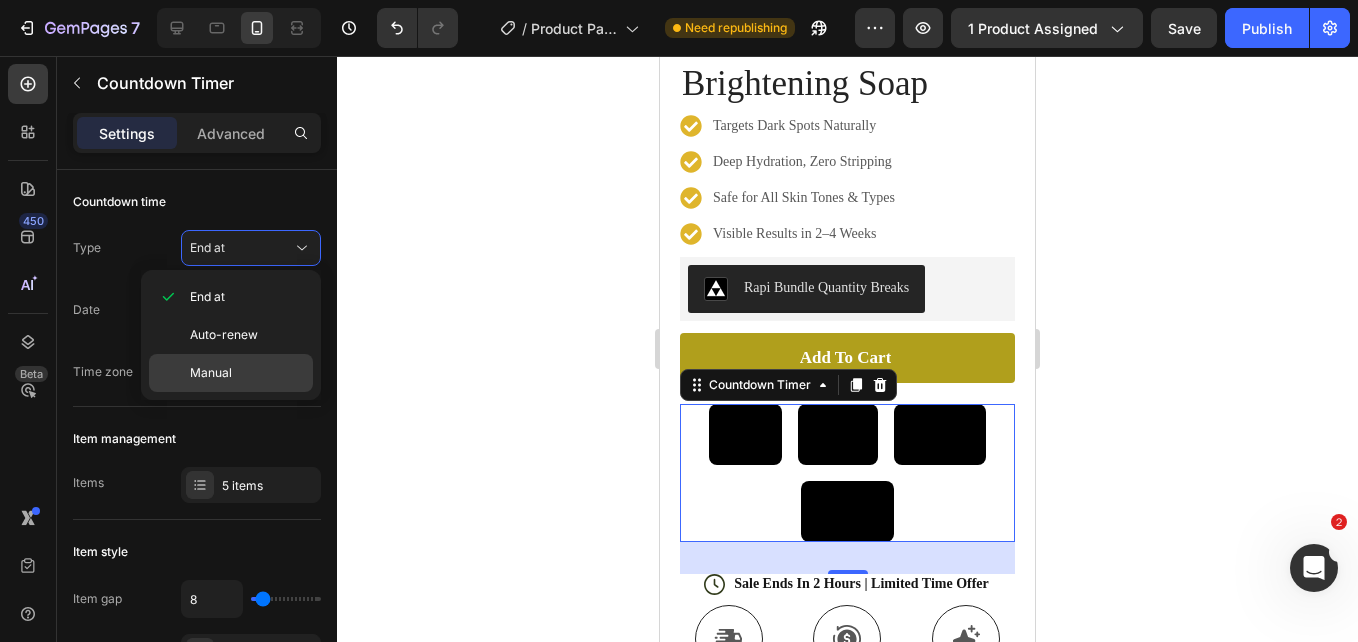 click on "Manual" 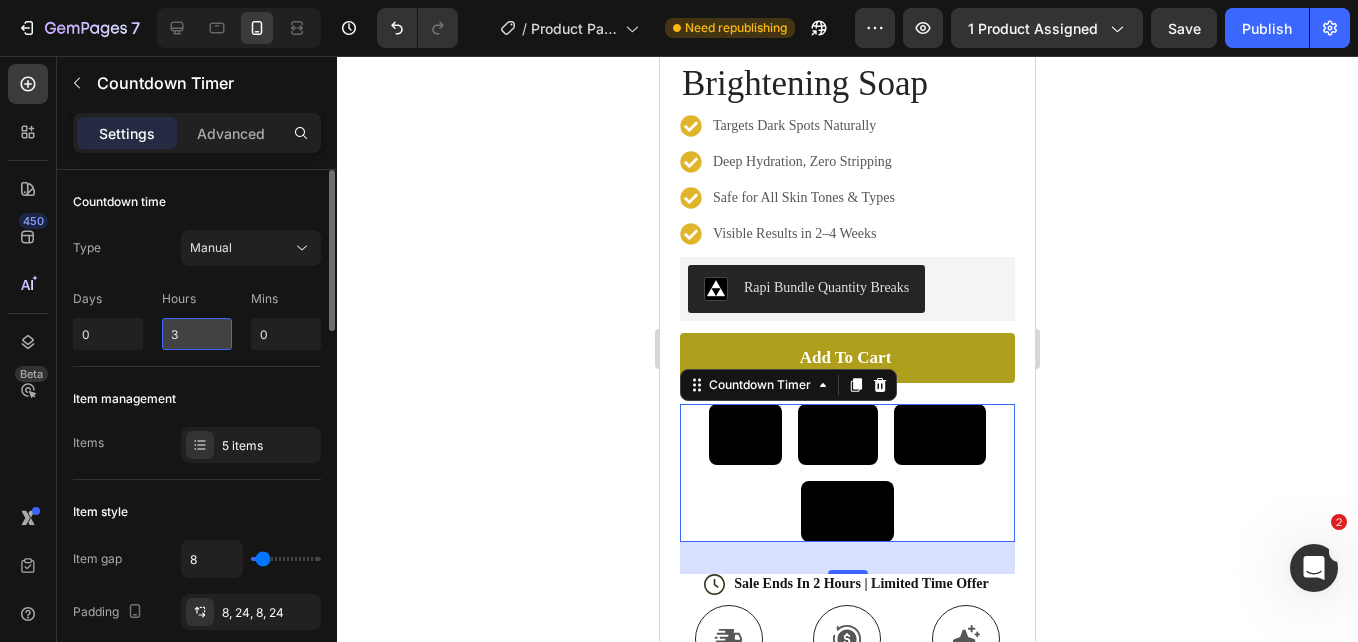 click on "3" at bounding box center (197, 334) 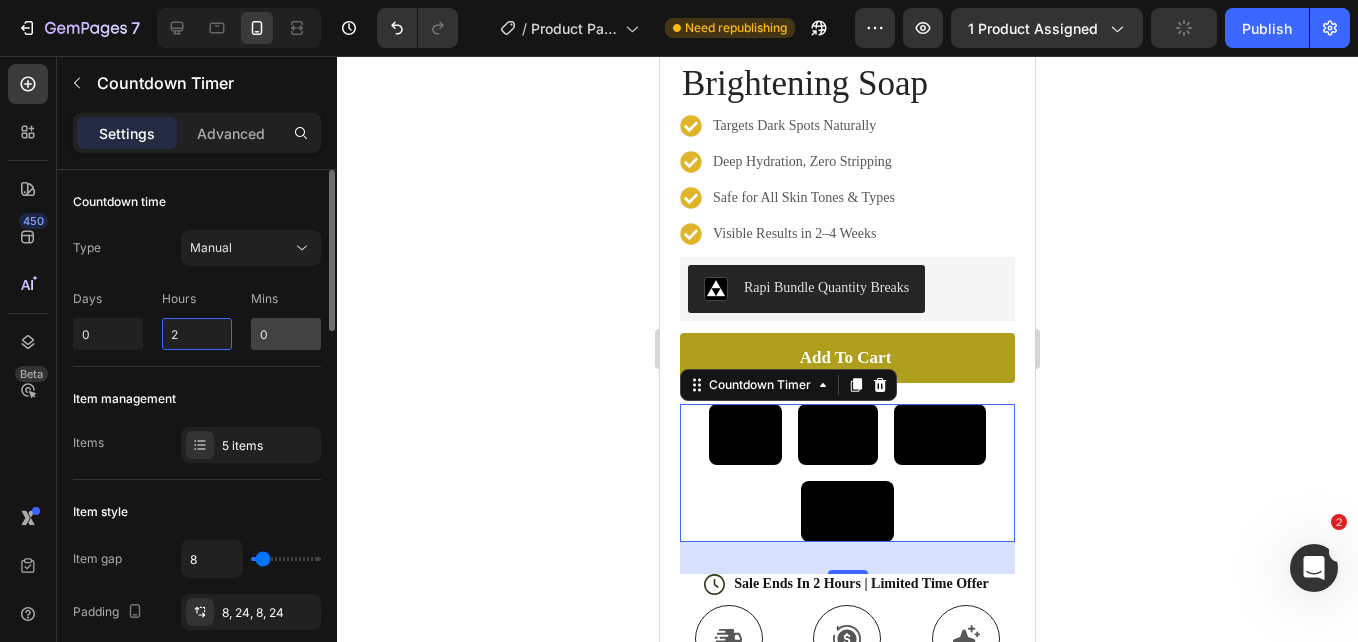 type on "2" 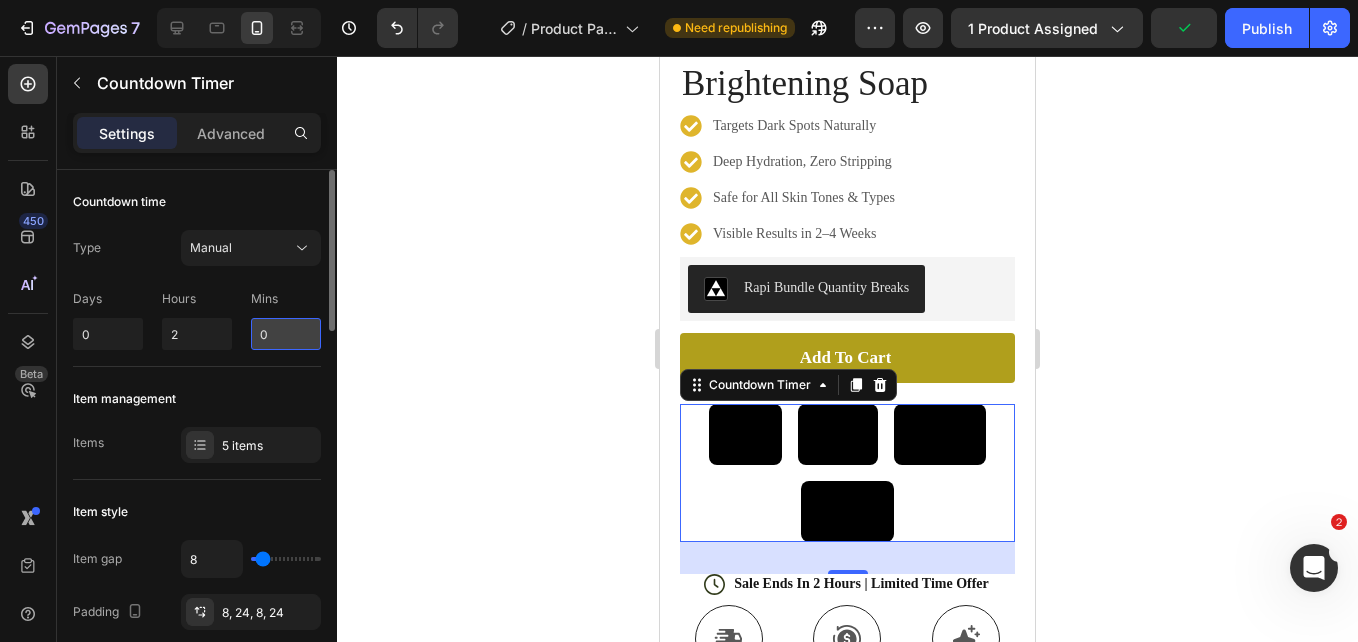 click on "0" at bounding box center (286, 334) 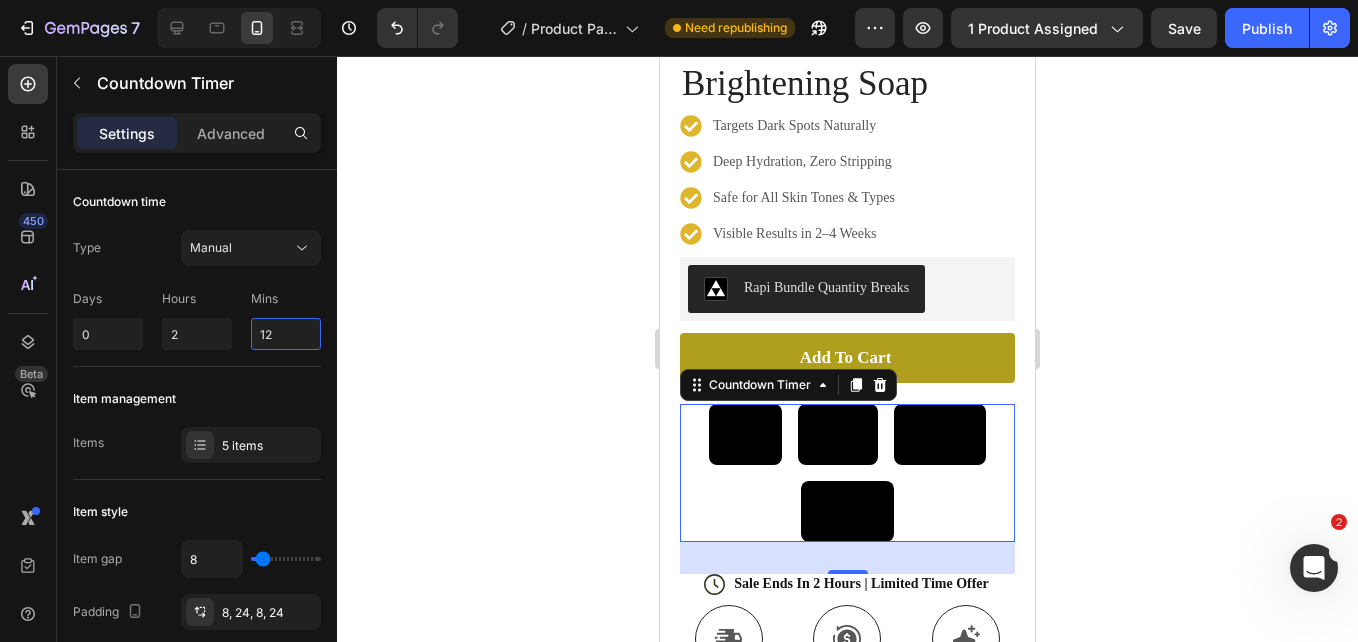 type on "12" 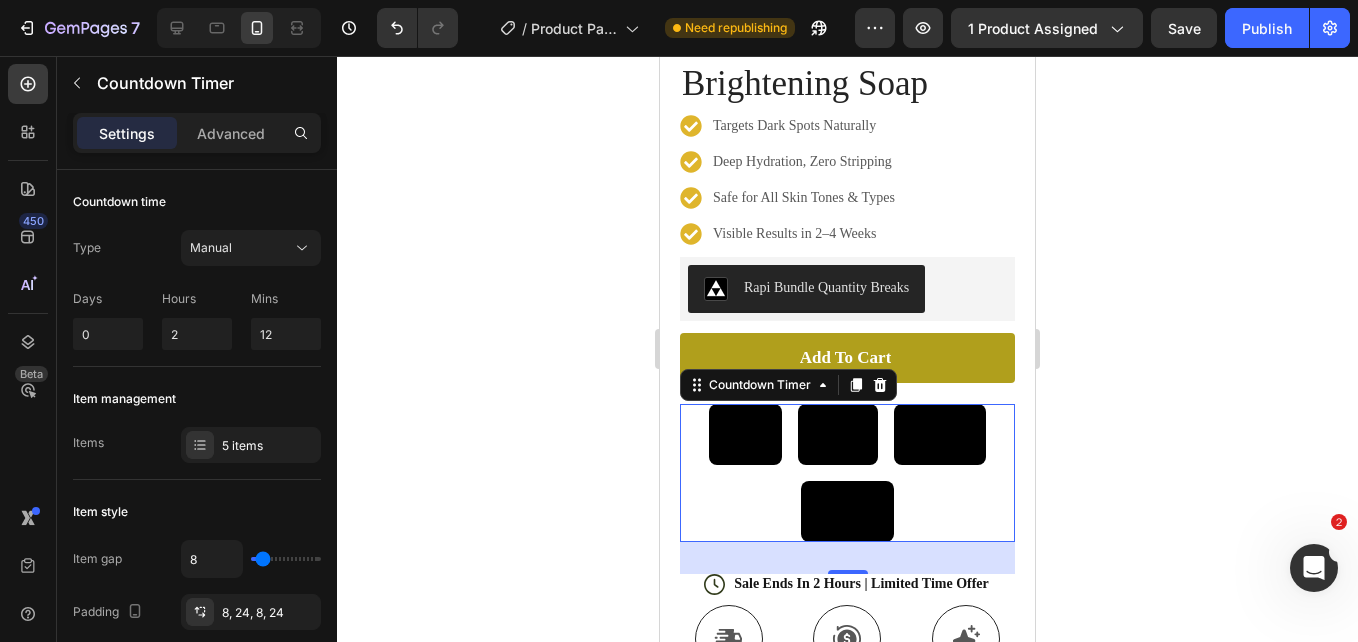 click 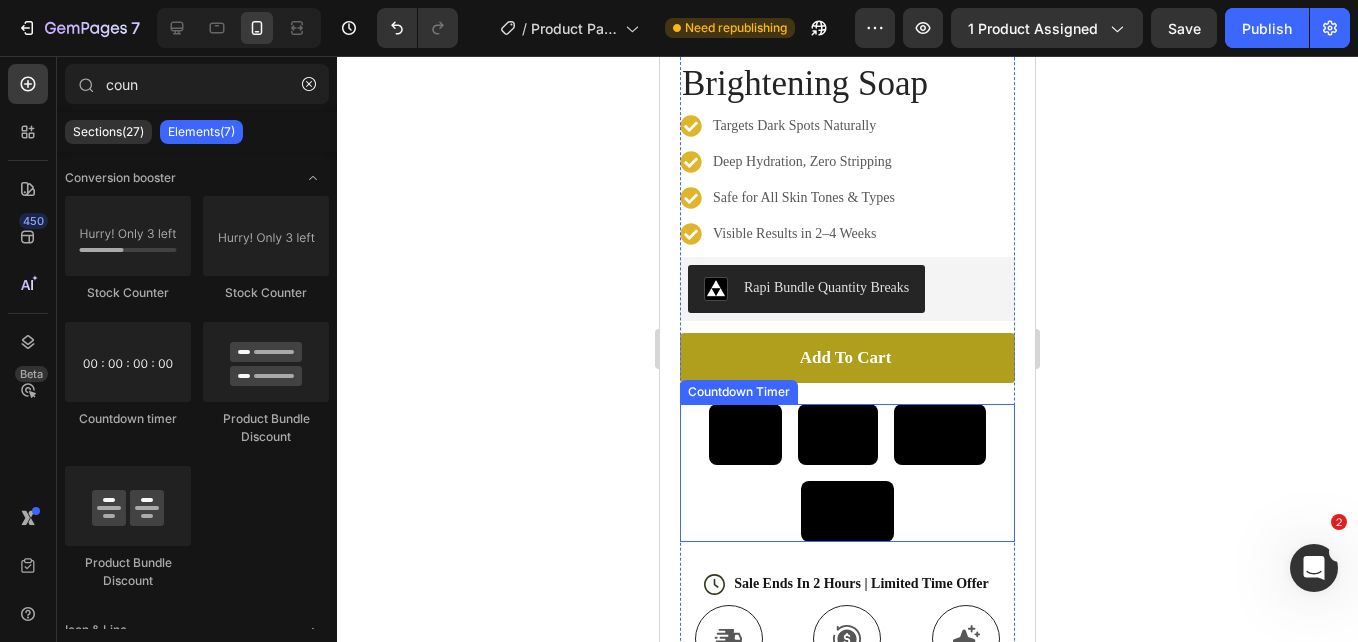 click on "00 Day 02 Hour 11 Minute 59 Second" at bounding box center [847, 473] 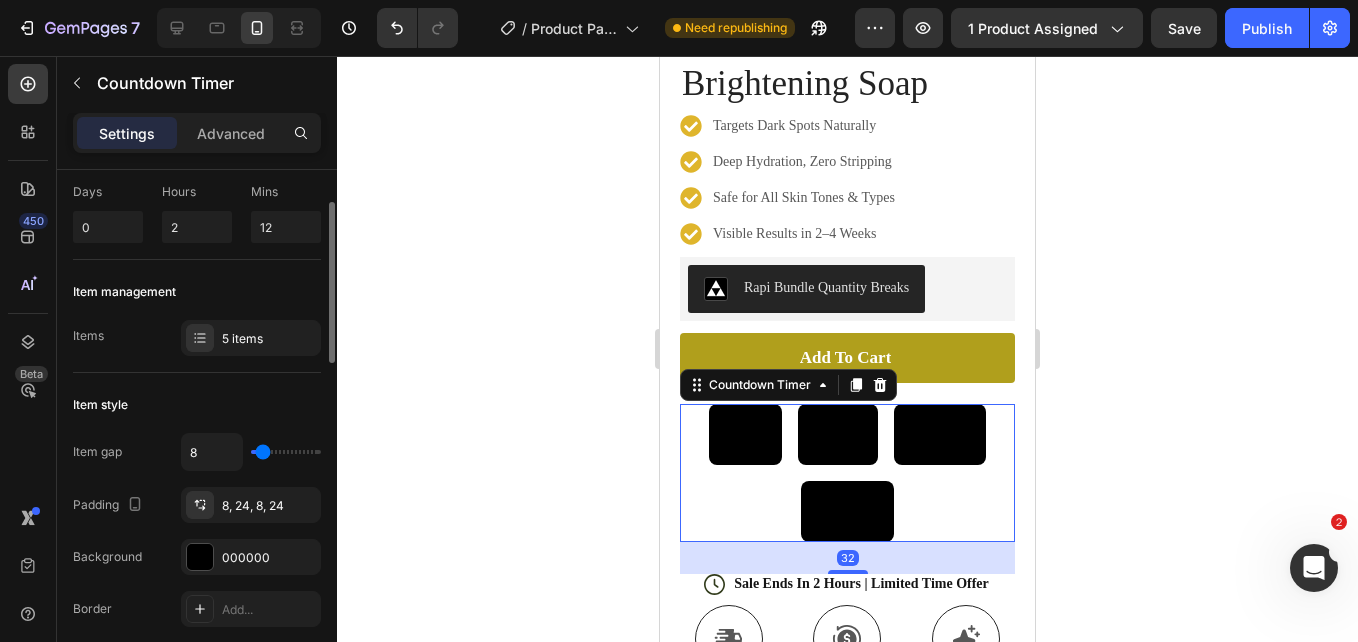 scroll, scrollTop: 108, scrollLeft: 0, axis: vertical 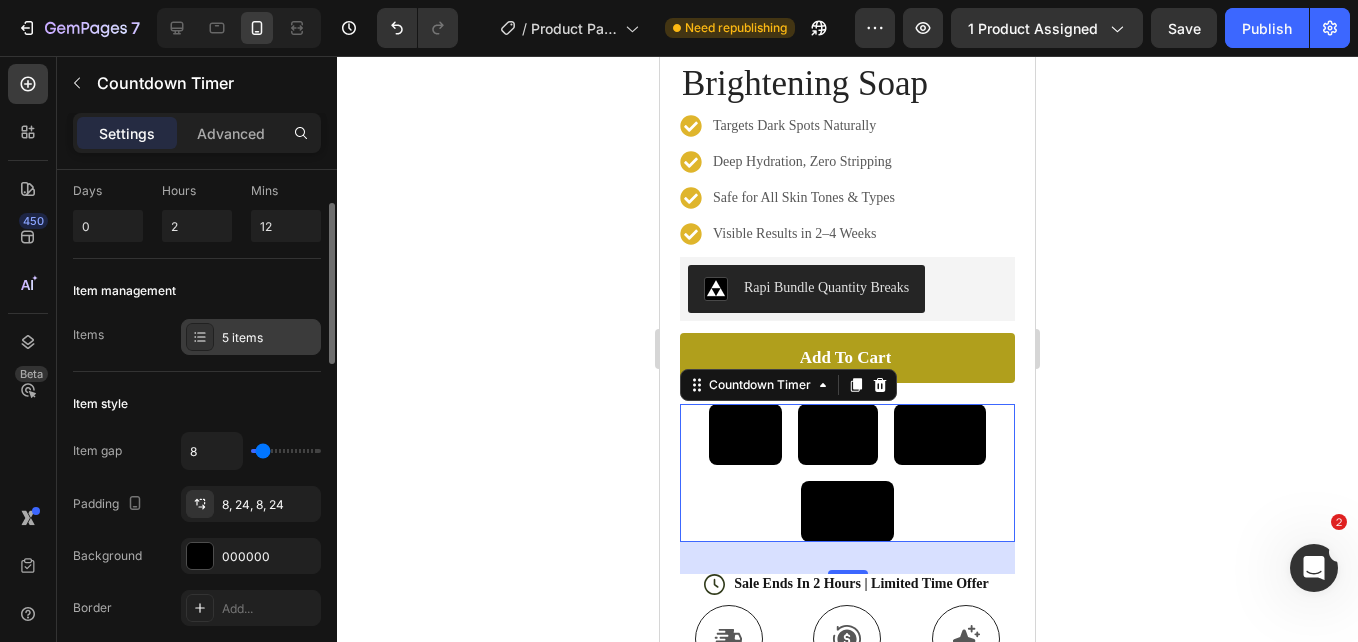 click 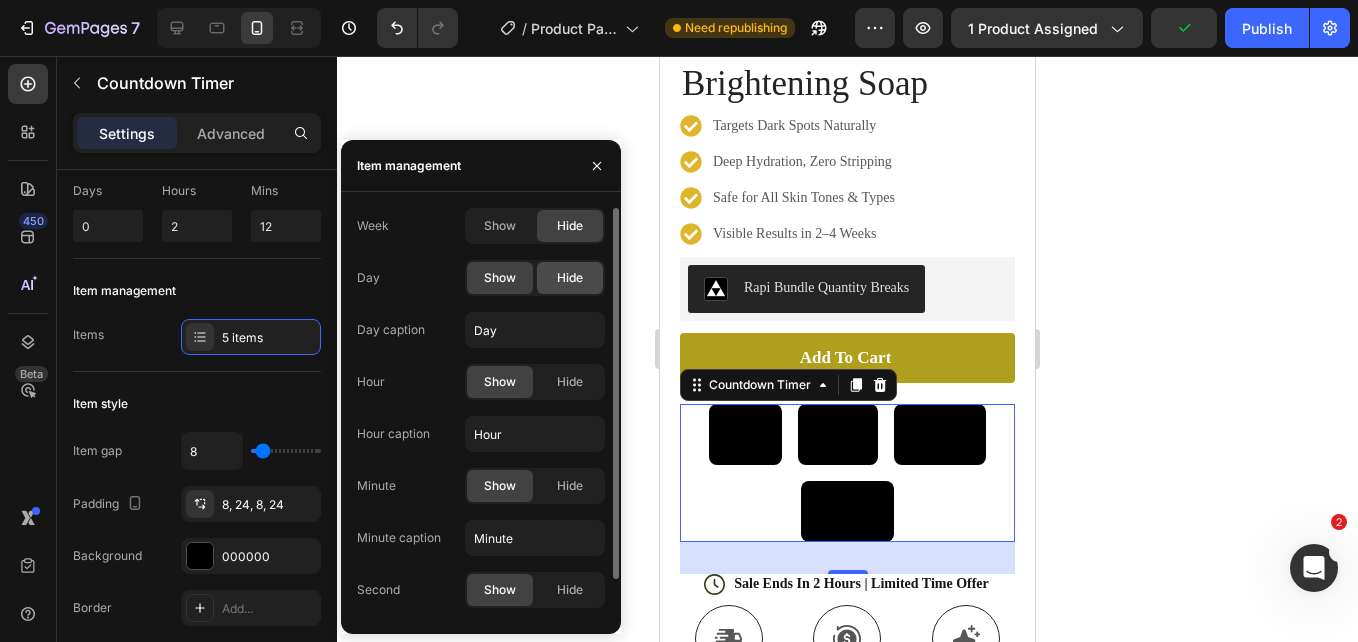 click on "Hide" 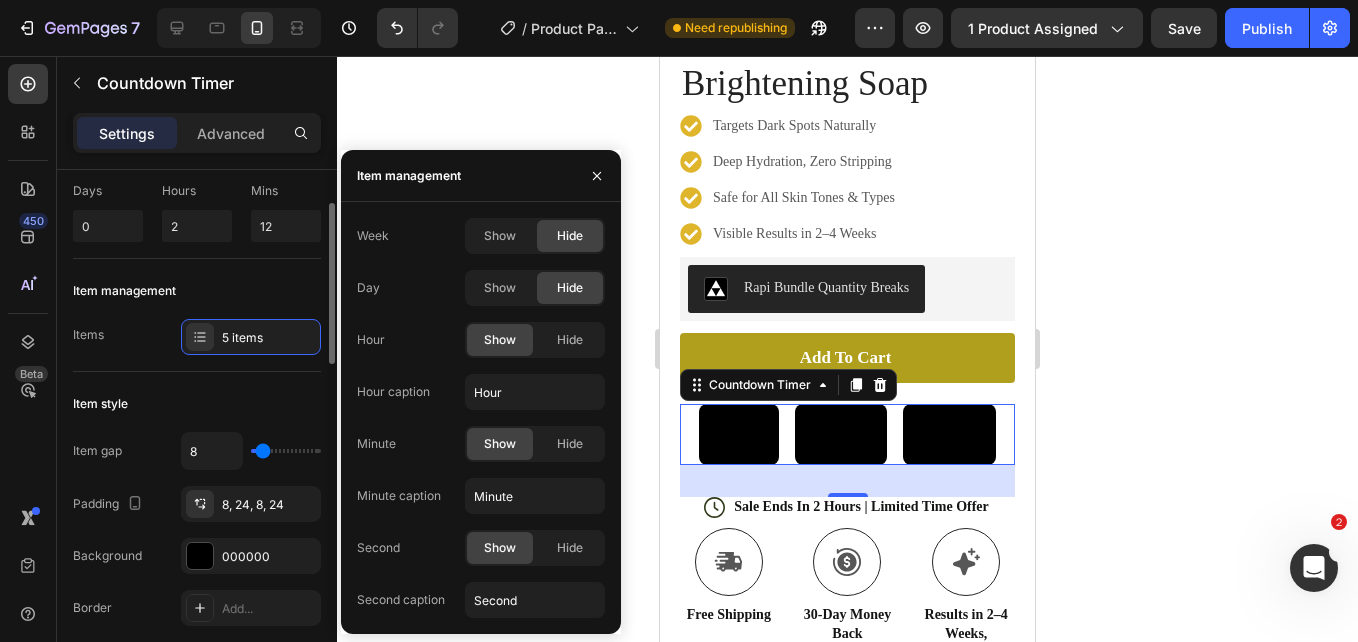 click on "Item style" at bounding box center [197, 404] 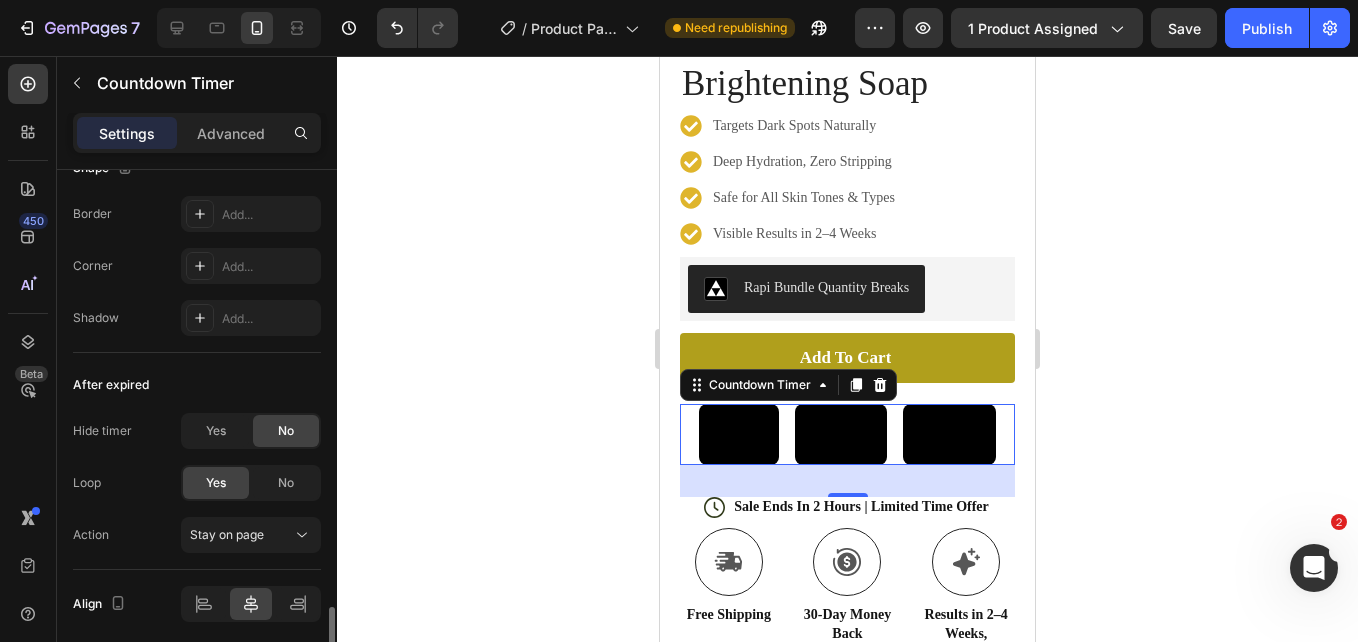 scroll, scrollTop: 1201, scrollLeft: 0, axis: vertical 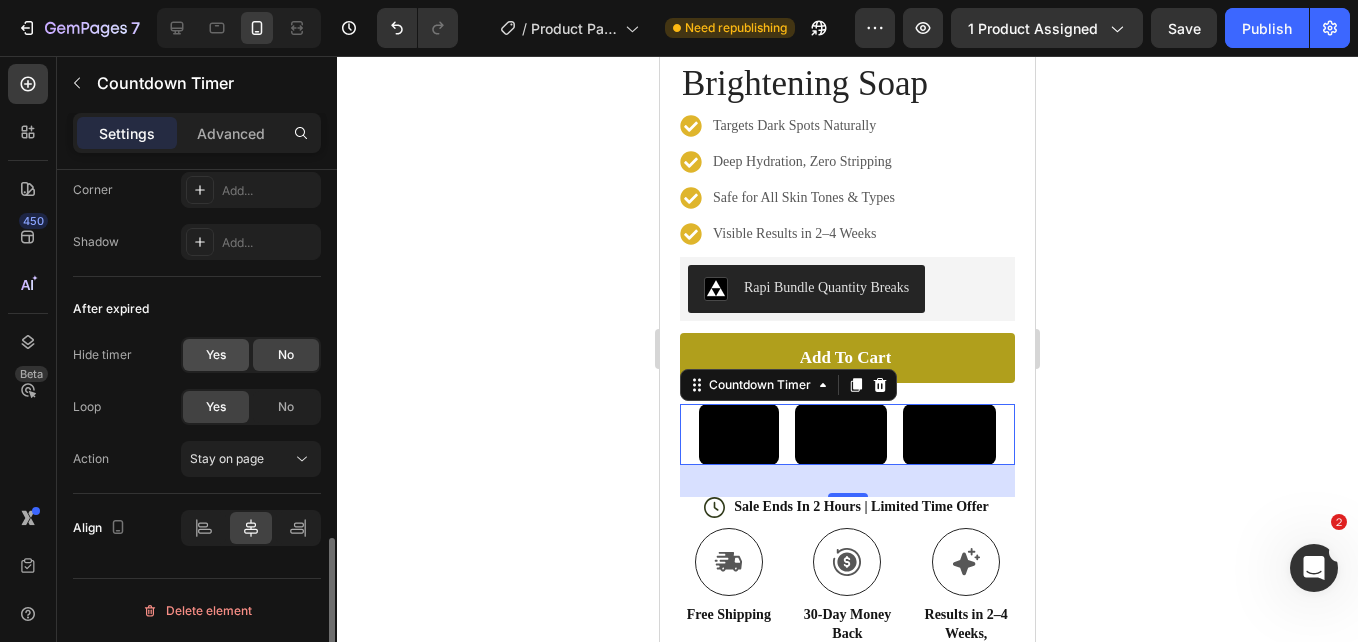 click on "Yes" 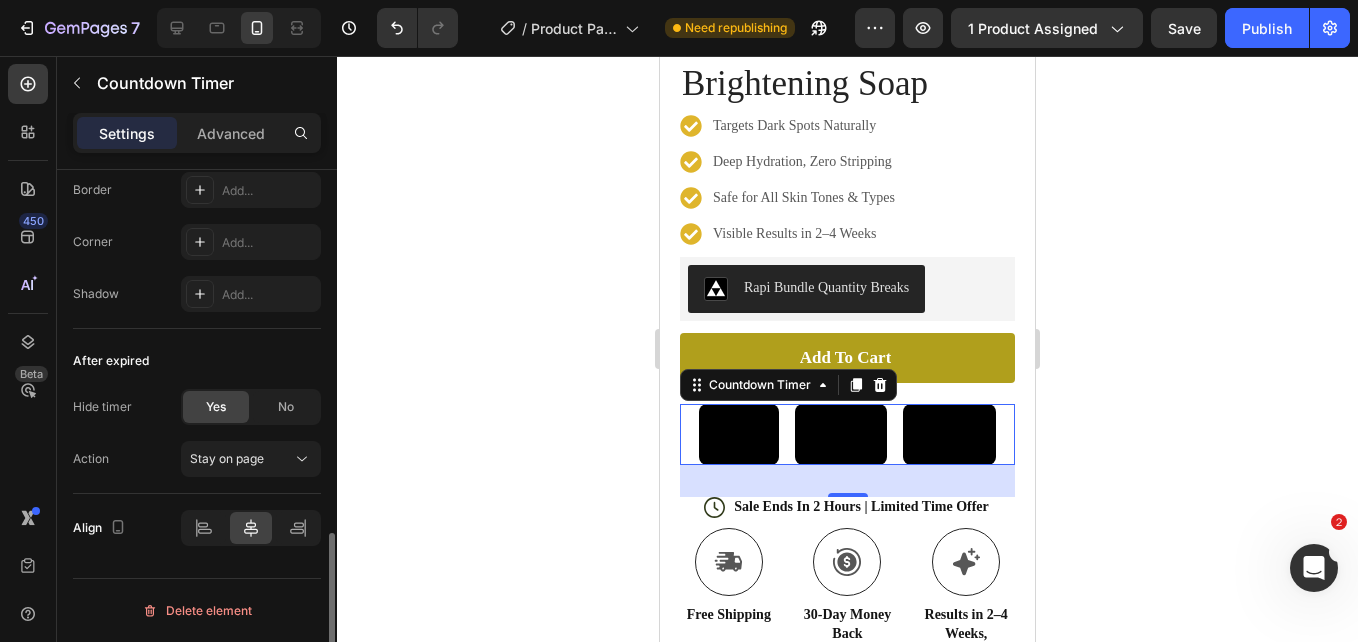 scroll, scrollTop: 1149, scrollLeft: 0, axis: vertical 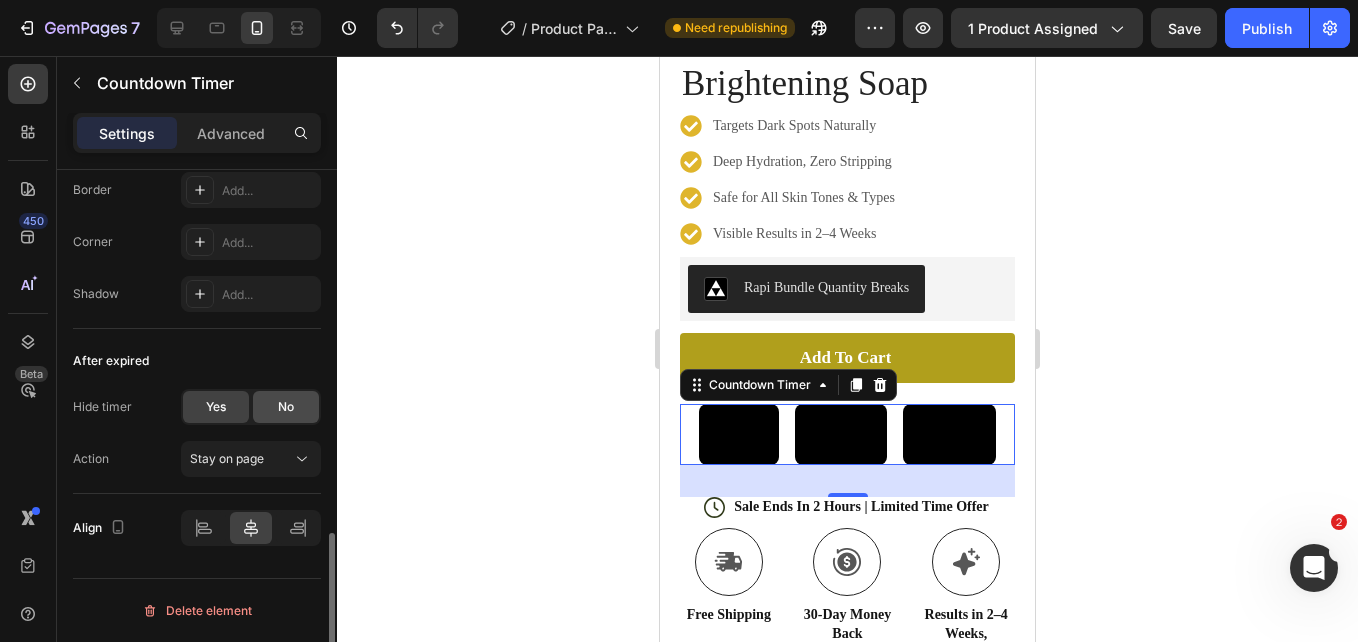click on "No" 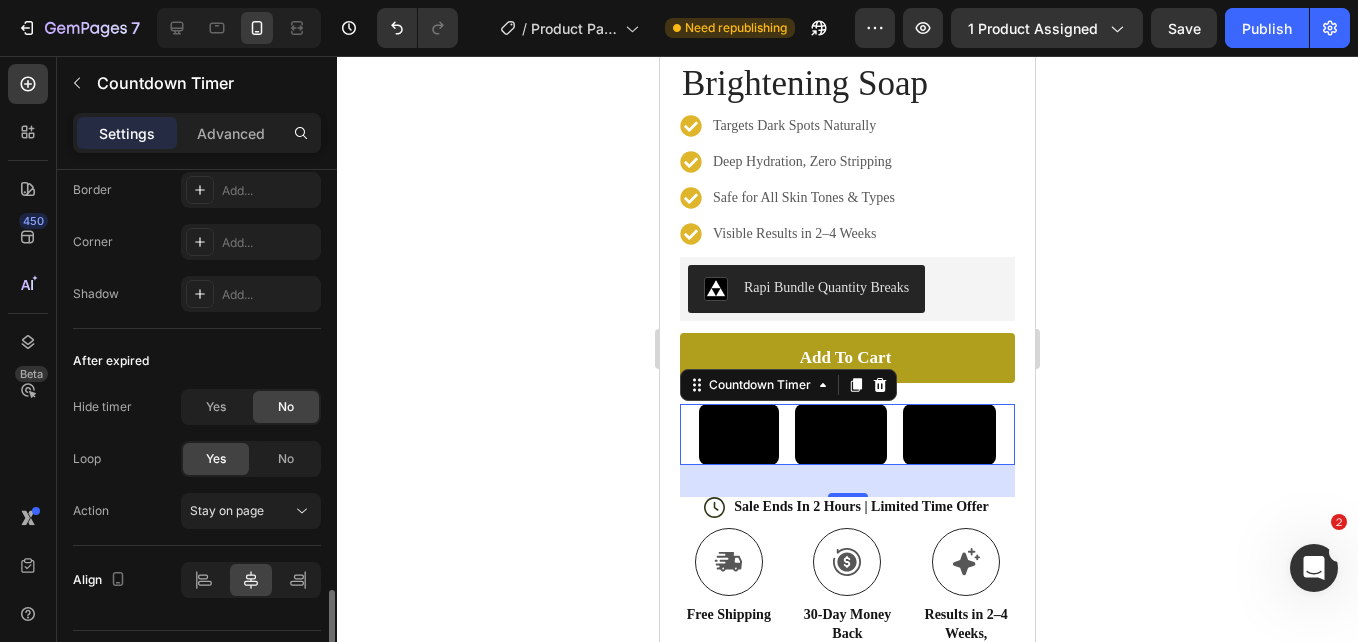 scroll, scrollTop: 1201, scrollLeft: 0, axis: vertical 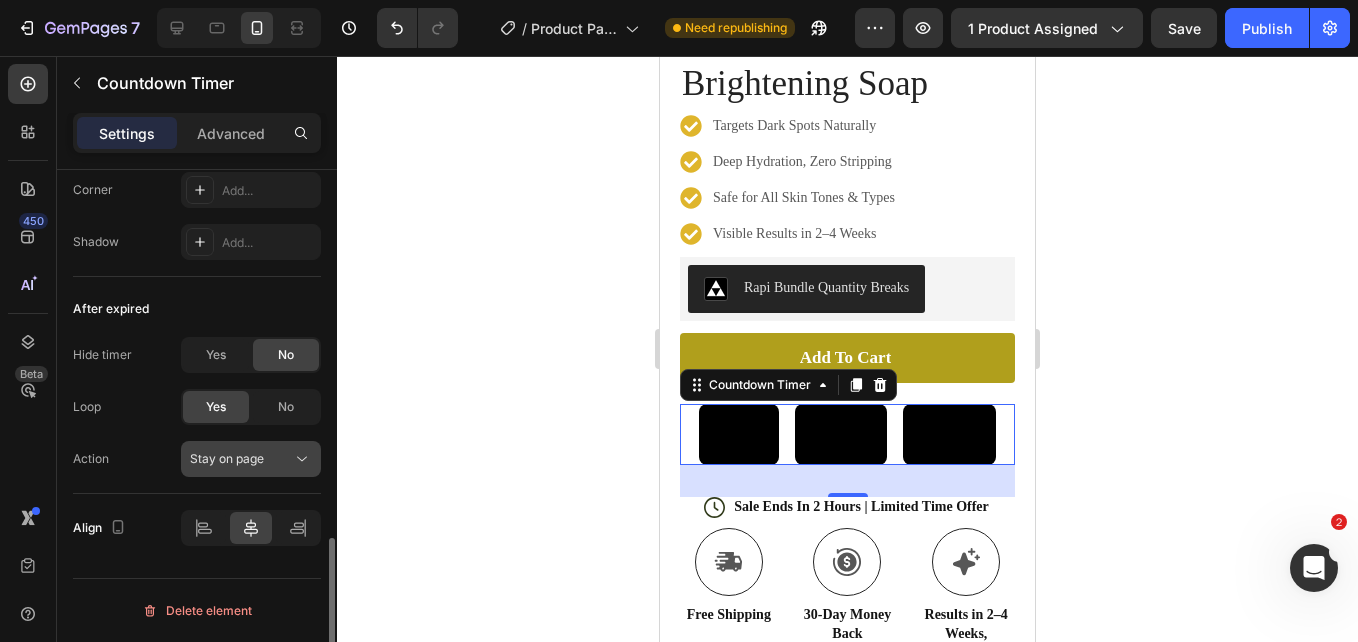 click on "Stay on page" at bounding box center [227, 458] 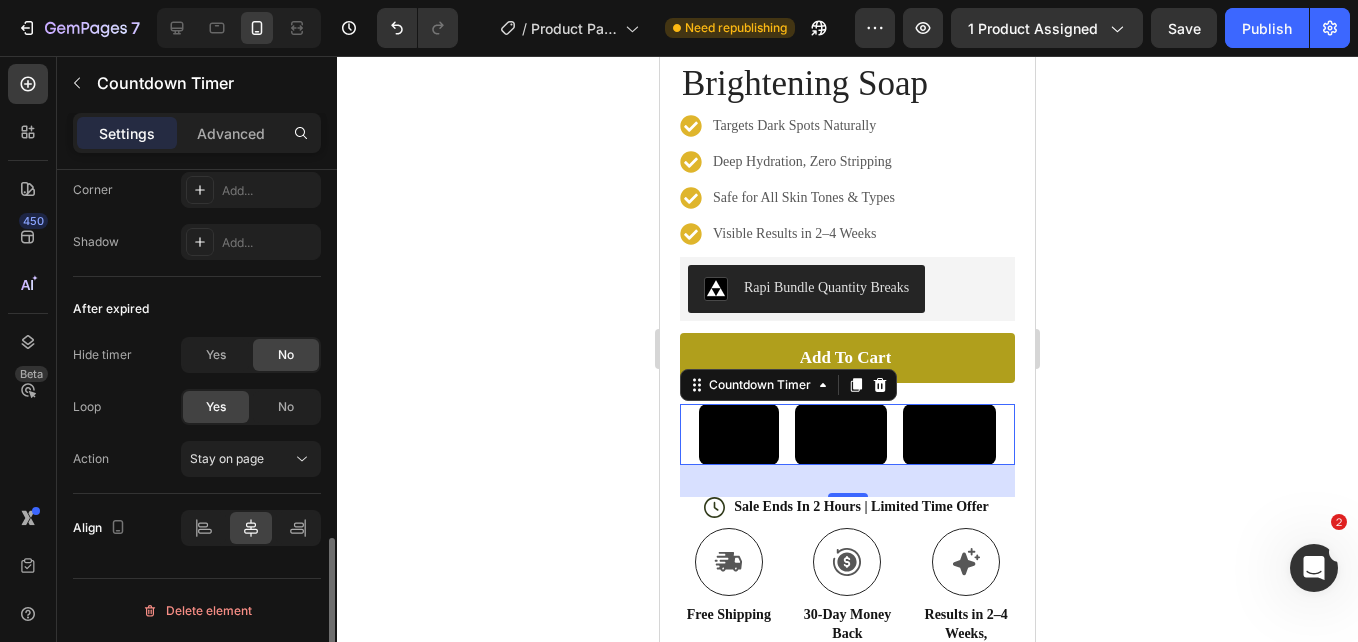 click on "After expired Hide timer Yes No Loop Yes No Action Stay on page" 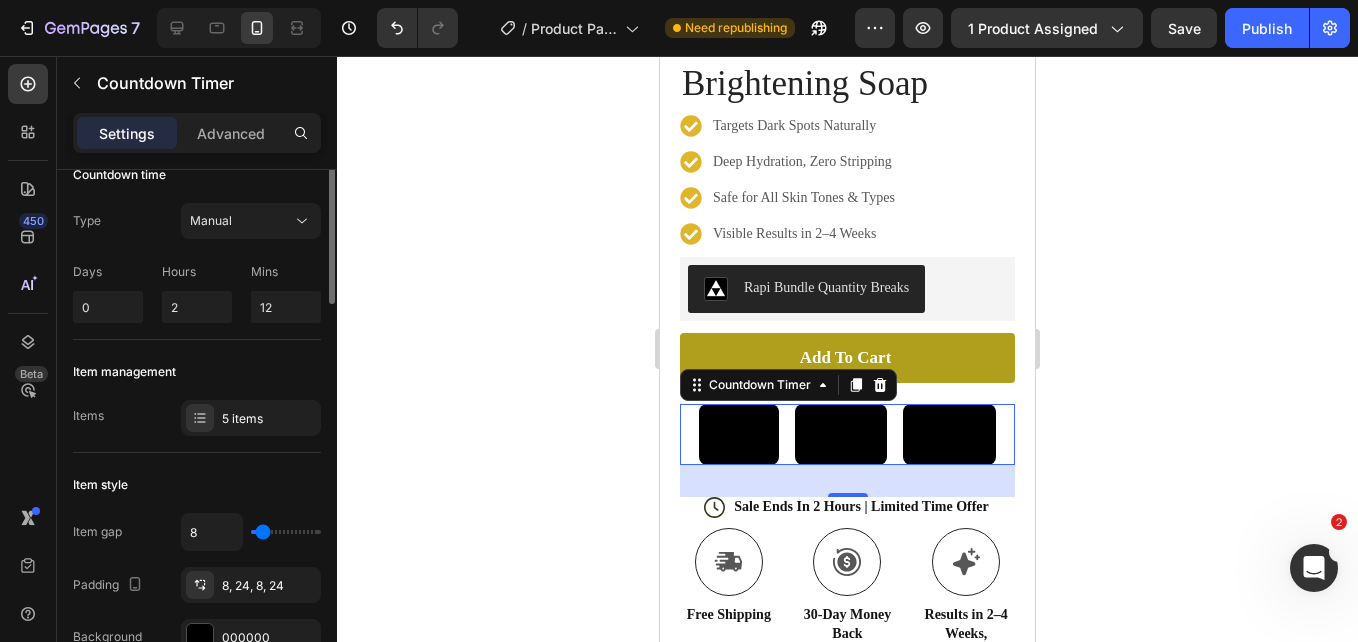 scroll, scrollTop: 0, scrollLeft: 0, axis: both 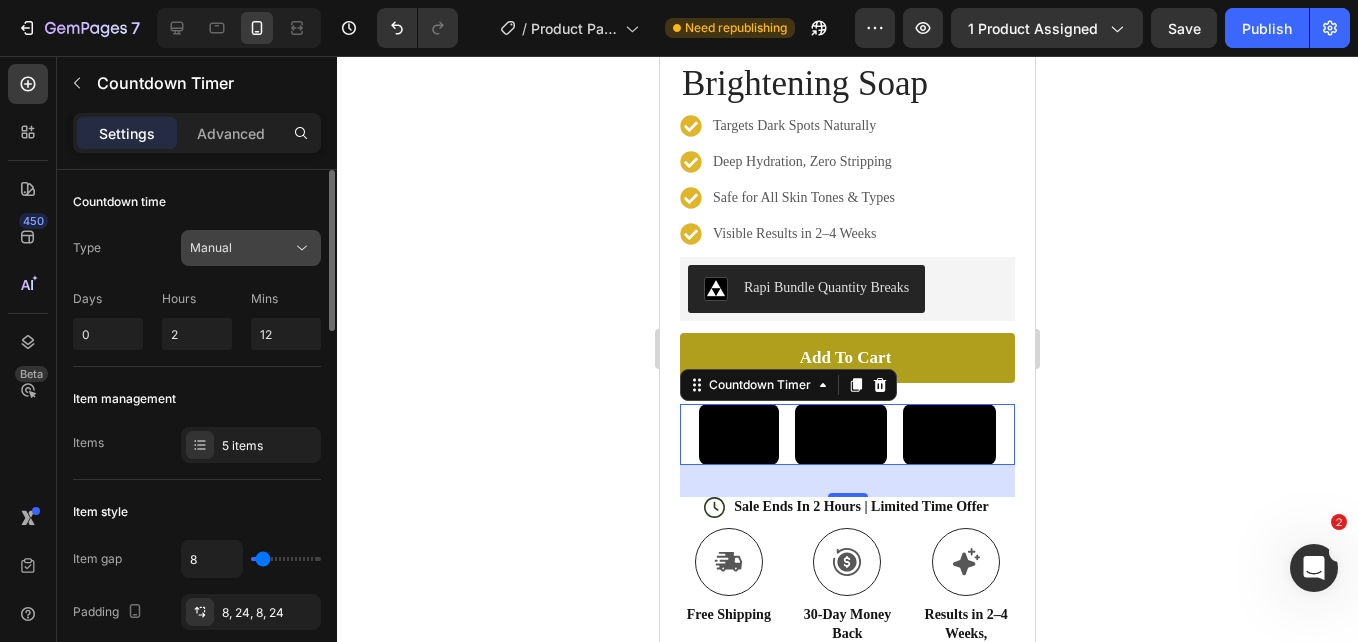click on "Manual" 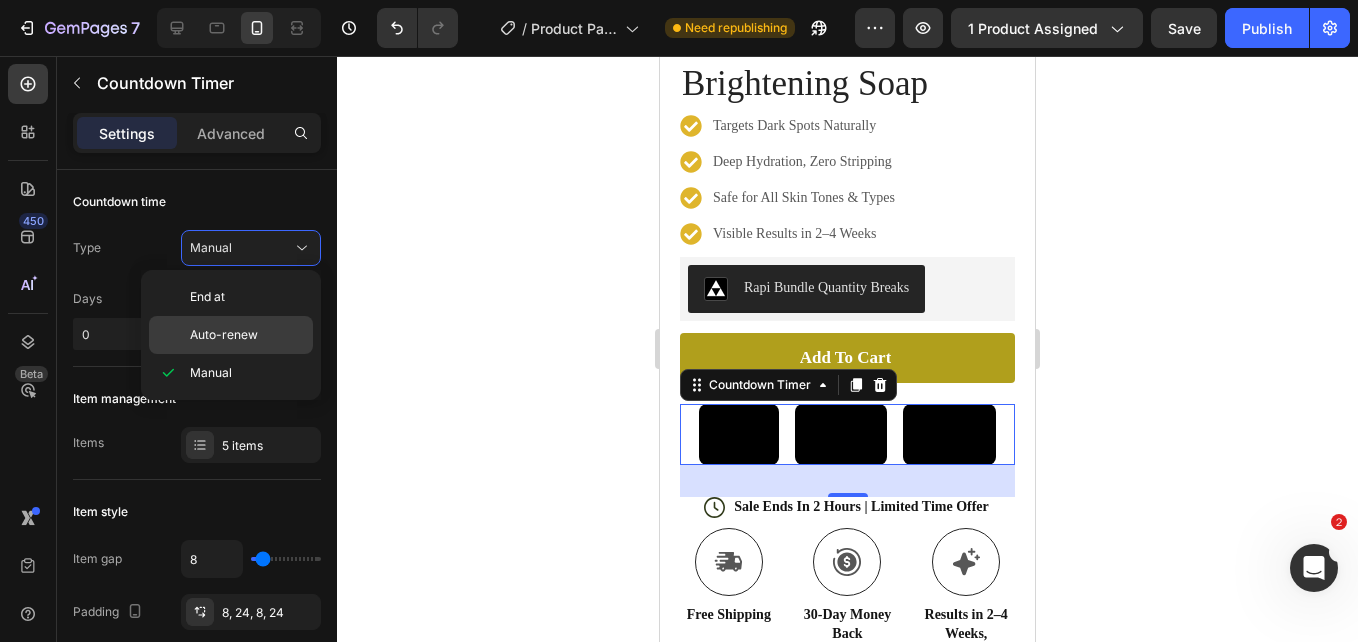 click on "Auto-renew" 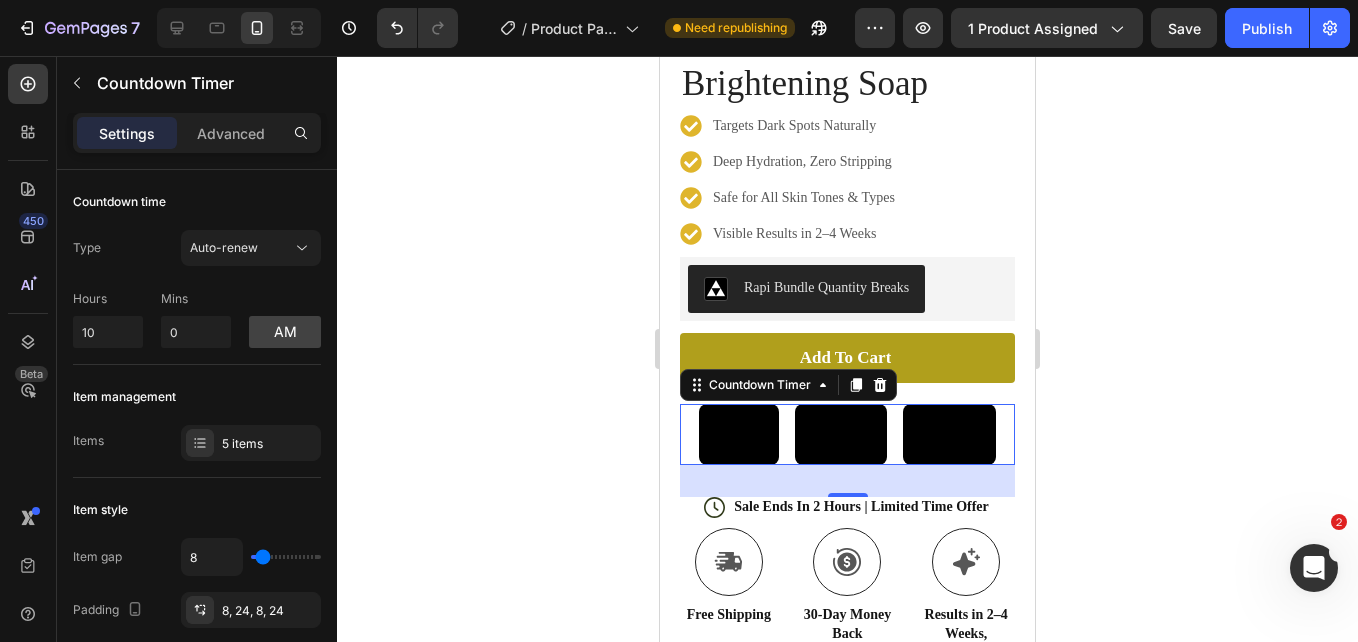 click 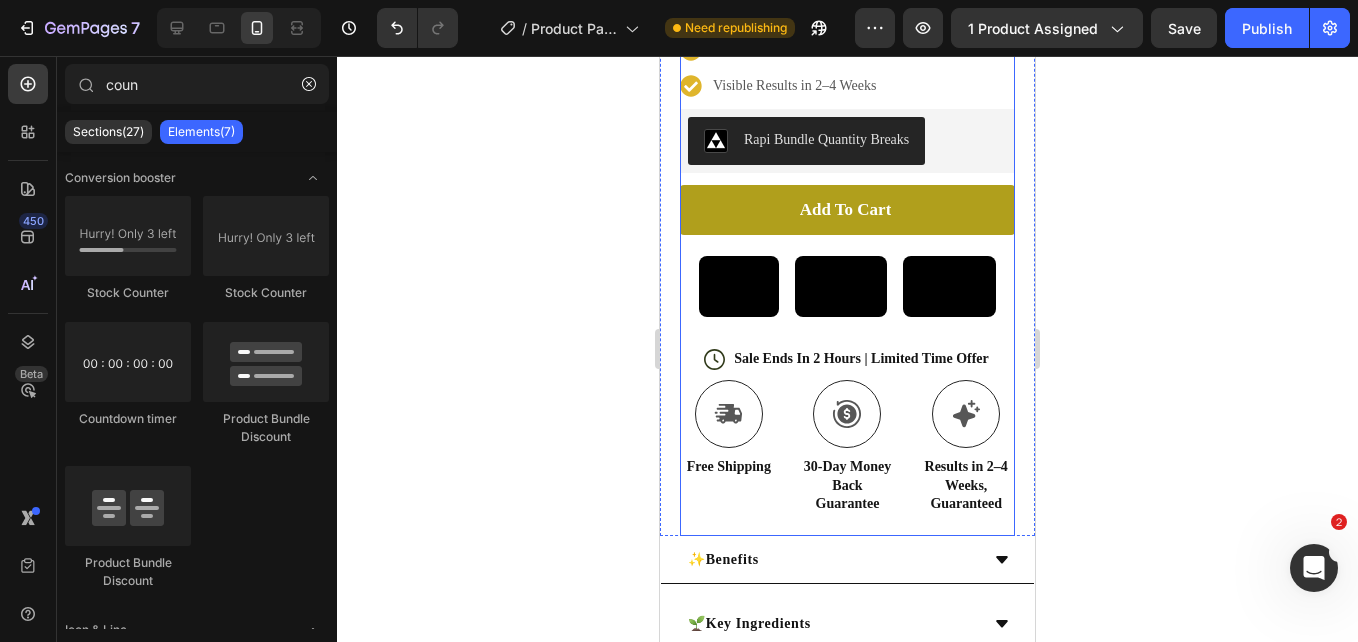 scroll, scrollTop: 746, scrollLeft: 0, axis: vertical 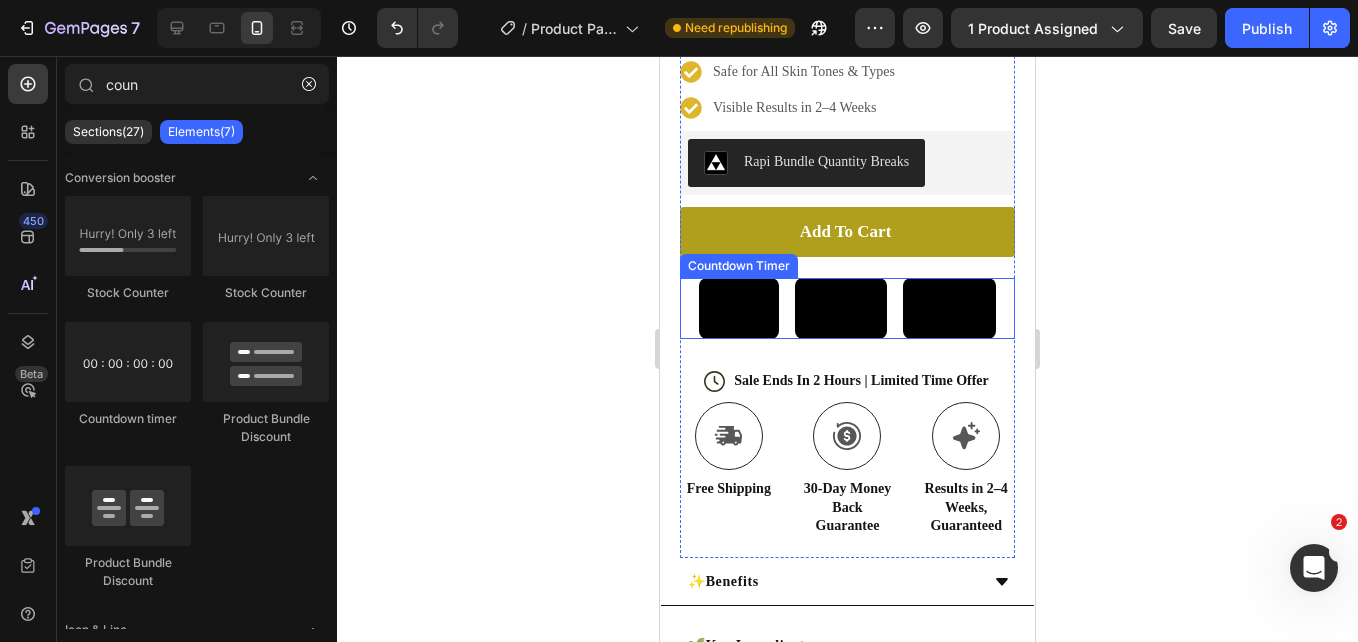 click on "34 Second" at bounding box center [949, 308] 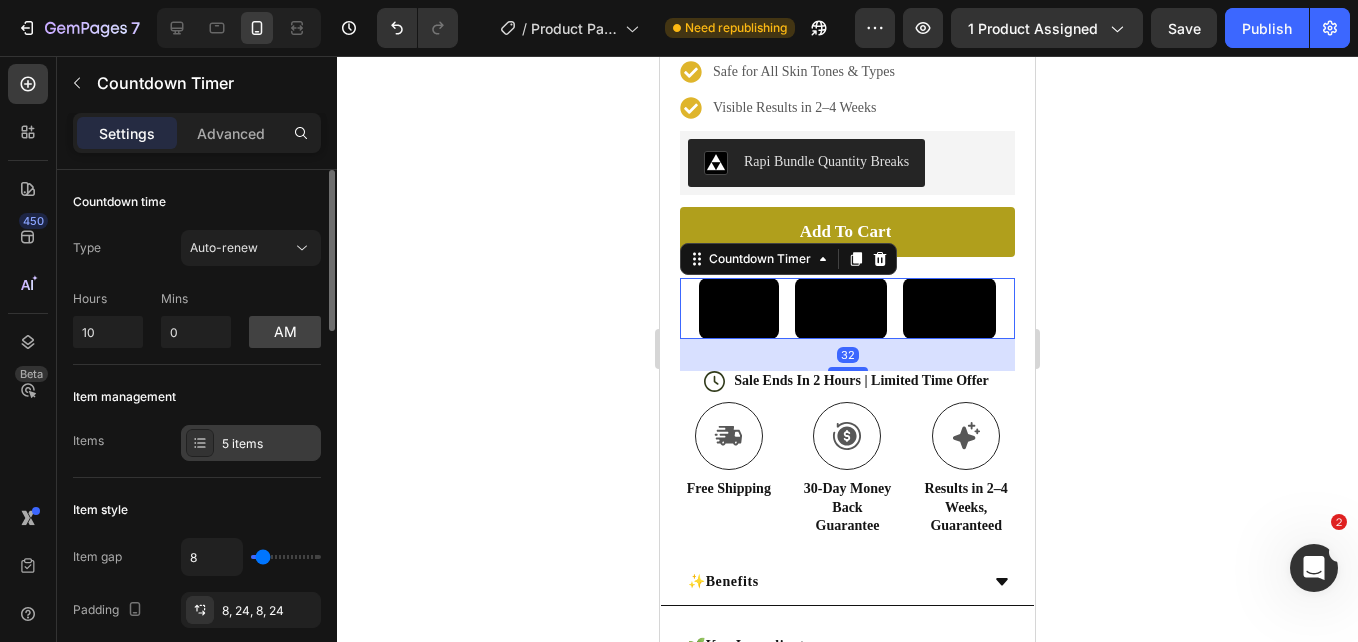 click on "5 items" at bounding box center (269, 444) 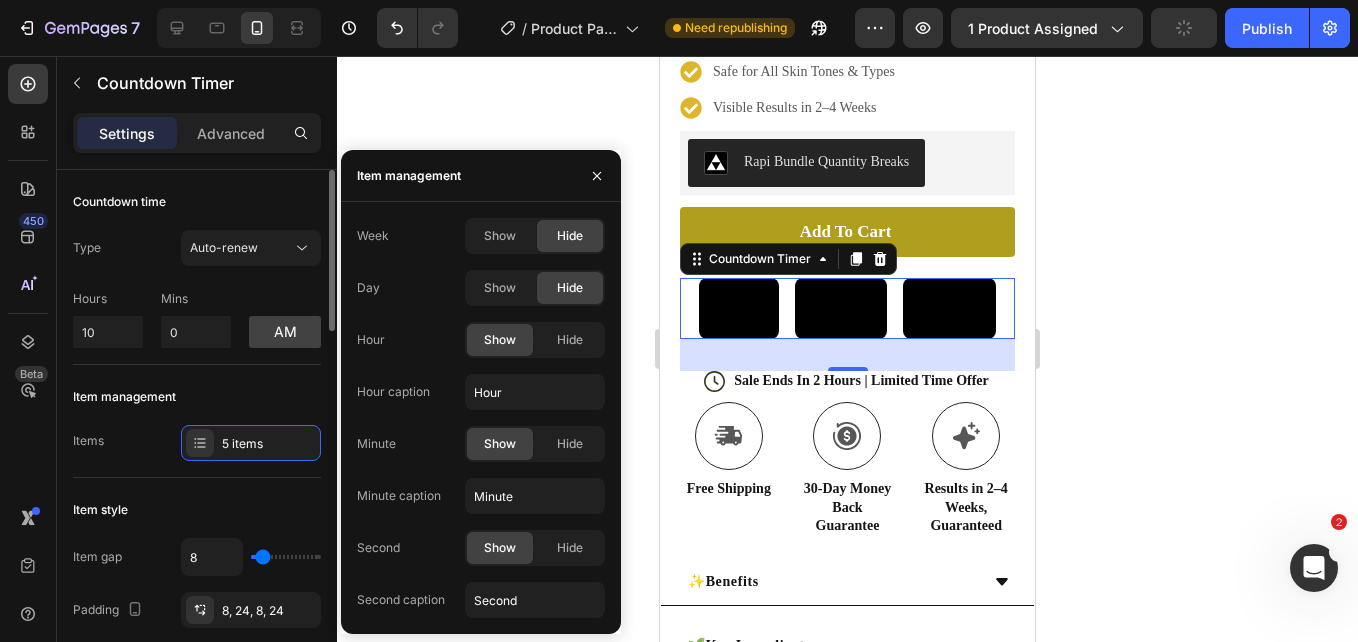 click on "Item management" at bounding box center (197, 397) 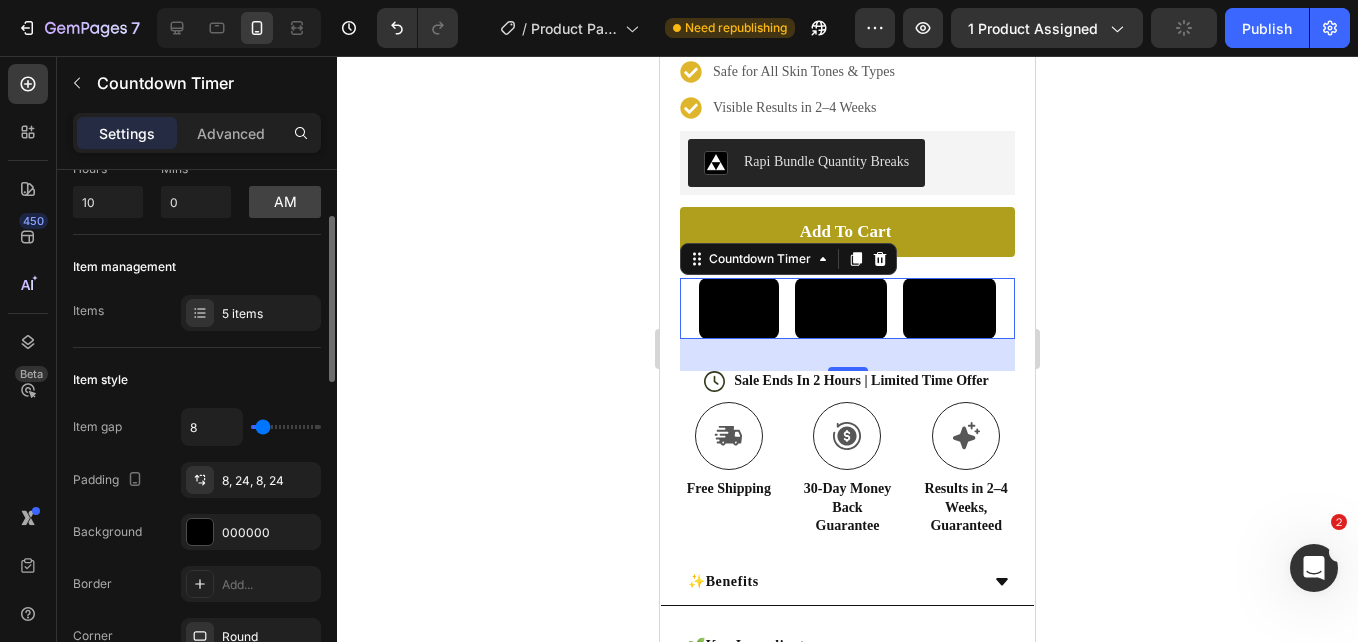 scroll, scrollTop: 134, scrollLeft: 0, axis: vertical 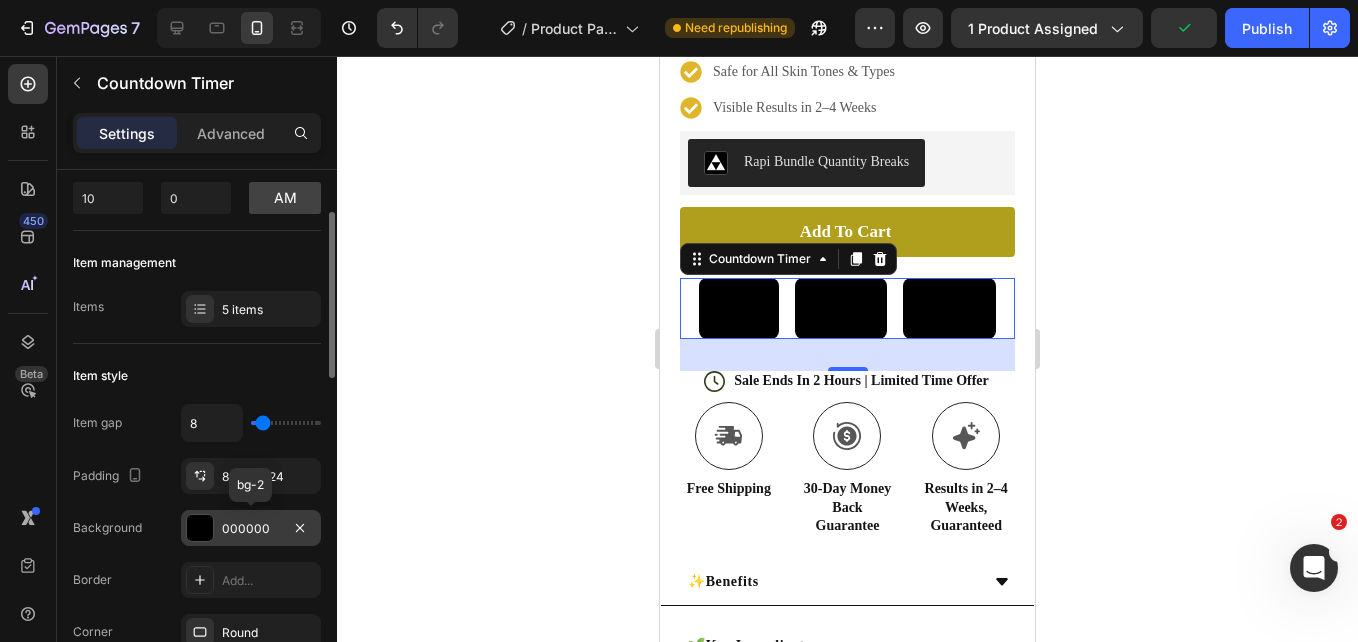 click at bounding box center [200, 528] 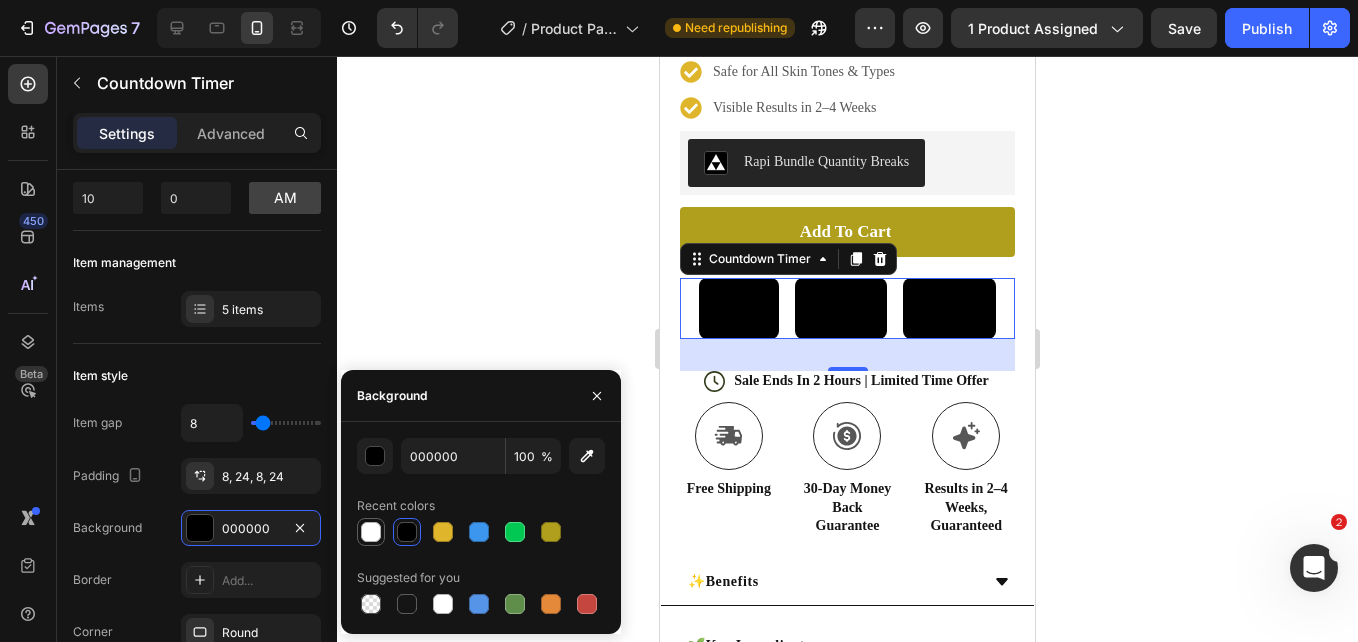 click at bounding box center (371, 532) 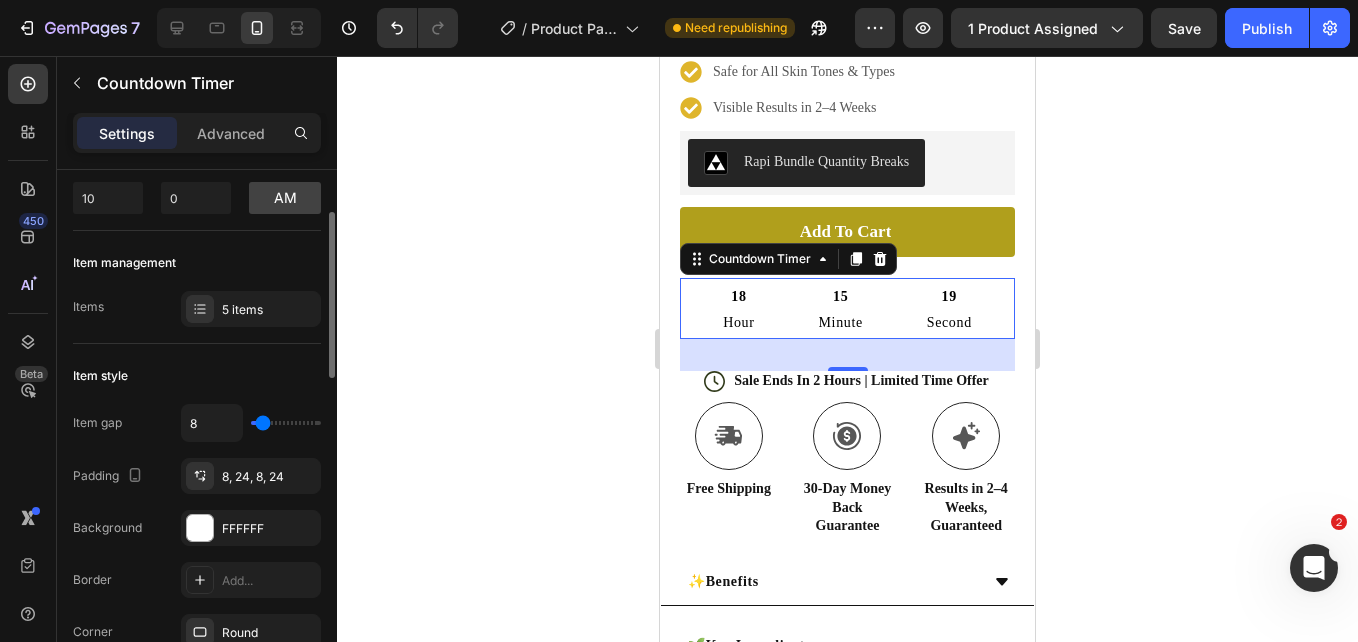 click on "Item style" at bounding box center (197, 376) 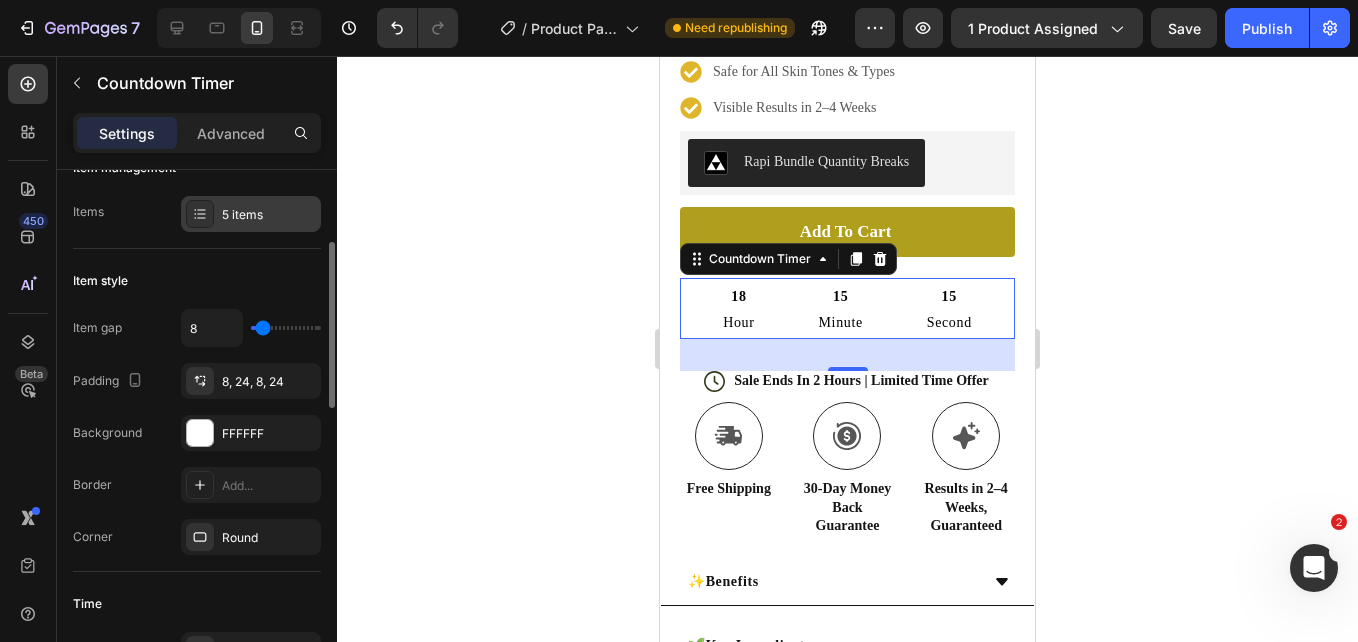 scroll, scrollTop: 231, scrollLeft: 0, axis: vertical 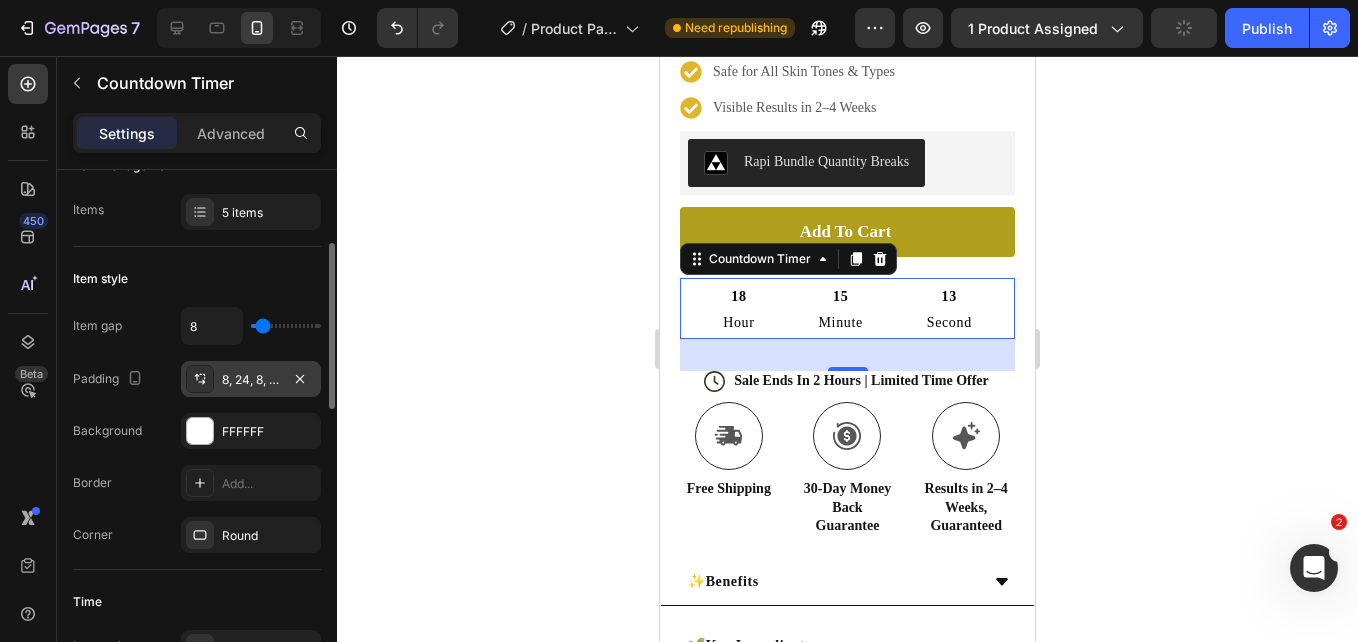 click on "8, 24, 8, 24" at bounding box center [251, 380] 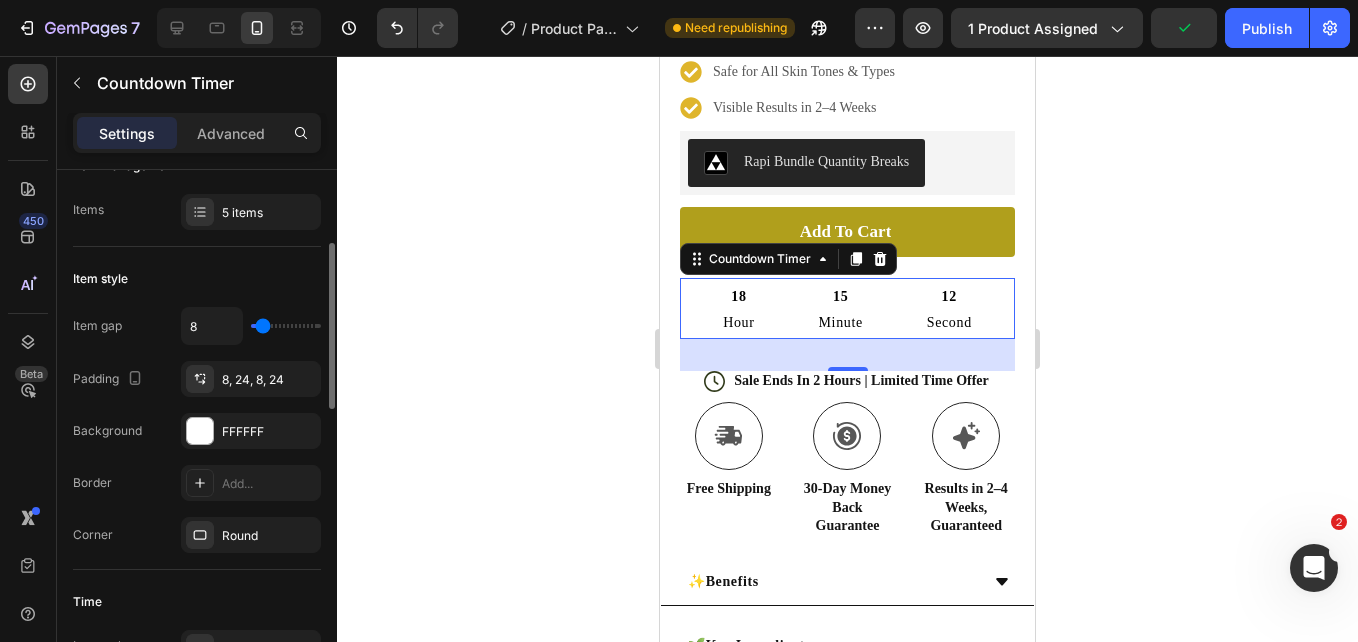 click on "Item gap 8" at bounding box center (197, 326) 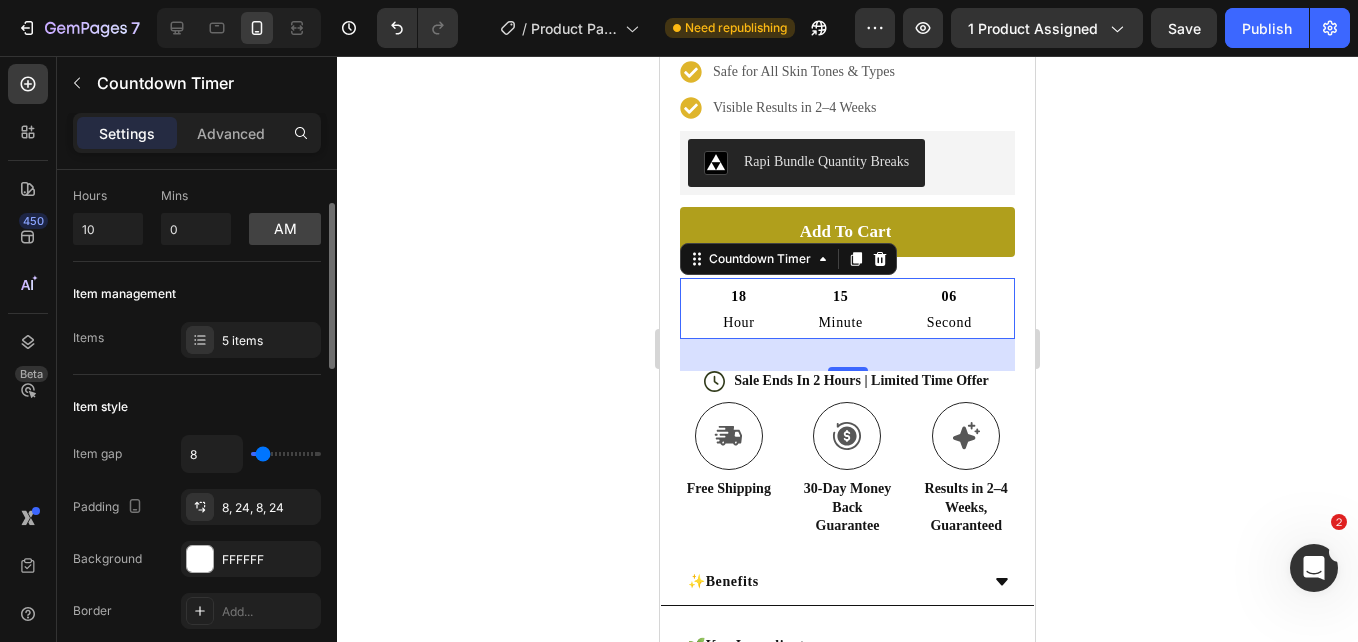 scroll, scrollTop: 105, scrollLeft: 0, axis: vertical 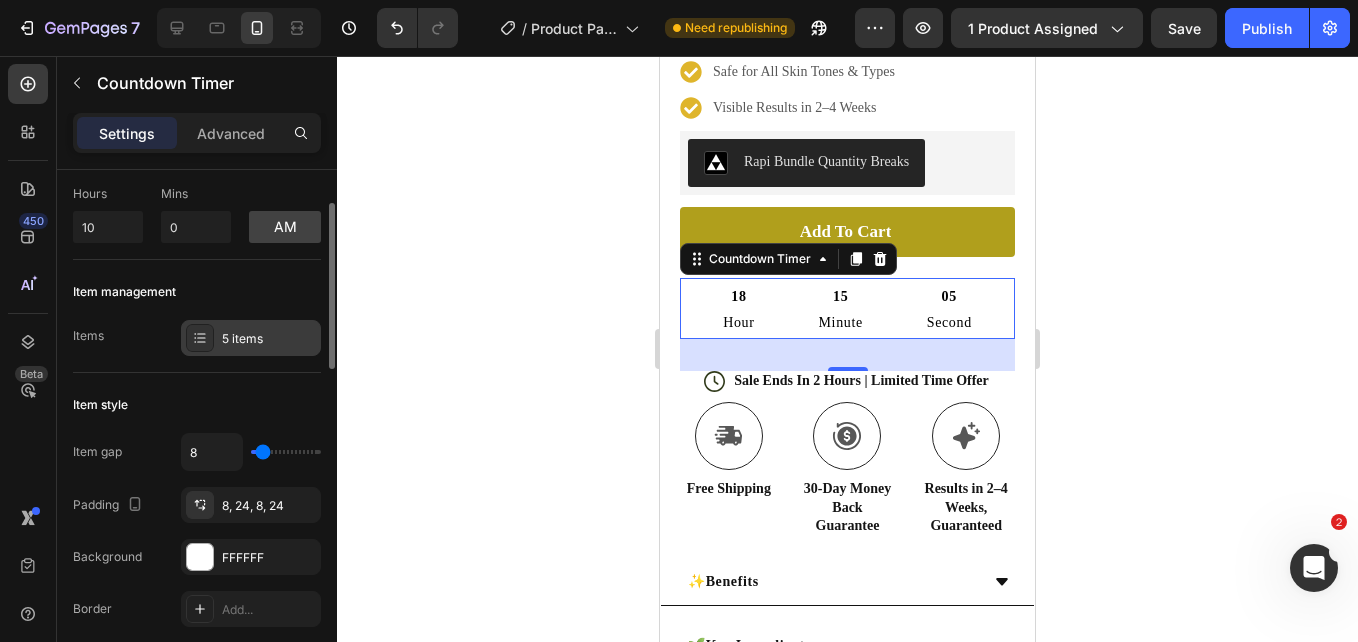 click on "5 items" at bounding box center (251, 338) 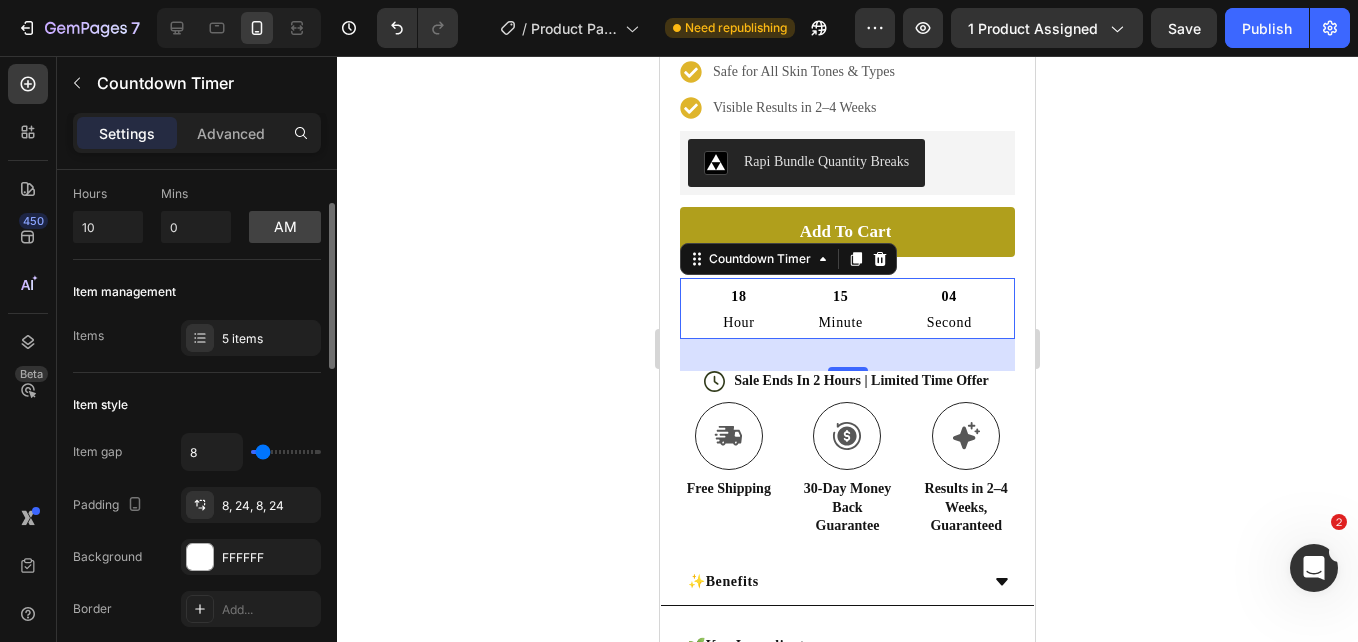 click on "Items" at bounding box center (88, 336) 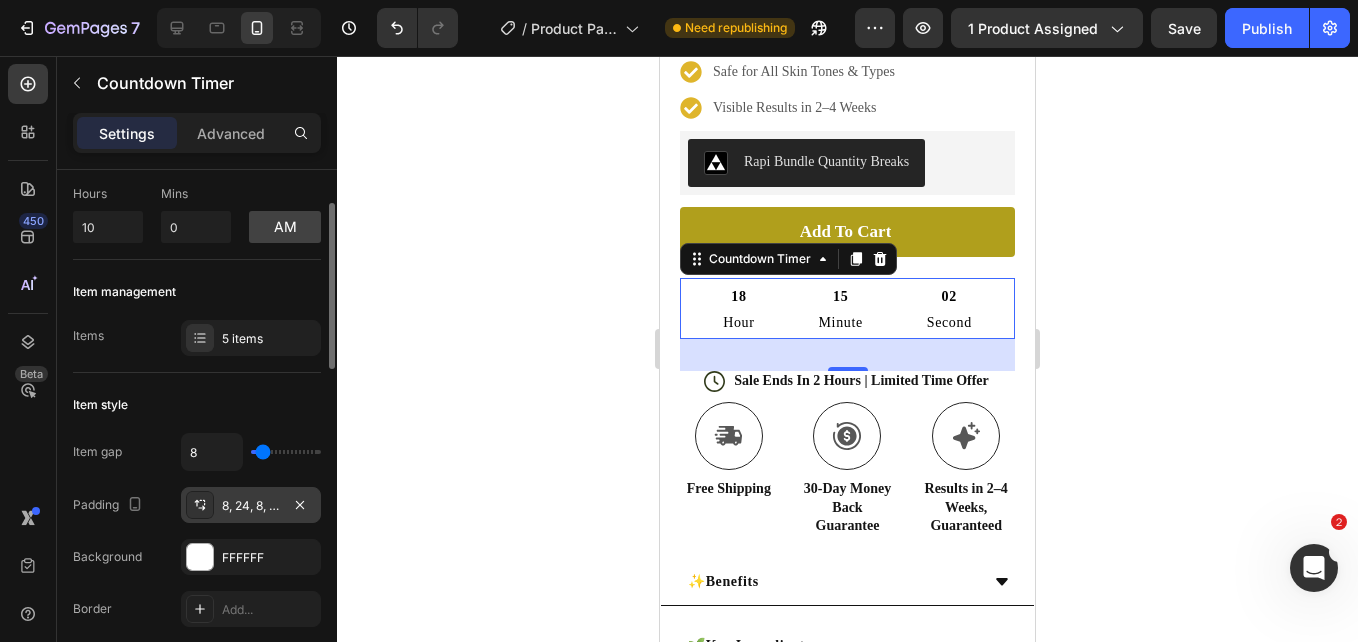 click on "8, 24, 8, 24" at bounding box center (251, 506) 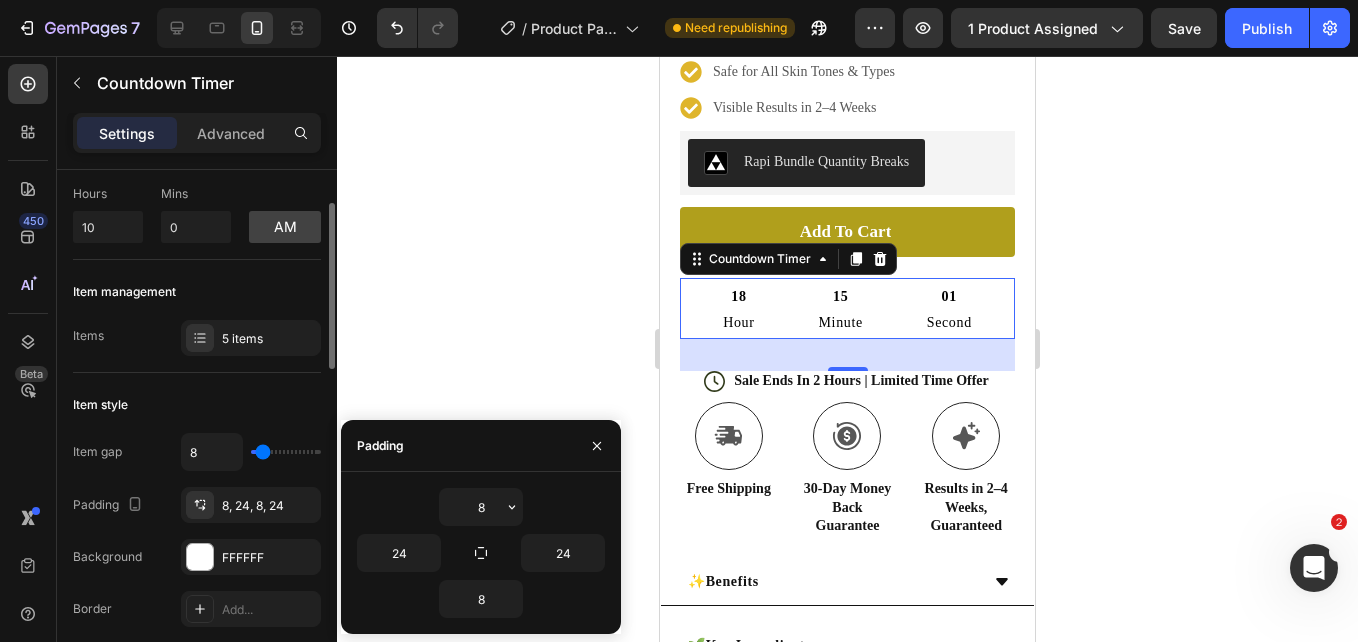 click on "Item style Item gap 8 Padding 8, 24, 8, 24 Background FFFFFF Border Add... Corner Round" 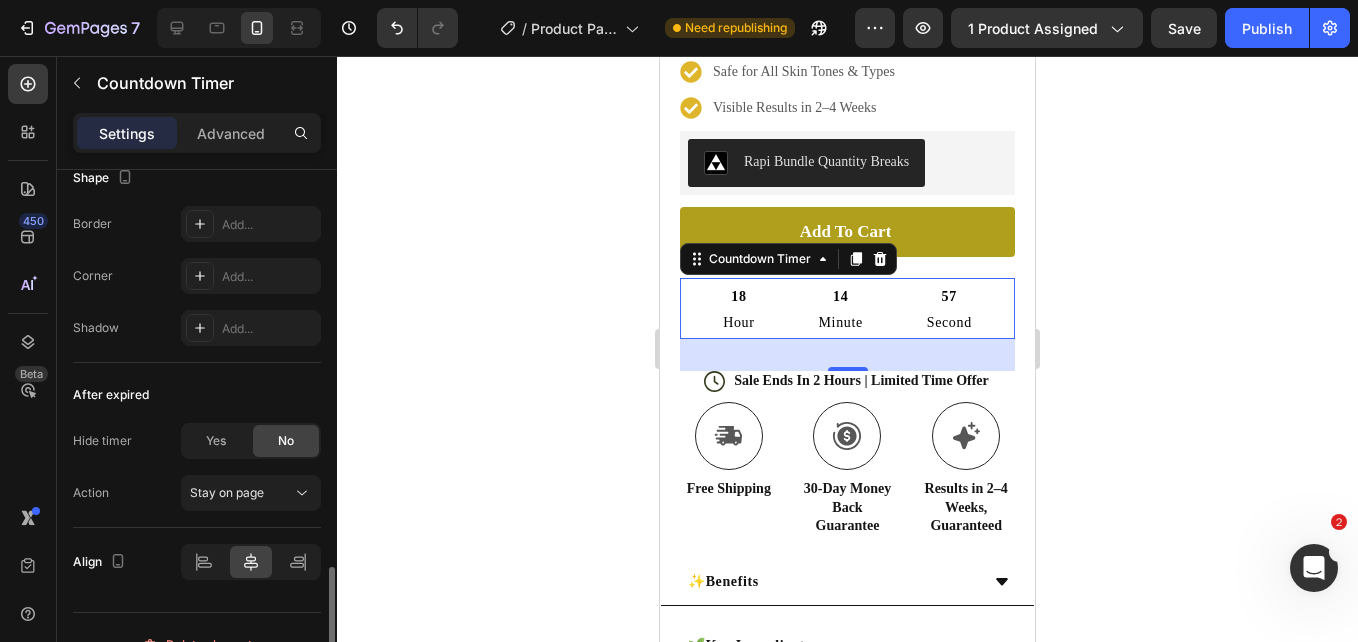 scroll, scrollTop: 1147, scrollLeft: 0, axis: vertical 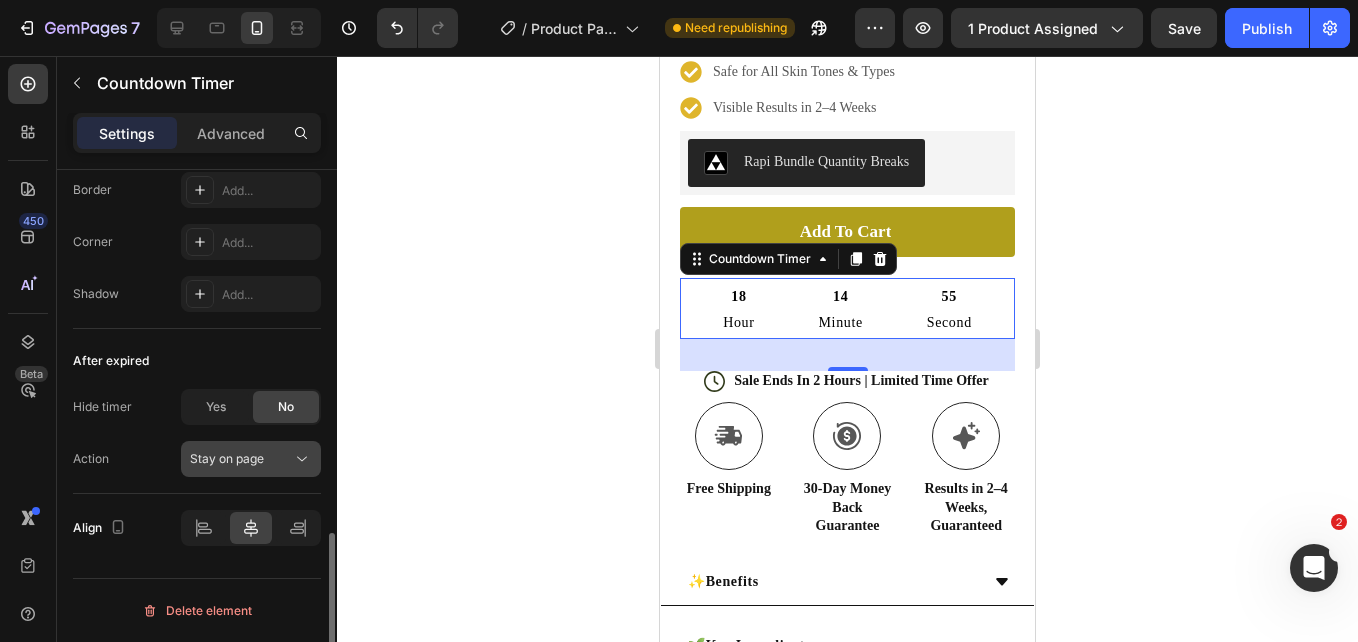 click on "Stay on page" at bounding box center [241, 459] 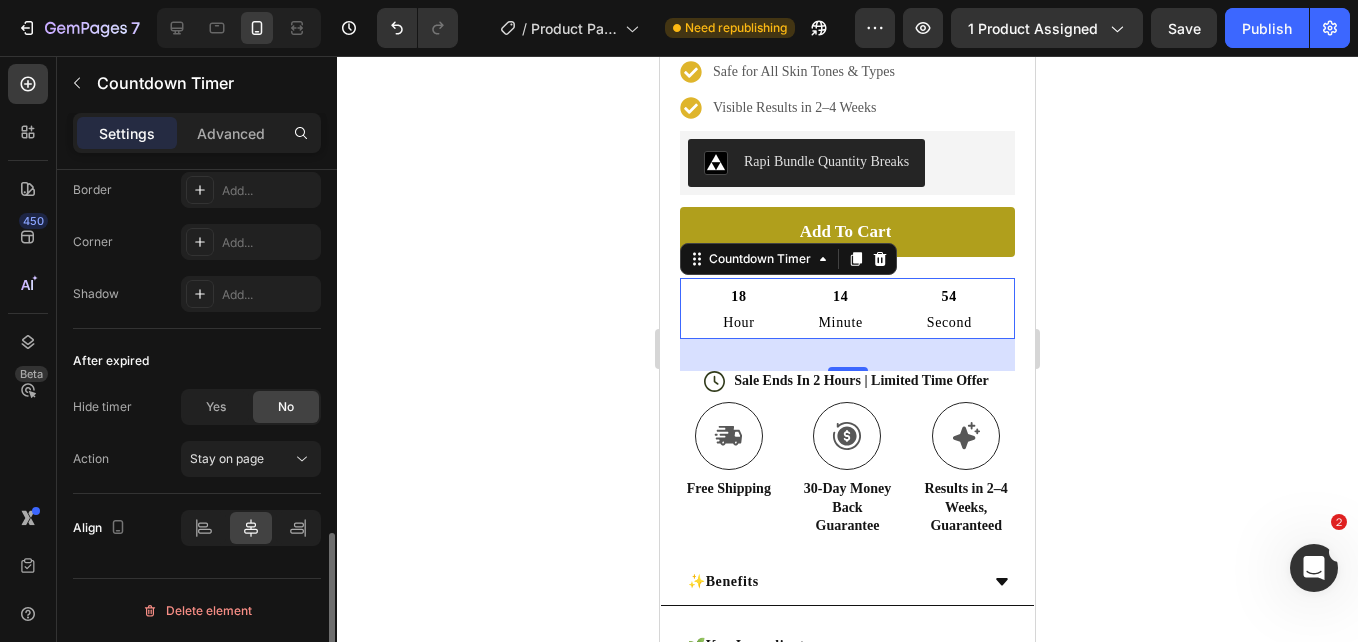 click on "Action Stay on page" at bounding box center [197, 459] 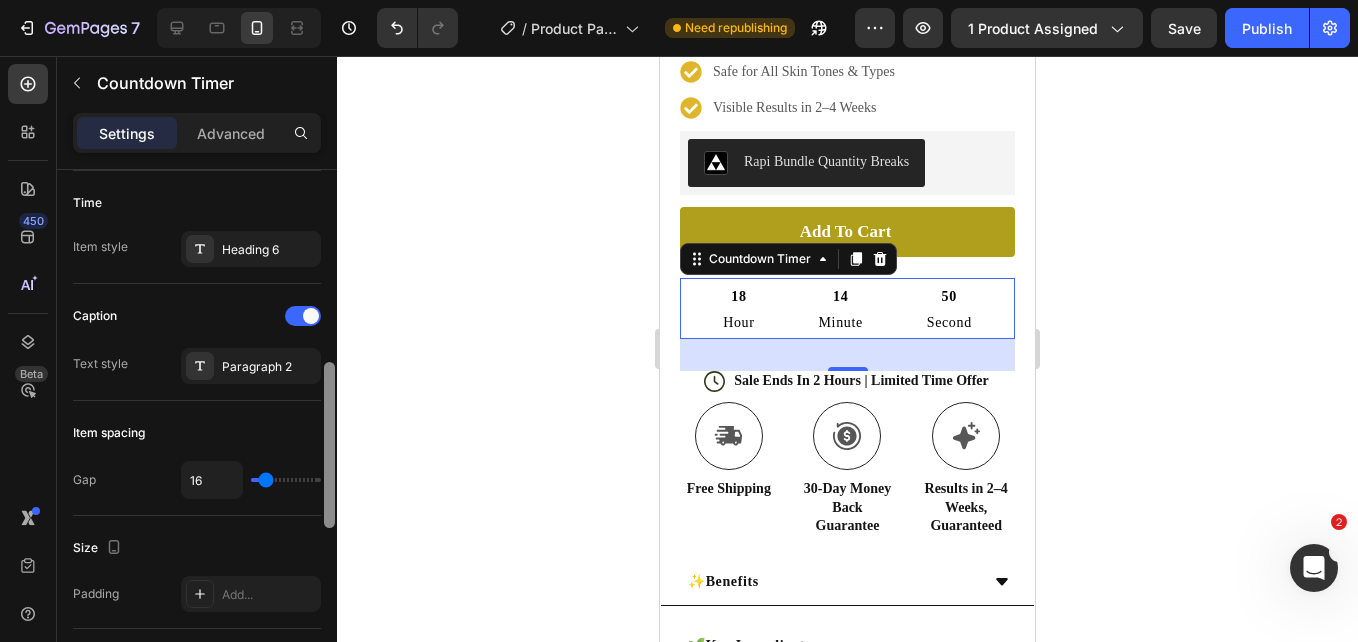 scroll, scrollTop: 620, scrollLeft: 0, axis: vertical 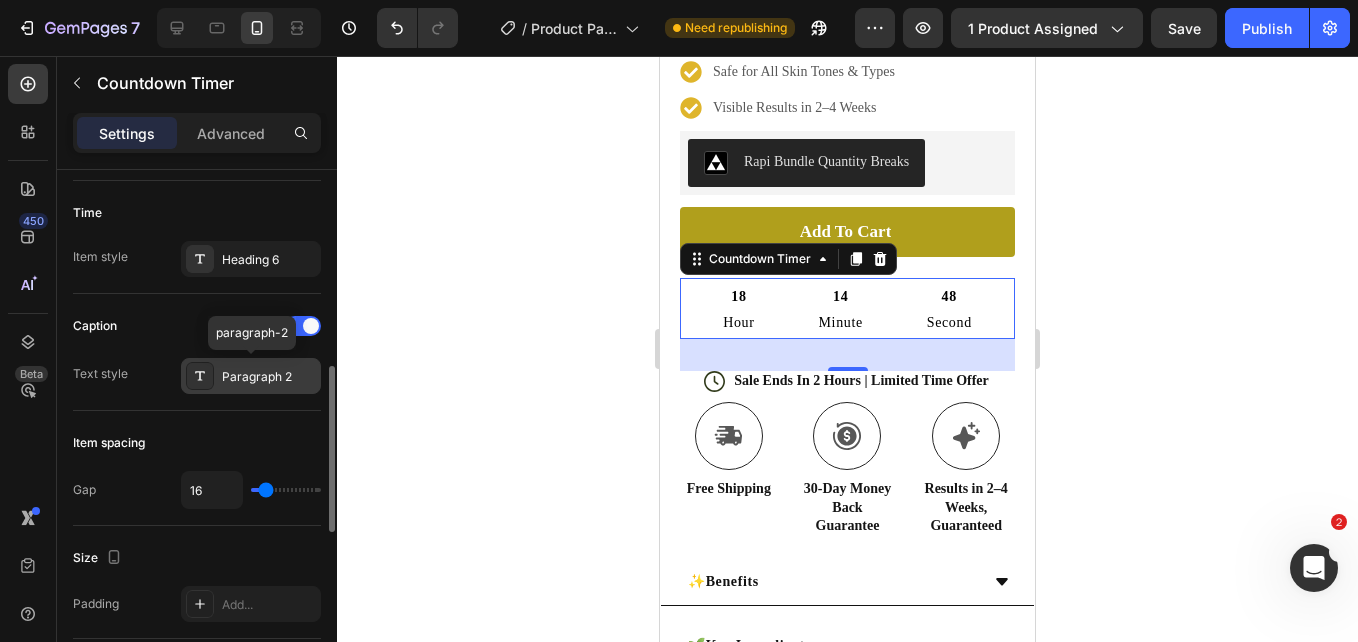 click on "Paragraph 2" at bounding box center [251, 376] 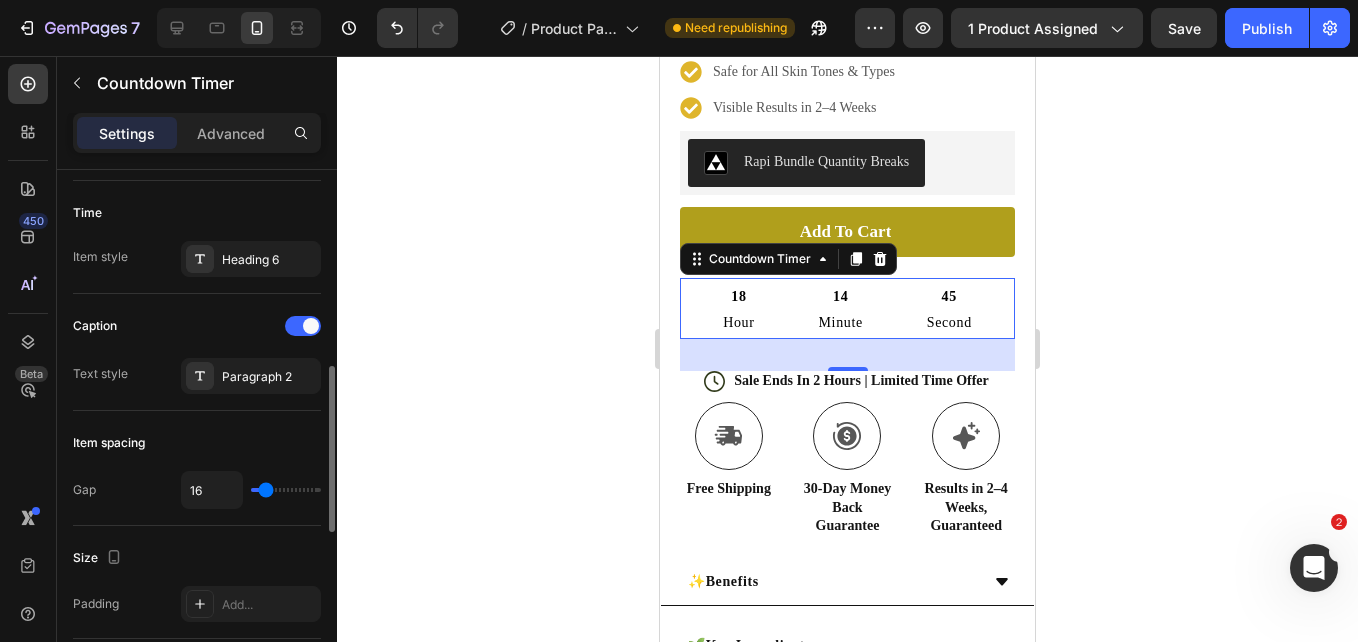 click on "Caption" at bounding box center [197, 326] 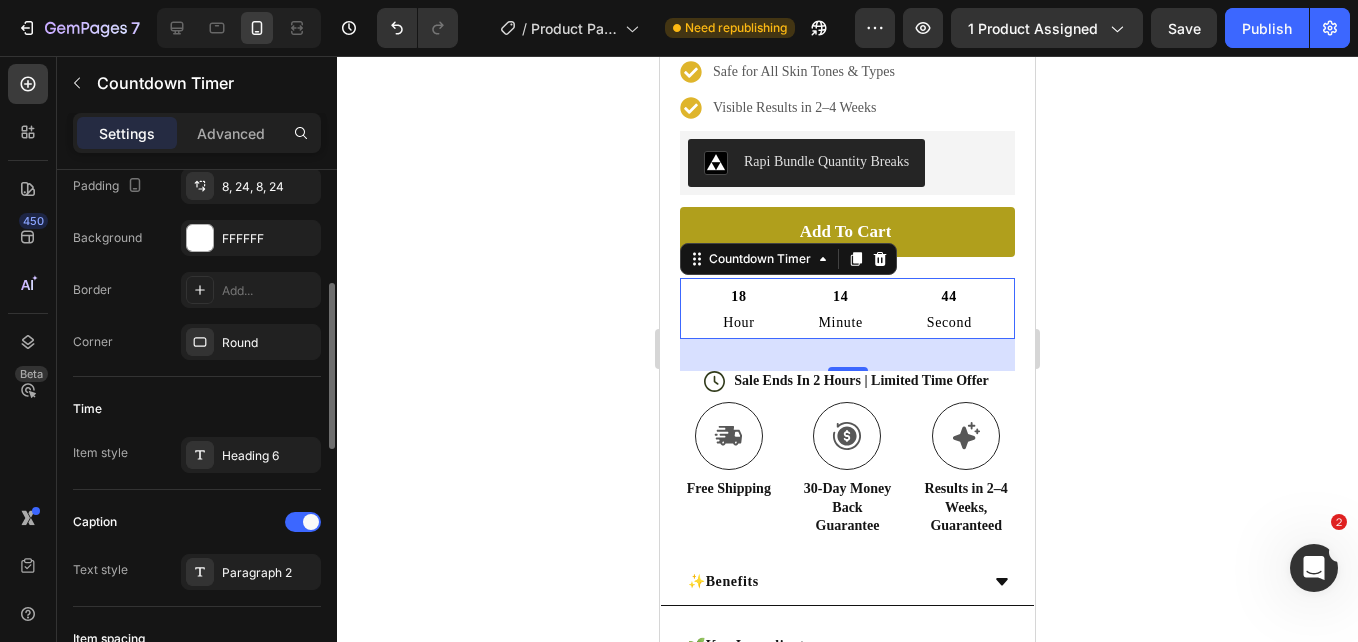 scroll, scrollTop: 403, scrollLeft: 0, axis: vertical 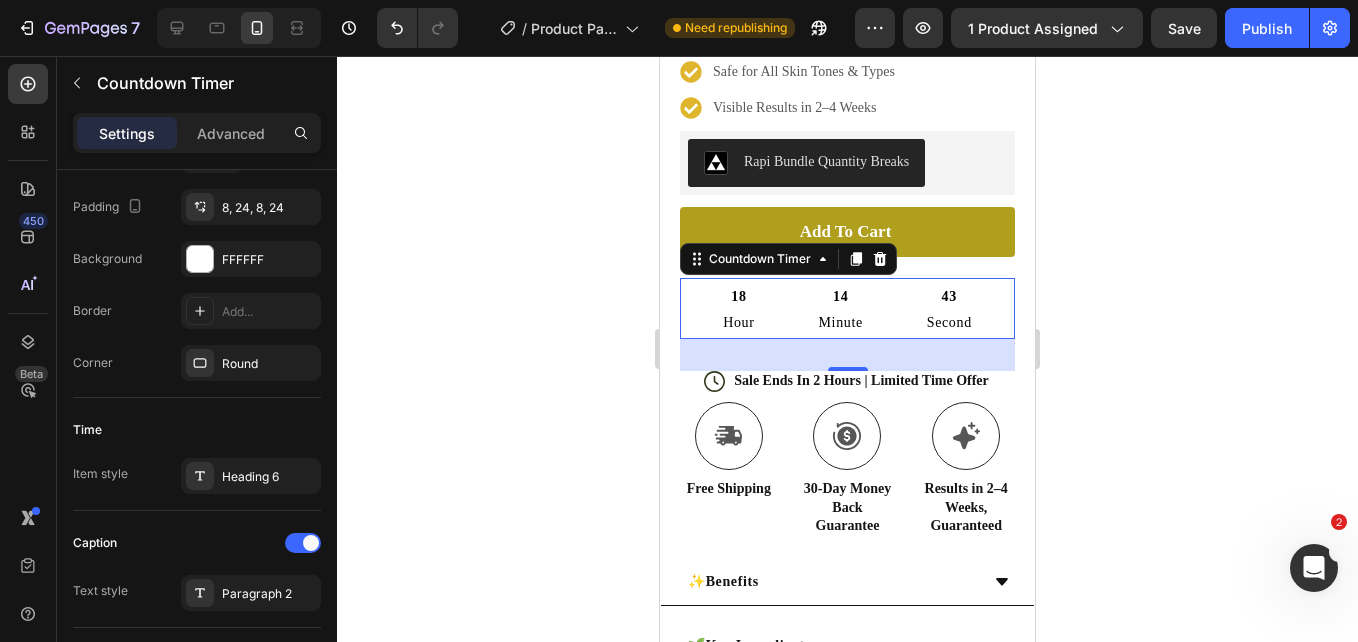 click 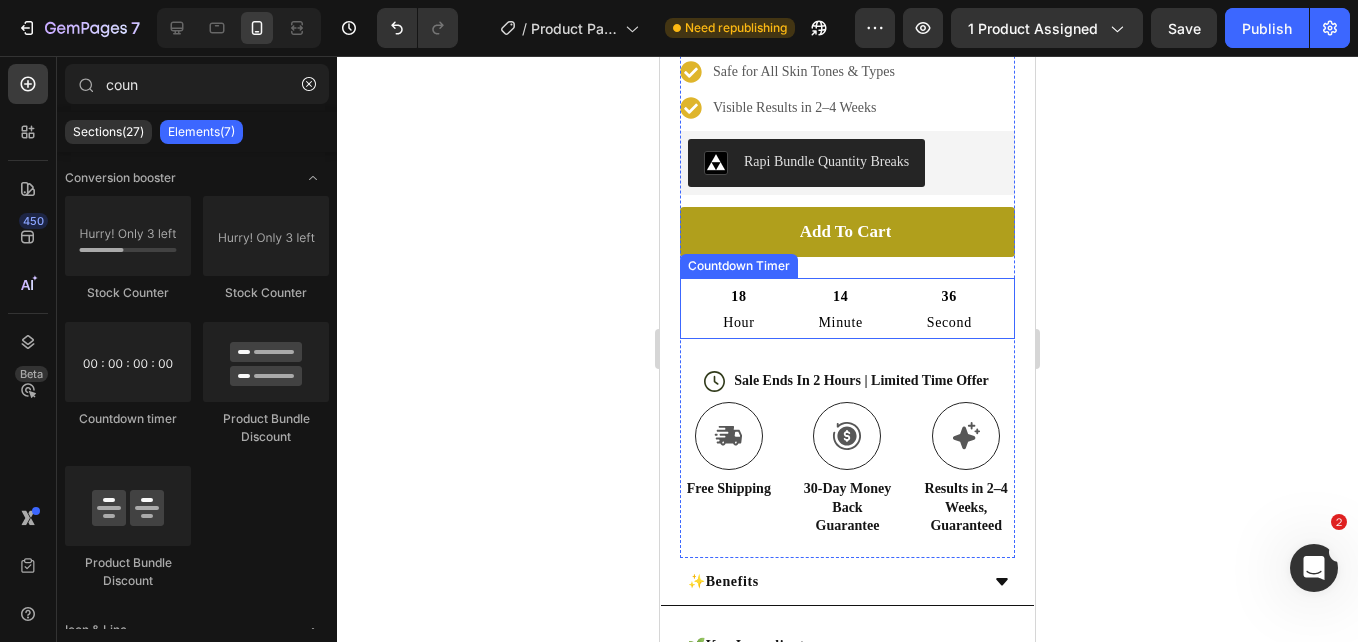 click on "18 Hour" at bounding box center [738, 308] 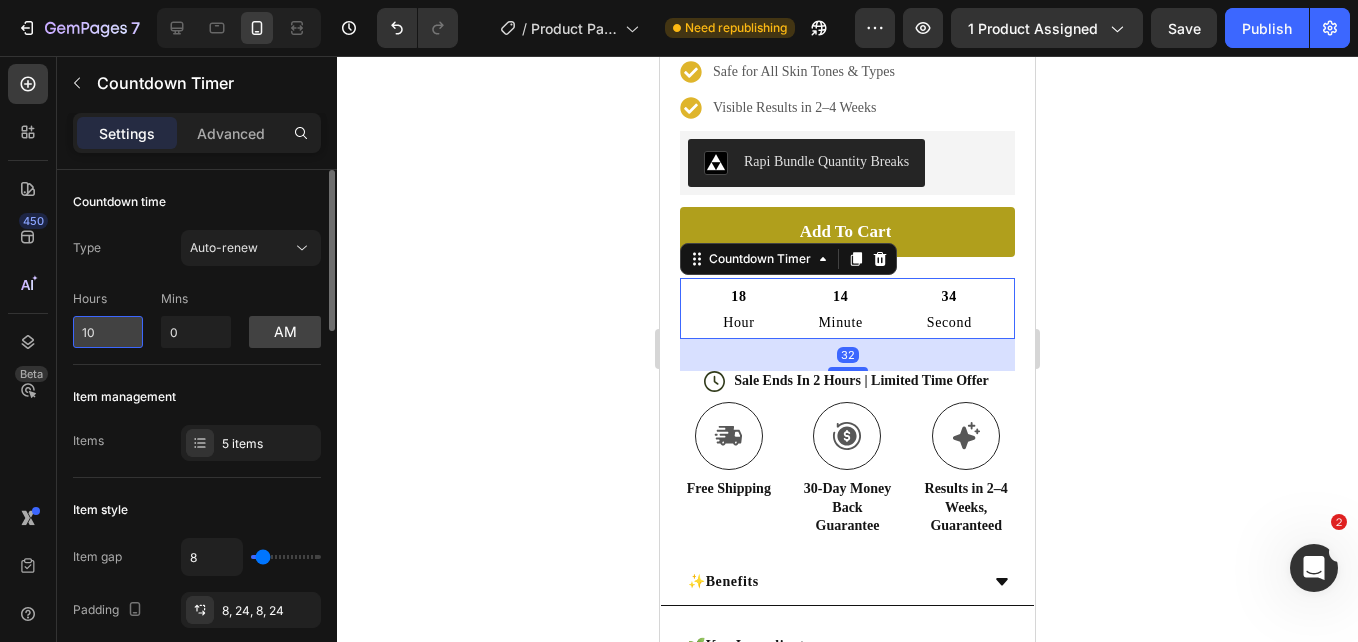 click on "10" at bounding box center (108, 332) 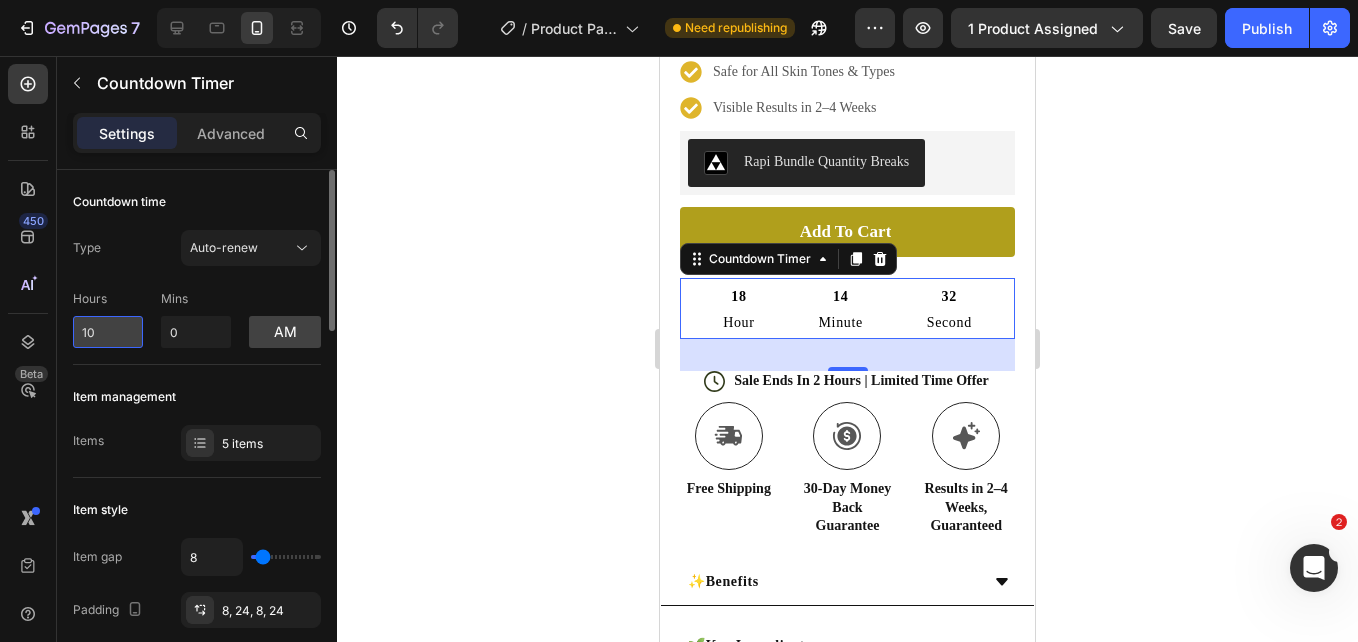 type on "1" 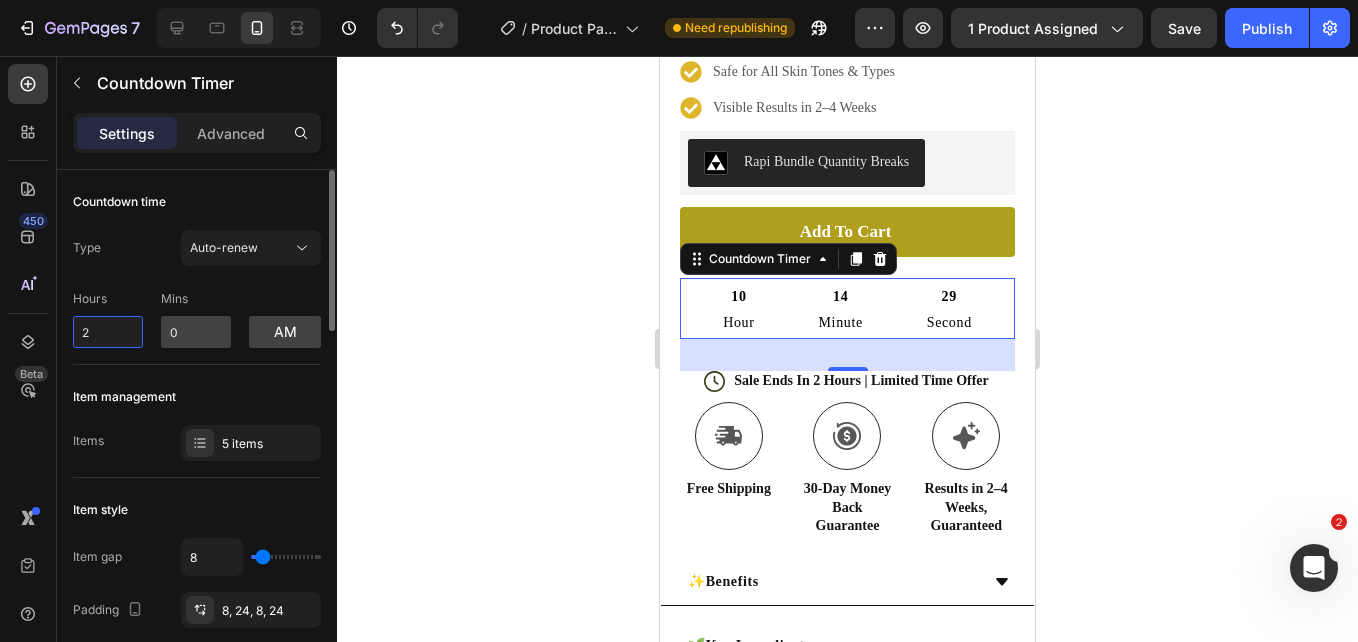 type on "2" 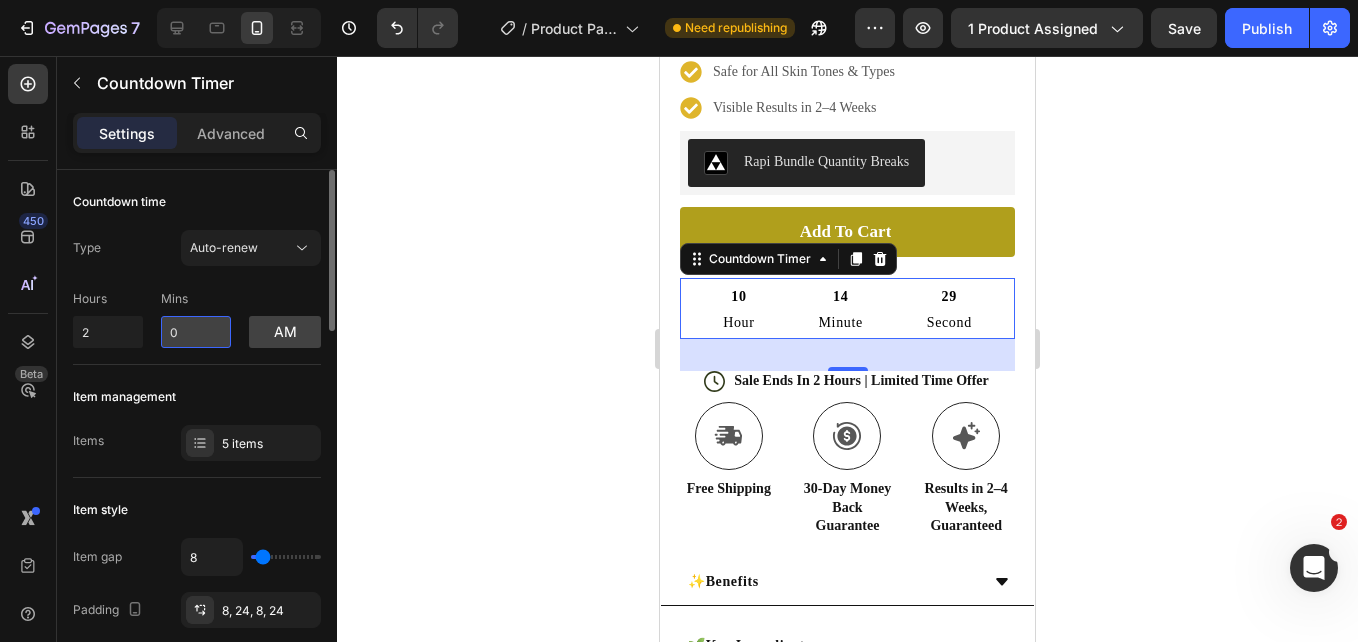 click on "0" at bounding box center [196, 332] 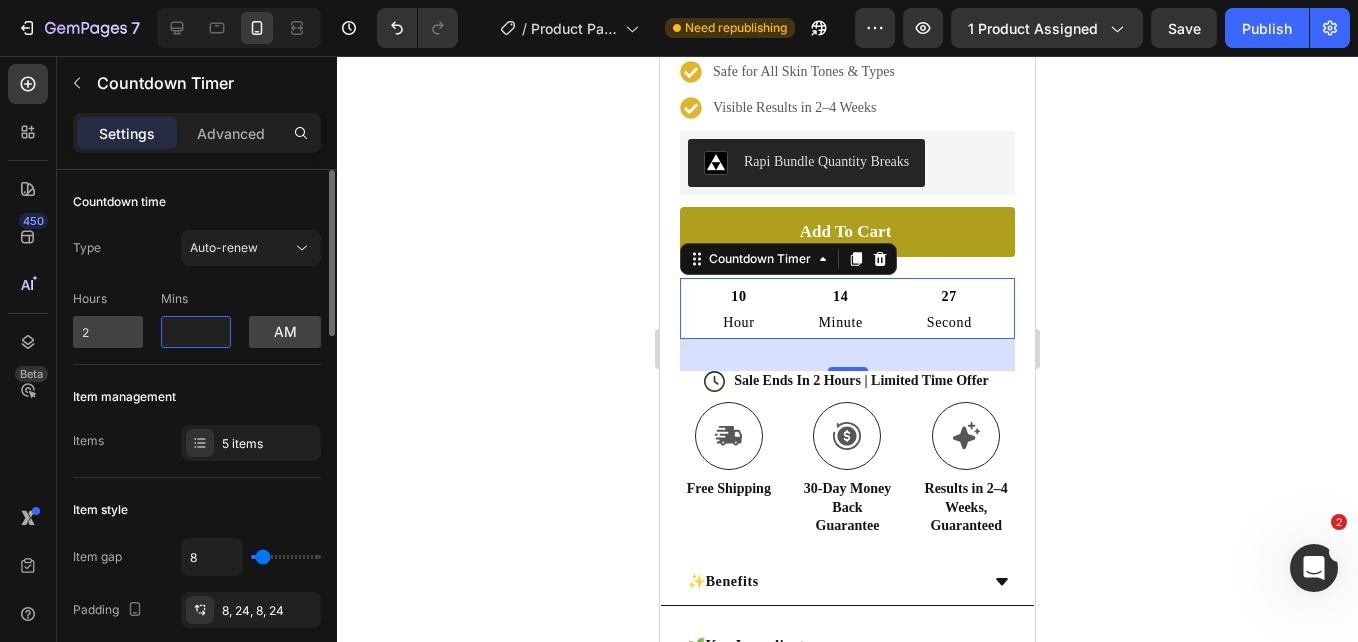 type on "6" 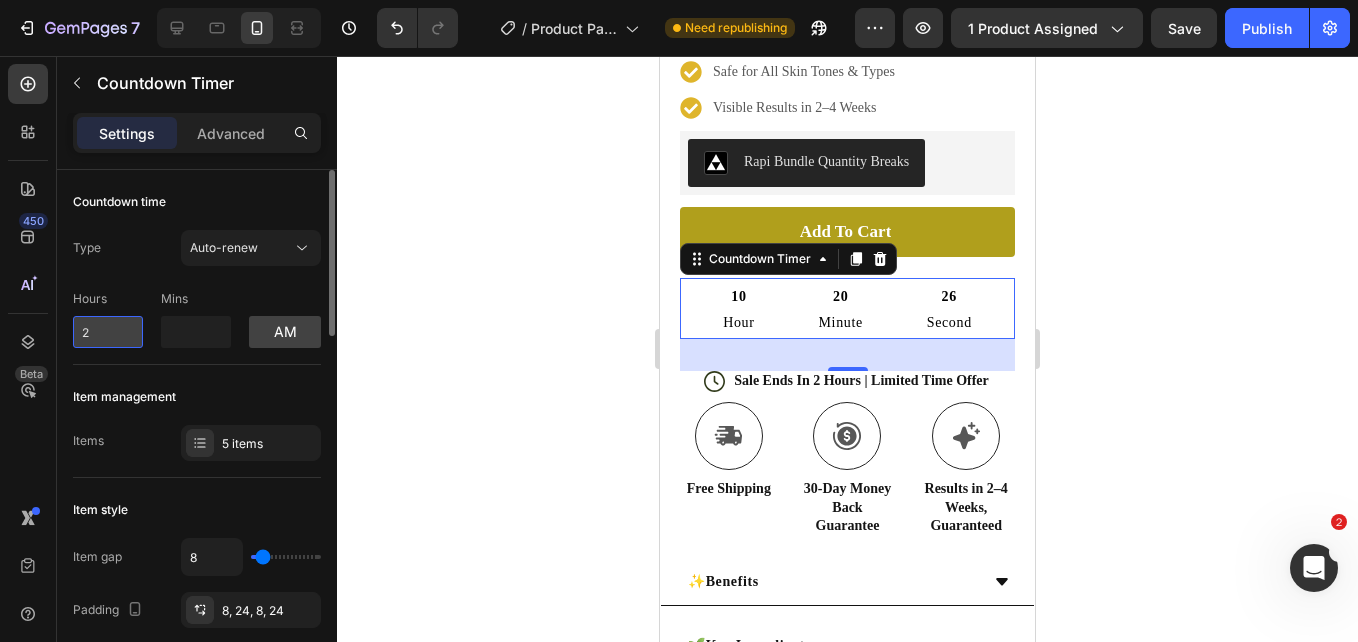 type on "0" 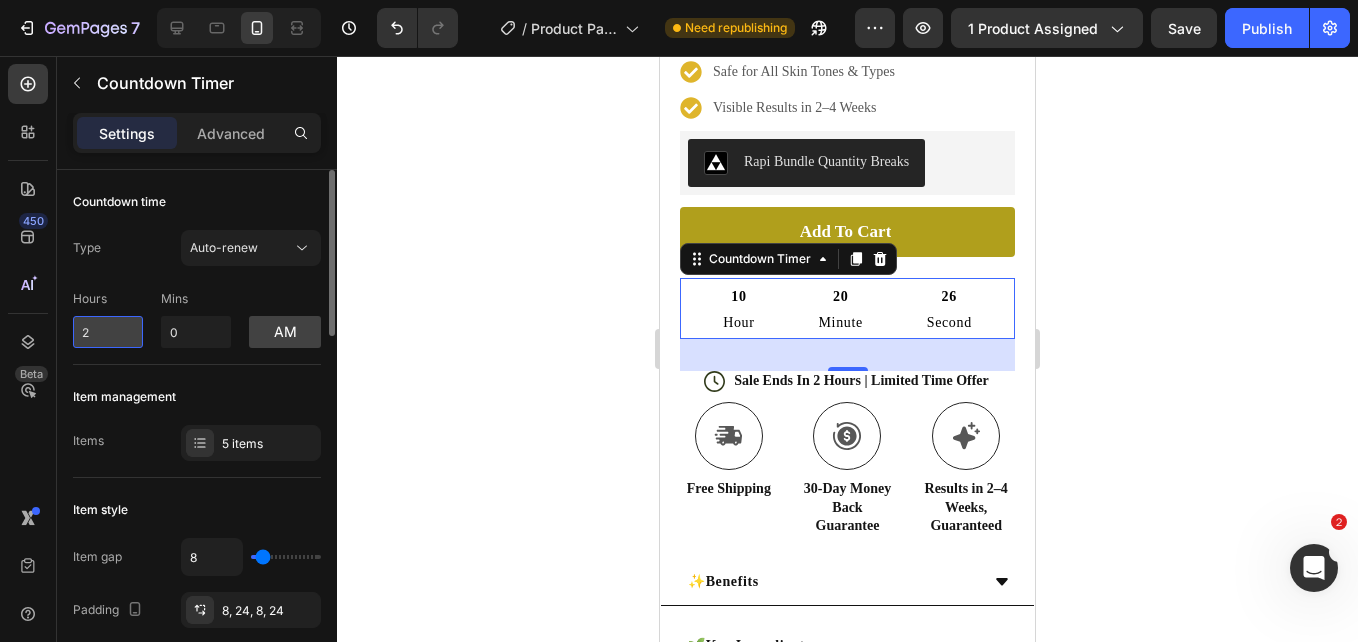 click on "2" at bounding box center [108, 332] 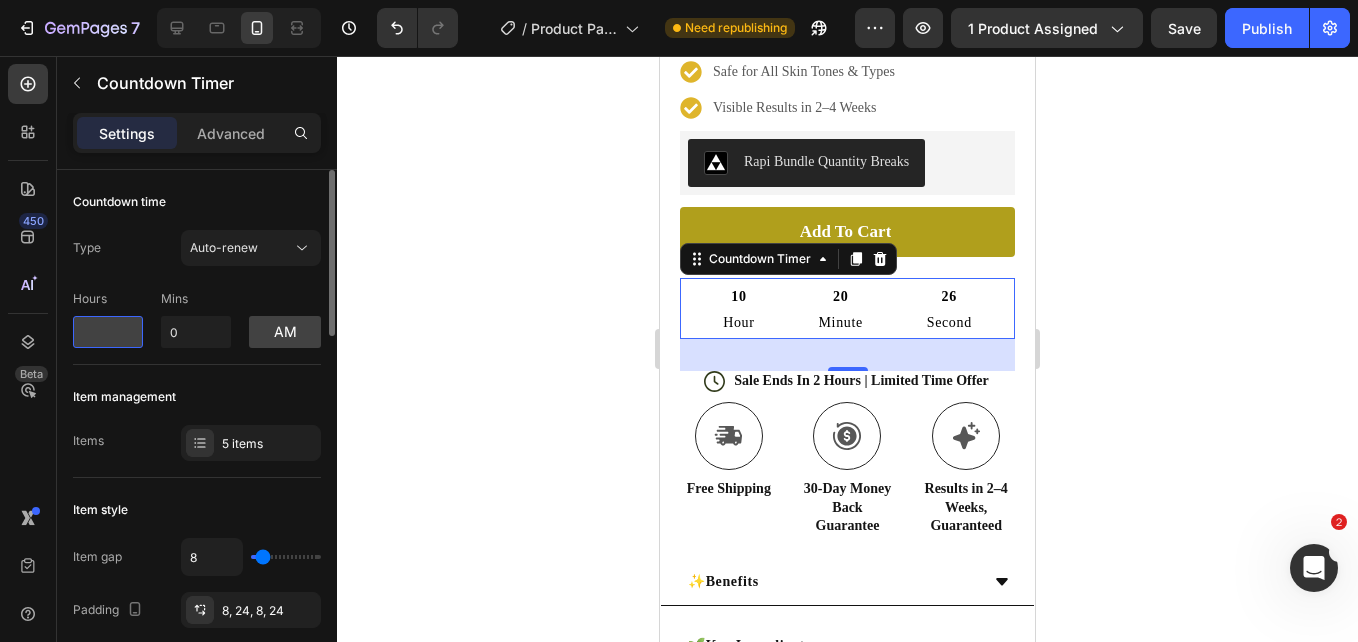 type on "6" 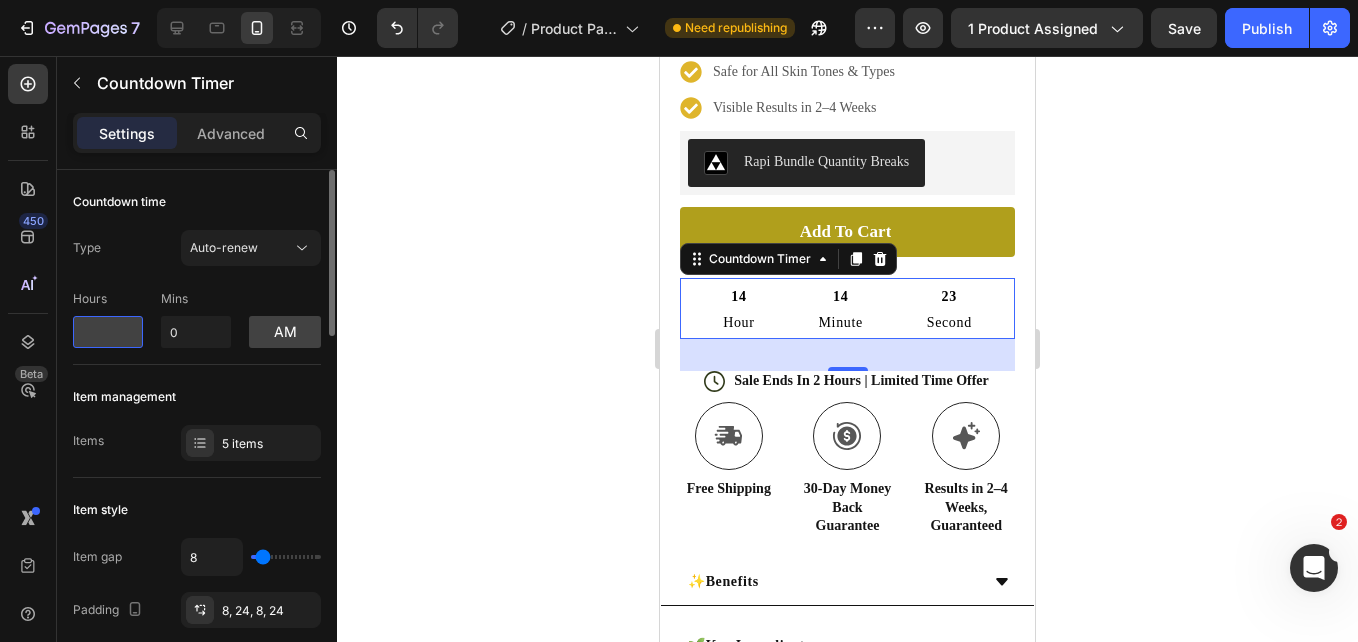 type on "2" 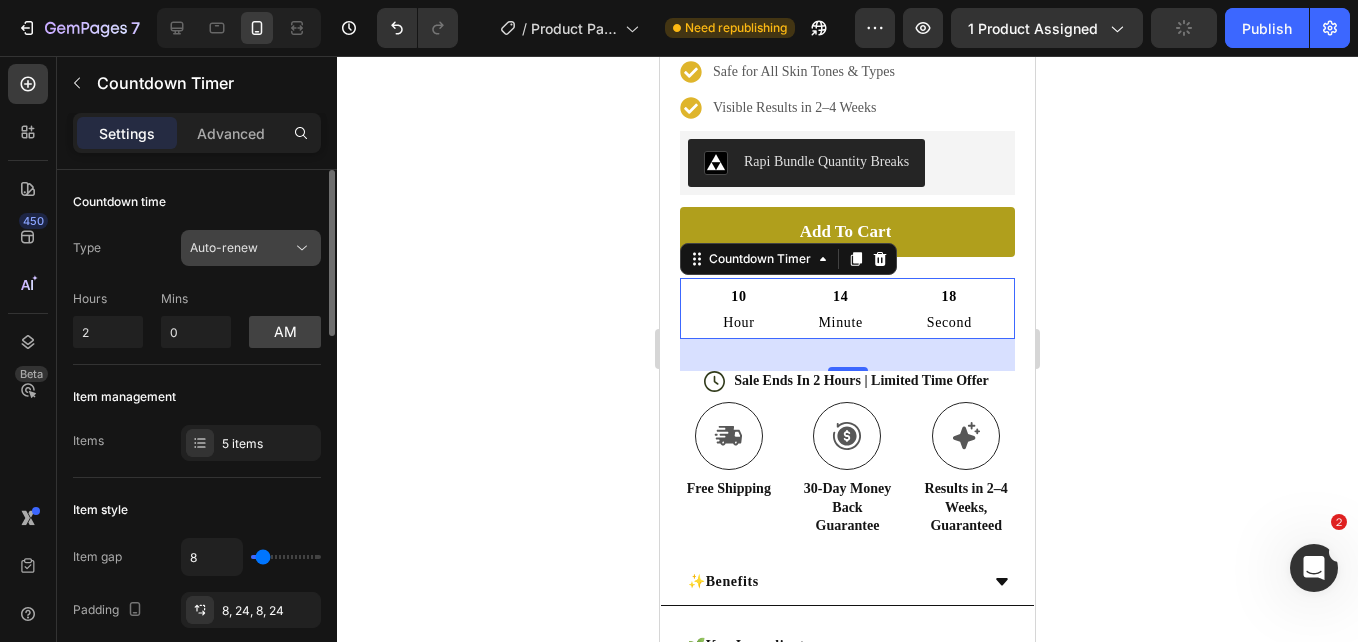 click on "Auto-renew" 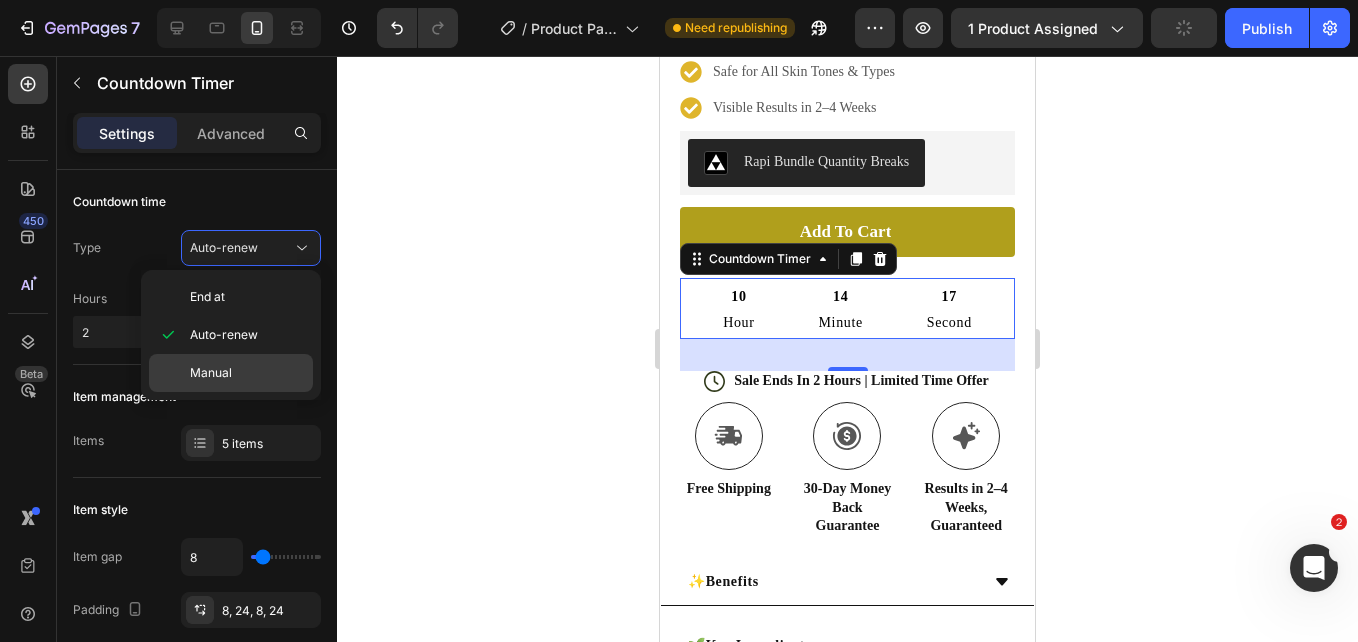click on "Manual" at bounding box center [247, 373] 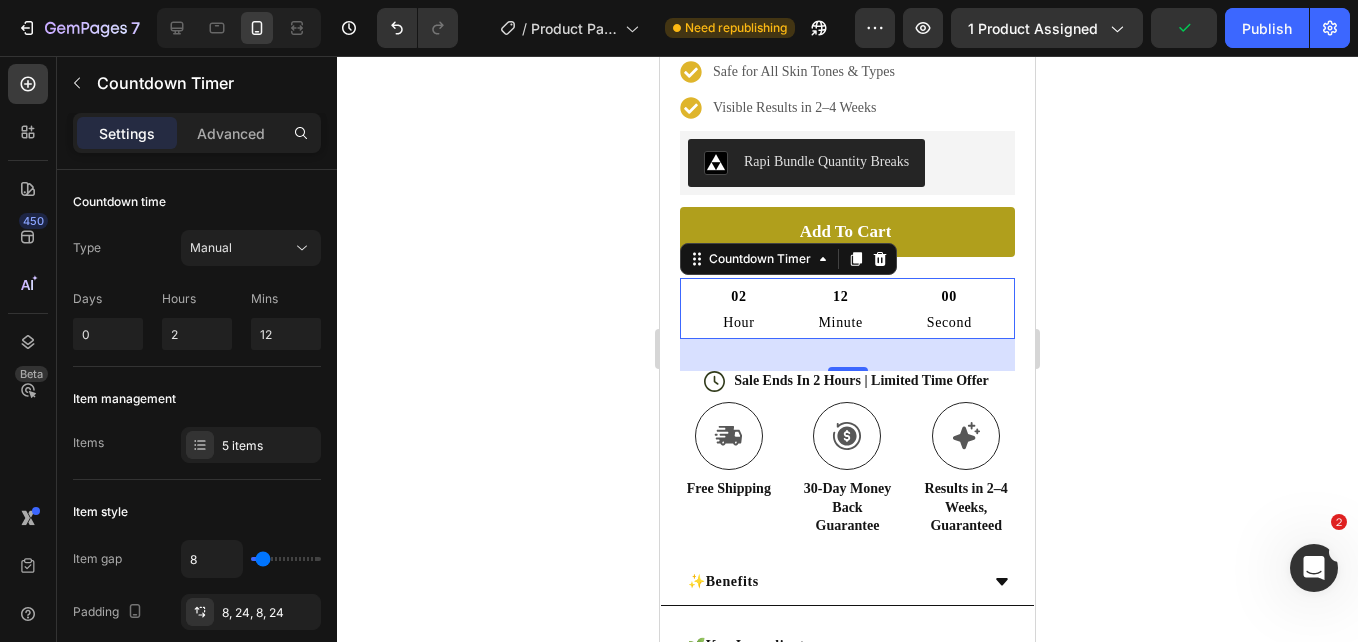 click on "450 Beta coun Sections(27) Elements(7) Conversion booster
Stock Counter
Stock Counter
Countdown timer
Product Bundle Discount
Product Bundle Discount Icon & Line
Icon
Icon List Countdown Timer Settings Advanced Countdown time Type Manual Days 0 Hours 2 Mins 12 Item management Items 5 items Item style Item gap 8 Padding 8, 24, 8, 24 Background FFFFFF Border Add... Corner Round Time Item style Heading 6 Caption Text style Paragraph 2 Item spacing Gap 16 Size Padding Add... Shape Border Add... Corner Add... Shadow Add... After expired Hide timer Yes No Loop Yes No Action Stay on page Align Delete element End at Auto-renew Manual" 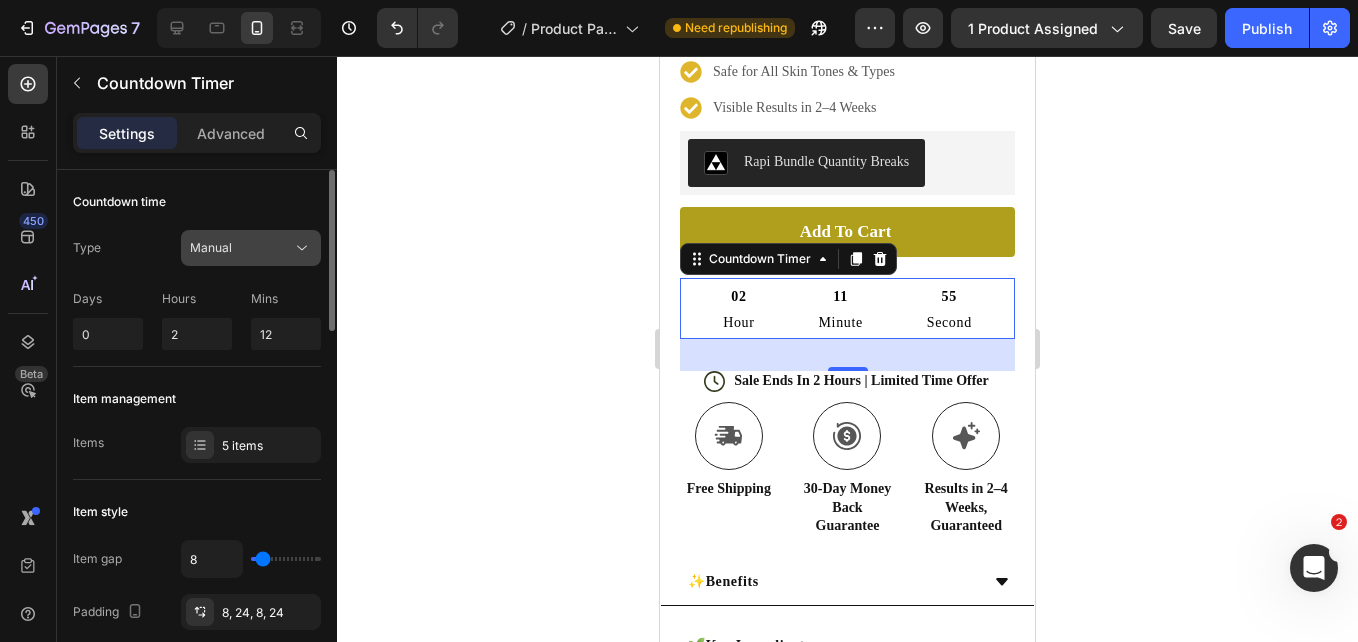 click on "Manual" at bounding box center [241, 248] 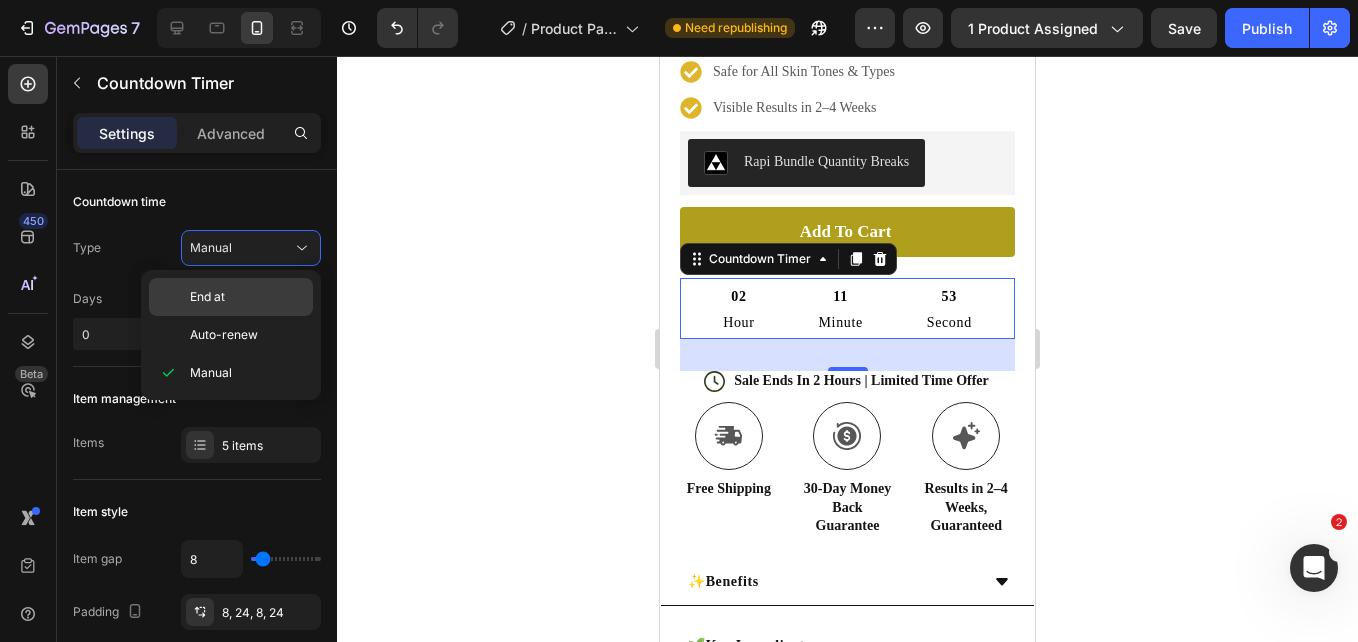 click on "End at" 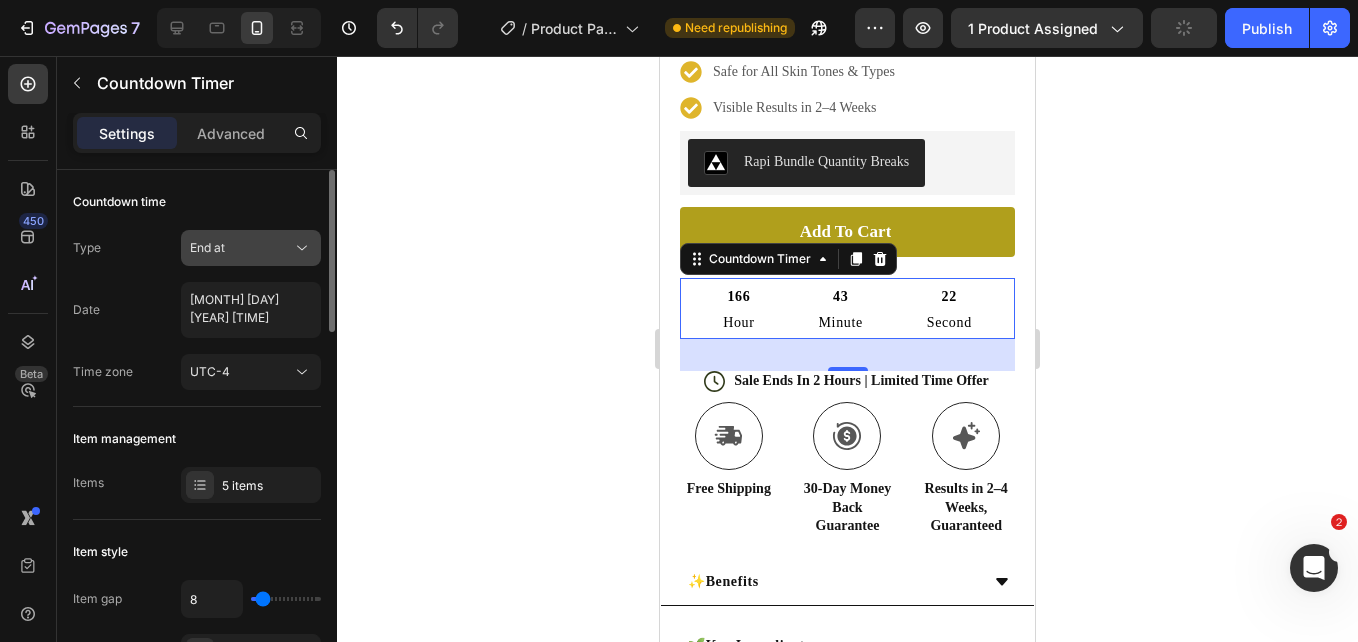 click on "End at" at bounding box center [241, 248] 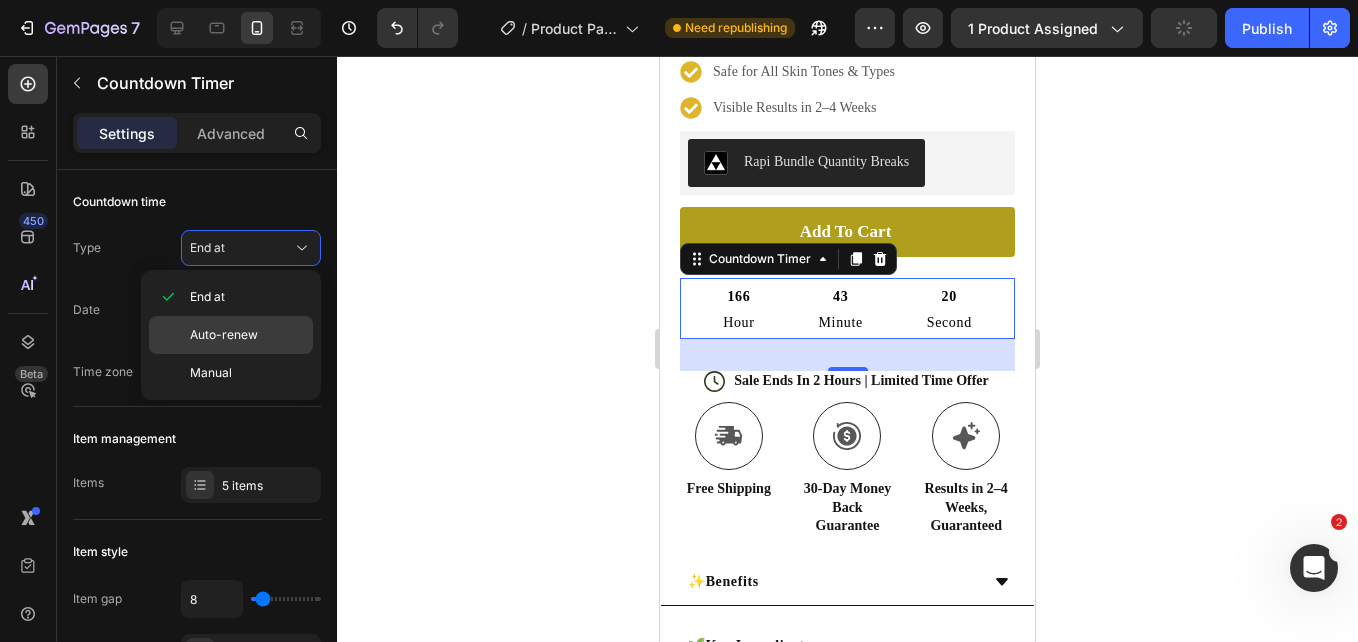 click on "Auto-renew" 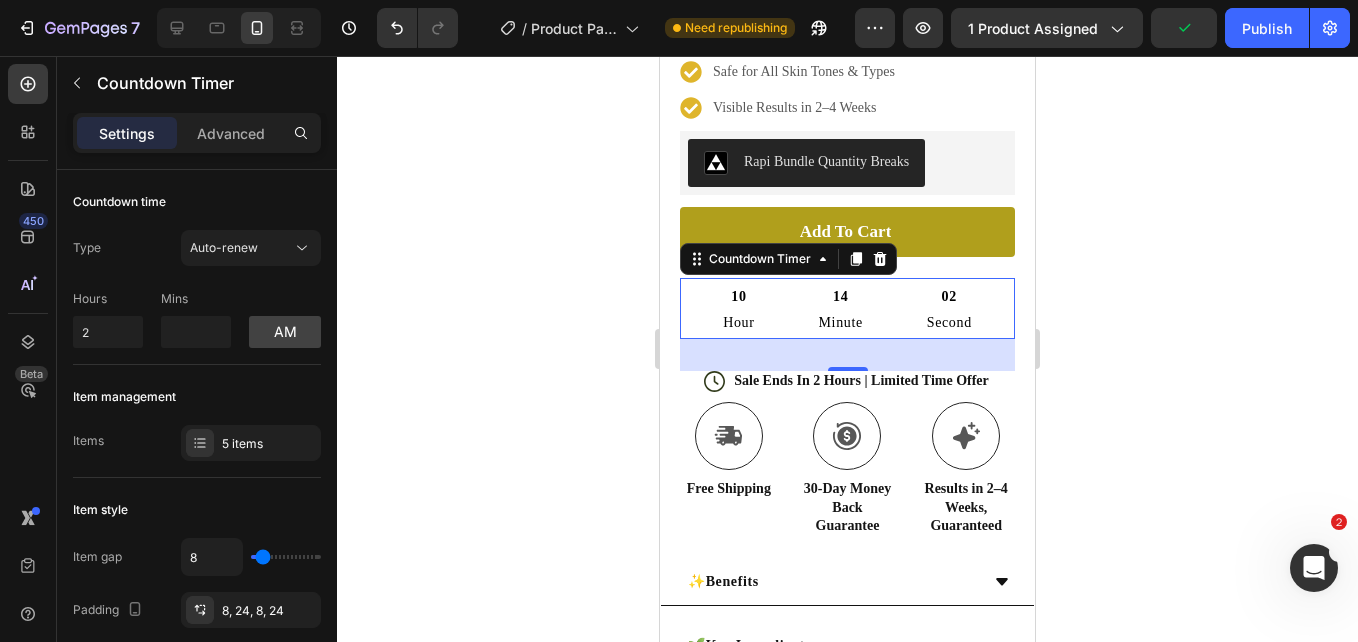 click on "450 Beta coun Sections(27) Elements(7) Conversion booster
Stock Counter
Stock Counter
Countdown timer
Product Bundle Discount
Product Bundle Discount Icon & Line
Icon
Icon List Countdown Timer Settings Advanced Countdown time Type Auto-renew Hours 2 Mins am Item management Items 5 items Item style Item gap 8 Padding 8, 24, 8, 24 Background FFFFFF Border Add... Corner Round Time Item style Heading 6 Caption Text style Paragraph 2 Item spacing Gap 16 Size Padding Add... Shape Border Add... Corner Add... Shadow Add... After expired Hide timer Yes No Action Stay on page Align Delete element End at Auto-renew Manual" 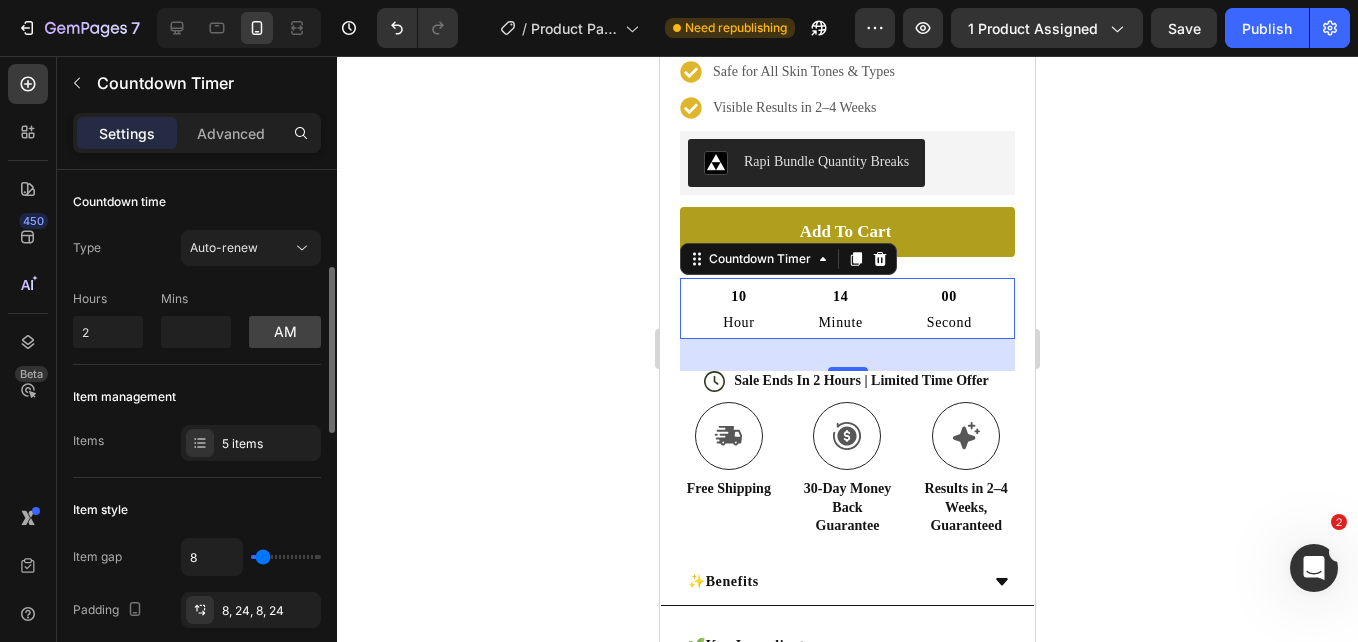 scroll, scrollTop: 141, scrollLeft: 0, axis: vertical 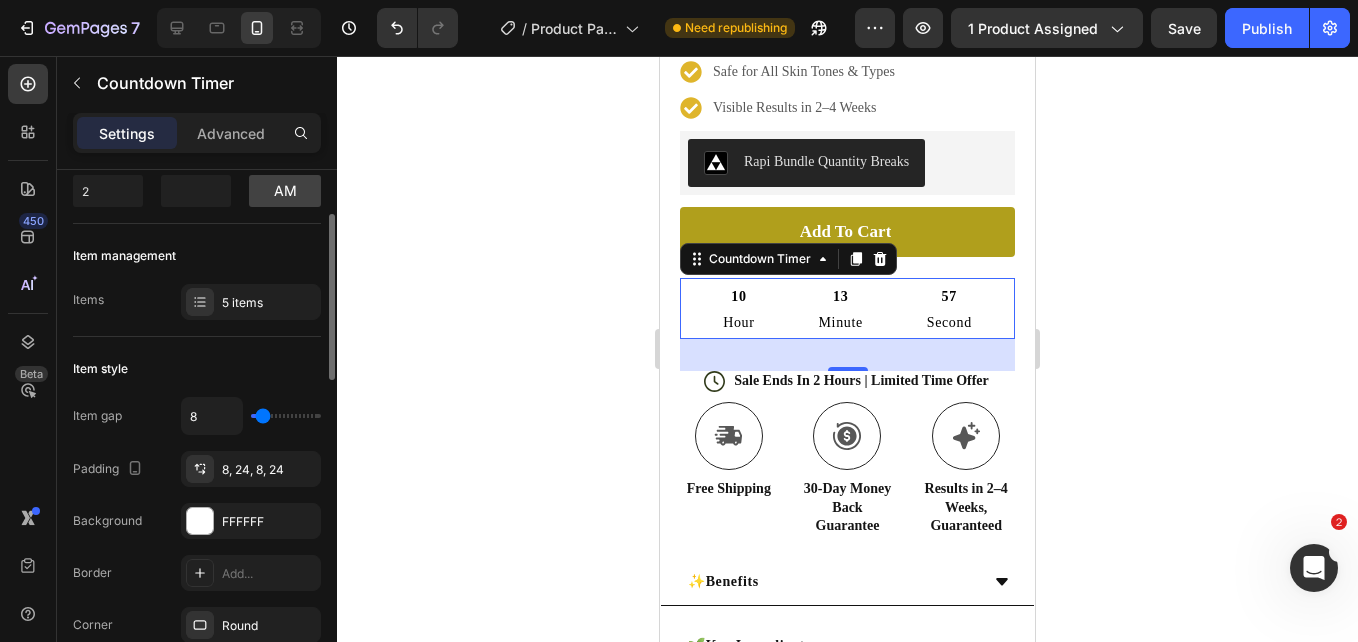type on "16" 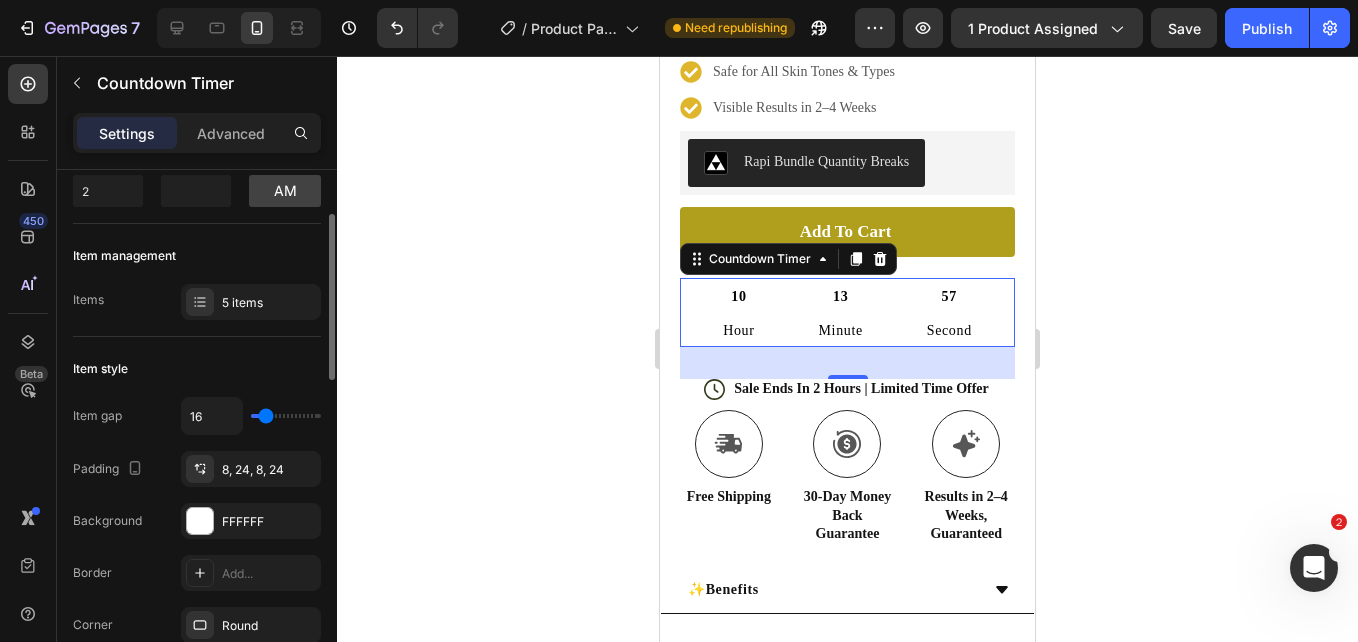 type on "13" 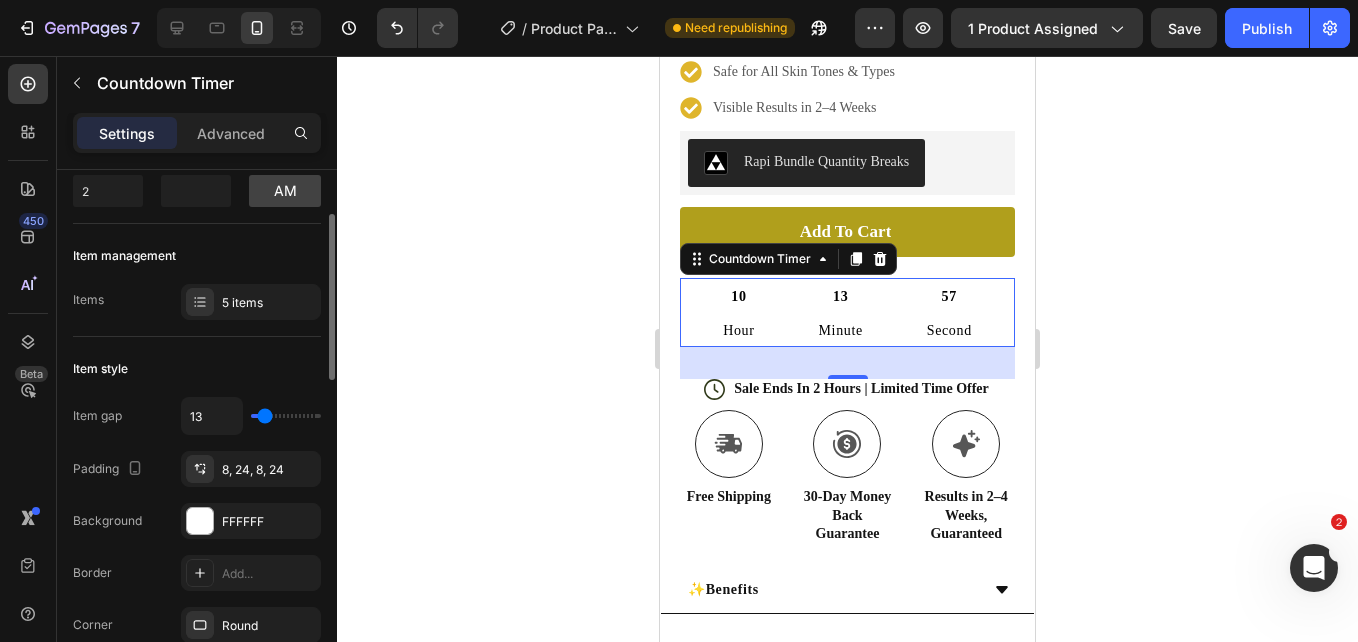 type on "11" 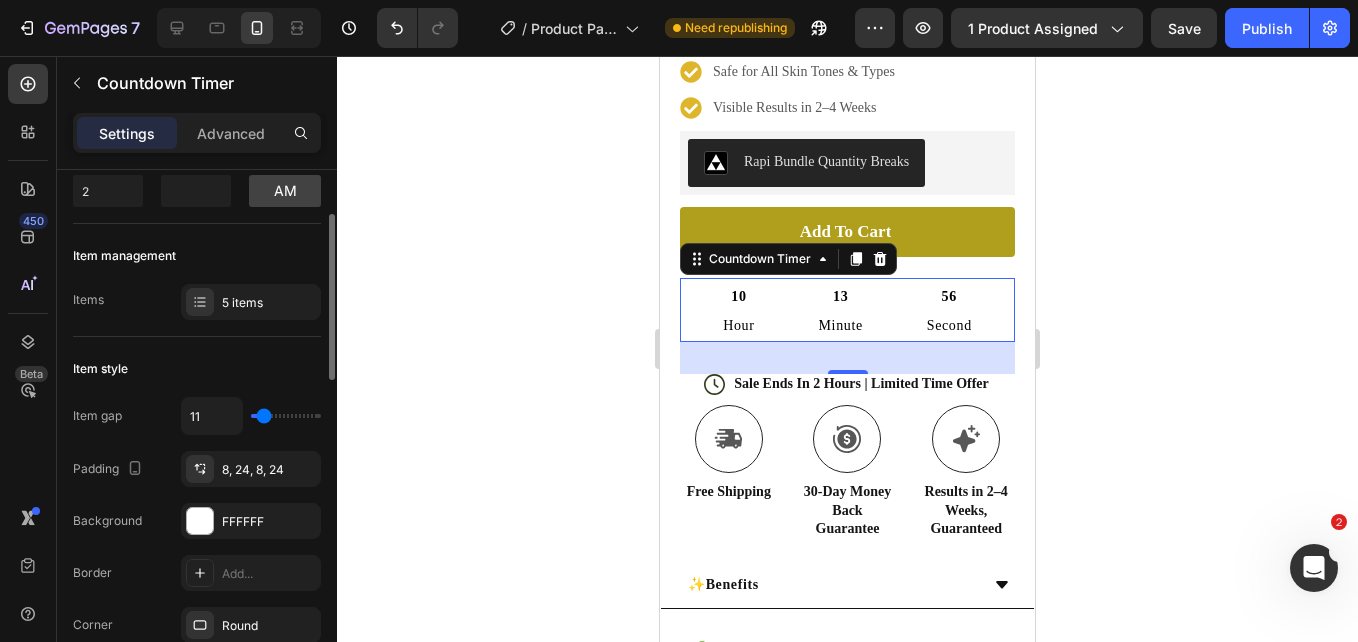 type on "11" 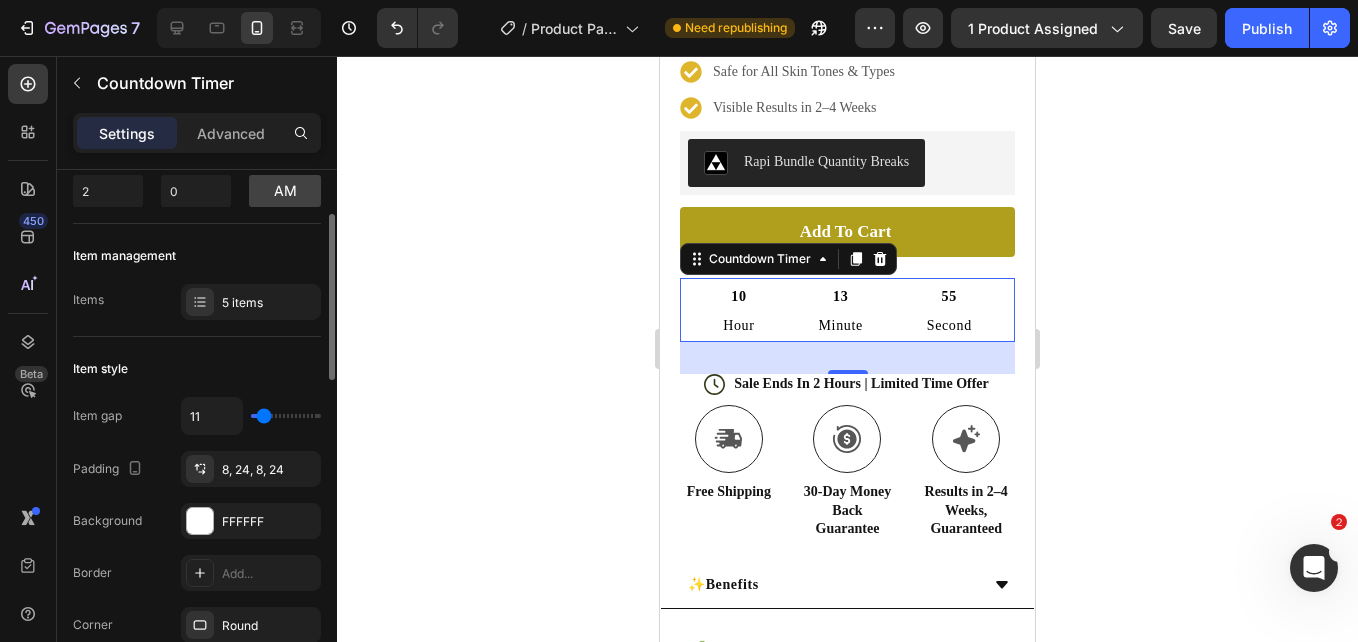 click on "Item style Item gap 11 Padding 8, 24, 8, 24 Background FFFFFF Border Add... Corner Round" 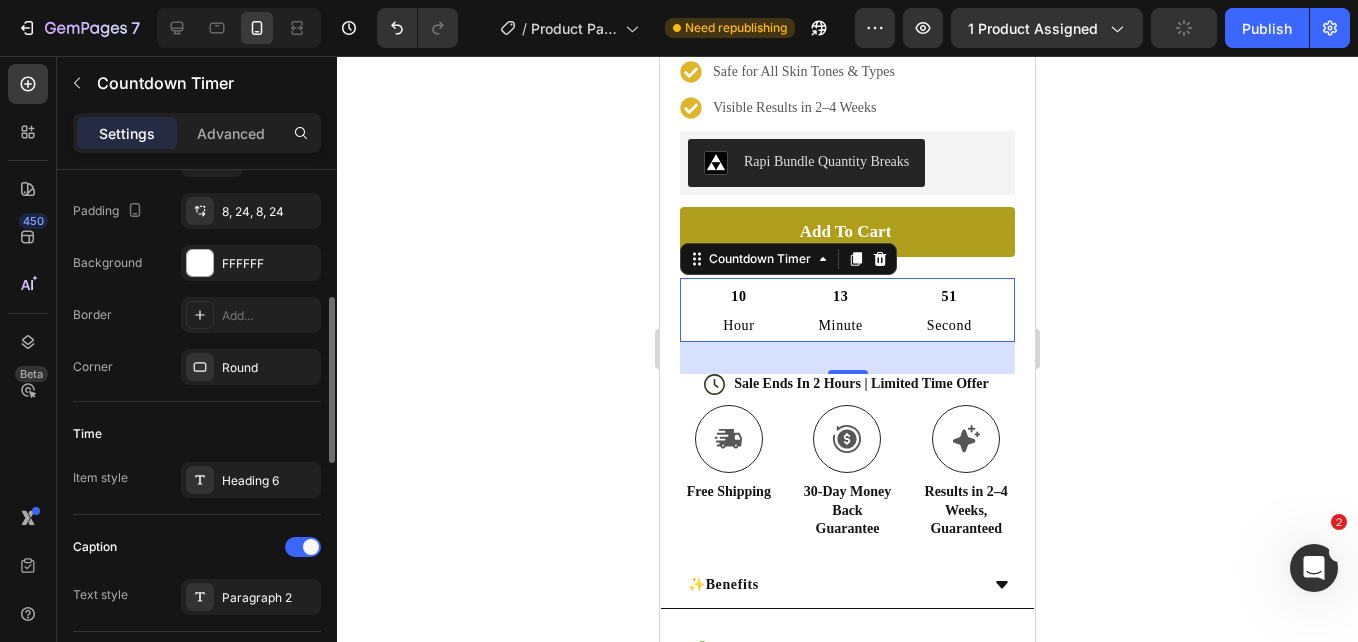 scroll, scrollTop: 400, scrollLeft: 0, axis: vertical 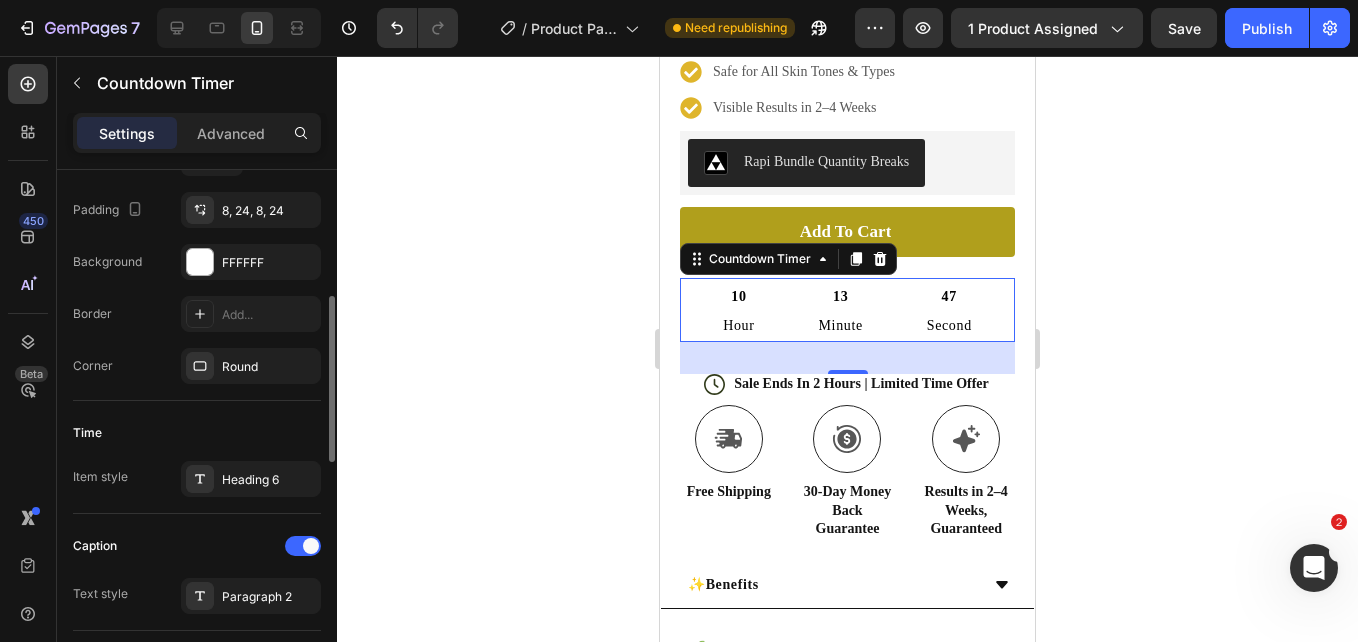 click on "Time Item style Heading 6" 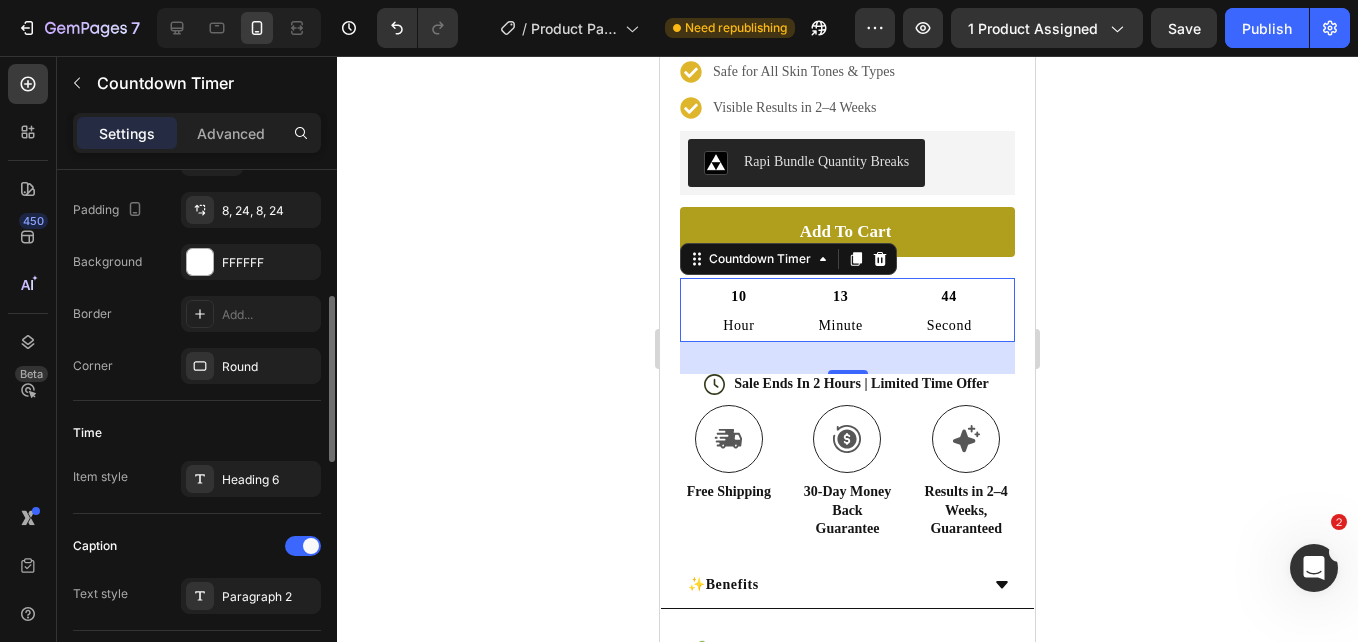 click on "Time" at bounding box center (197, 433) 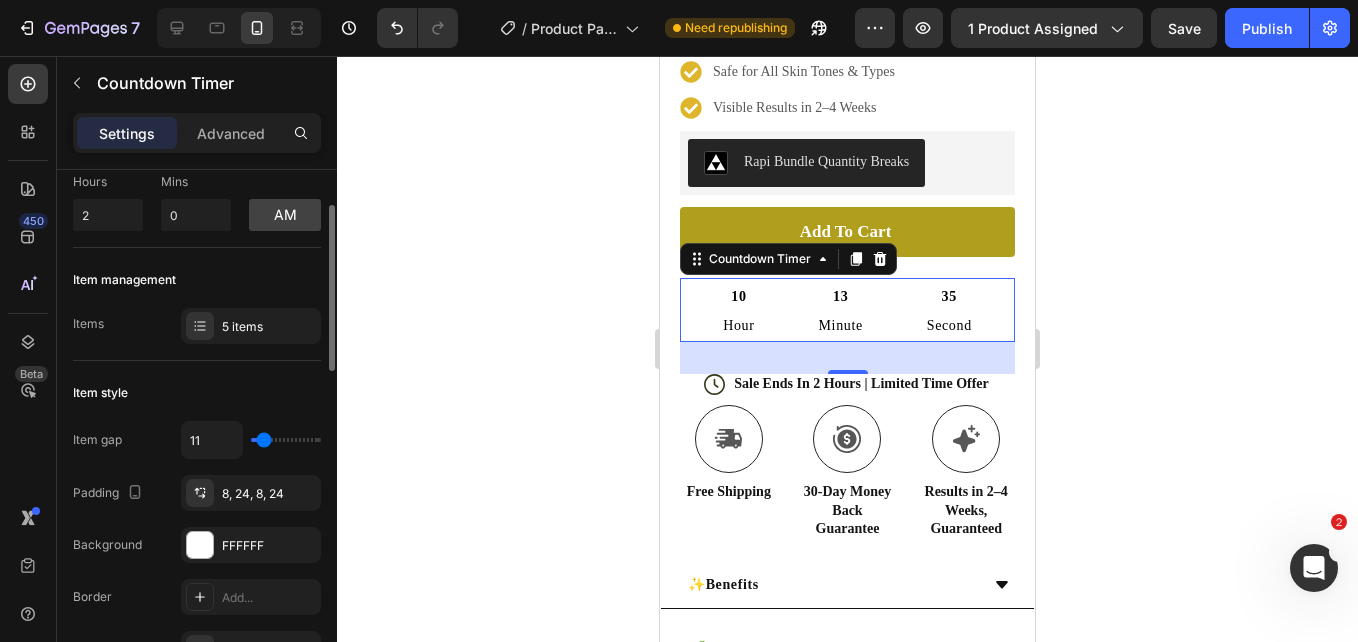 scroll, scrollTop: 0, scrollLeft: 0, axis: both 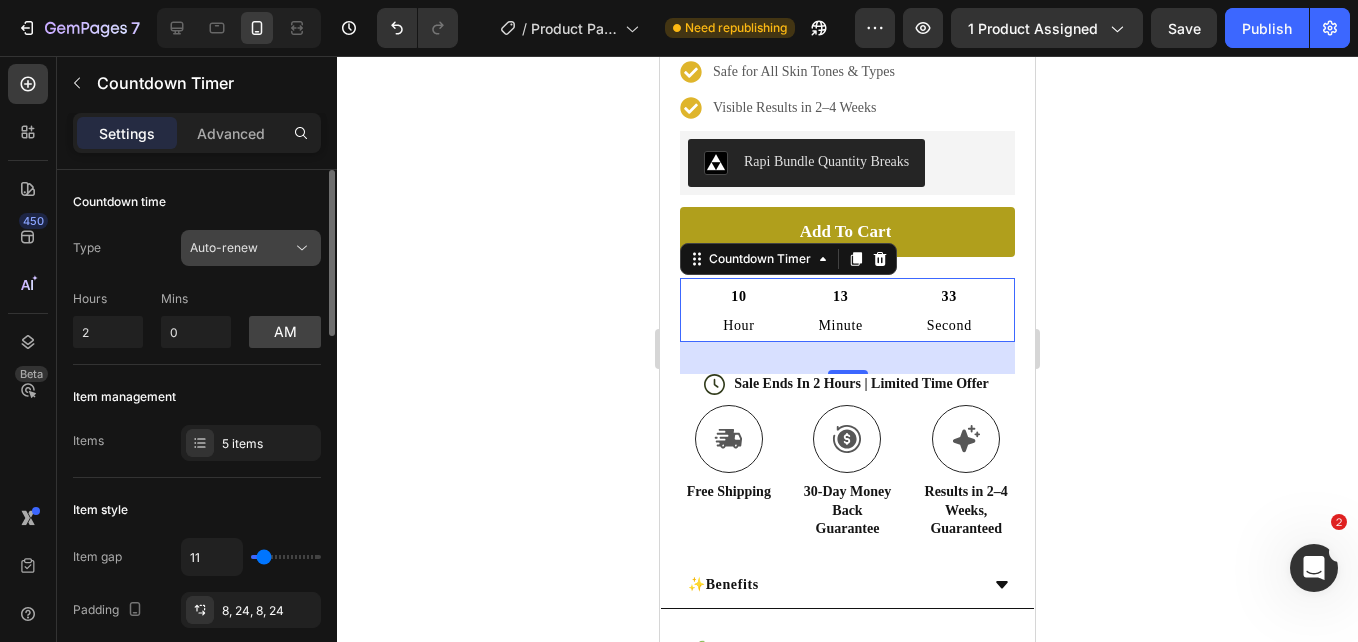 click on "Auto-renew" 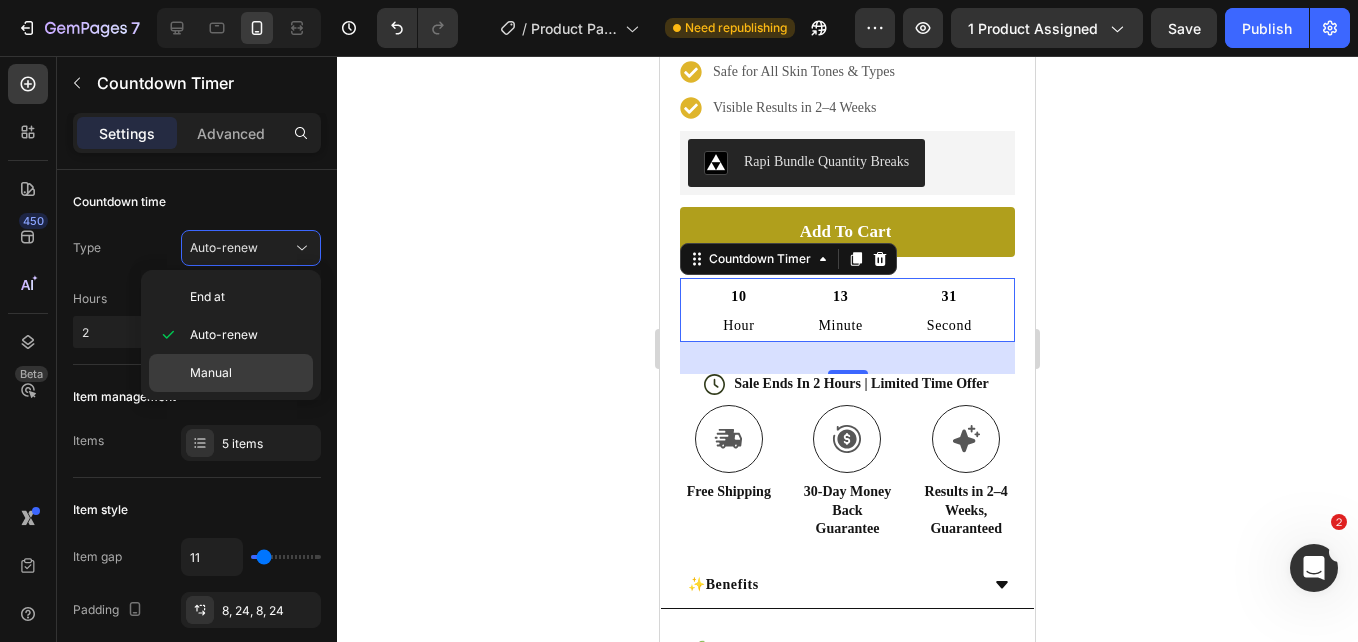 click on "Manual" at bounding box center [211, 373] 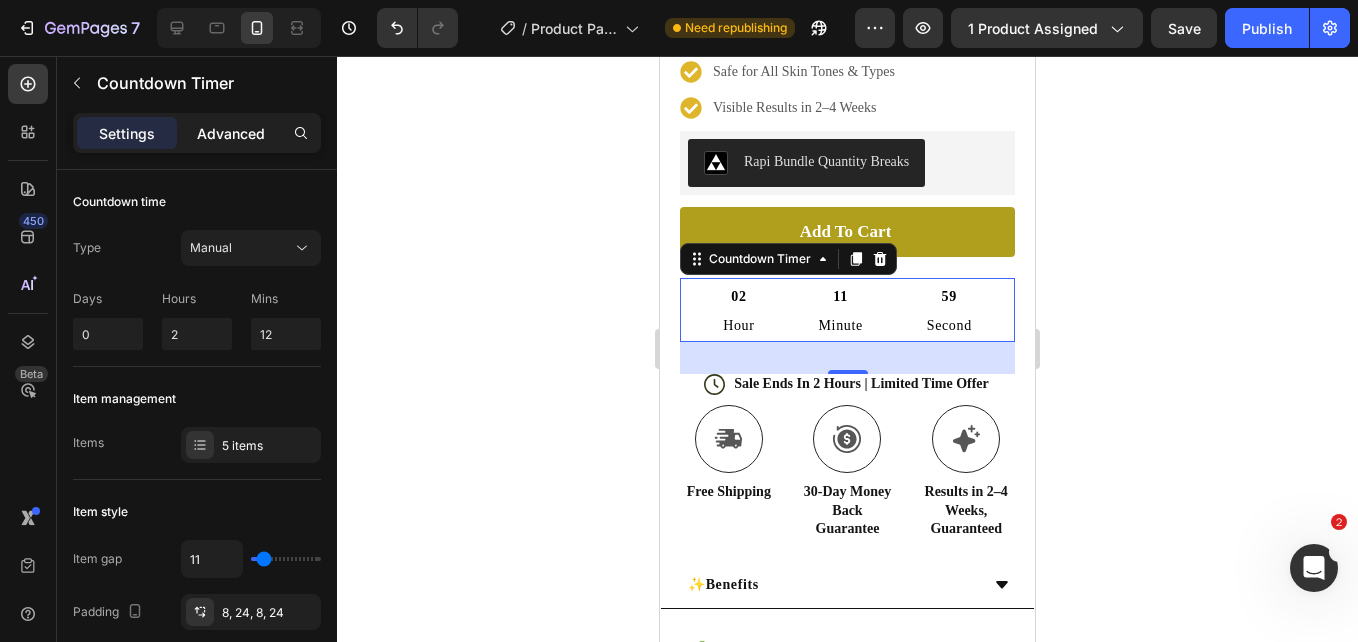 click on "Advanced" at bounding box center [231, 133] 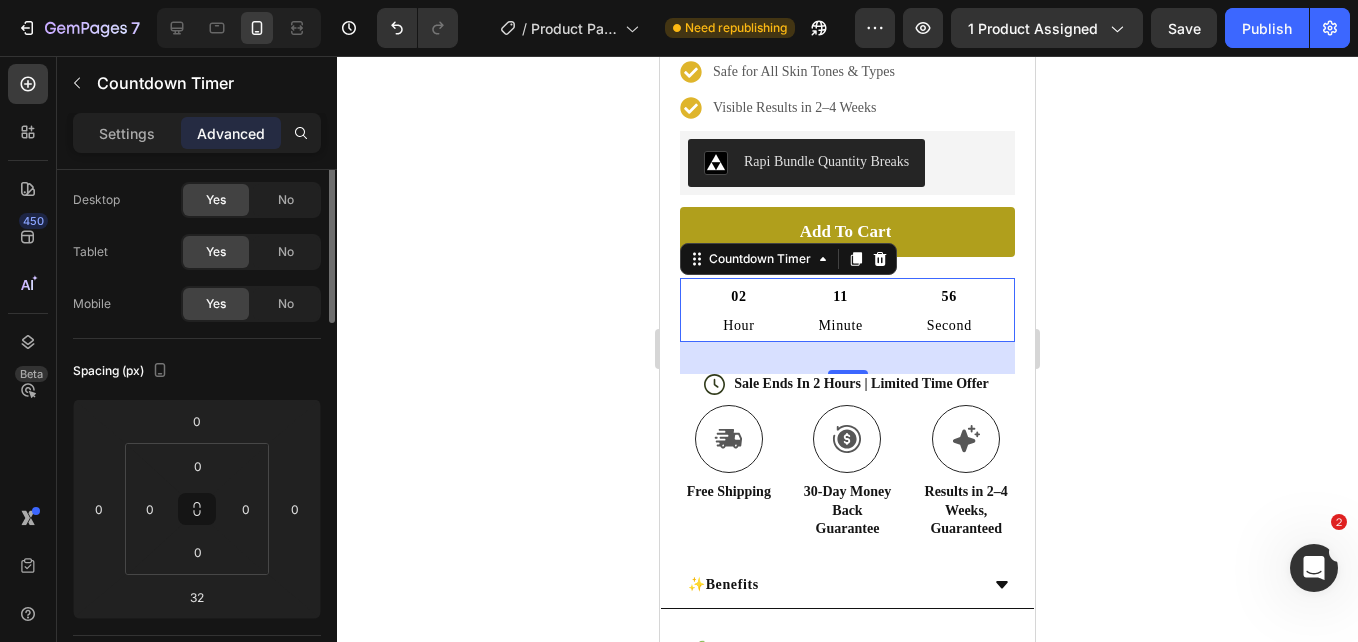 scroll, scrollTop: 0, scrollLeft: 0, axis: both 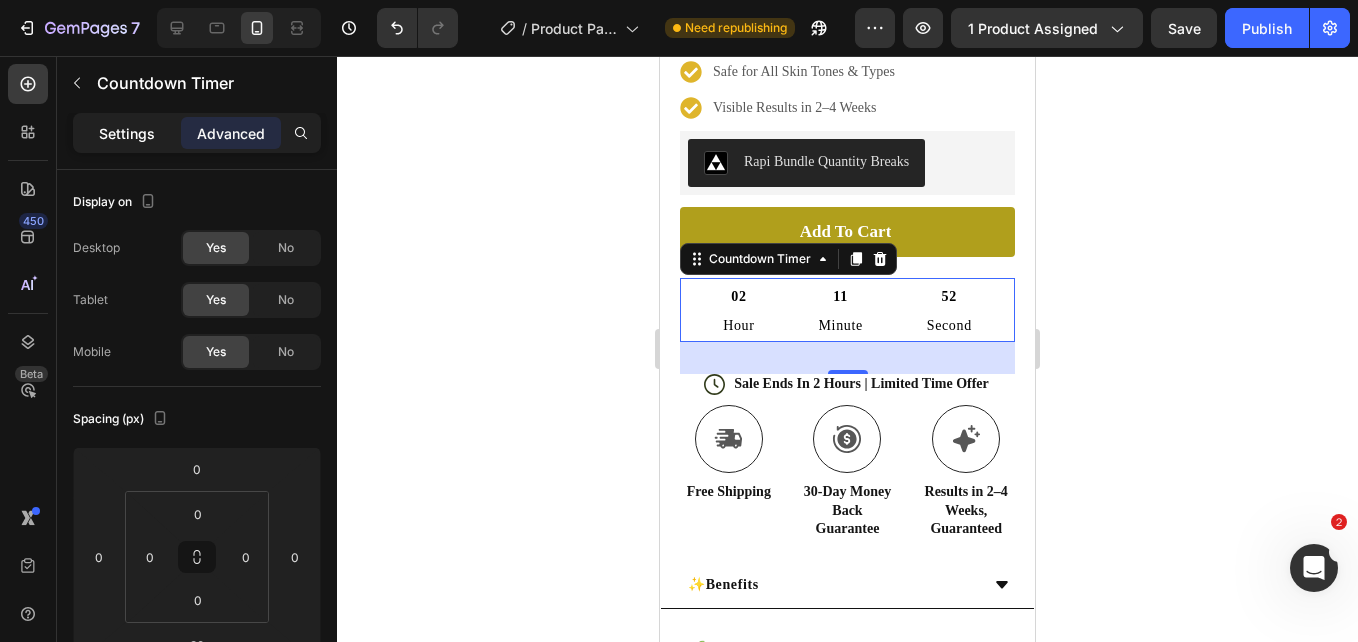 drag, startPoint x: 154, startPoint y: 151, endPoint x: 135, endPoint y: 141, distance: 21.470911 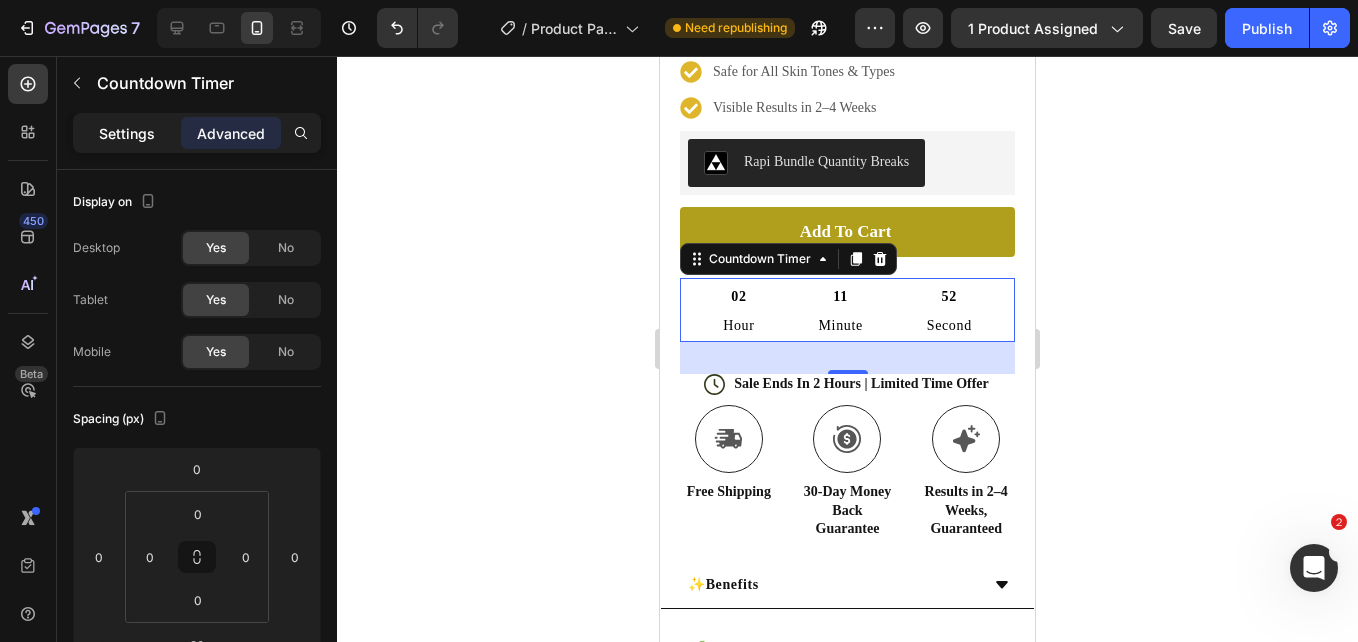 click on "Settings Advanced" at bounding box center (197, 133) 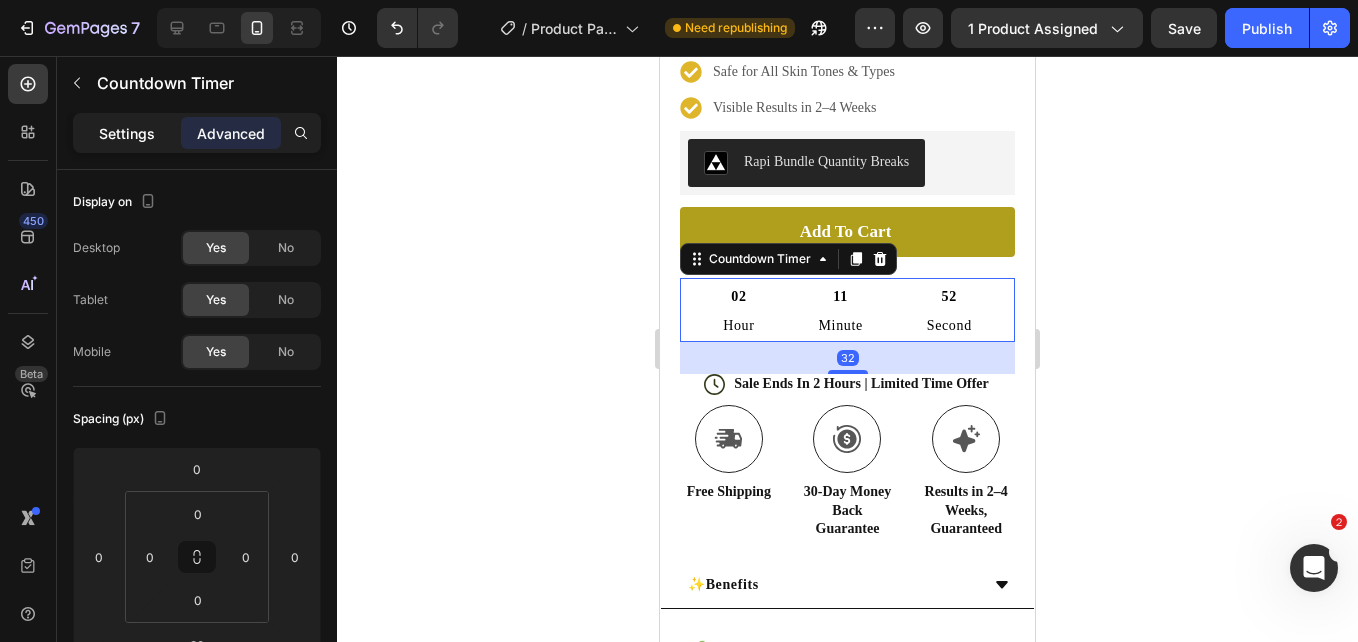 click on "Settings" at bounding box center [127, 133] 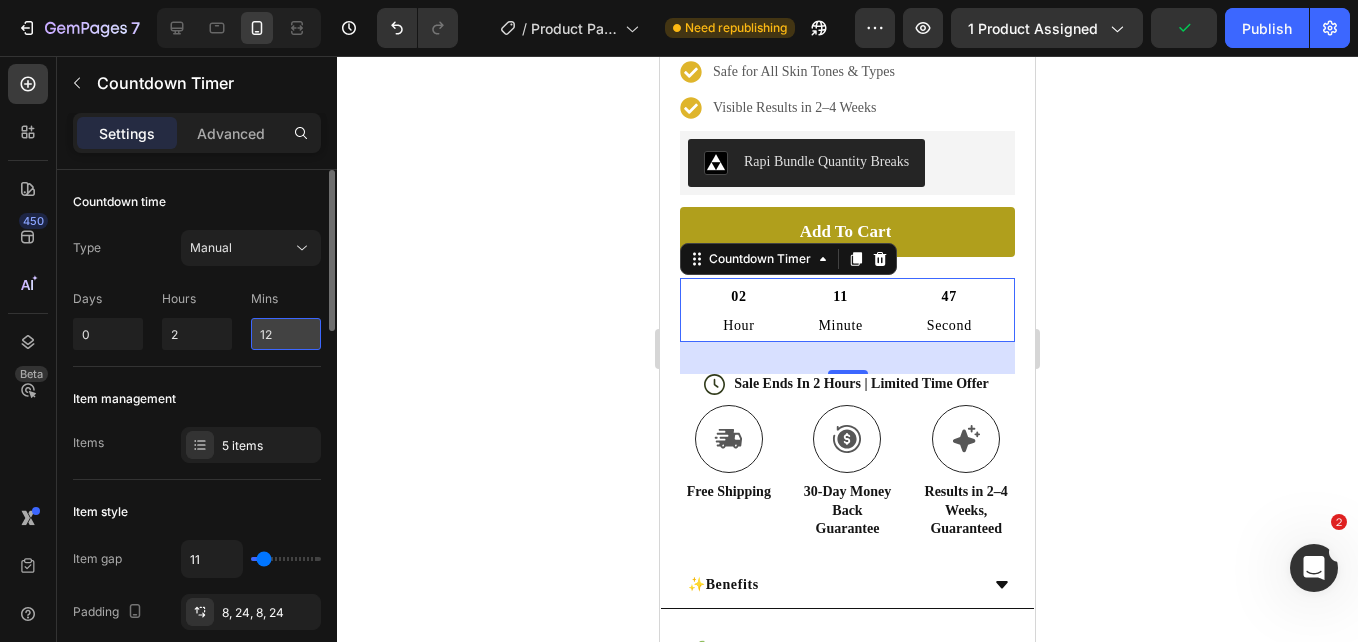 click on "12" at bounding box center [286, 334] 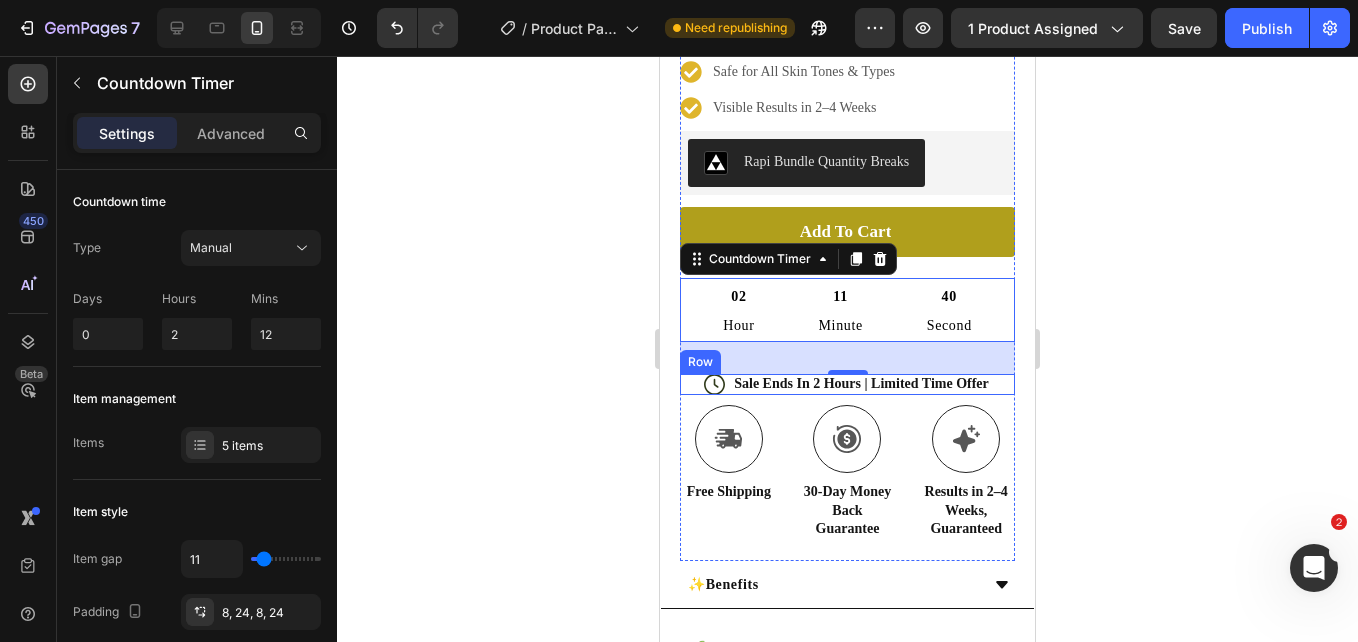 click on "Icon Sale Ends In 2 Hours | Limited Time Offer Text Block Row" at bounding box center [847, 384] 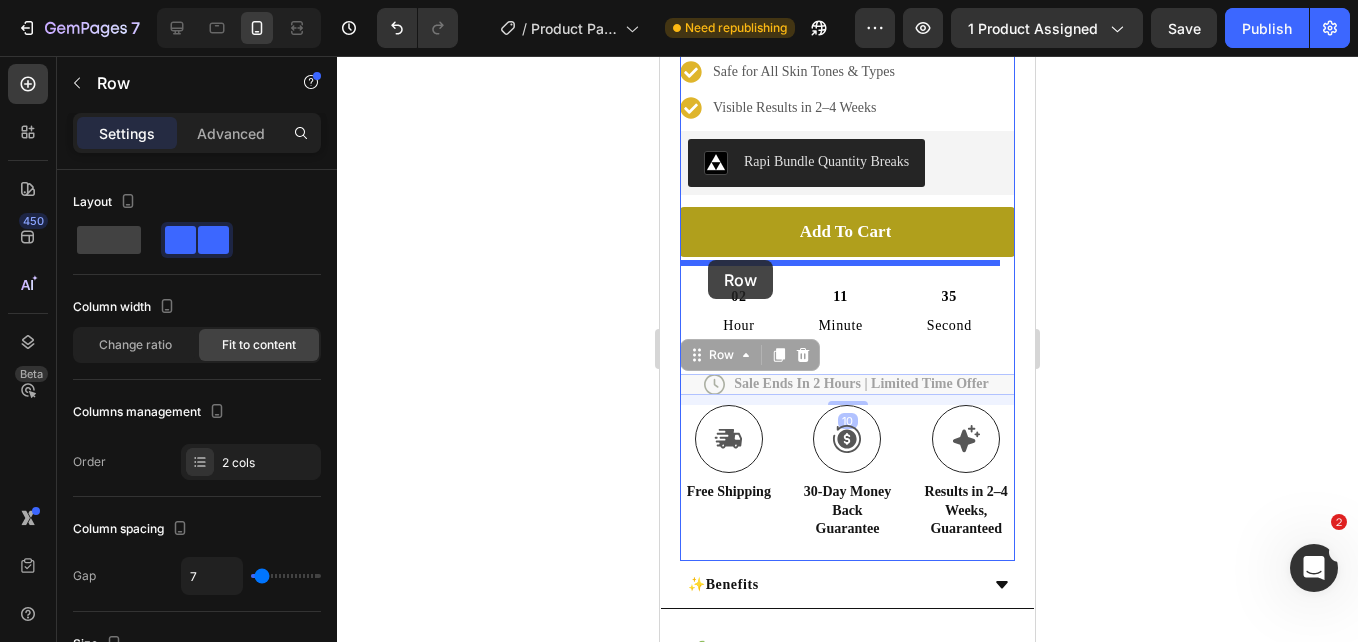 drag, startPoint x: 684, startPoint y: 365, endPoint x: 708, endPoint y: 260, distance: 107.70794 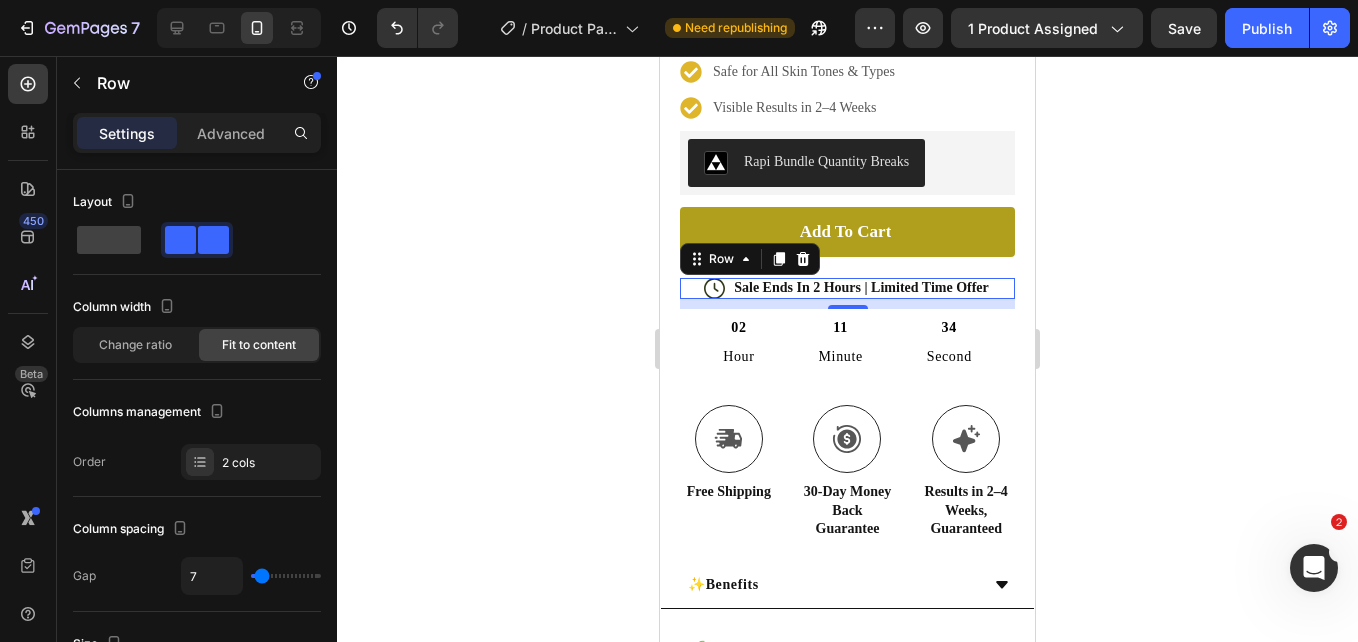 drag, startPoint x: 1357, startPoint y: 421, endPoint x: 1320, endPoint y: 398, distance: 43.56604 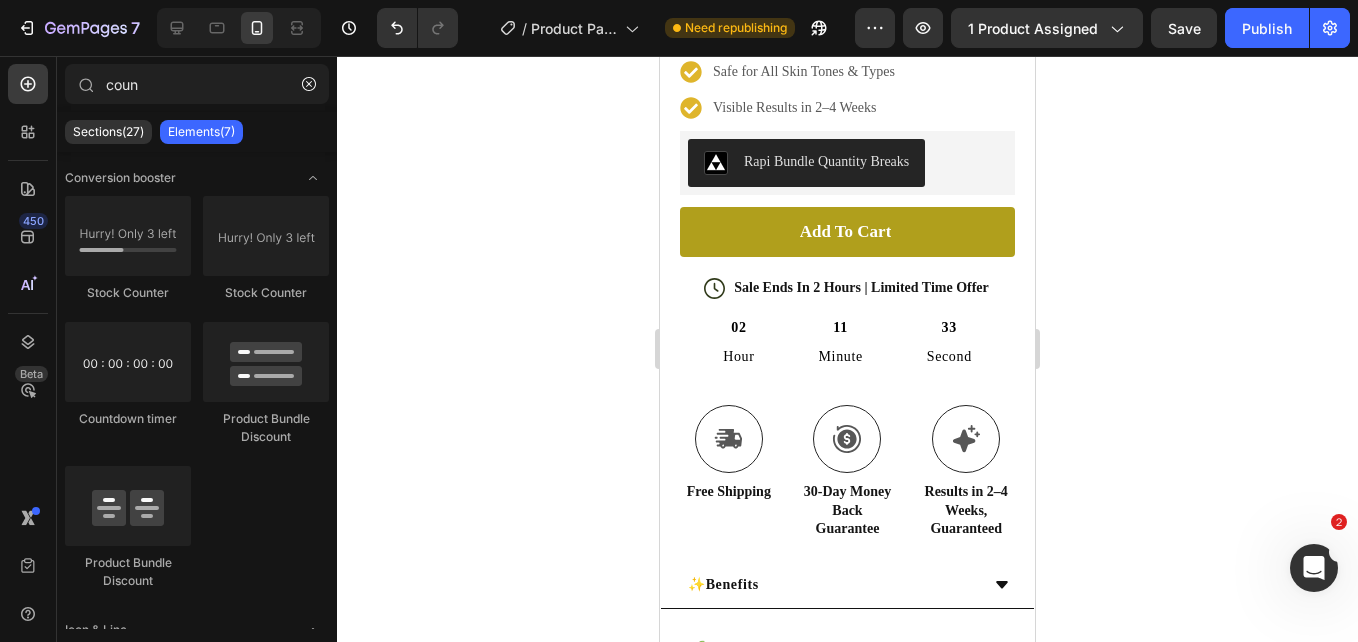 click 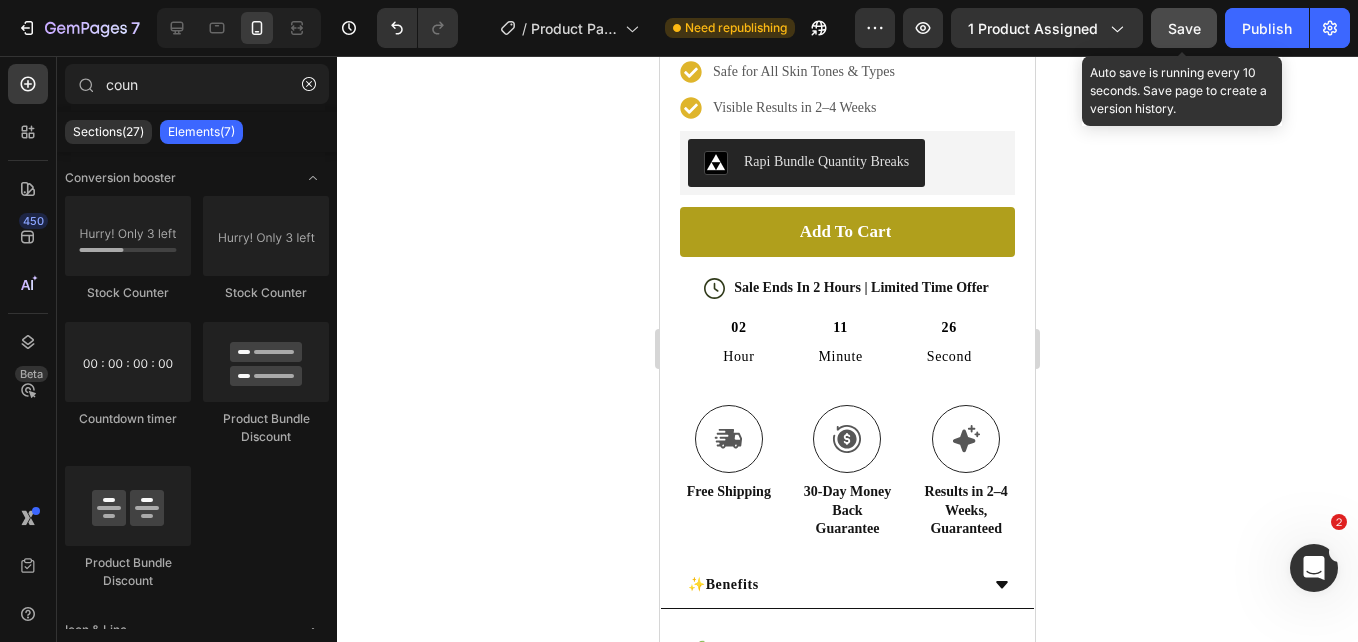 click on "Save" 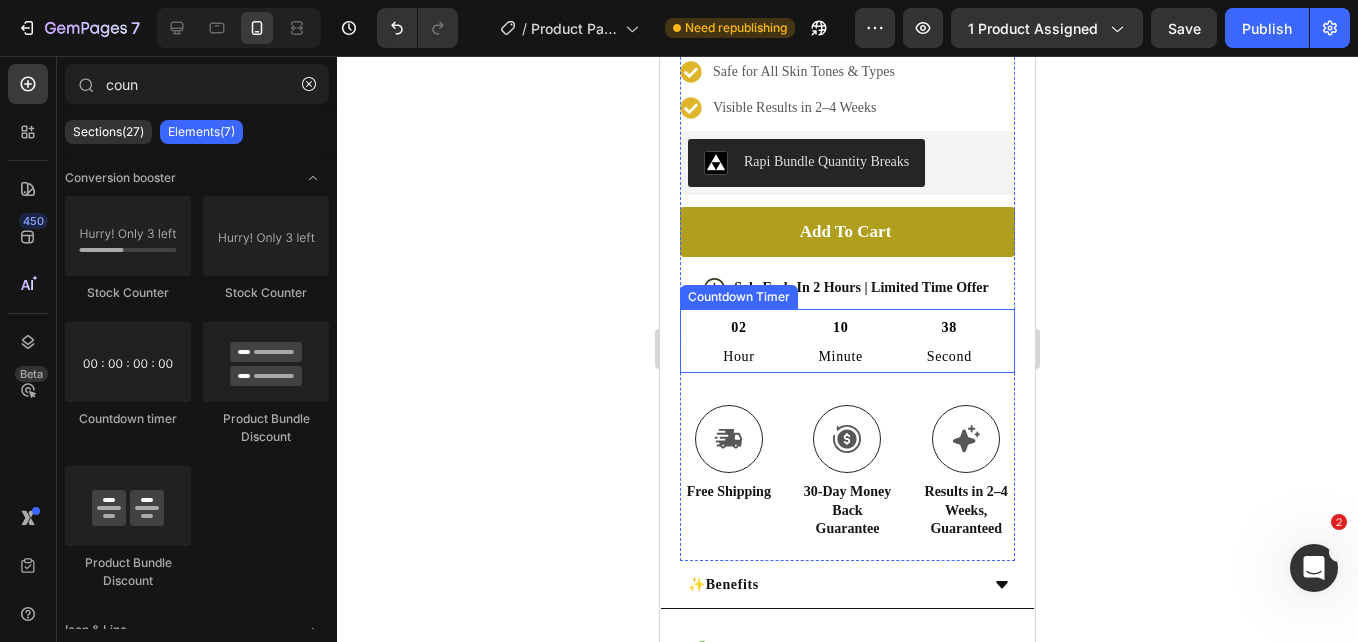 click on "38 Second" at bounding box center [949, 341] 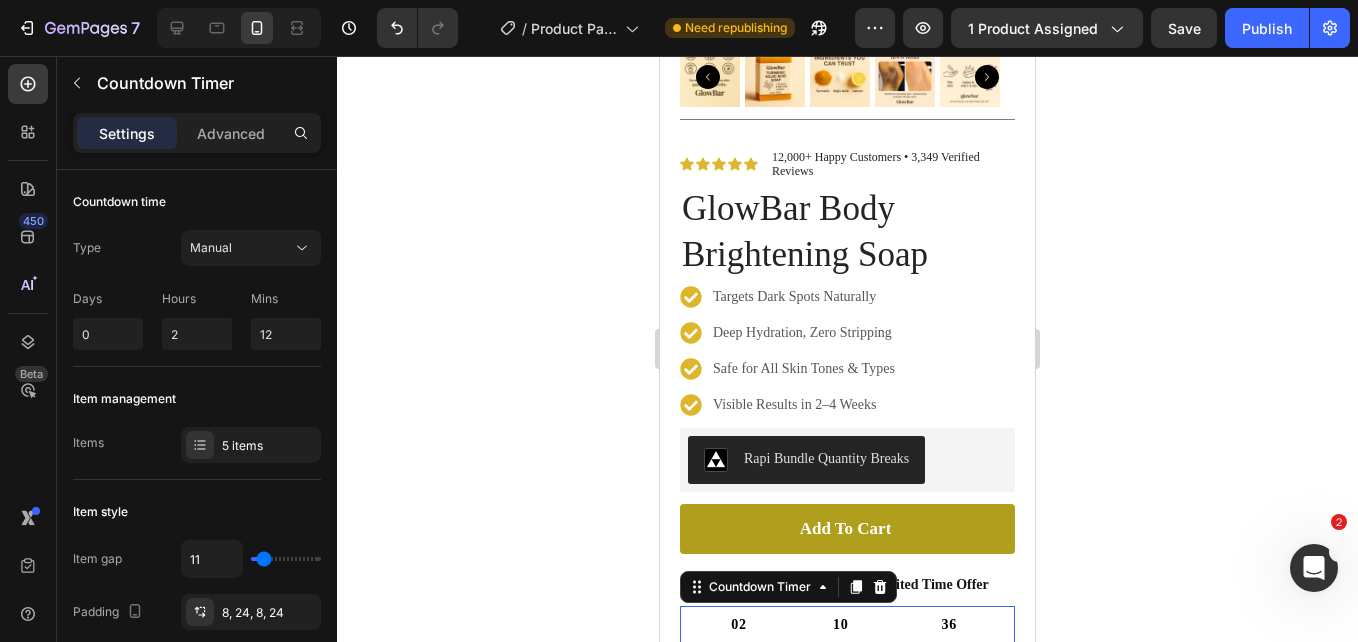 scroll, scrollTop: 448, scrollLeft: 0, axis: vertical 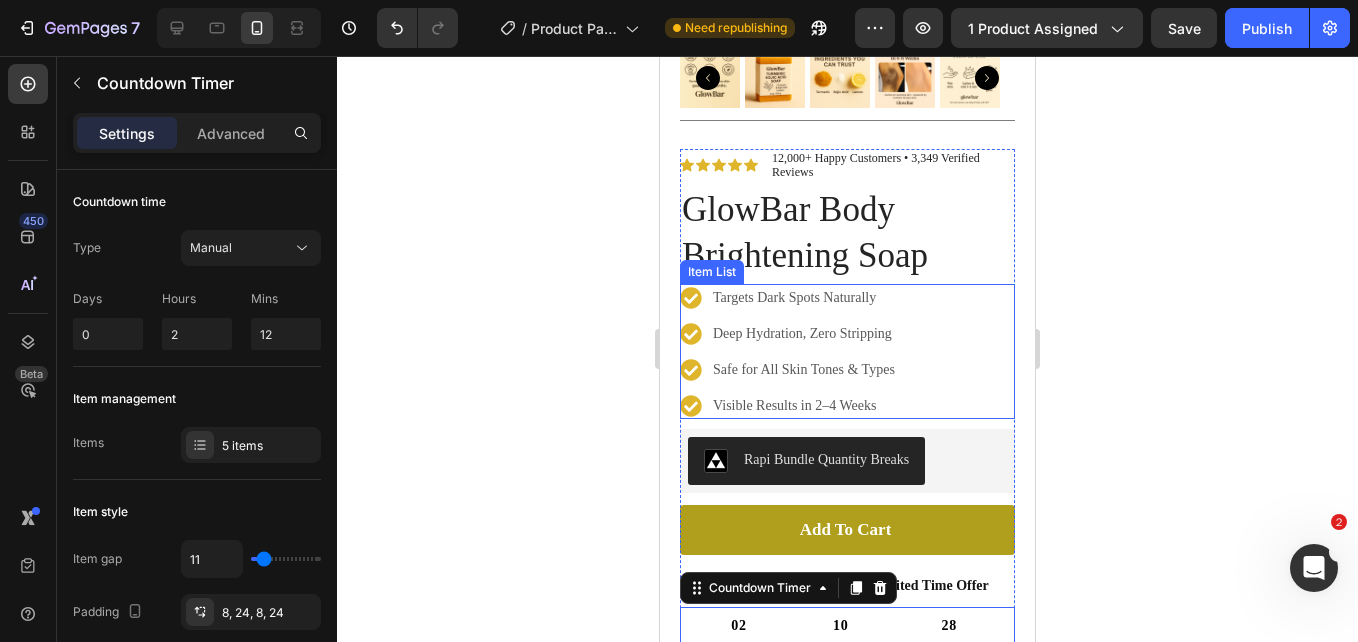 click 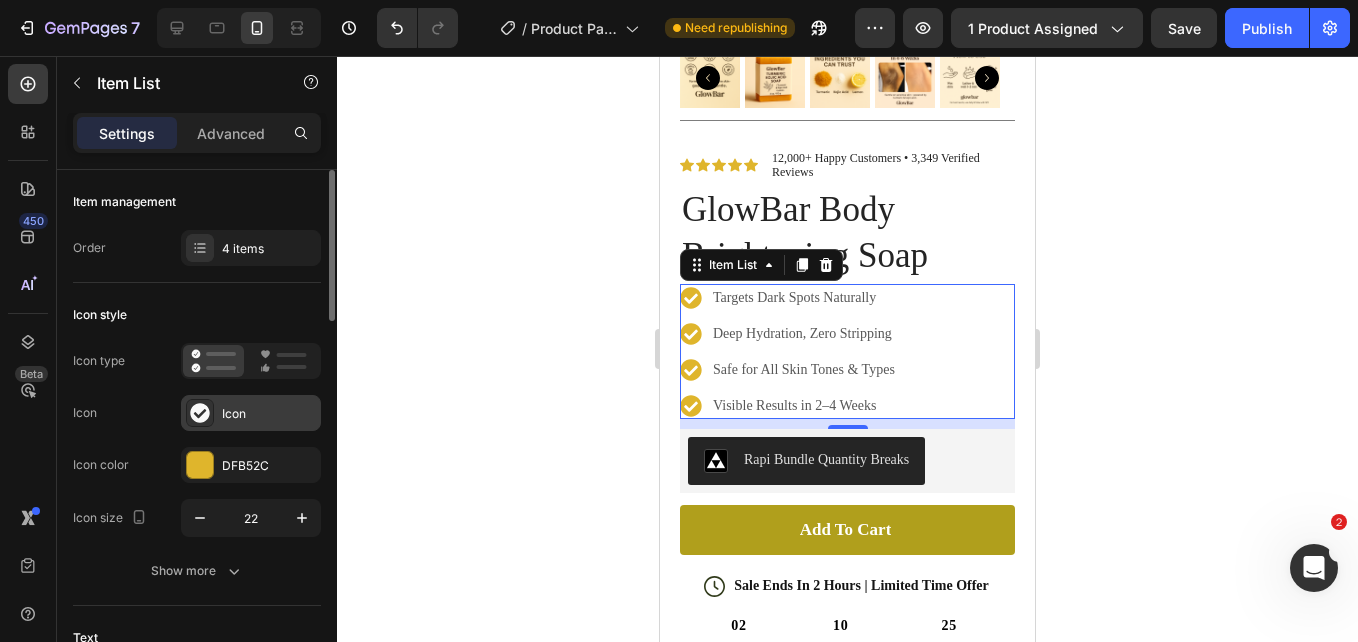 click on "Icon" at bounding box center [269, 414] 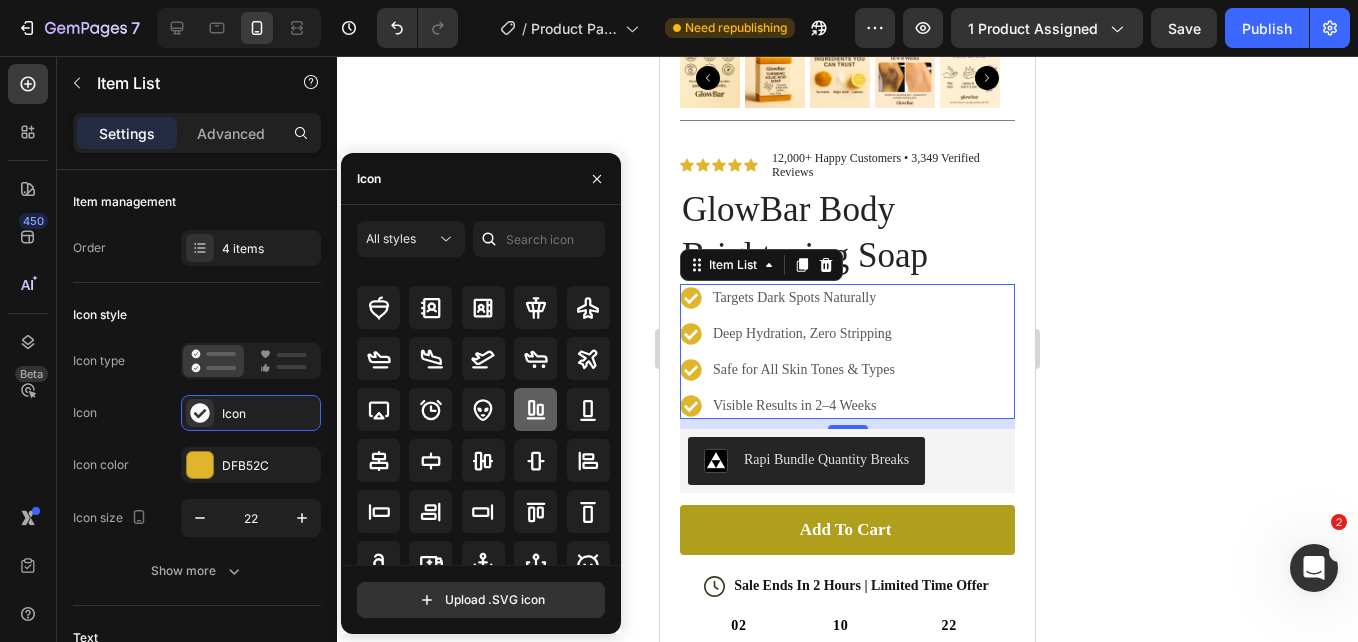 scroll, scrollTop: 0, scrollLeft: 0, axis: both 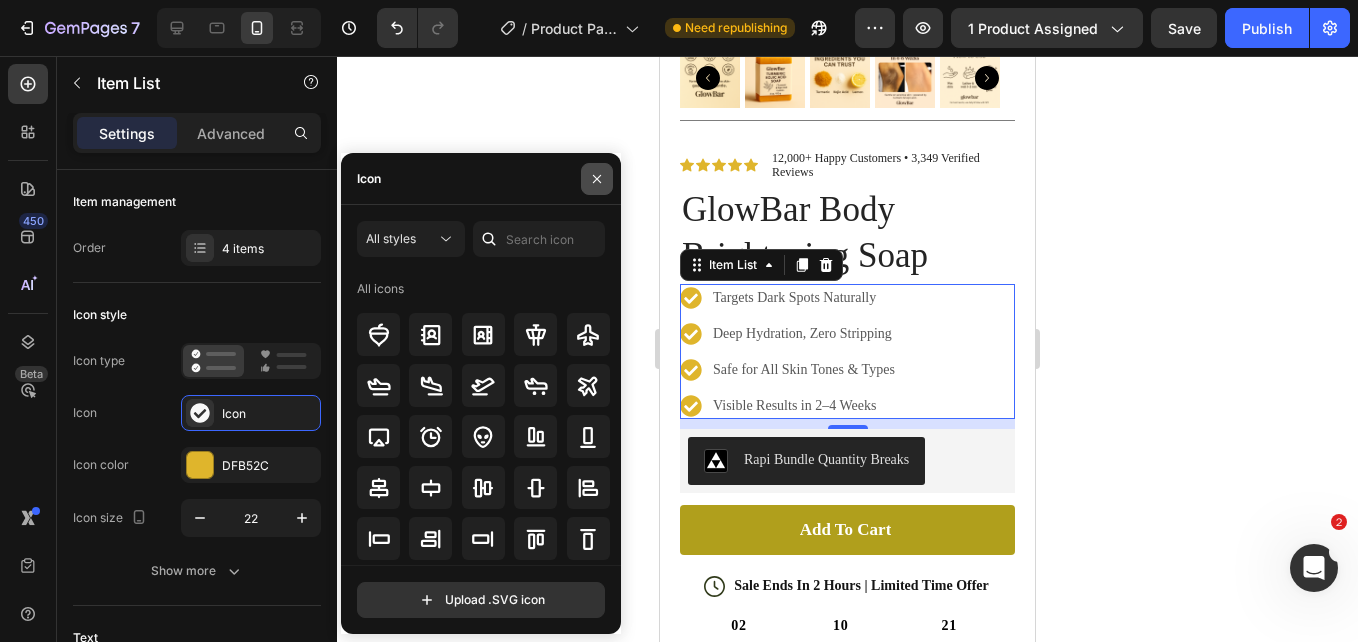 click at bounding box center [597, 179] 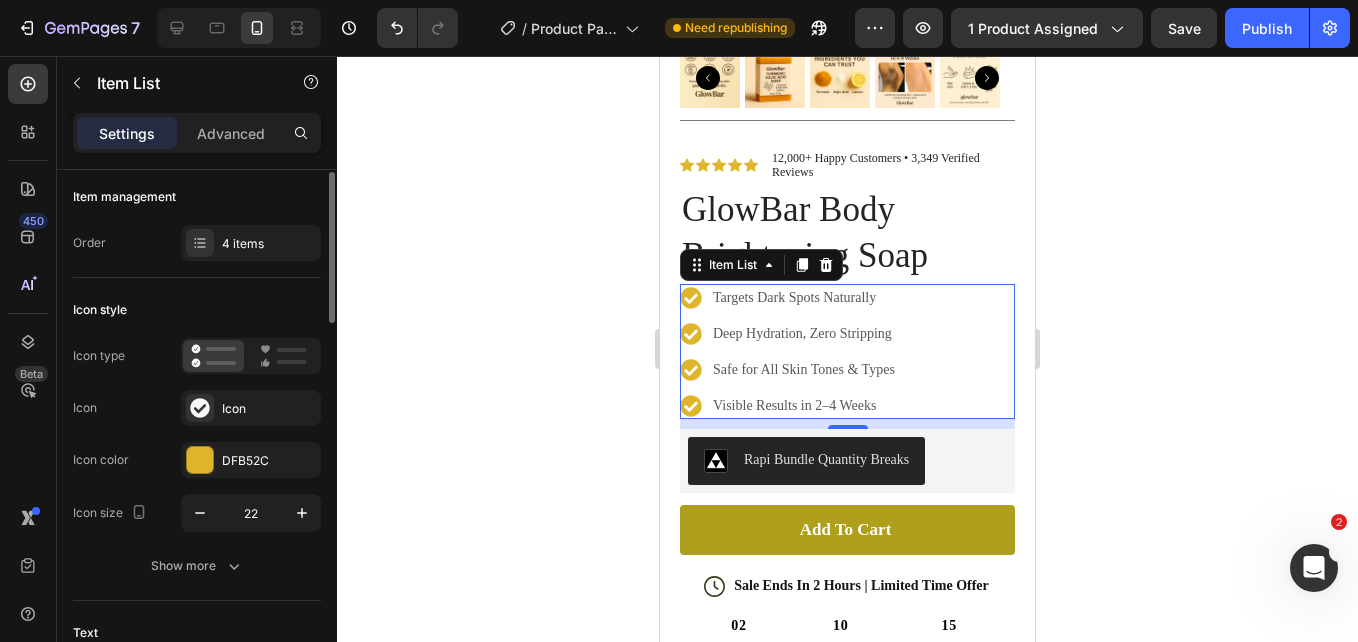 scroll, scrollTop: 4, scrollLeft: 0, axis: vertical 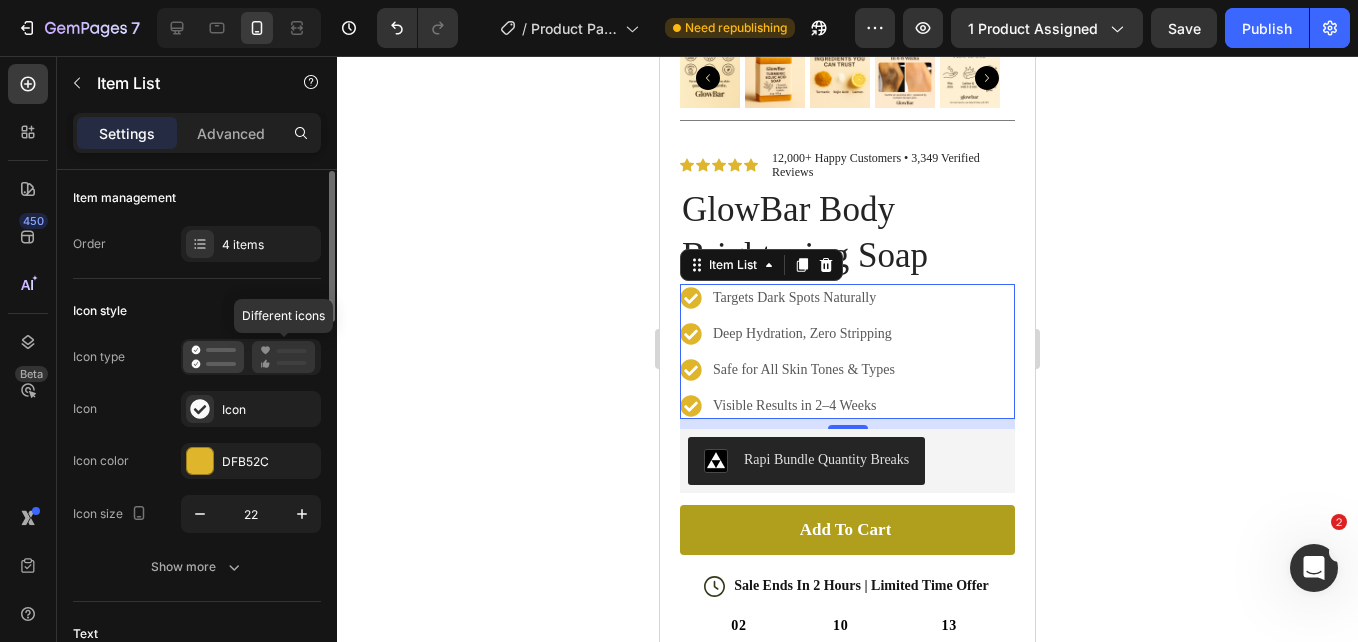 click 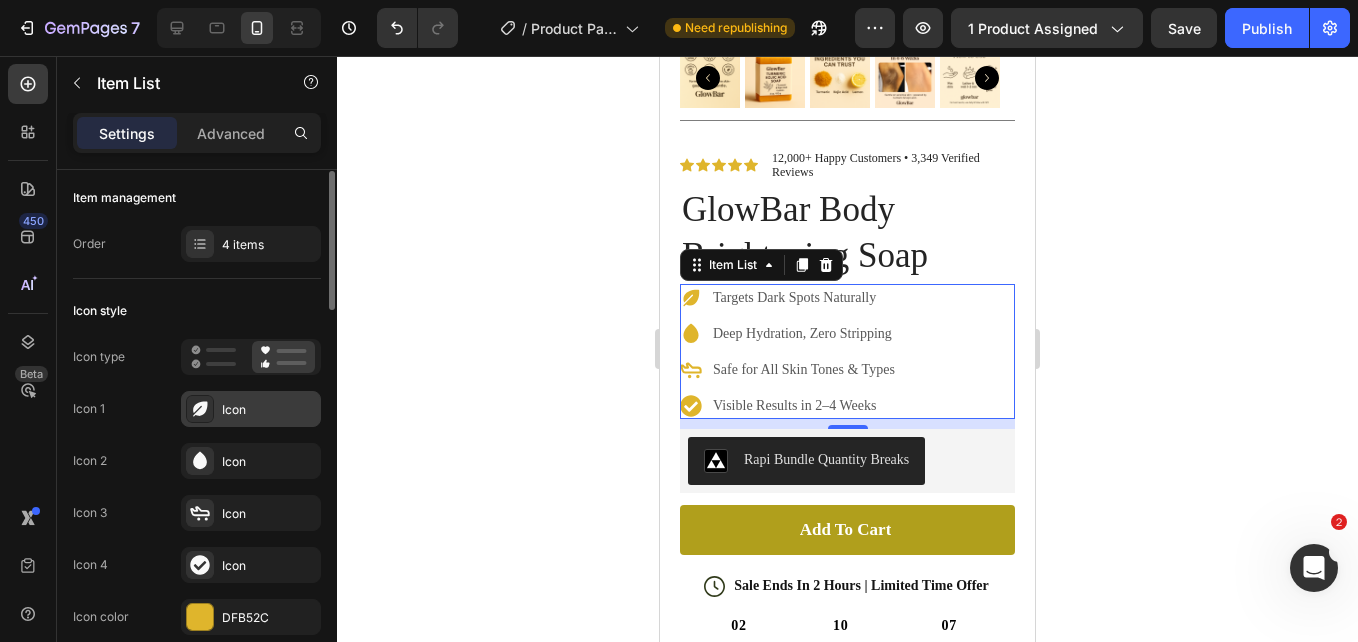 drag, startPoint x: 221, startPoint y: 428, endPoint x: 210, endPoint y: 419, distance: 14.21267 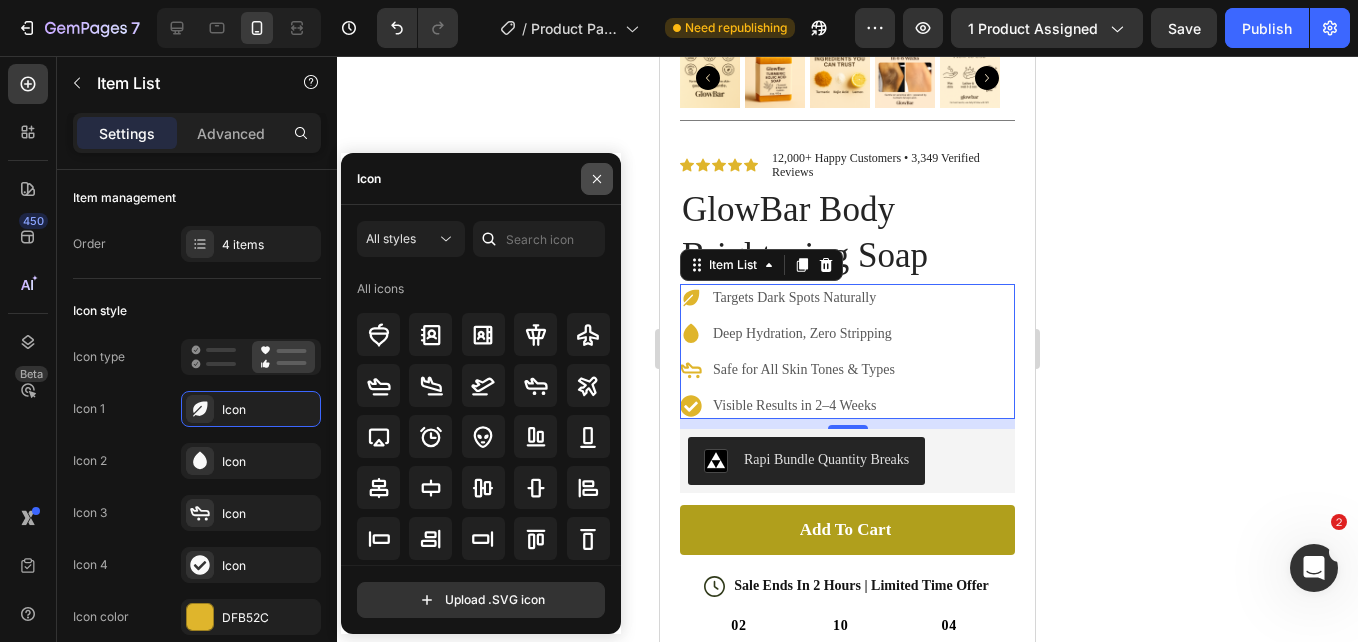 click 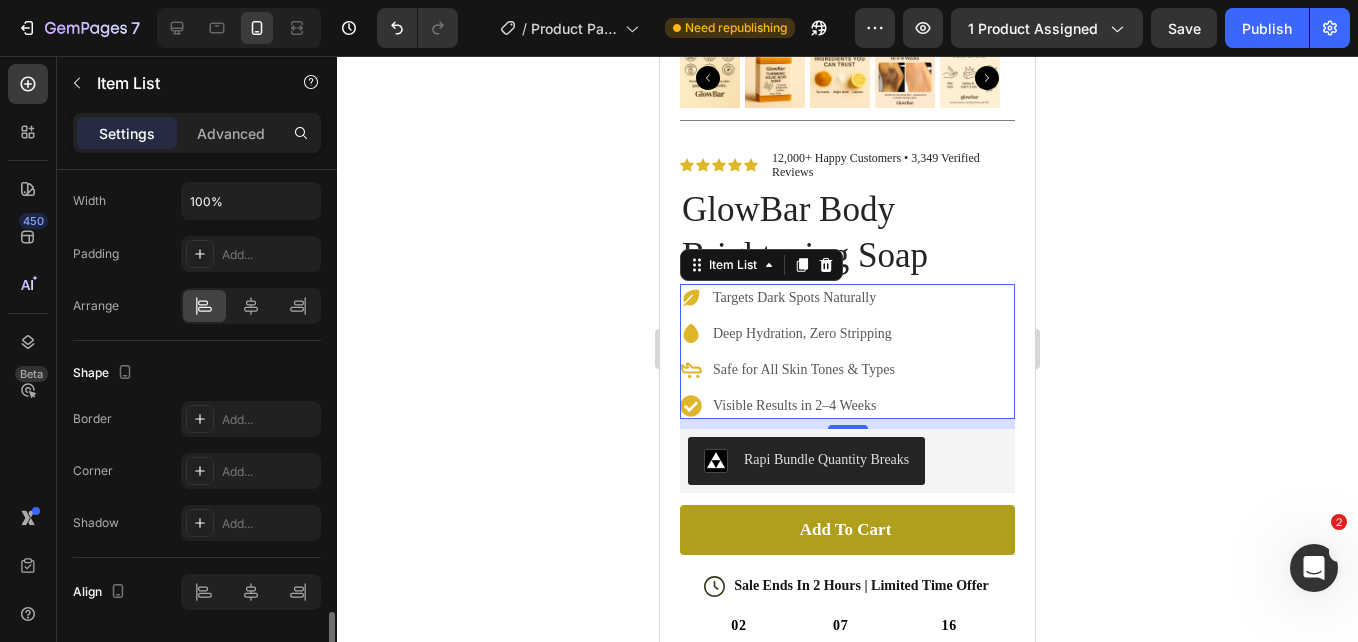 scroll, scrollTop: 1474, scrollLeft: 0, axis: vertical 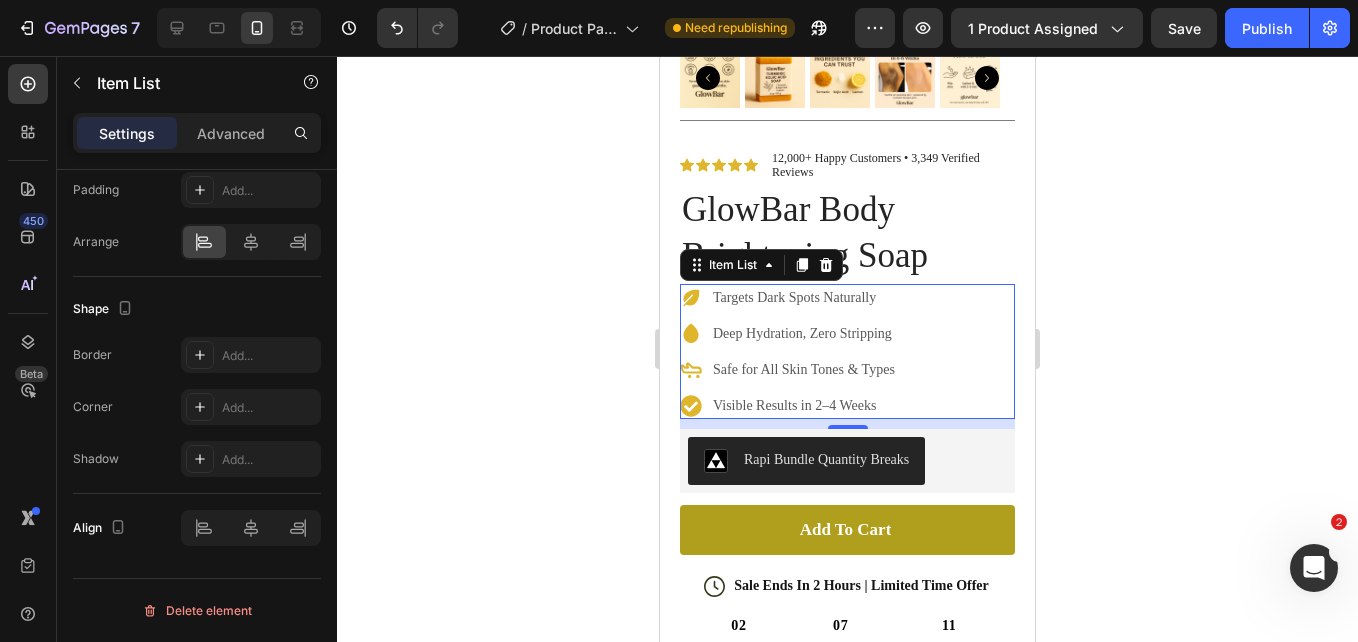 click at bounding box center [1314, 568] 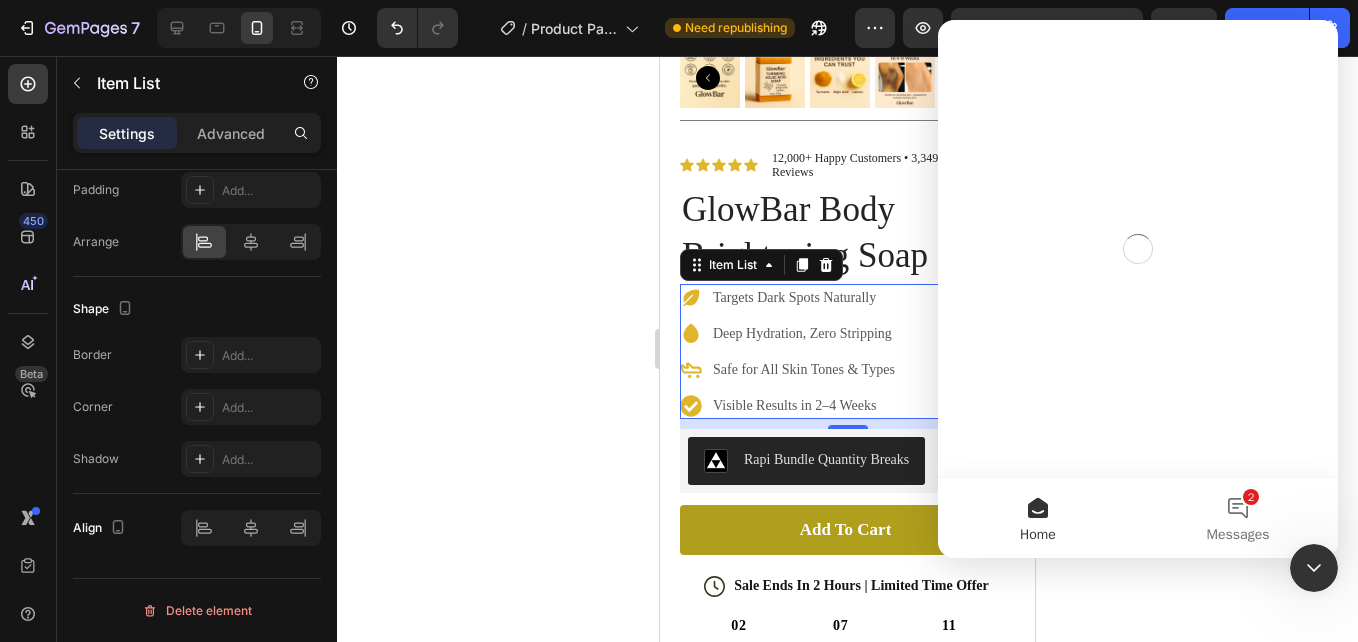 scroll, scrollTop: 0, scrollLeft: 0, axis: both 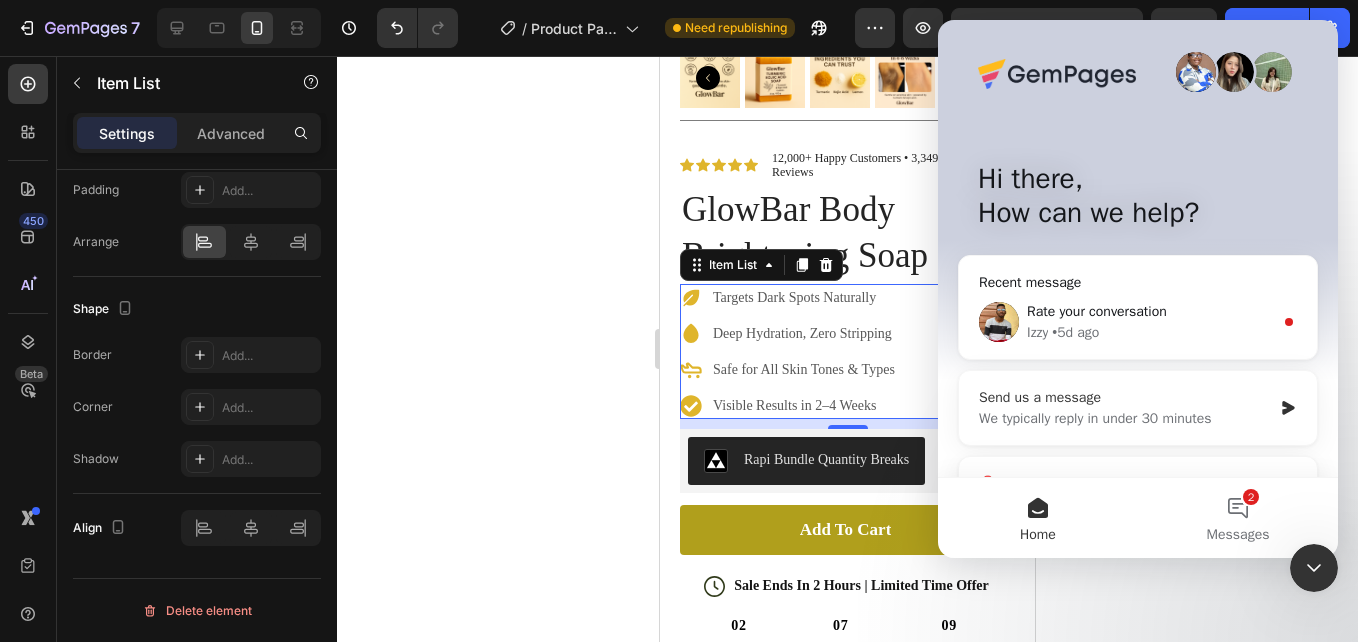 drag, startPoint x: 1263, startPoint y: 423, endPoint x: 1139, endPoint y: 418, distance: 124.10077 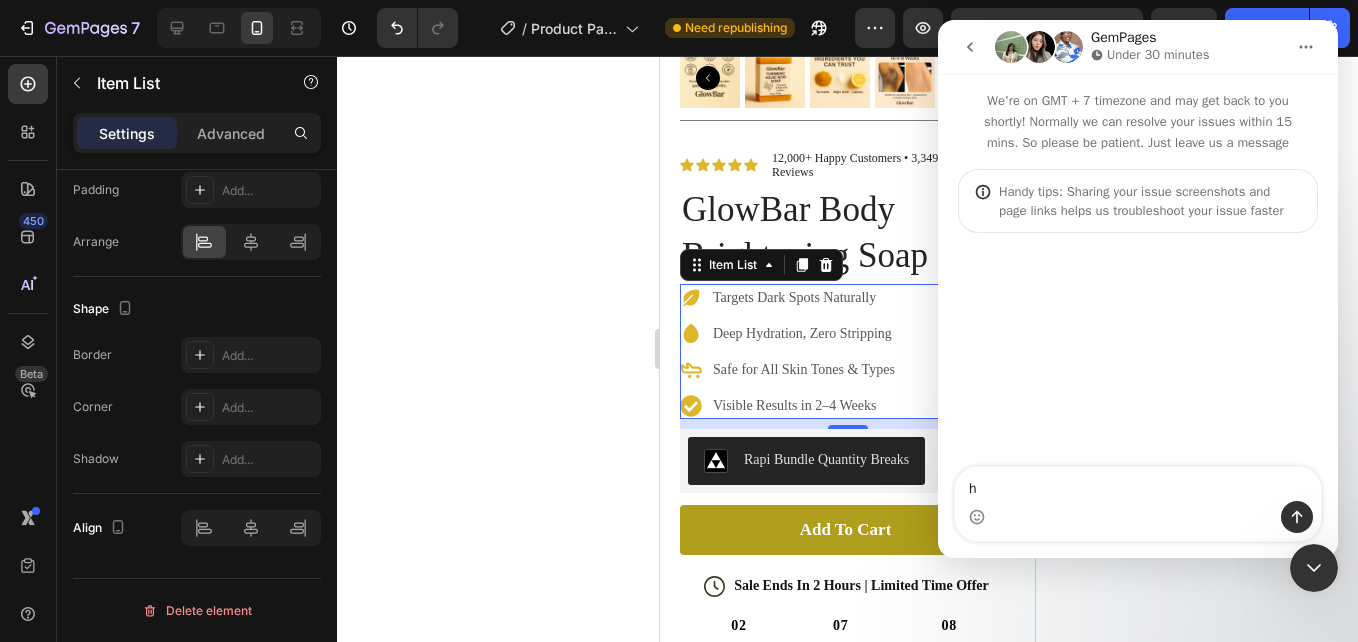 type on "hi" 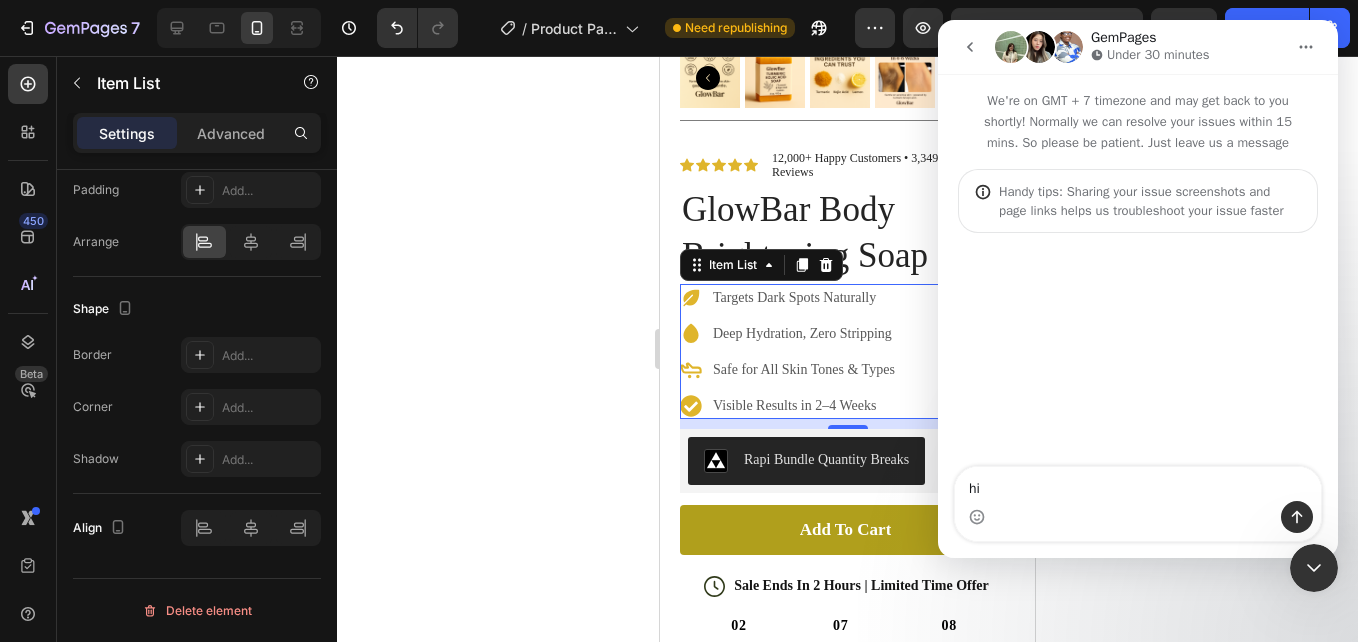 type 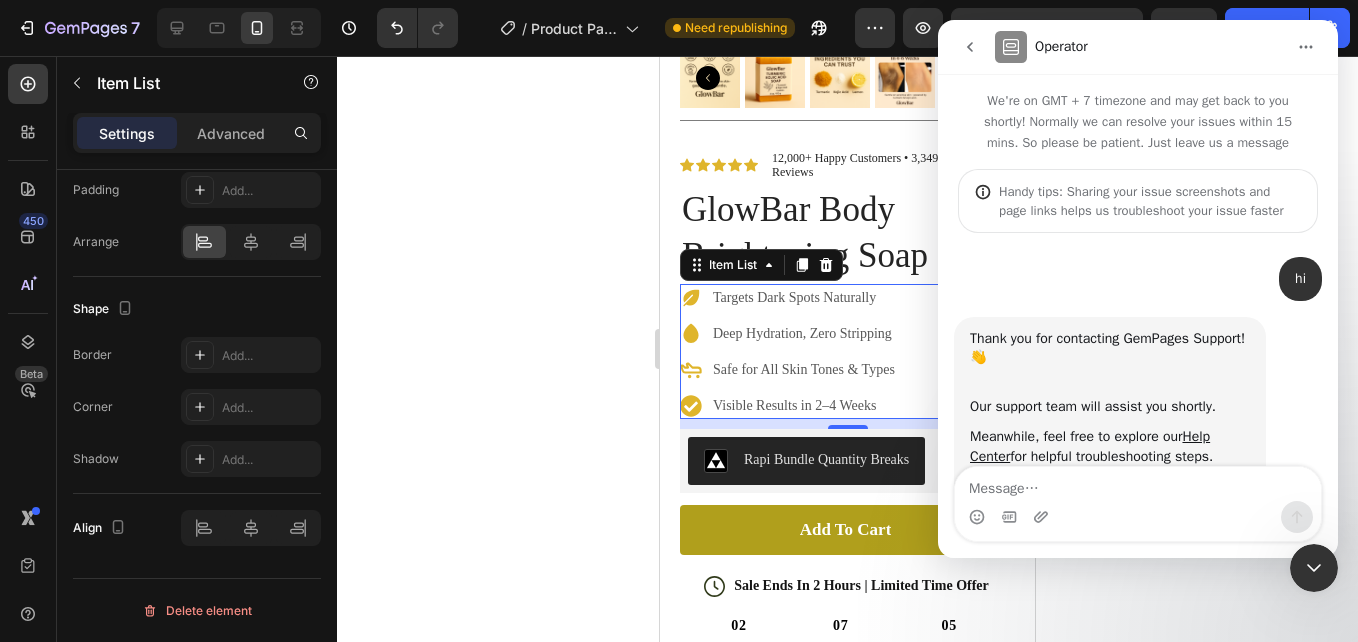 scroll, scrollTop: 83, scrollLeft: 0, axis: vertical 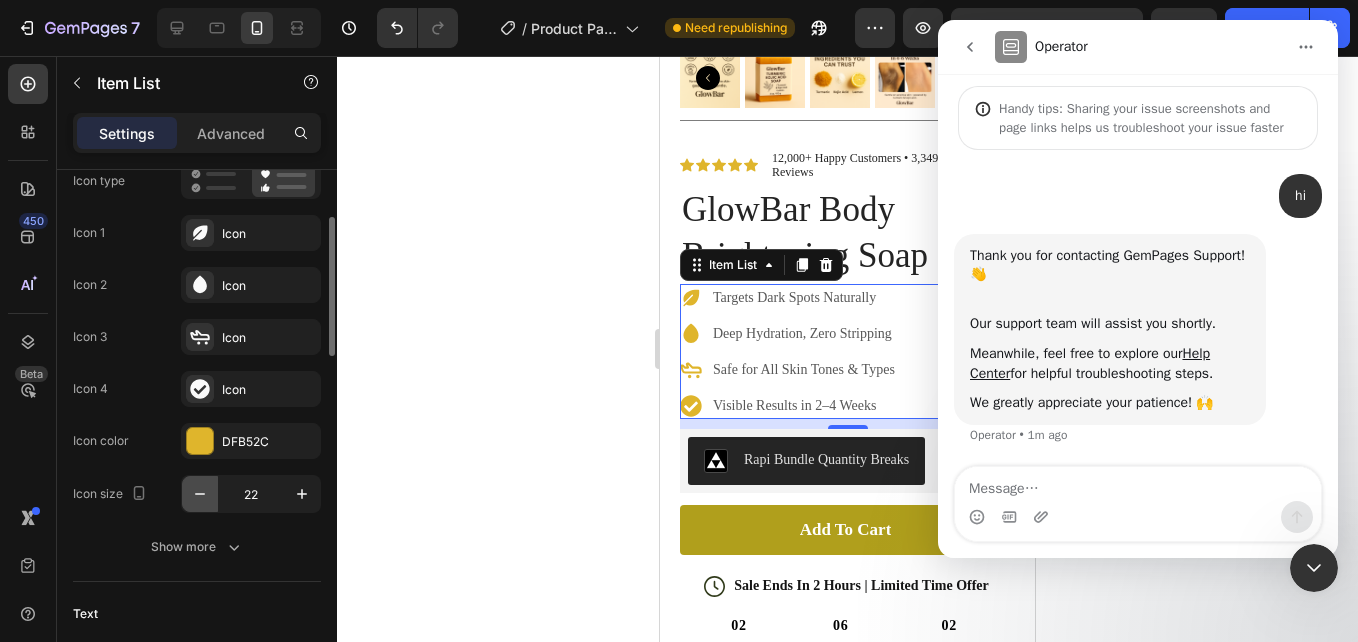 click 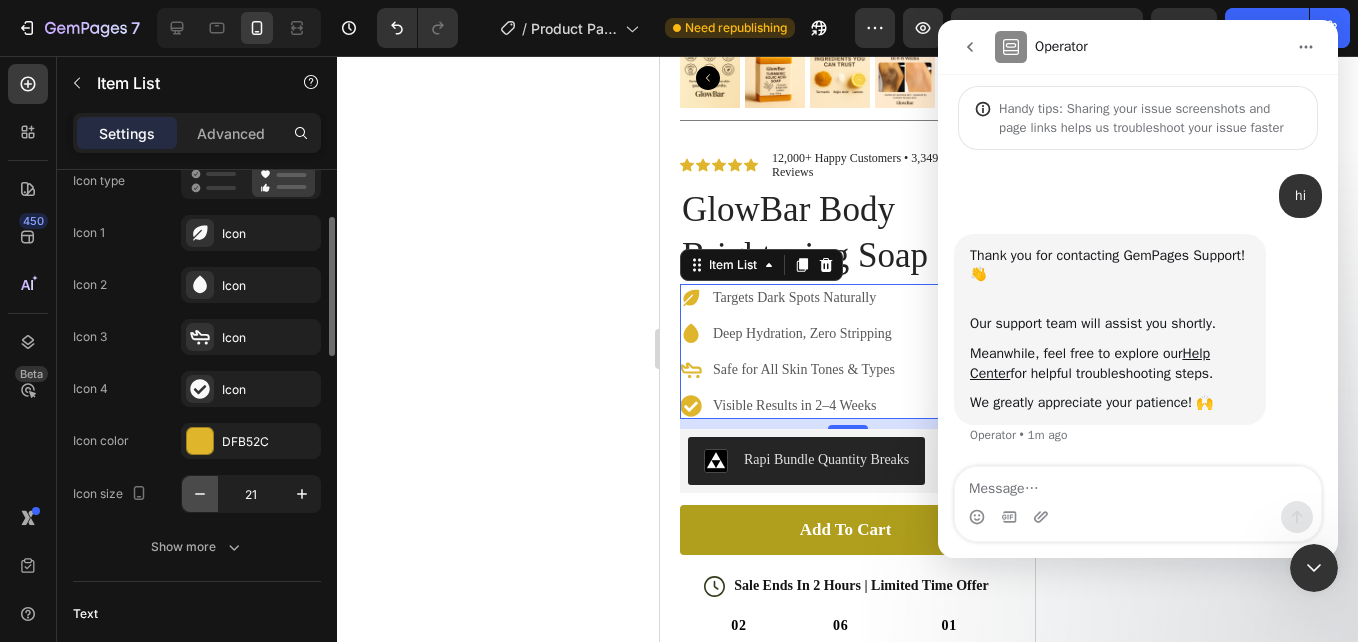 click 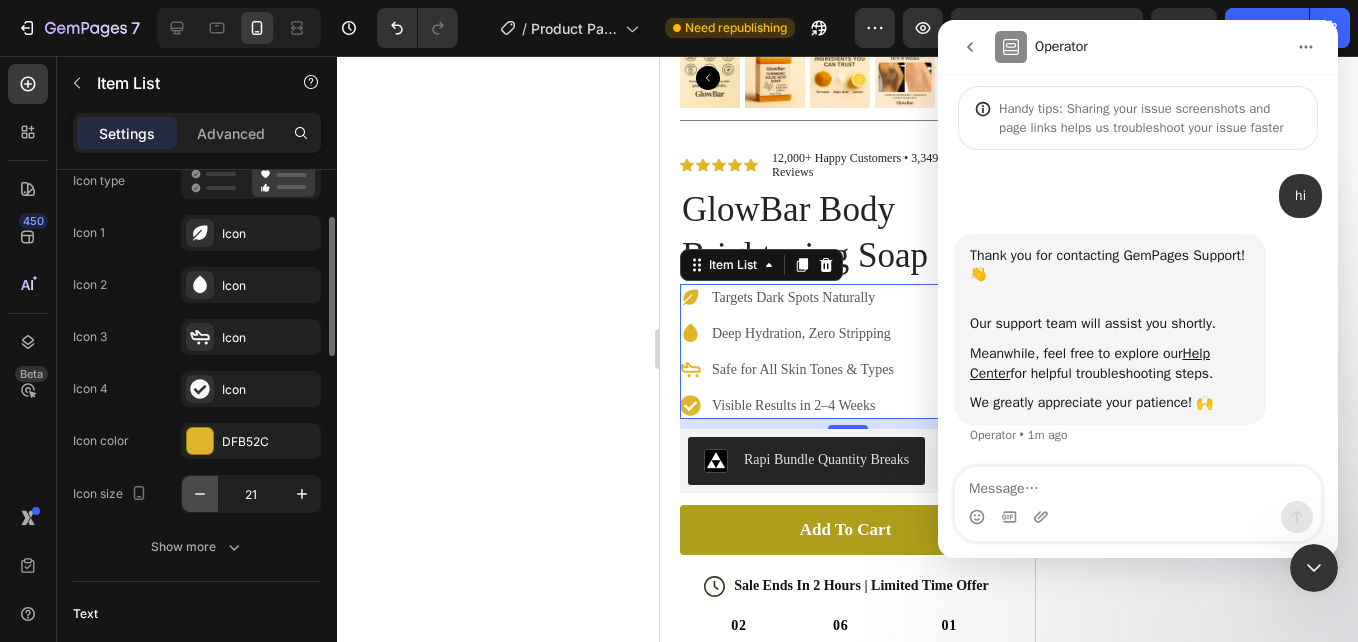 click 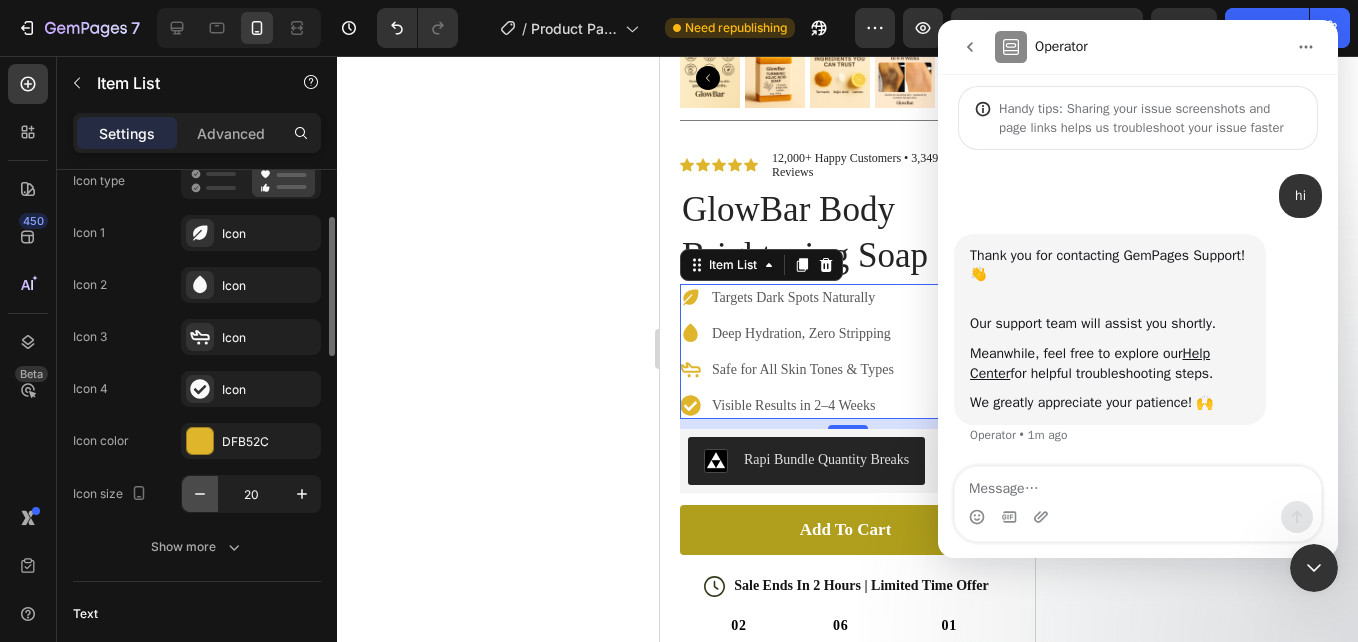 click 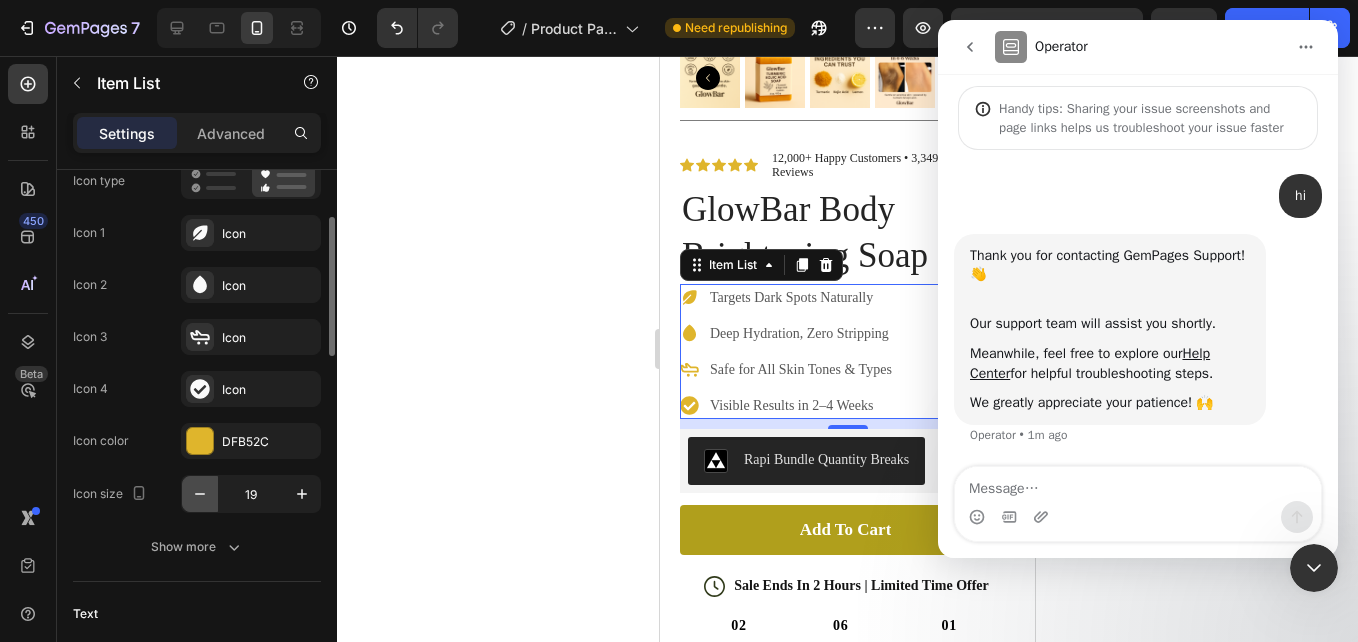 click 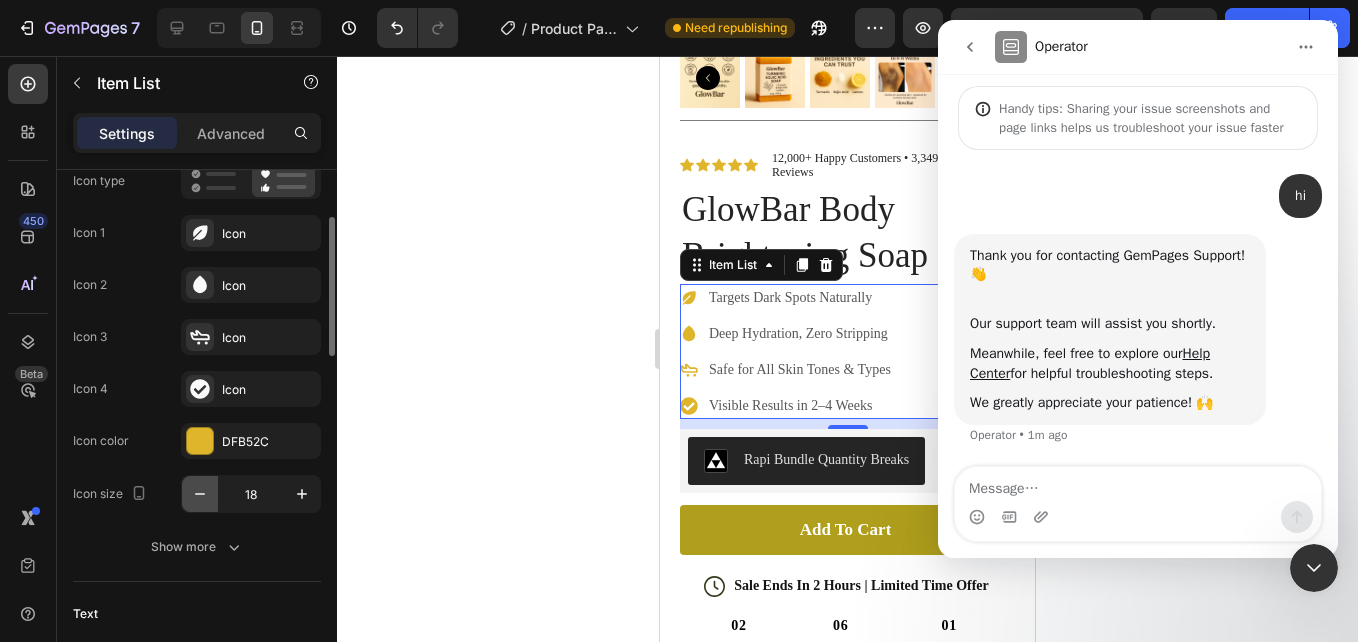 click 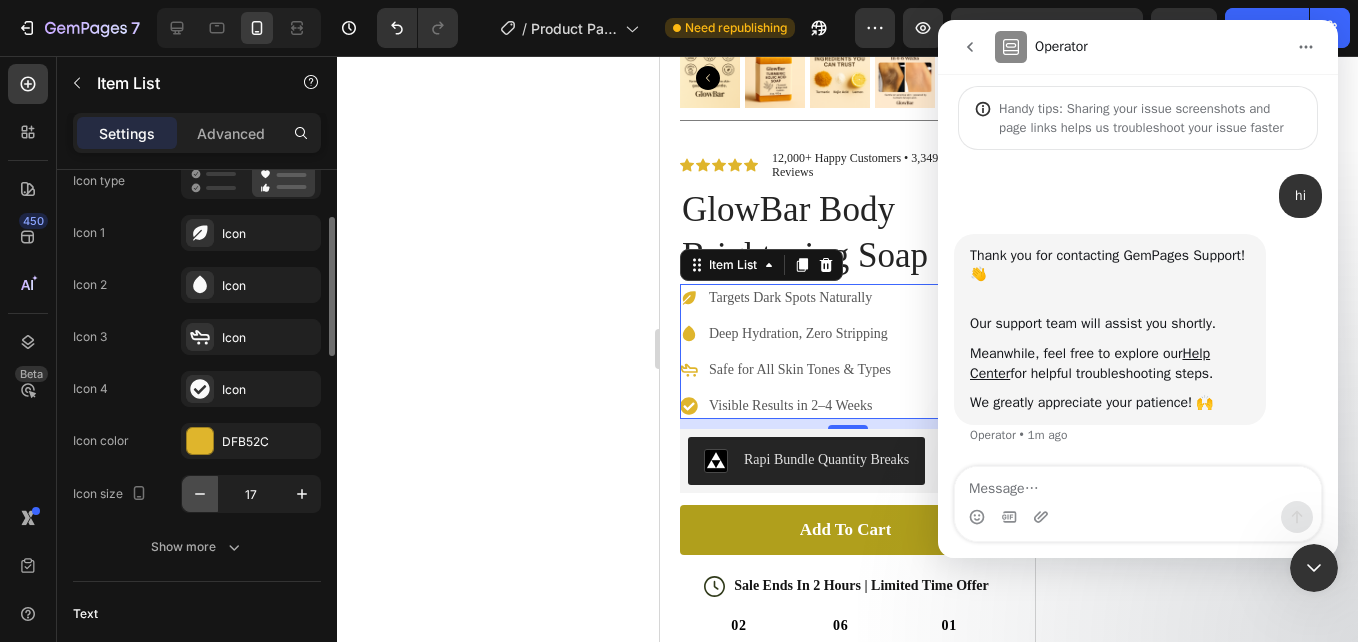 click 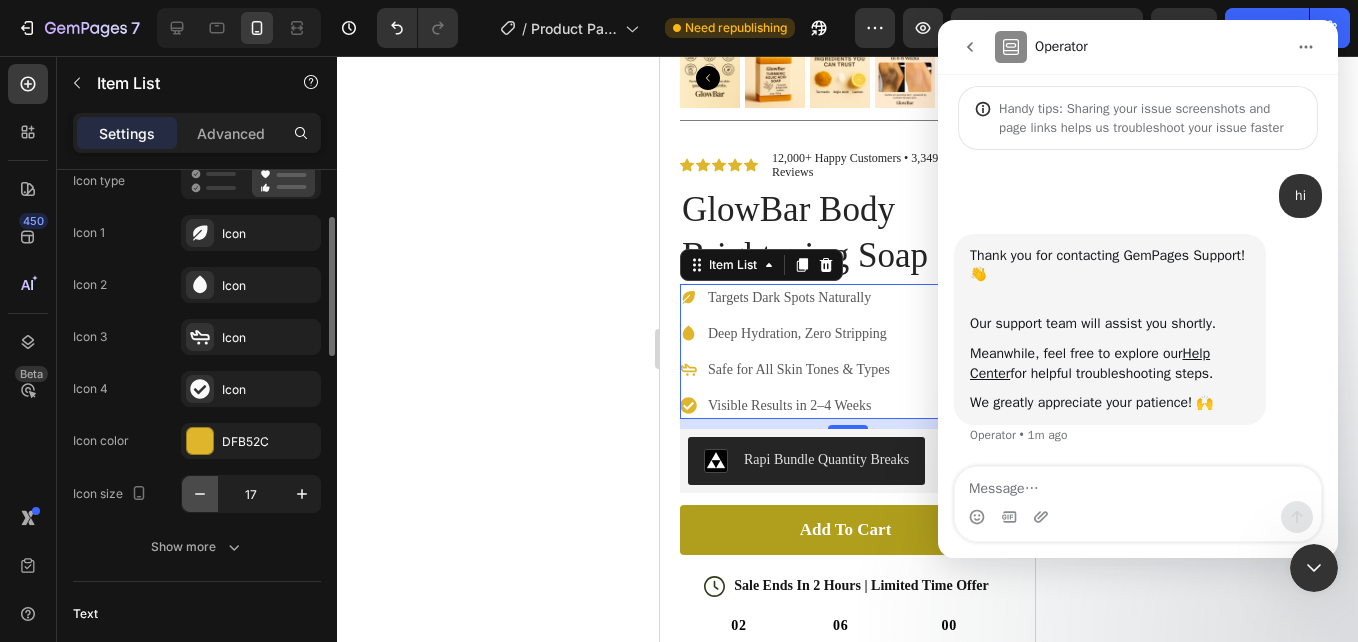 click 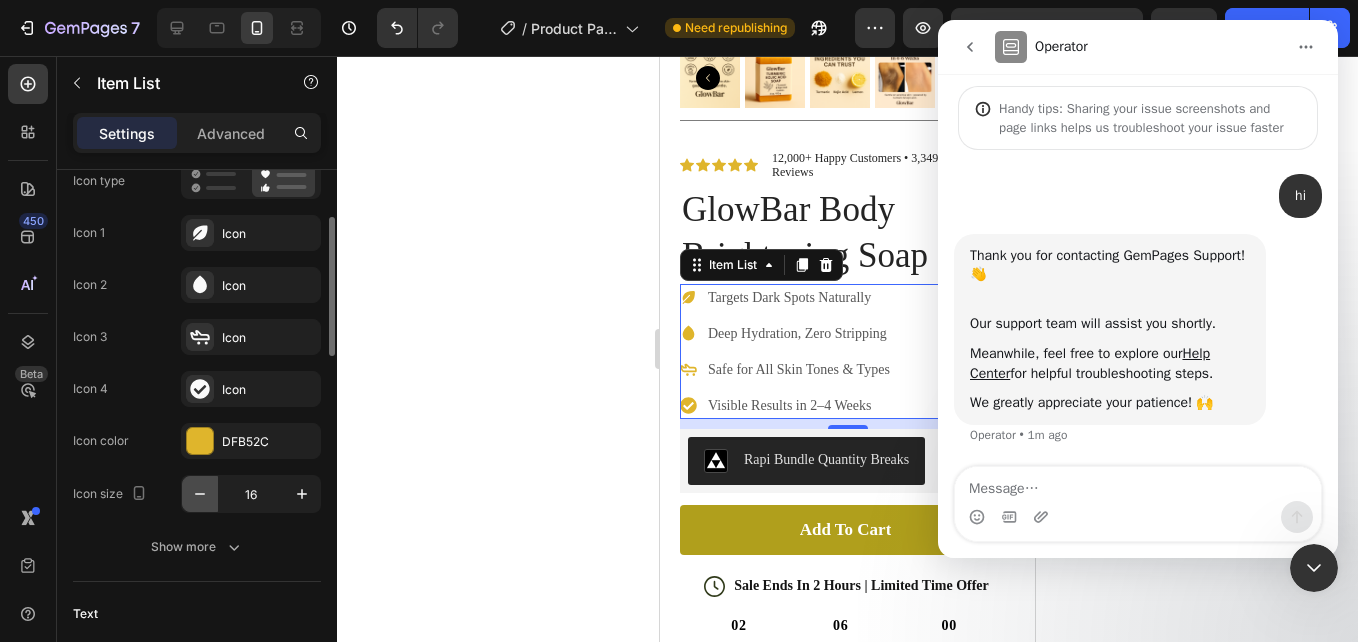 click 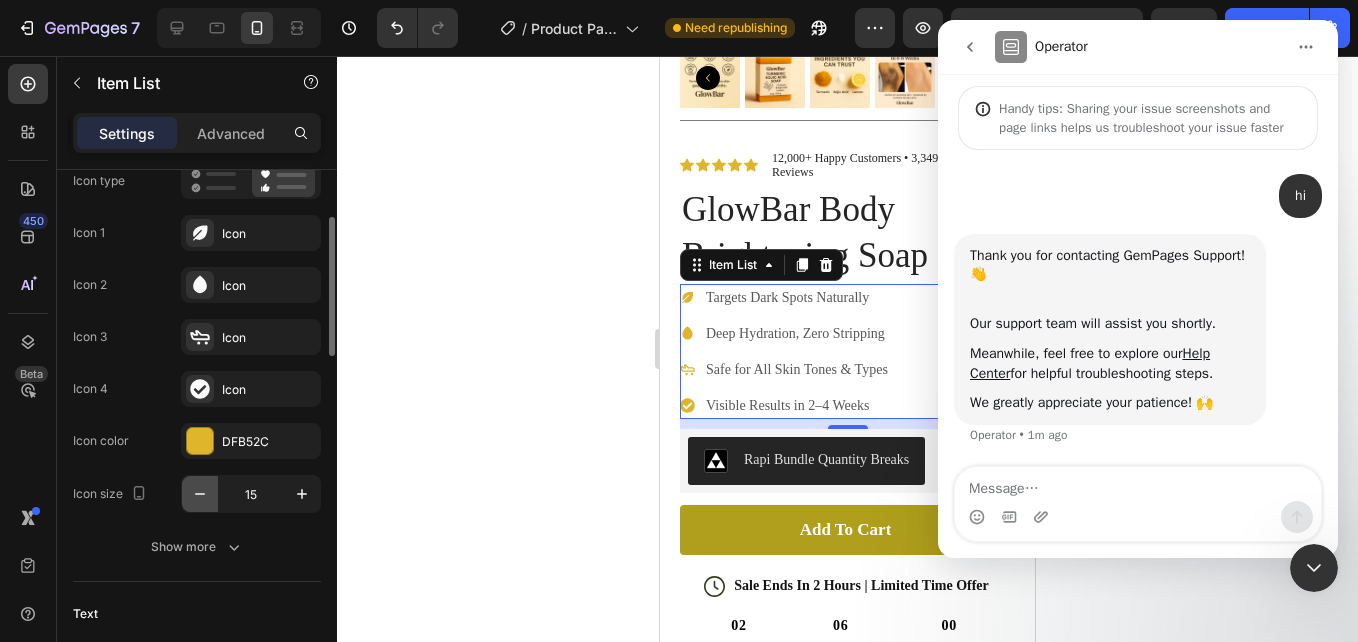 click 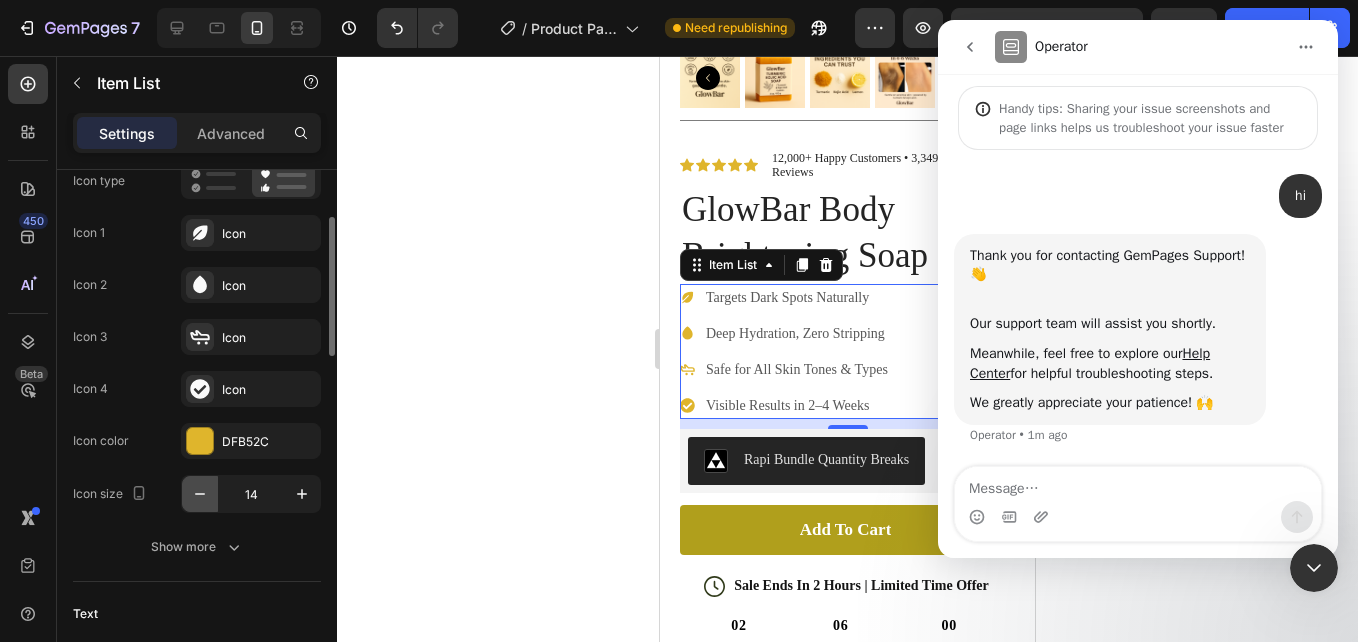 click 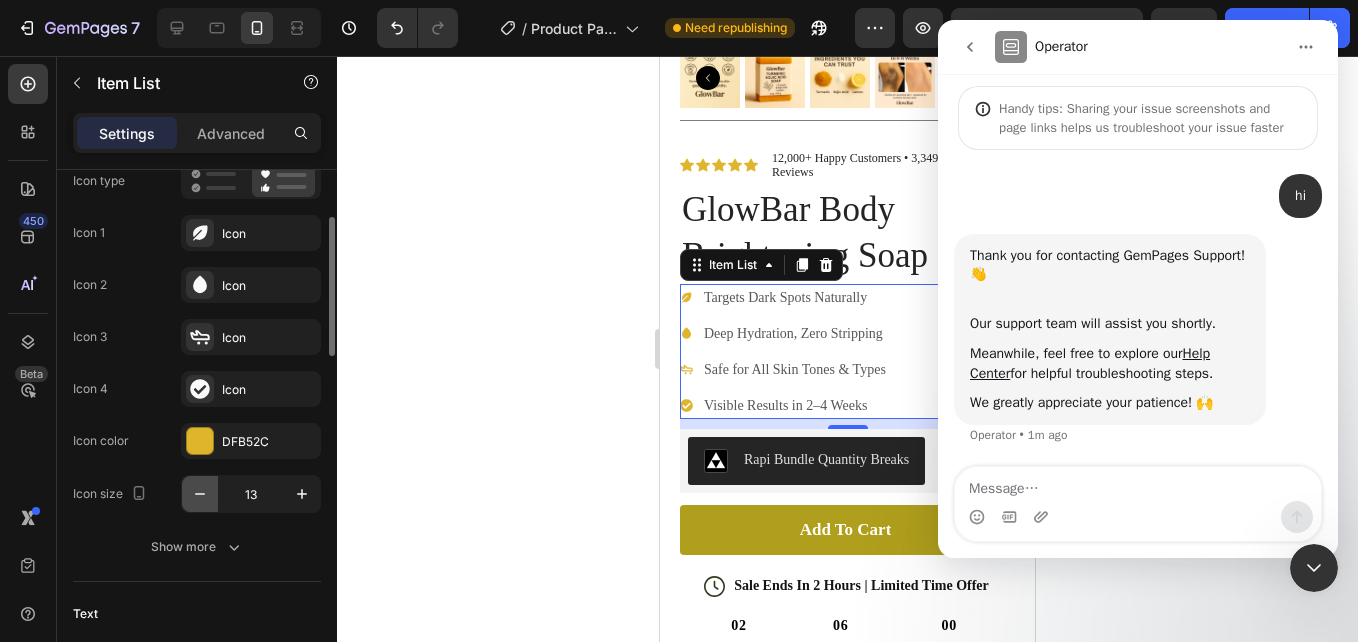 click 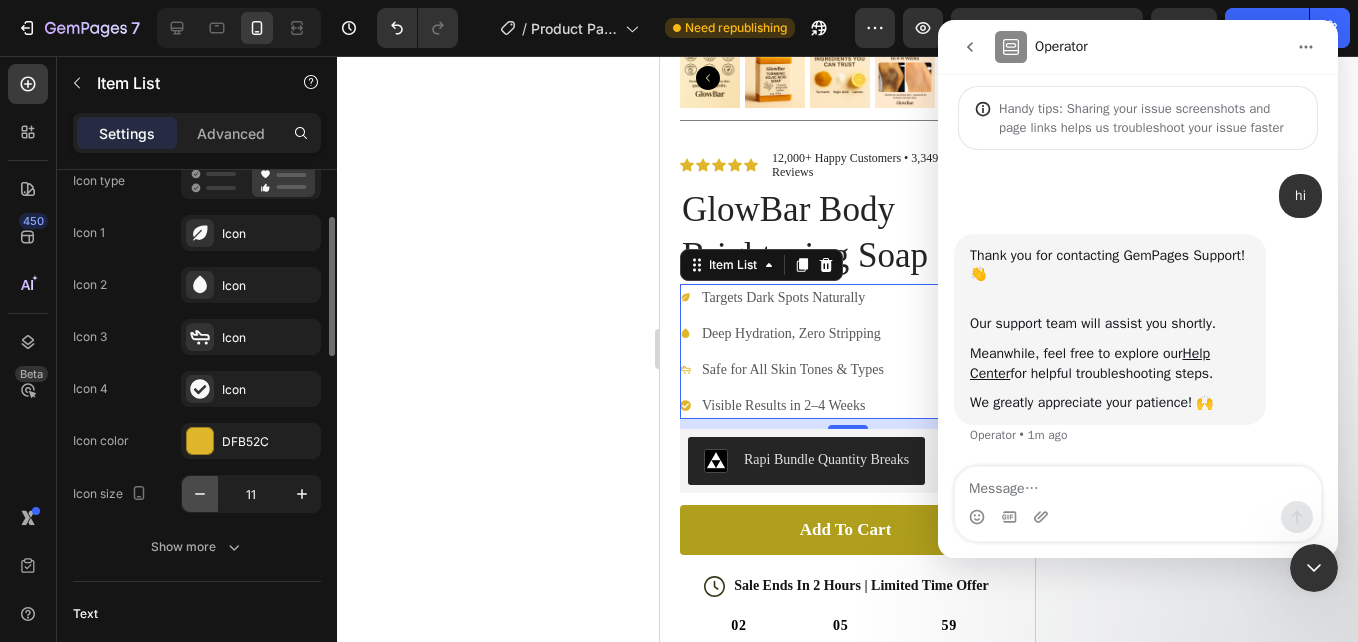 click 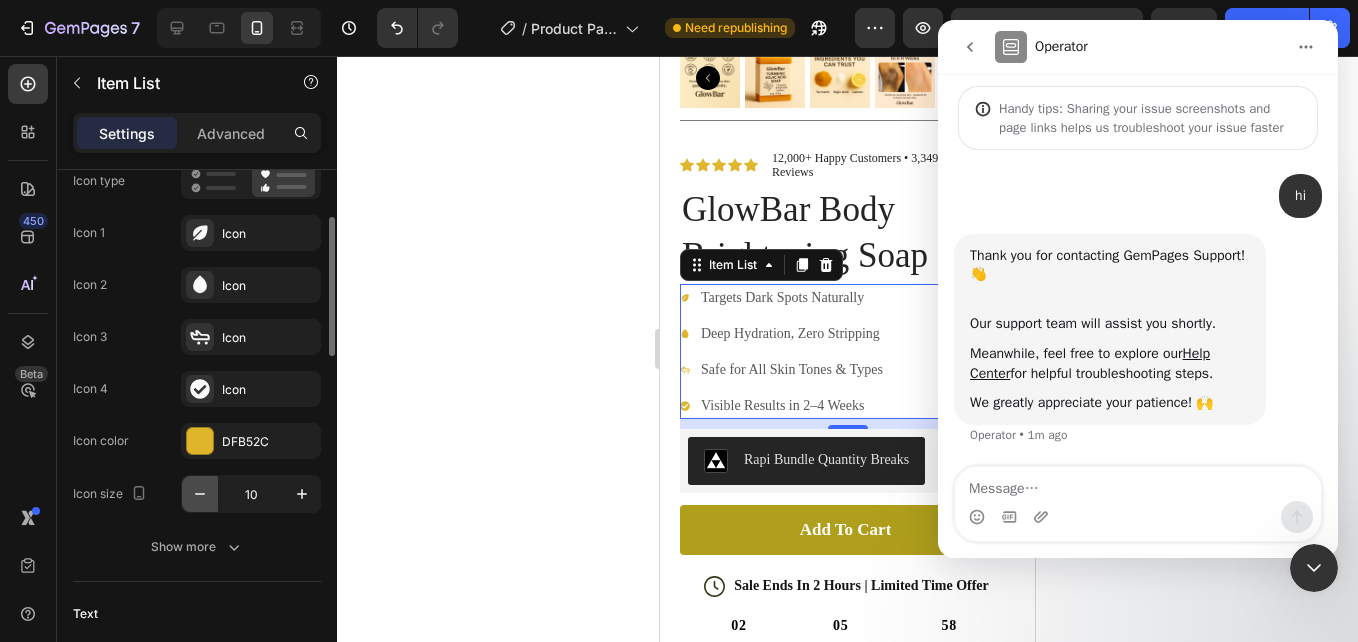 click 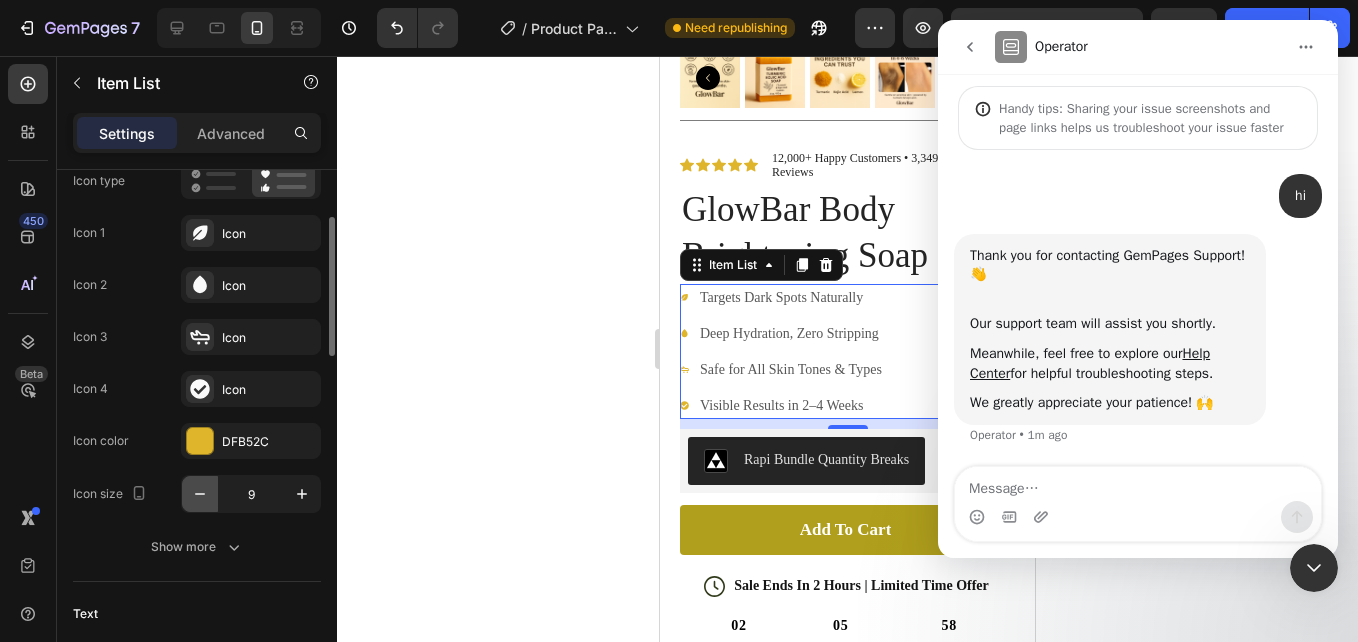 click 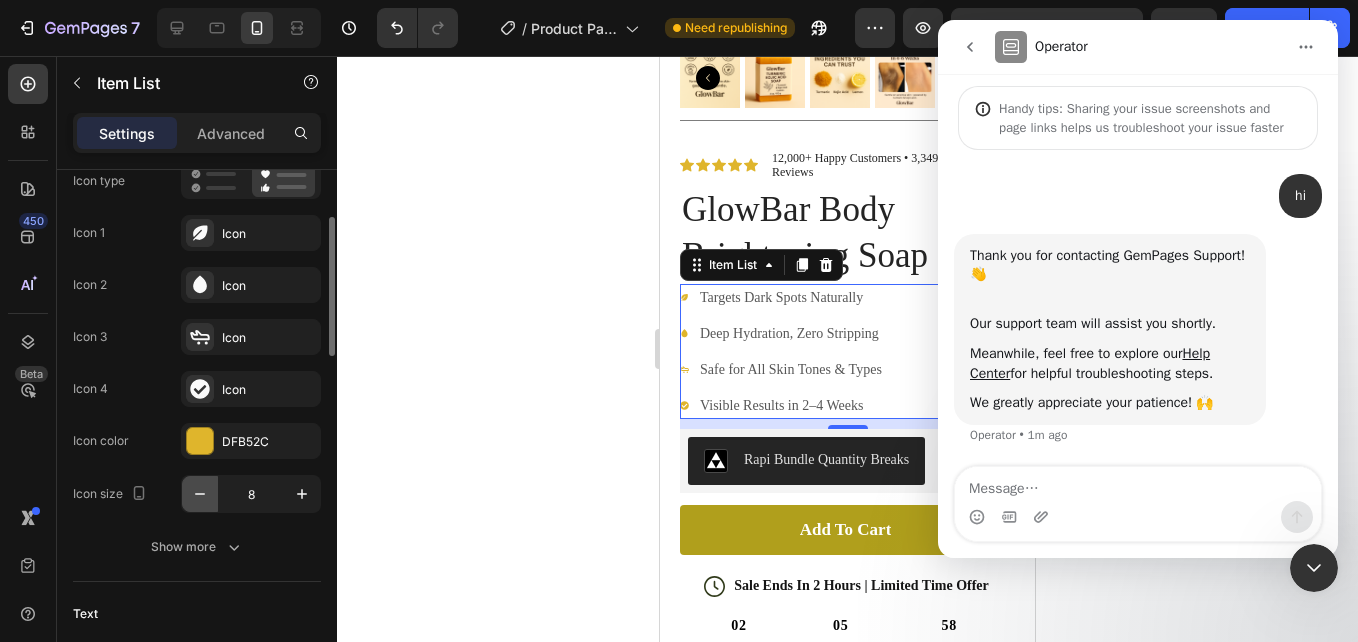 click 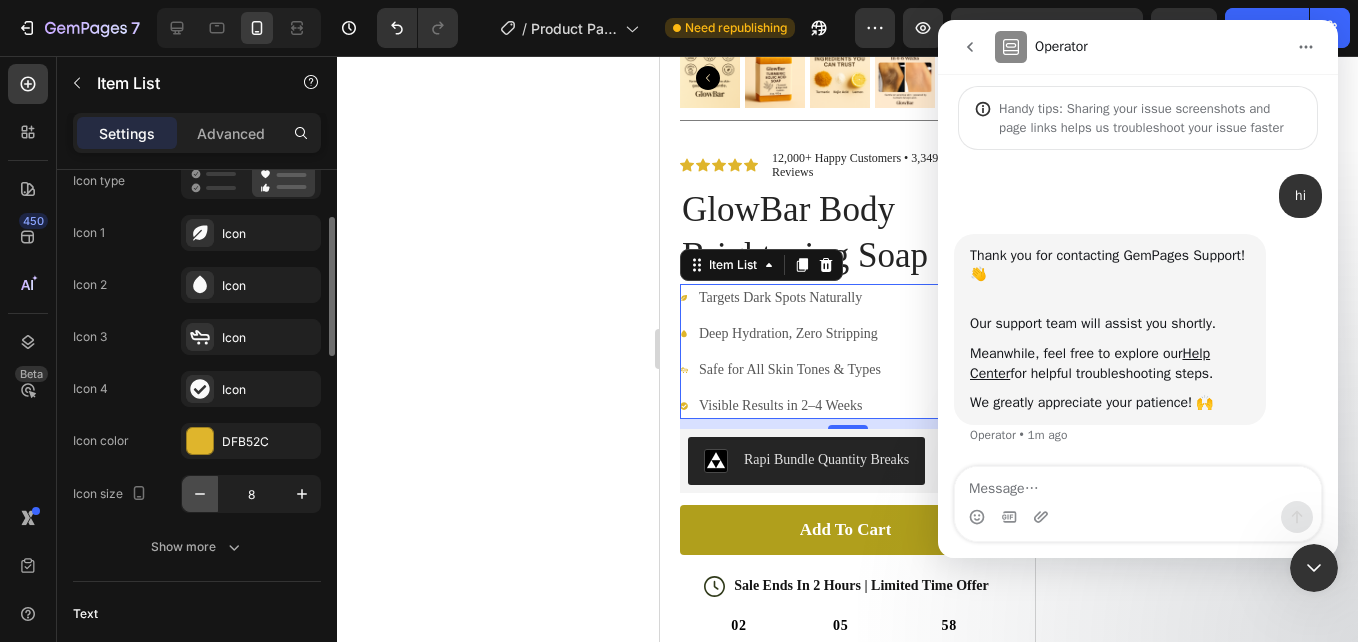 click 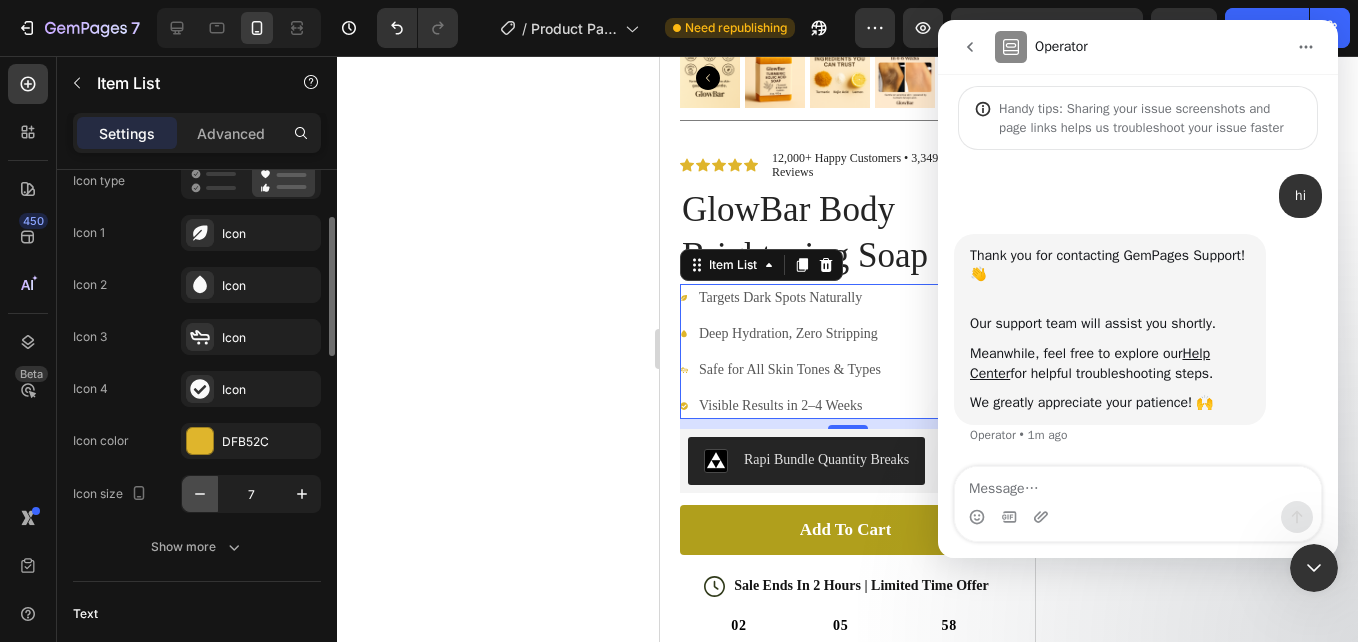 click 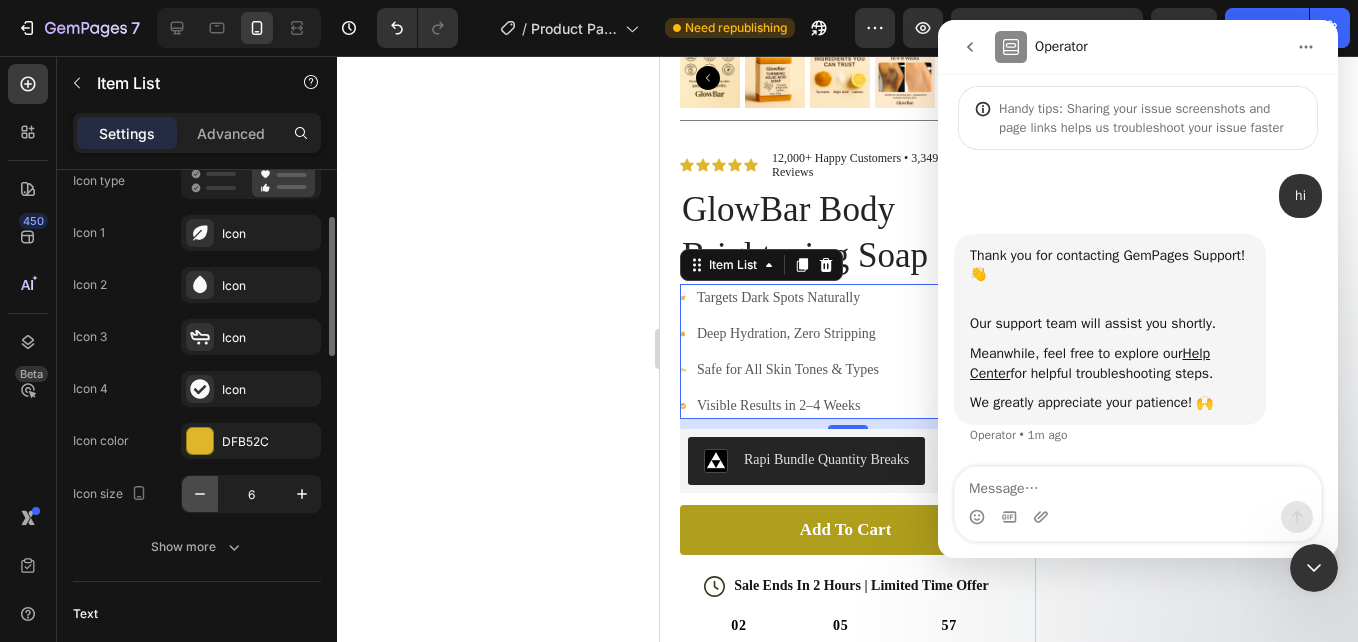 click 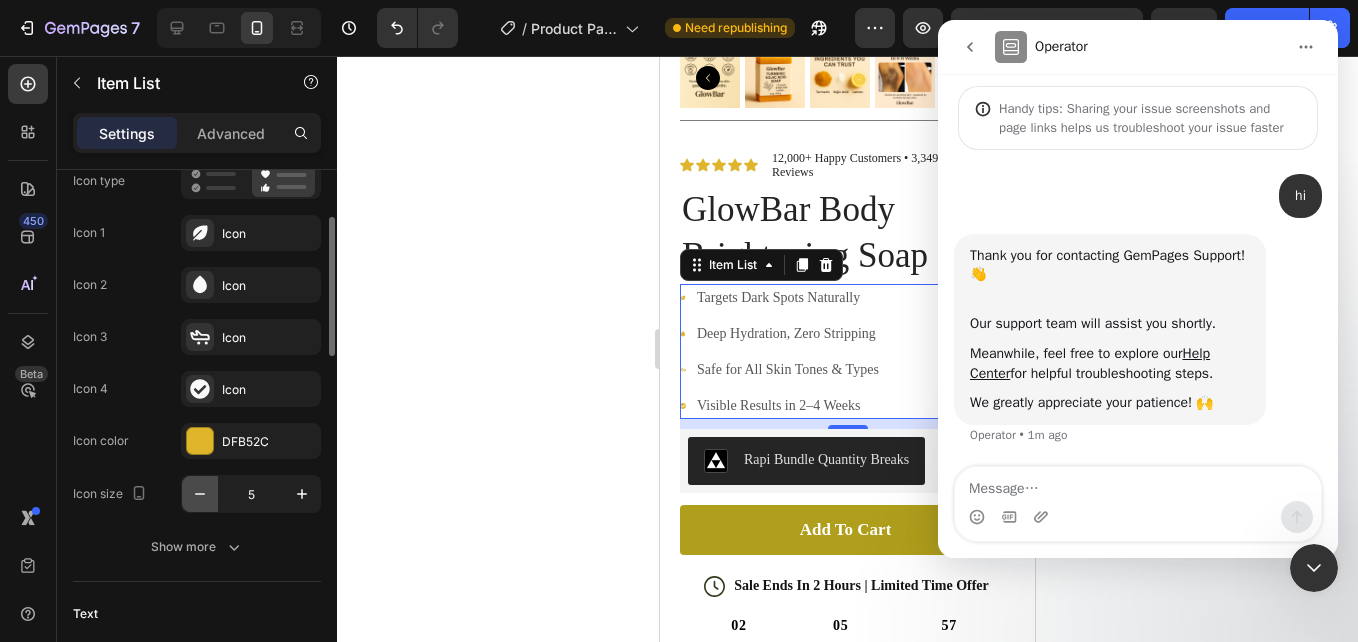 click 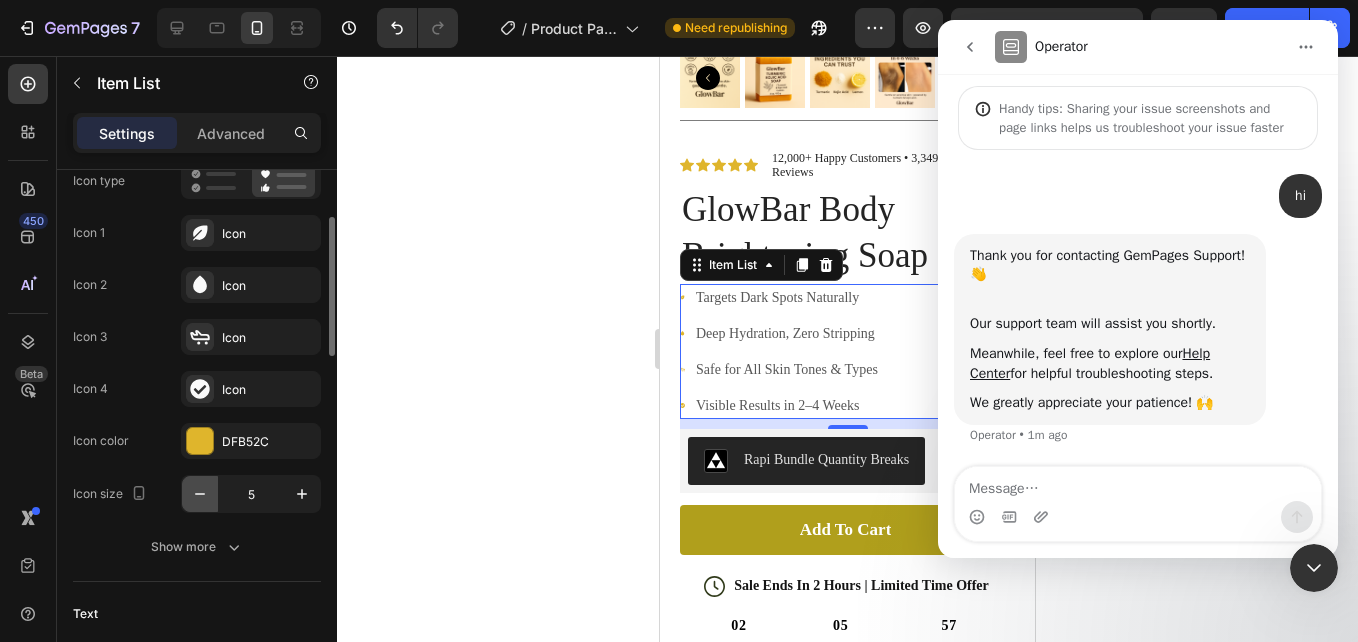 click 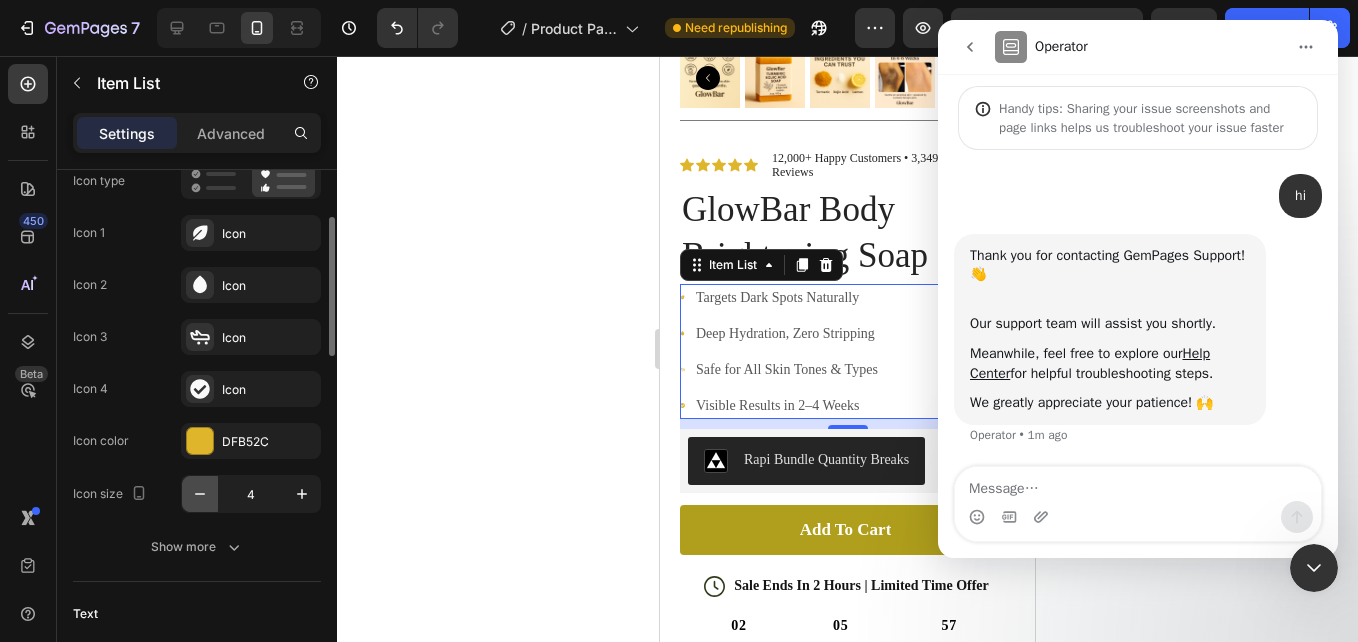 click 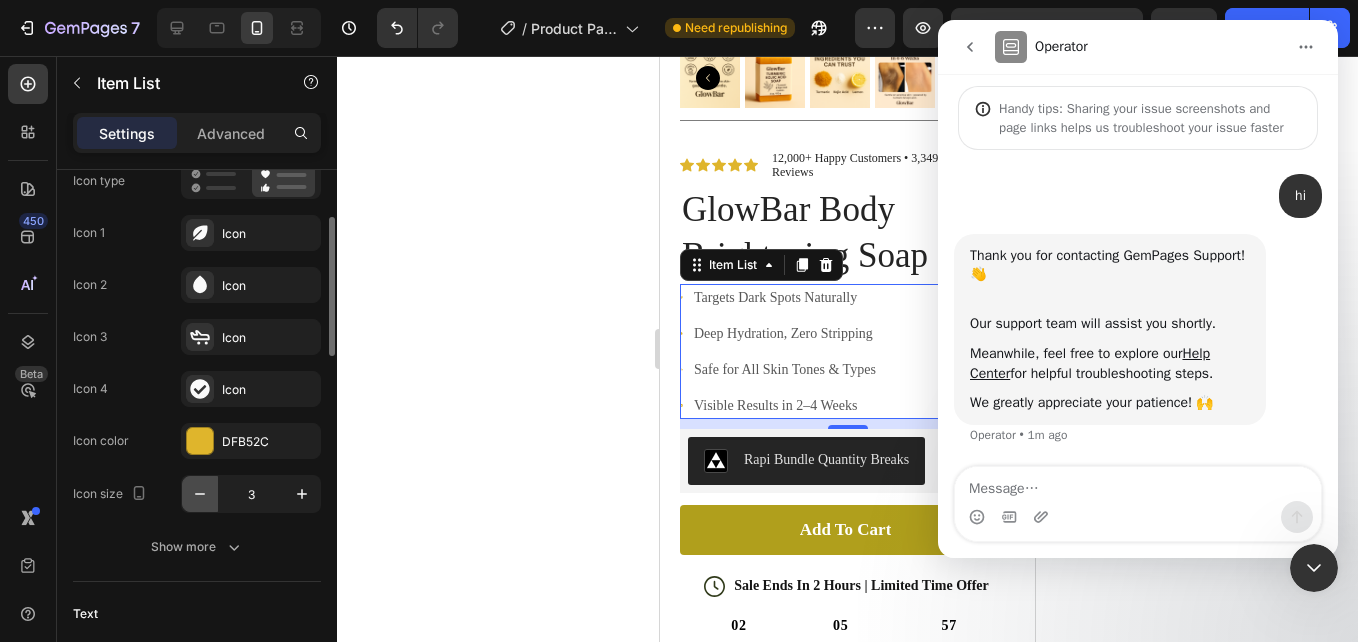 click 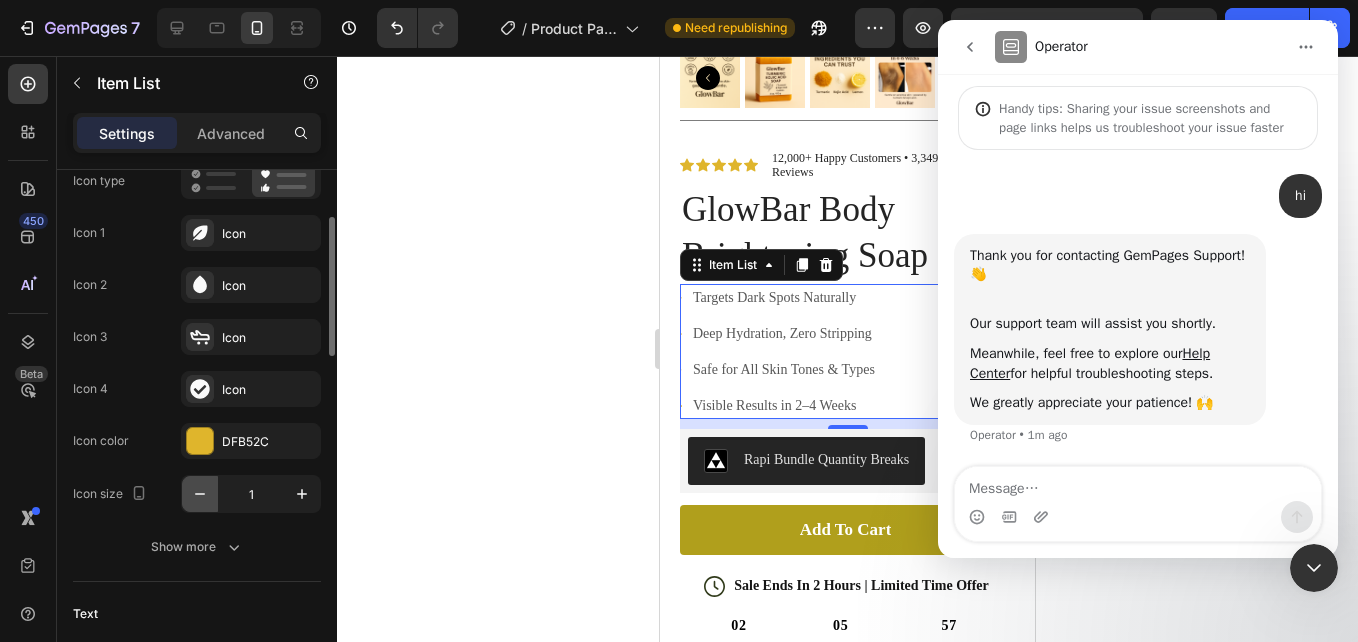 click 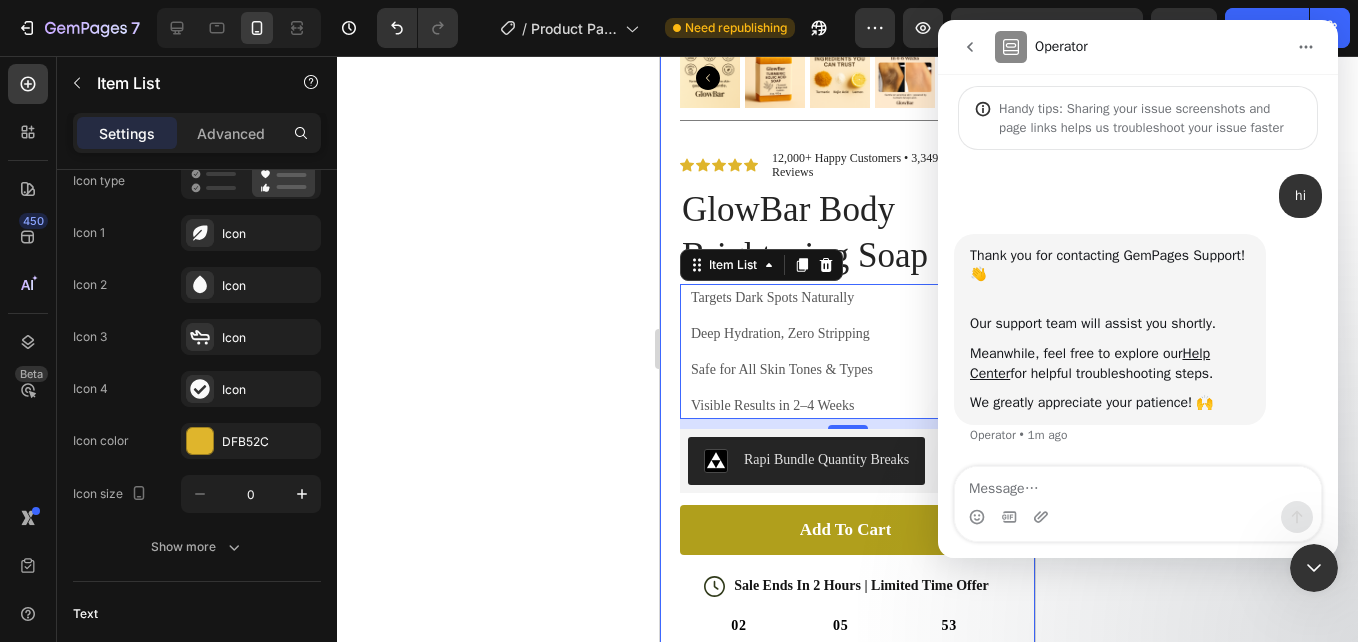 click 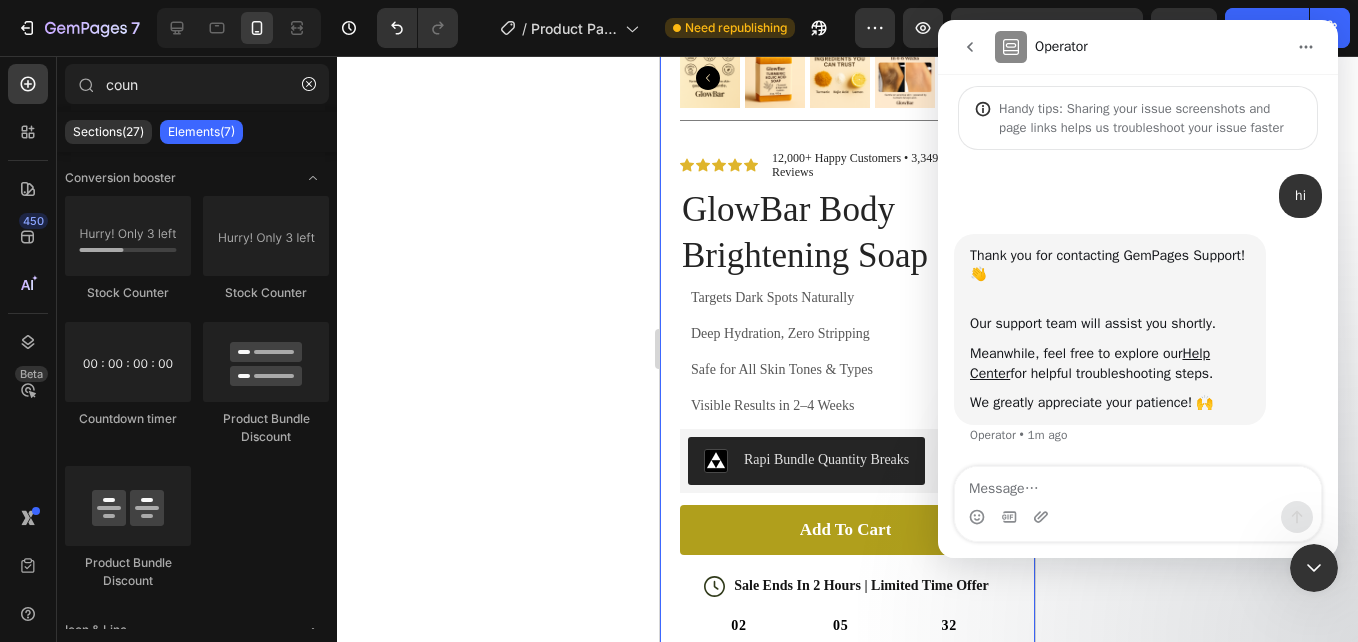 scroll, scrollTop: 160, scrollLeft: 0, axis: vertical 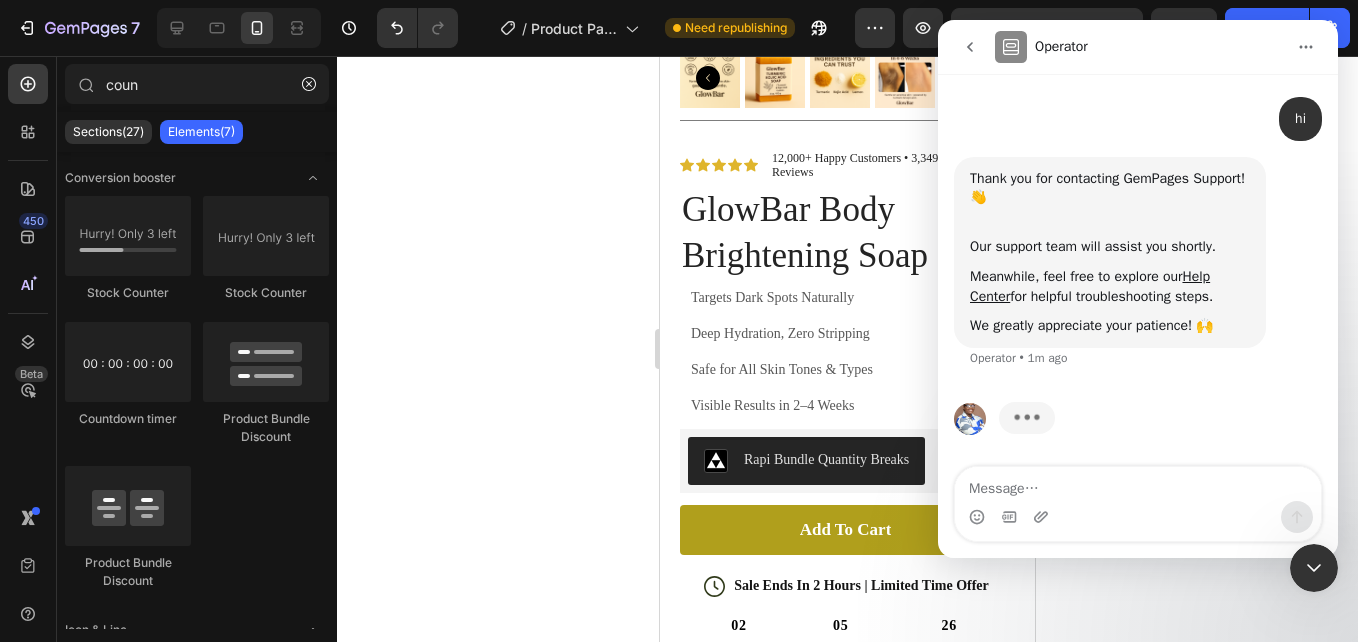 click 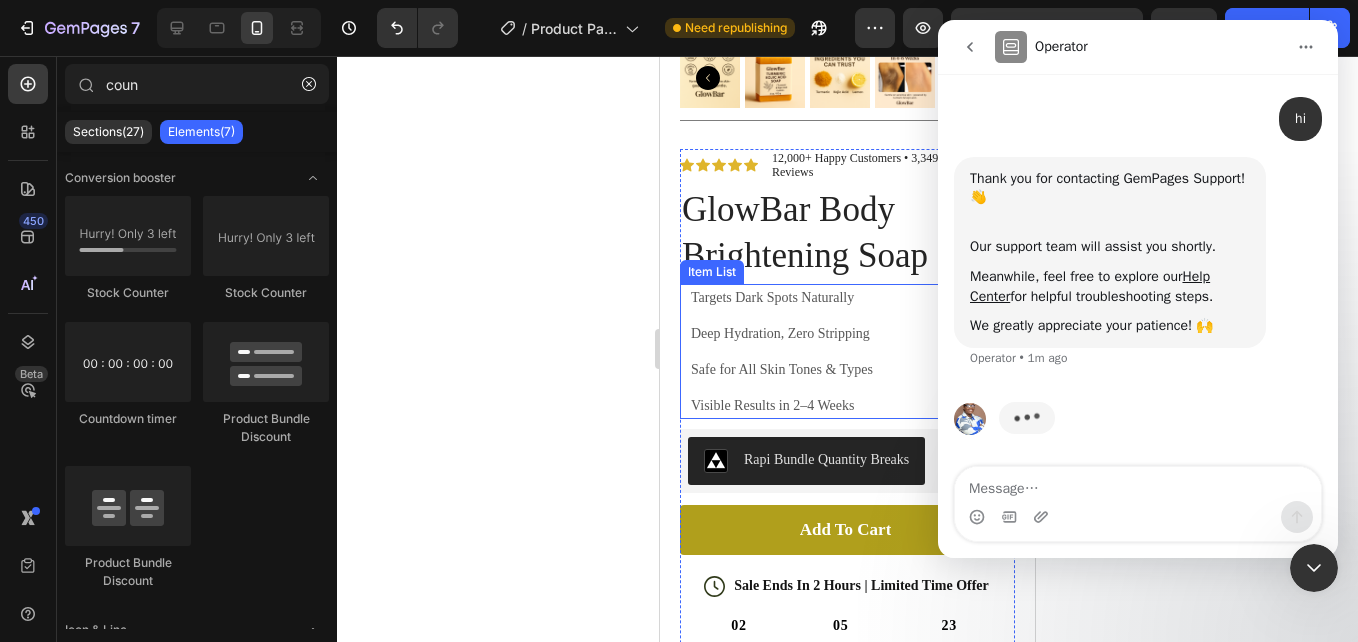 click on "Deep Hydration, Zero Stripping" at bounding box center (782, 333) 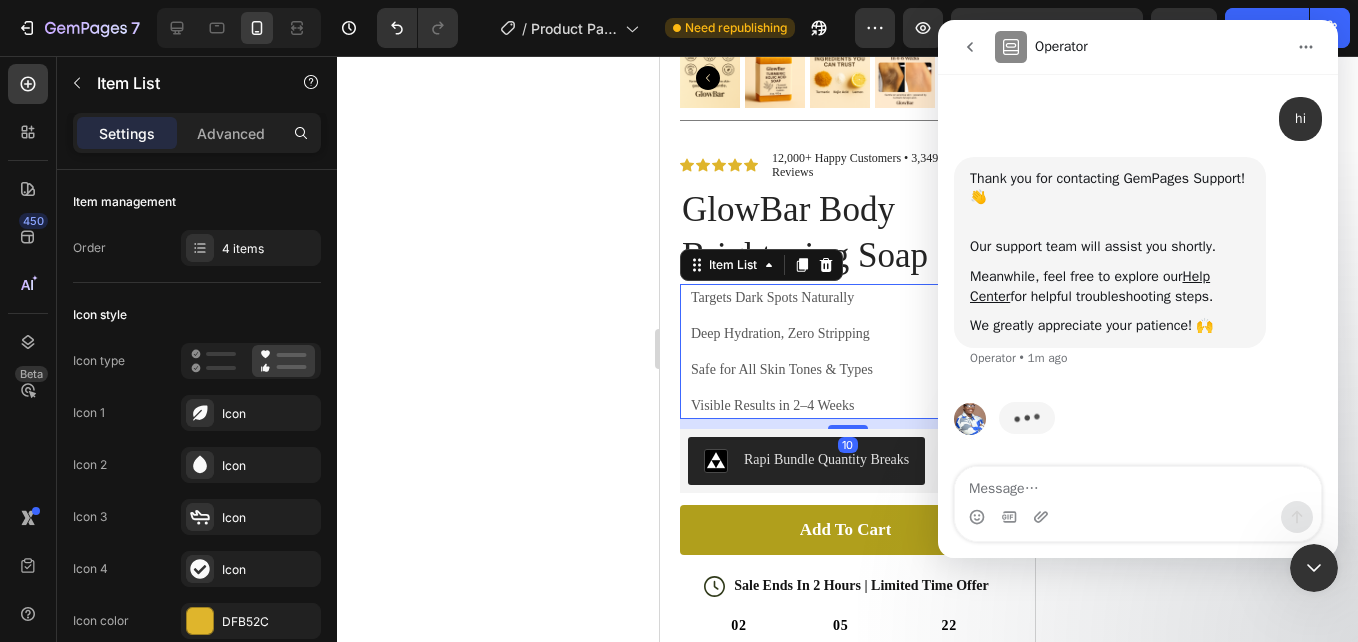 click on "Targets Dark Spots Naturally
Deep Hydration, Zero Stripping
Safe for All Skin Tones & Types Visible Results in 2–4 Weeks" at bounding box center [847, 351] 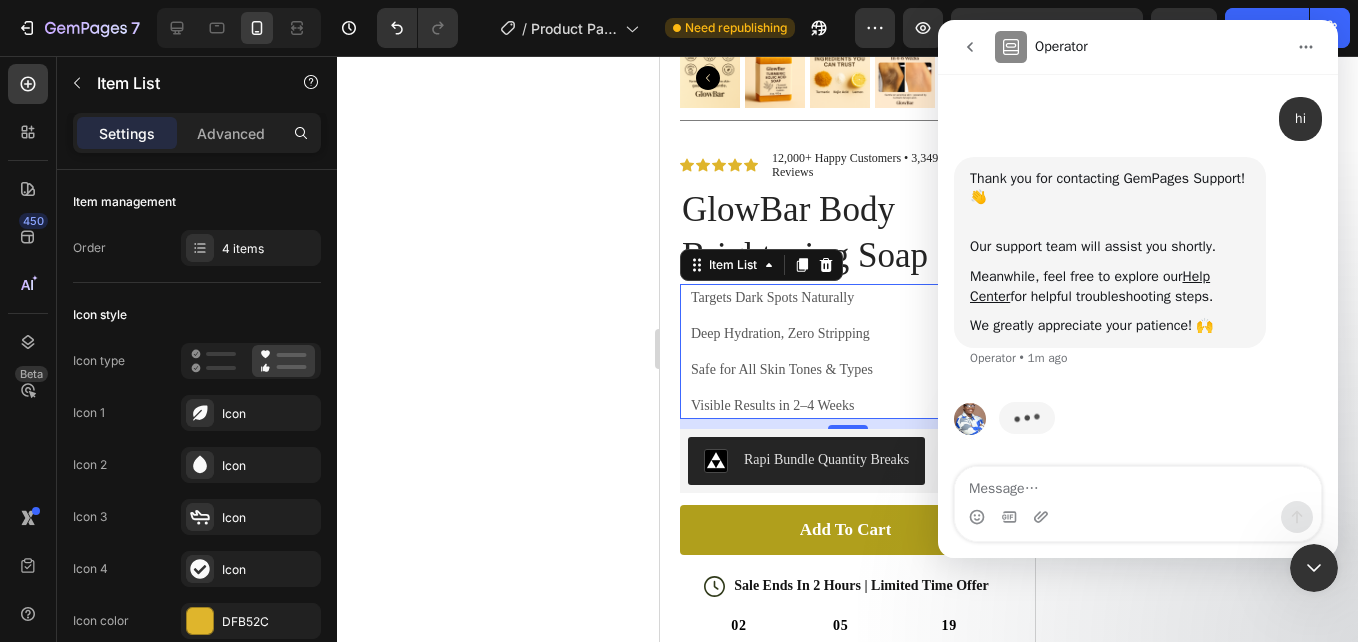 click on "Deep Hydration, Zero Stripping" at bounding box center (782, 333) 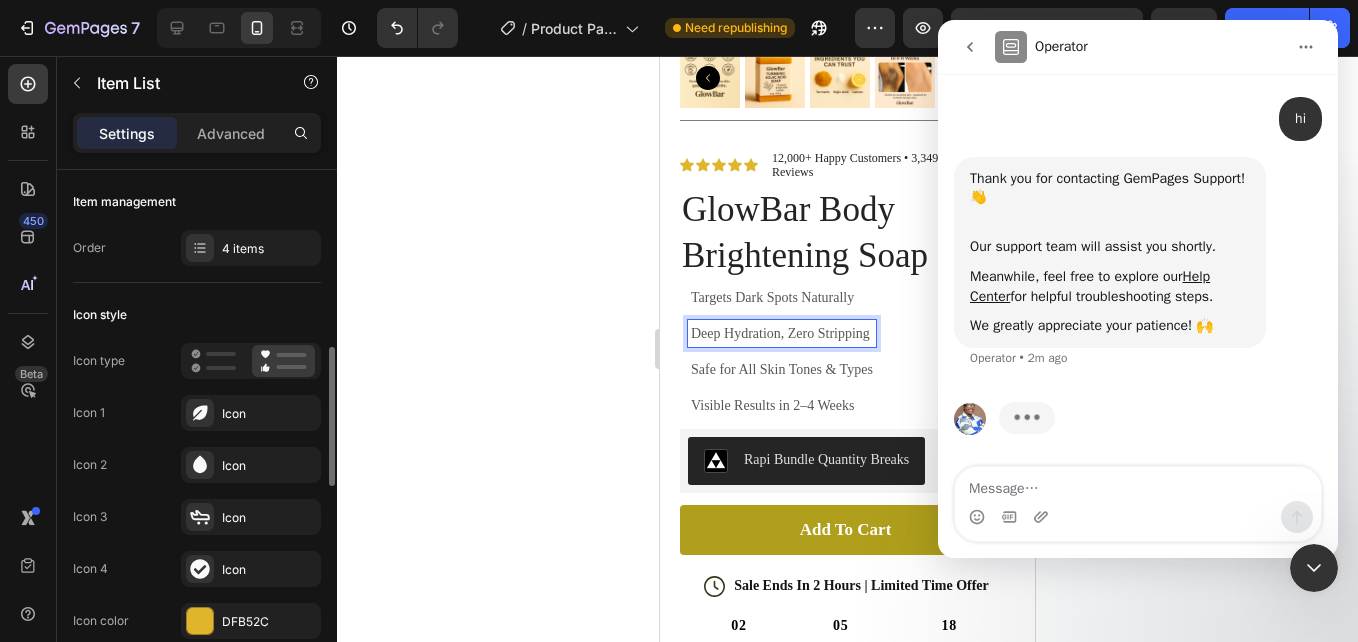 scroll, scrollTop: 155, scrollLeft: 0, axis: vertical 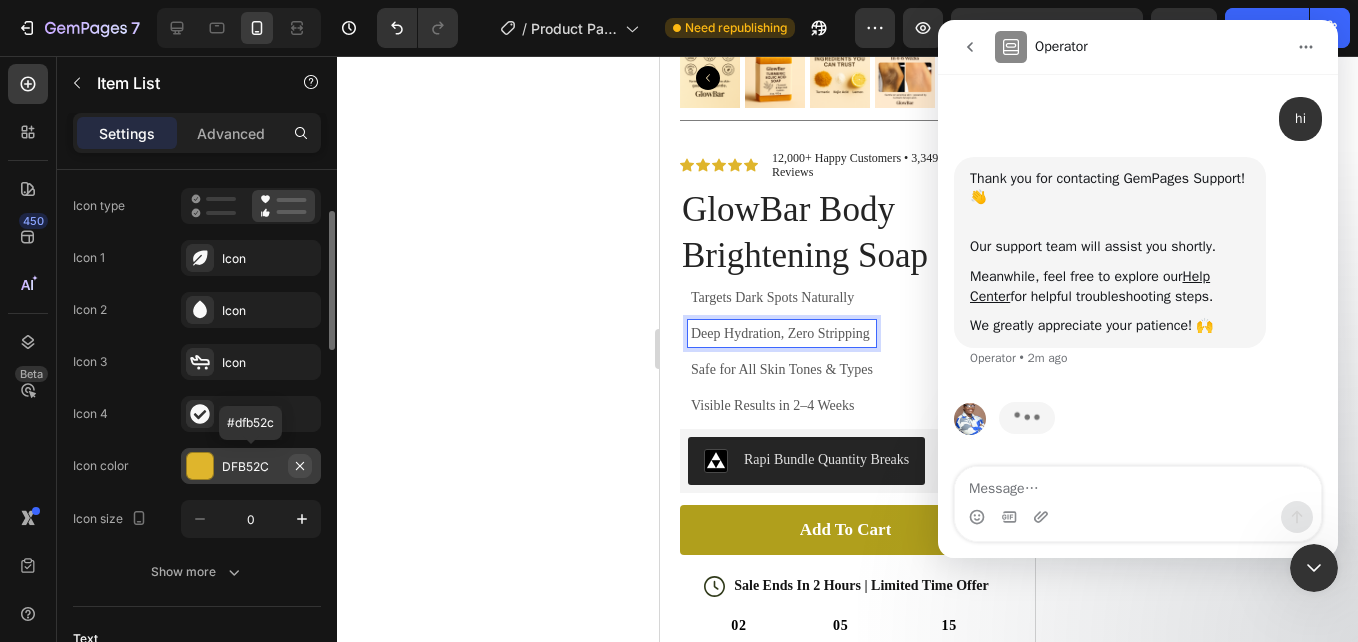 click 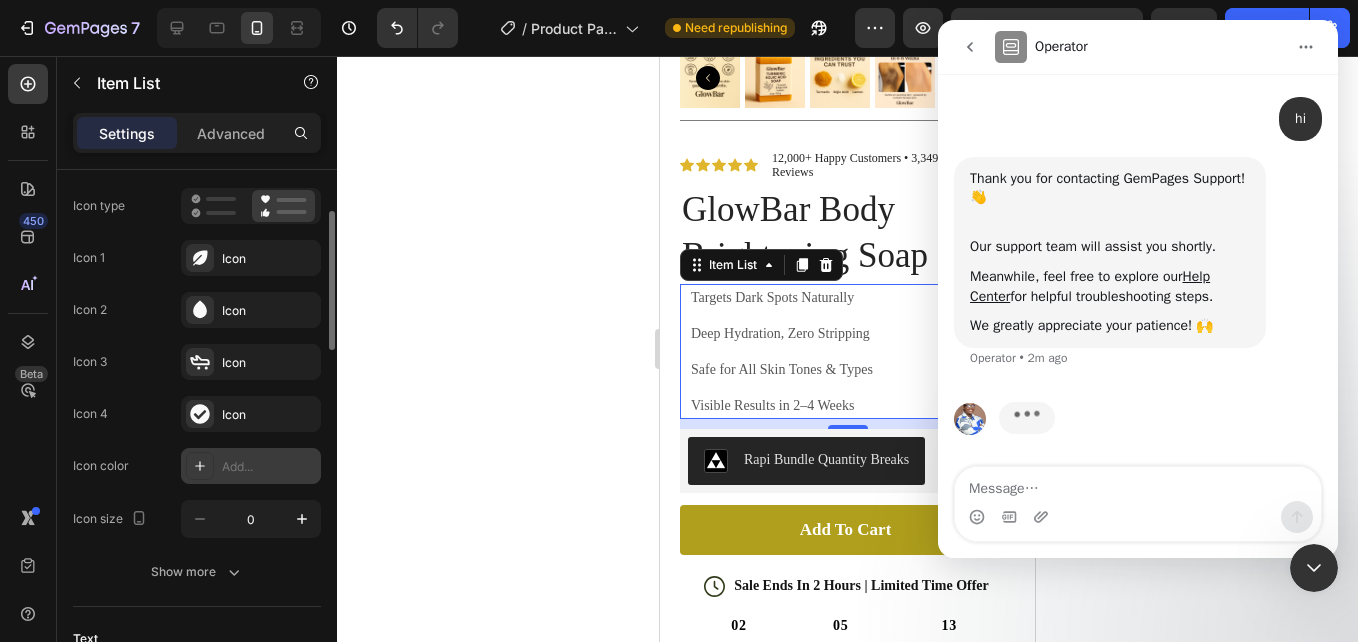 click 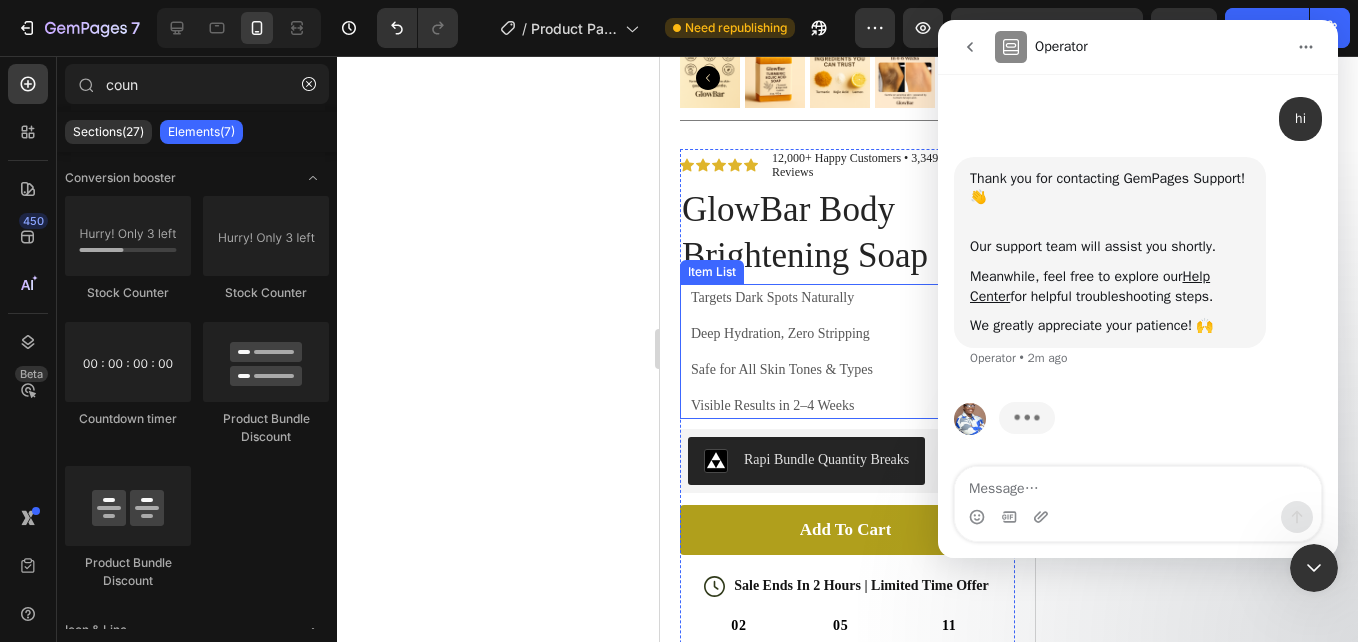 click on "Targets Dark Spots Naturally
Deep Hydration, Zero Stripping
Safe for All Skin Tones & Types Visible Results in 2–4 Weeks" at bounding box center (847, 351) 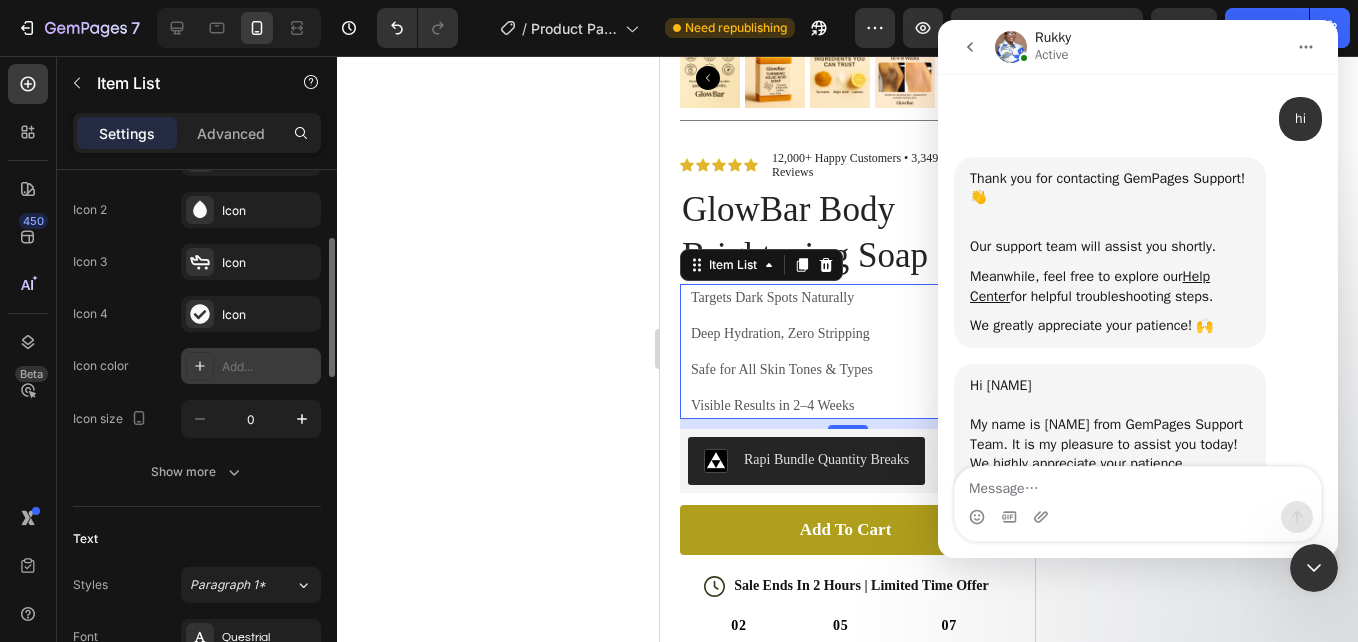 scroll, scrollTop: 256, scrollLeft: 0, axis: vertical 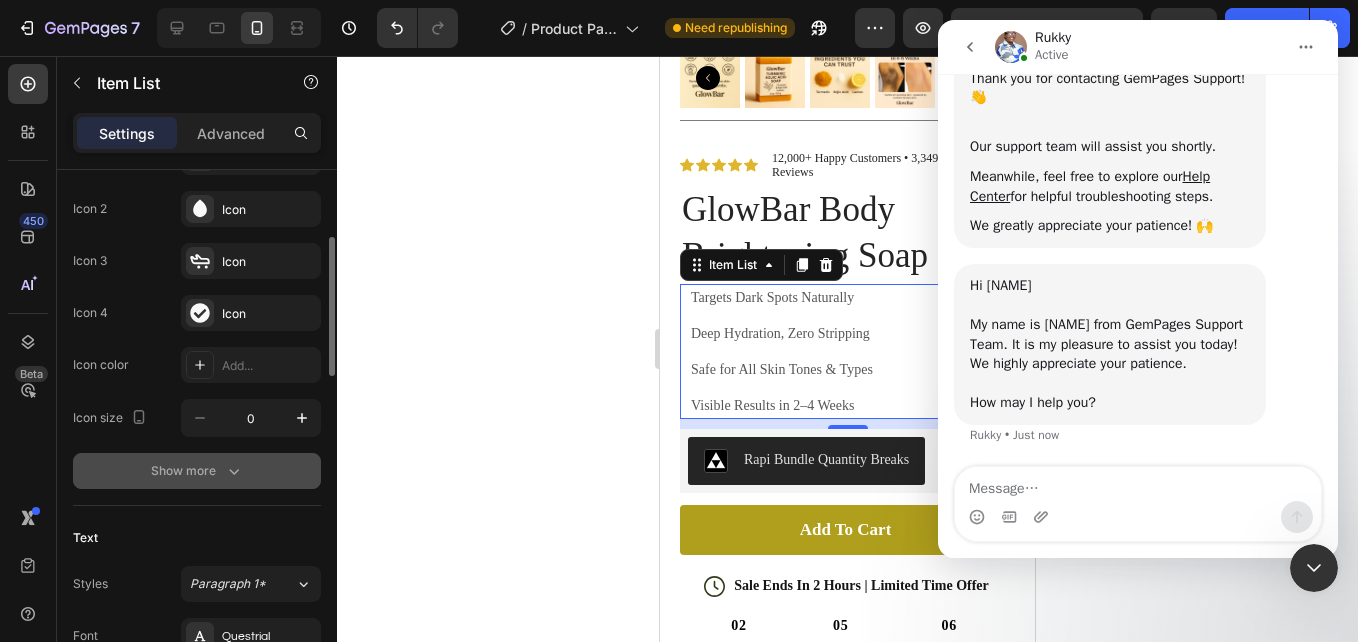 click on "Show more" at bounding box center [197, 471] 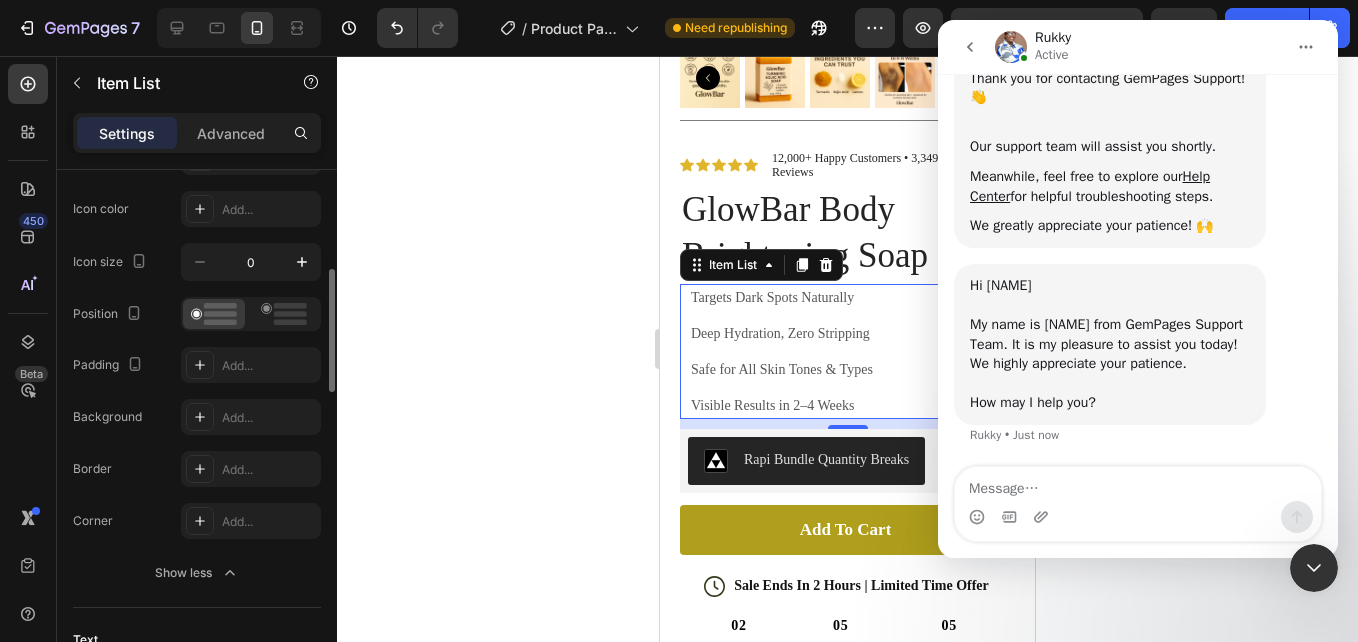 scroll, scrollTop: 414, scrollLeft: 0, axis: vertical 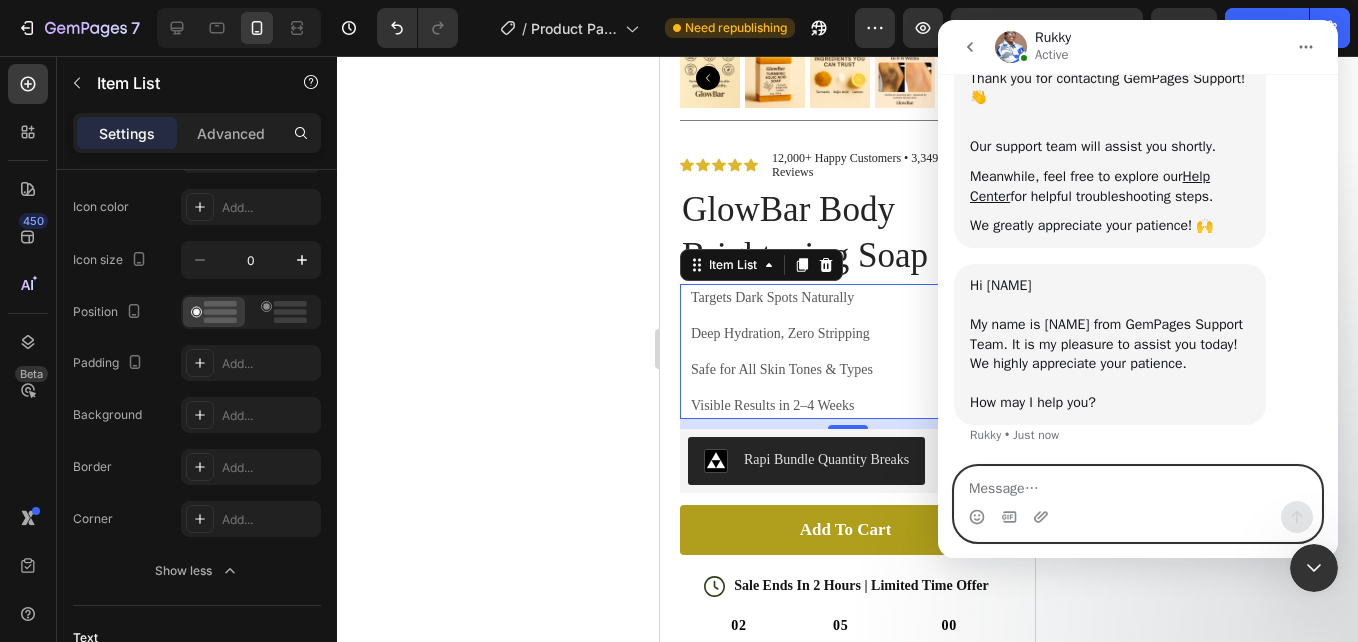 click at bounding box center (1138, 484) 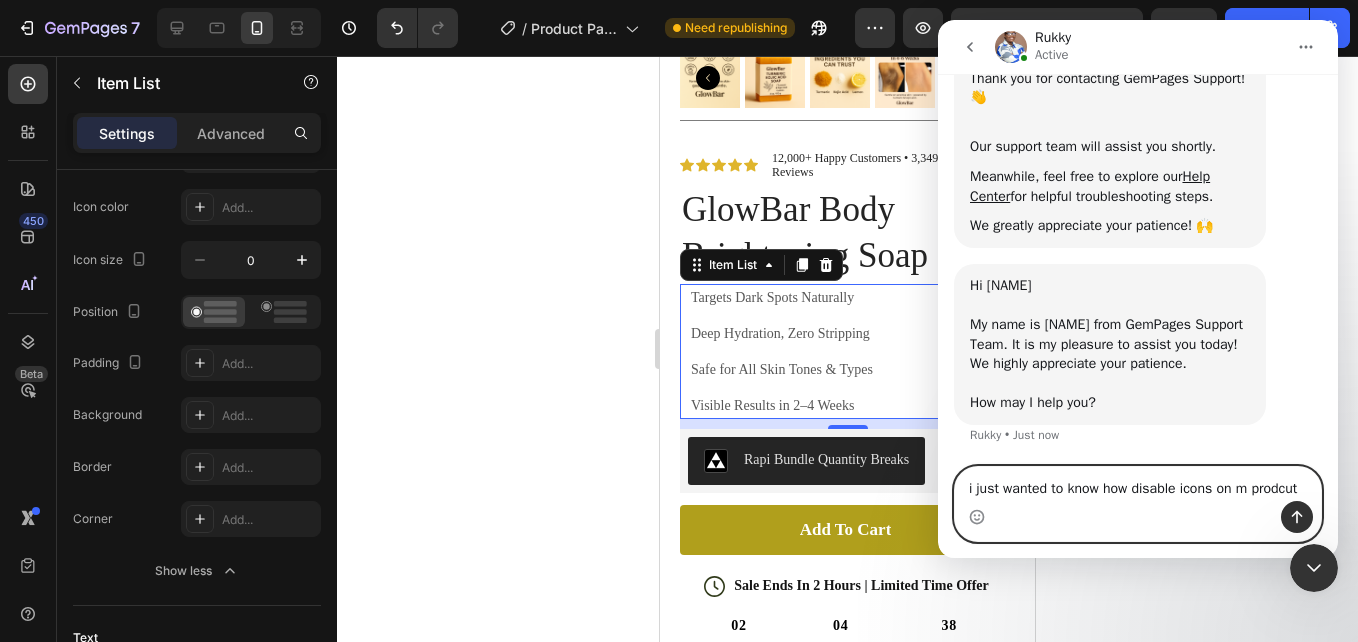 scroll, scrollTop: 280, scrollLeft: 0, axis: vertical 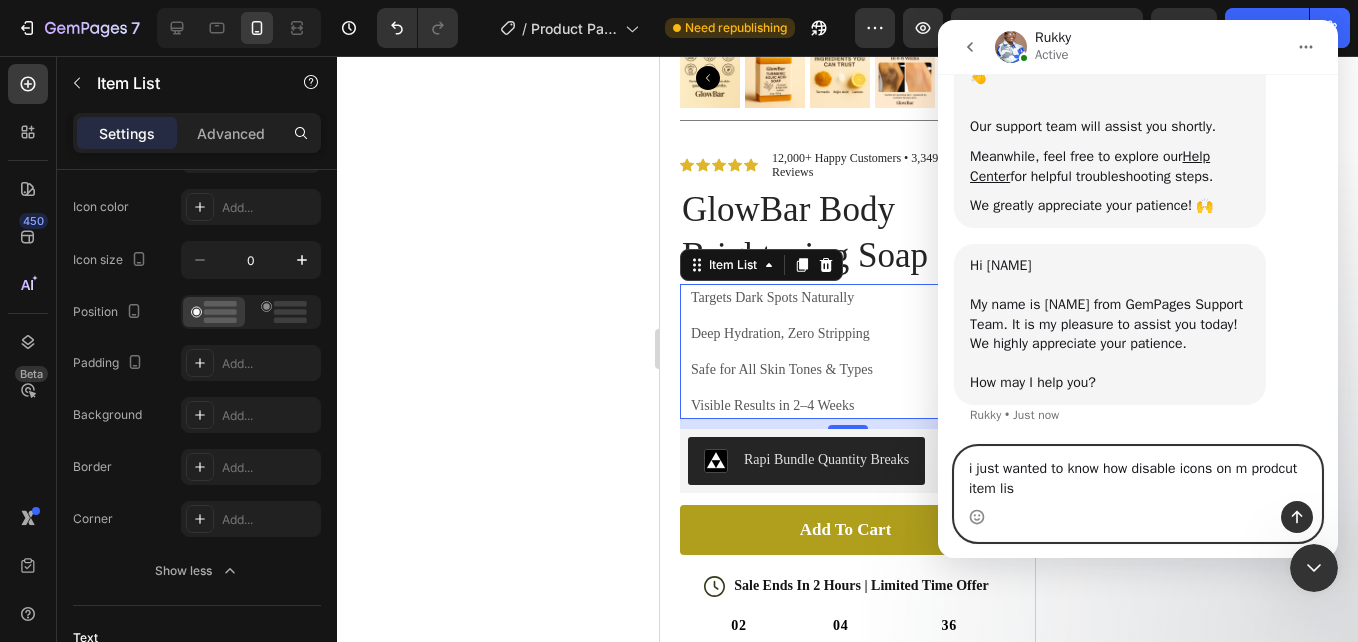 type on "i just wanted to know how disable icons on m prodcut item list" 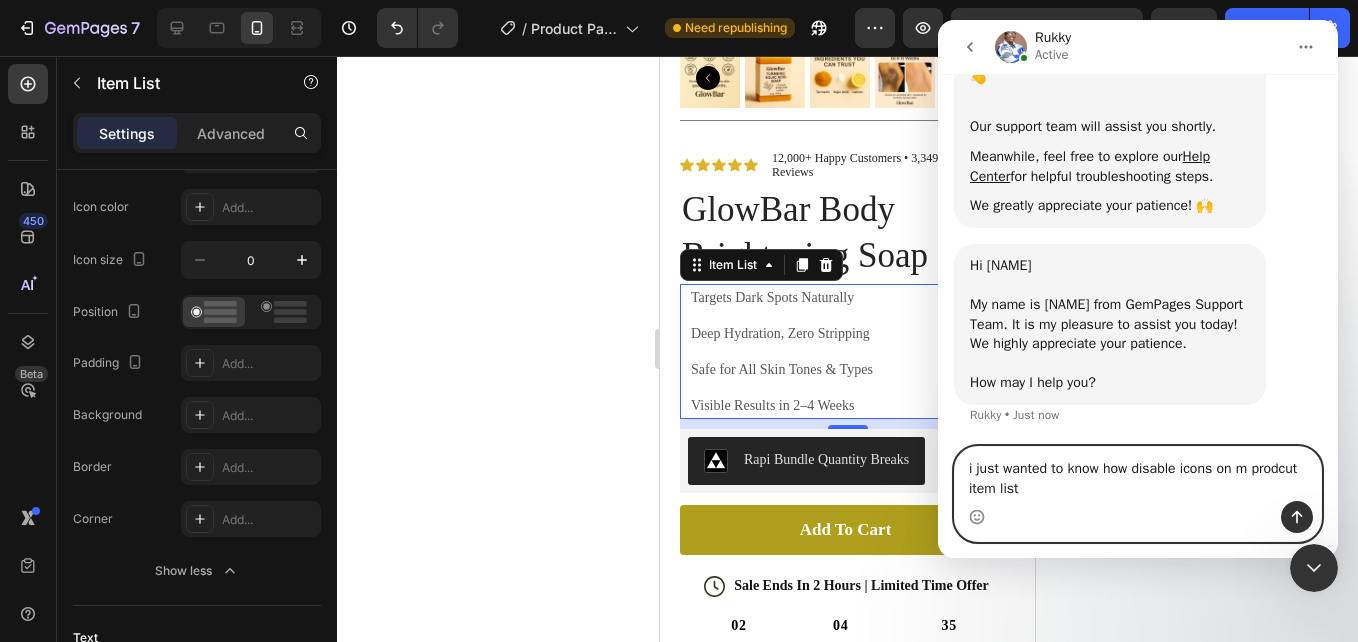 type 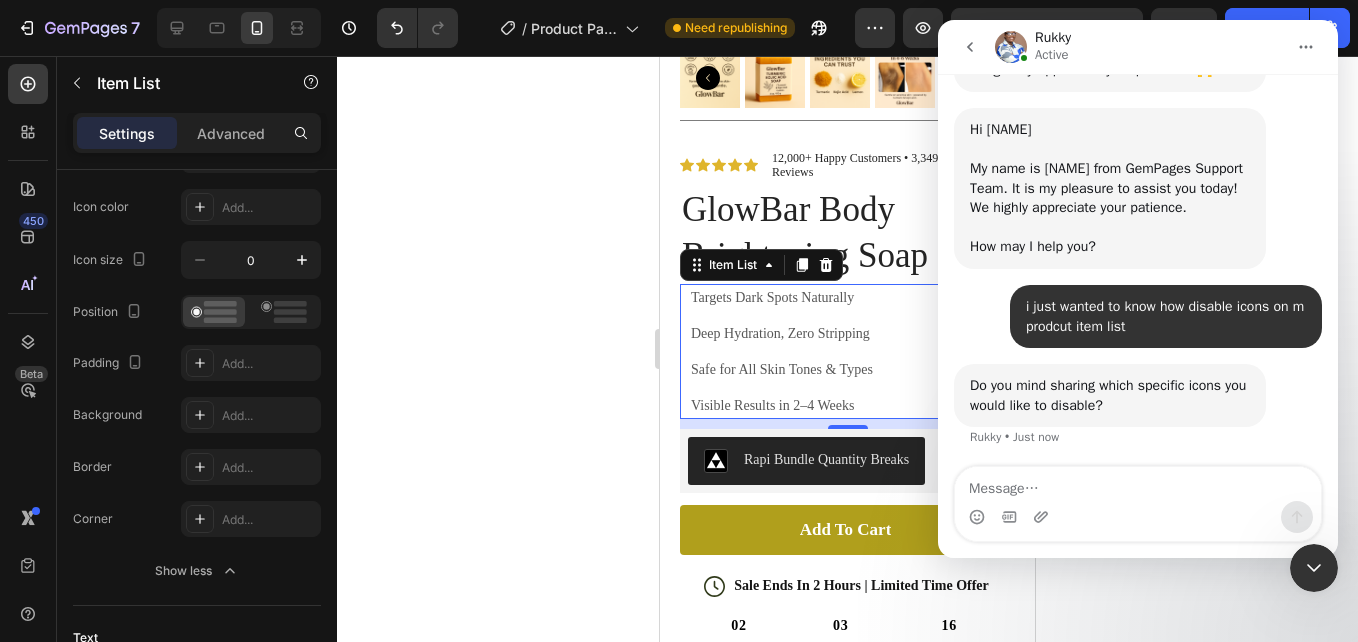 scroll, scrollTop: 418, scrollLeft: 0, axis: vertical 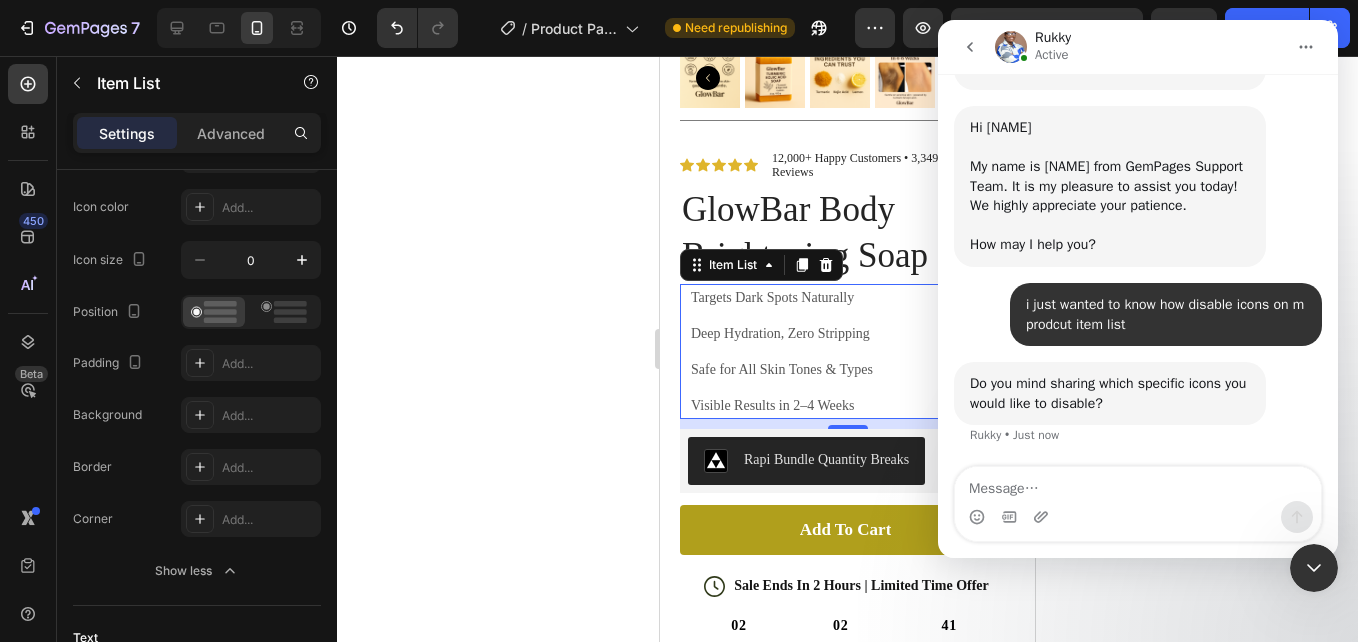 click on "Hi Nkateko ​ My name is Rukky from GemPages Support Team. It is my pleasure to assist you today! We highly appreciate your patience. How may I help you? Rukky    •   2m ago" at bounding box center (1138, 194) 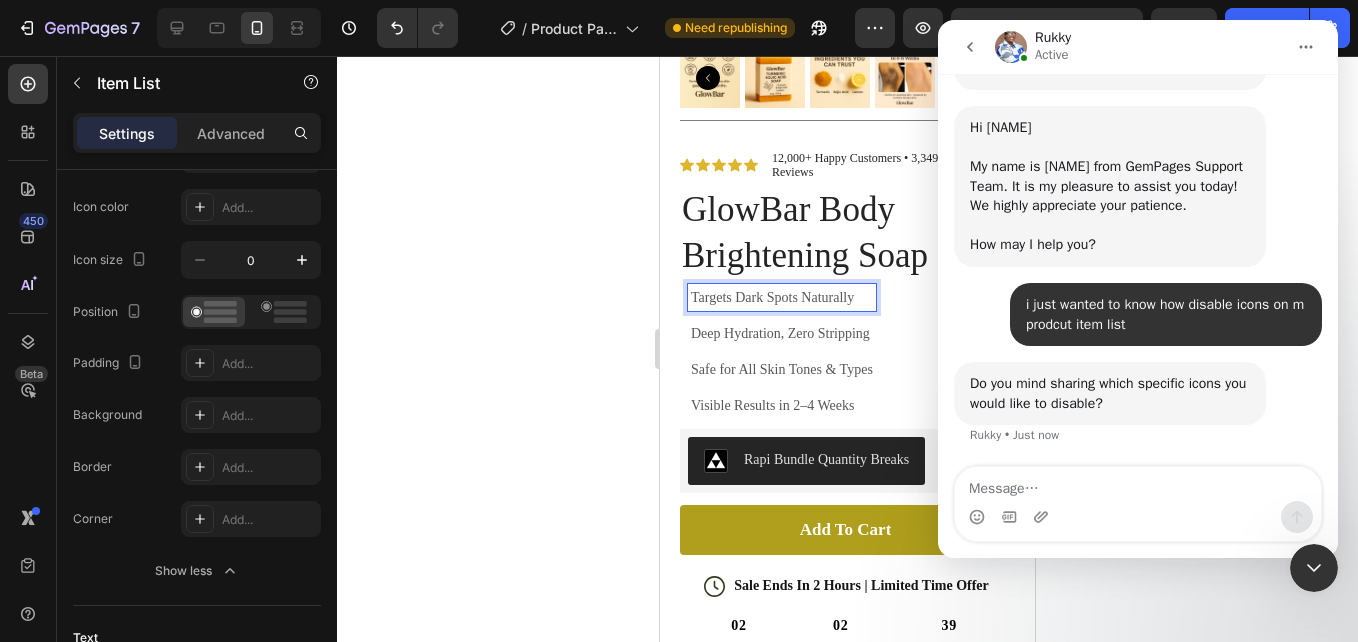 click on "Targets Dark Spots Naturally" at bounding box center (782, 297) 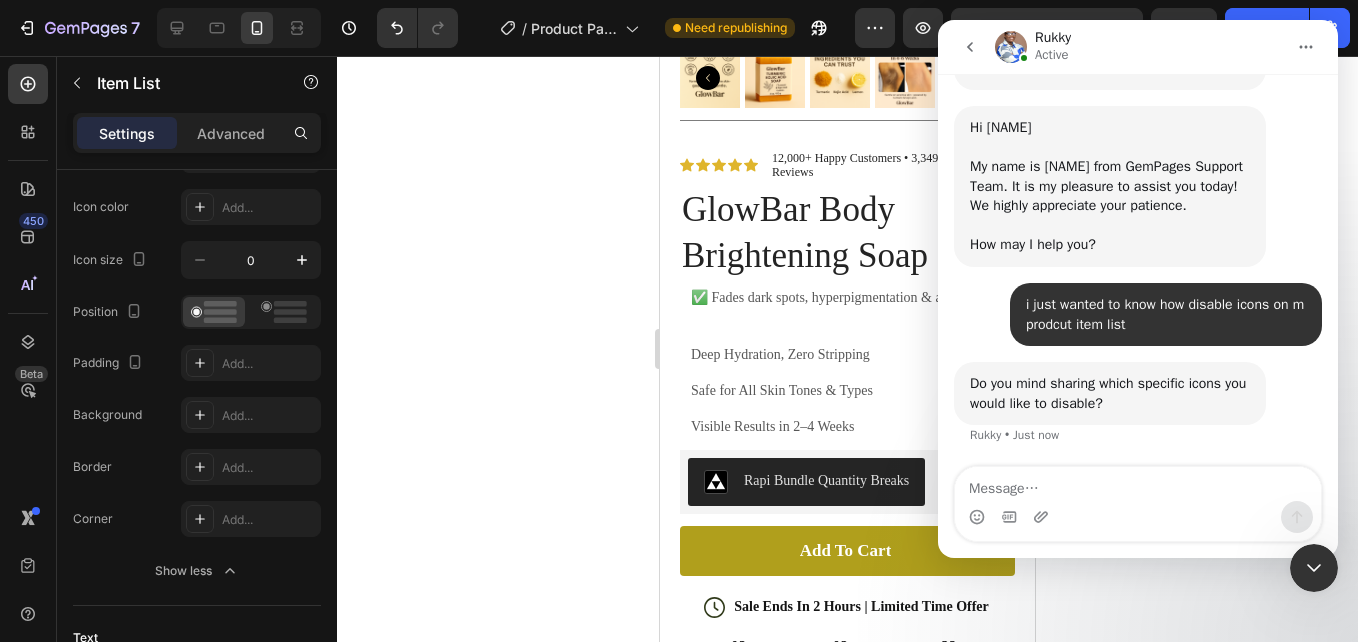 click 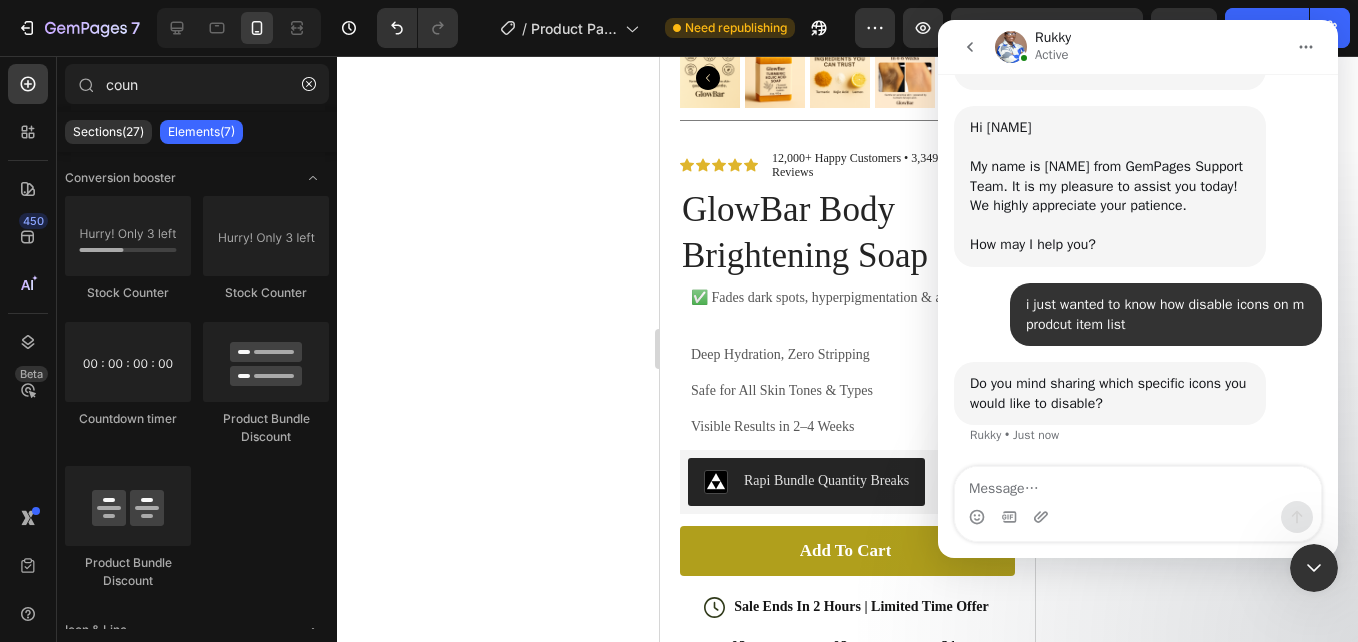 click on "Hi Nkateko ​ My name is Rukky from GemPages Support Team. It is my pleasure to assist you today! We highly appreciate your patience. How may I help you? Rukky    •   2m ago" at bounding box center [1138, 194] 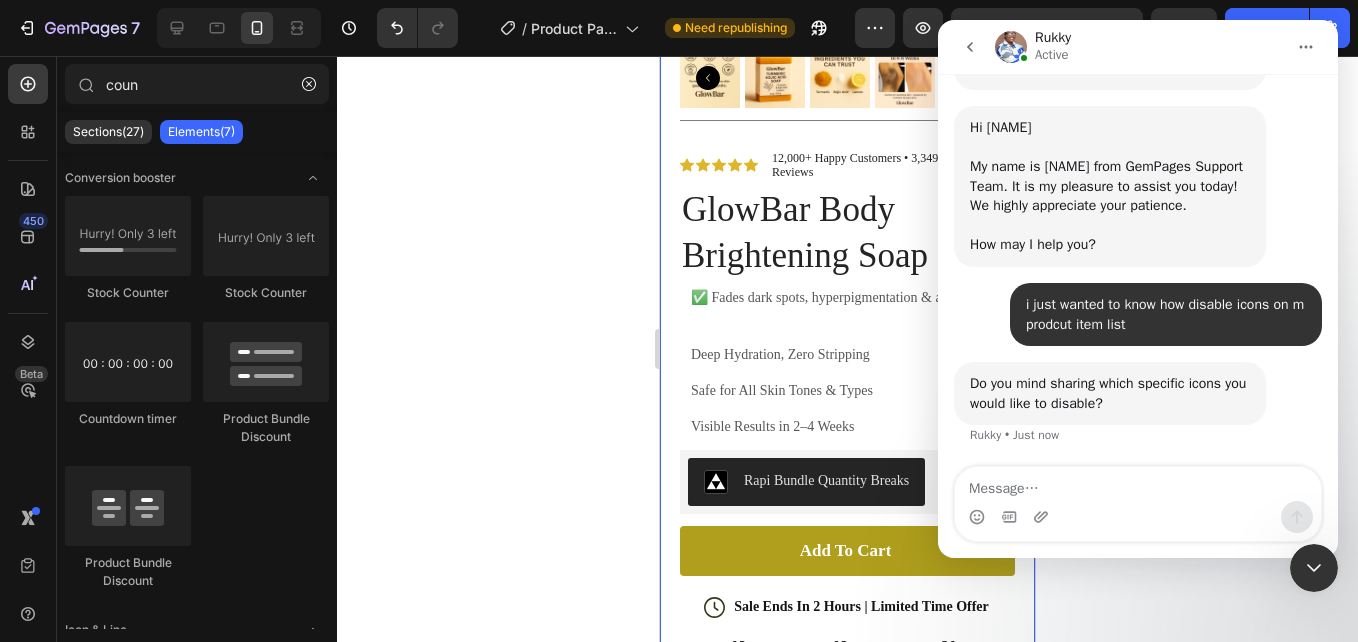click 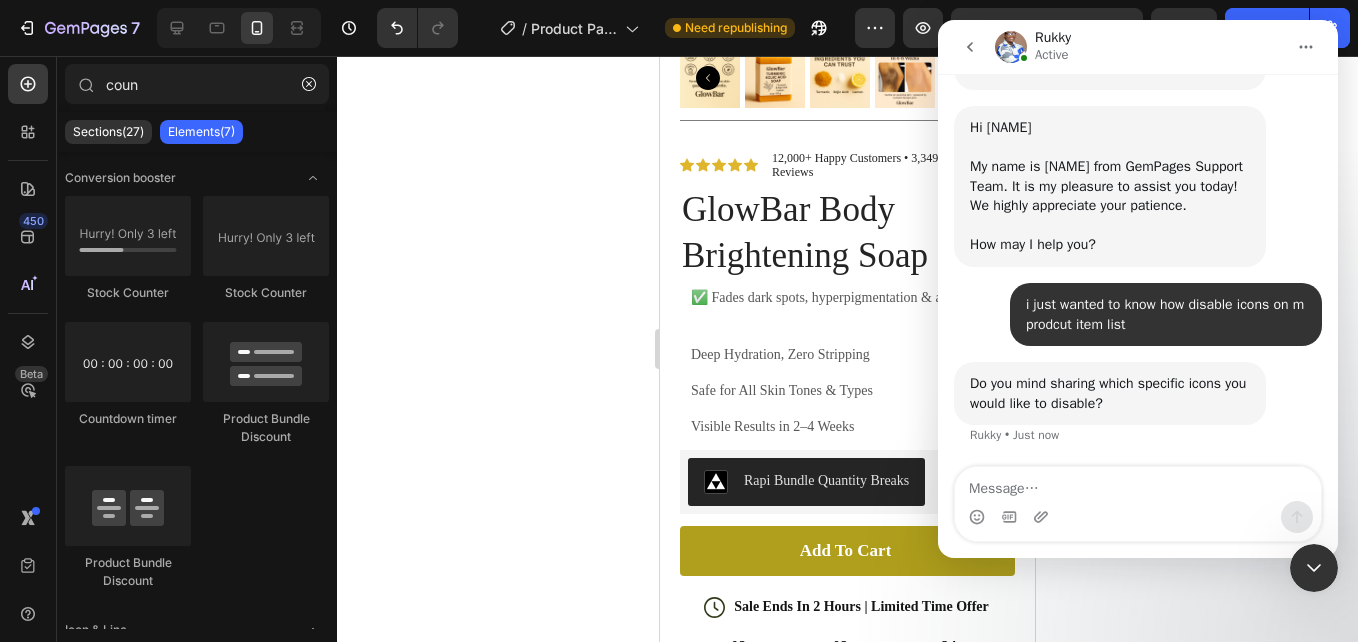 click at bounding box center (1314, 568) 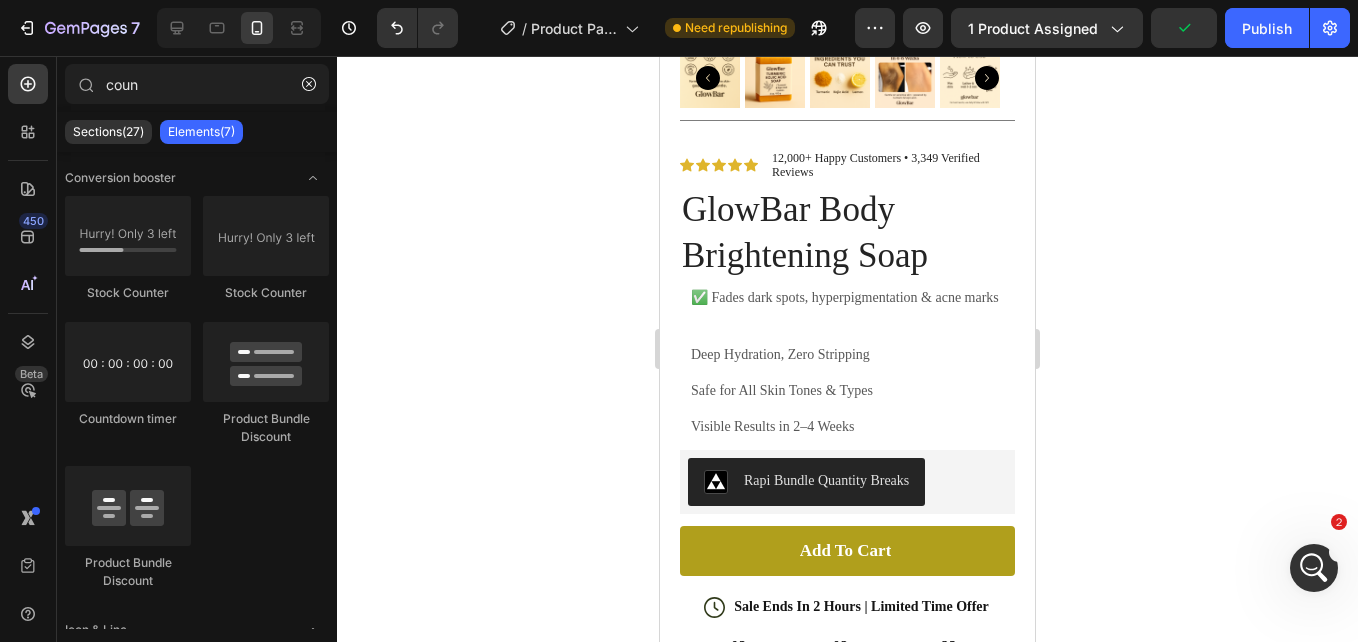 scroll, scrollTop: 0, scrollLeft: 0, axis: both 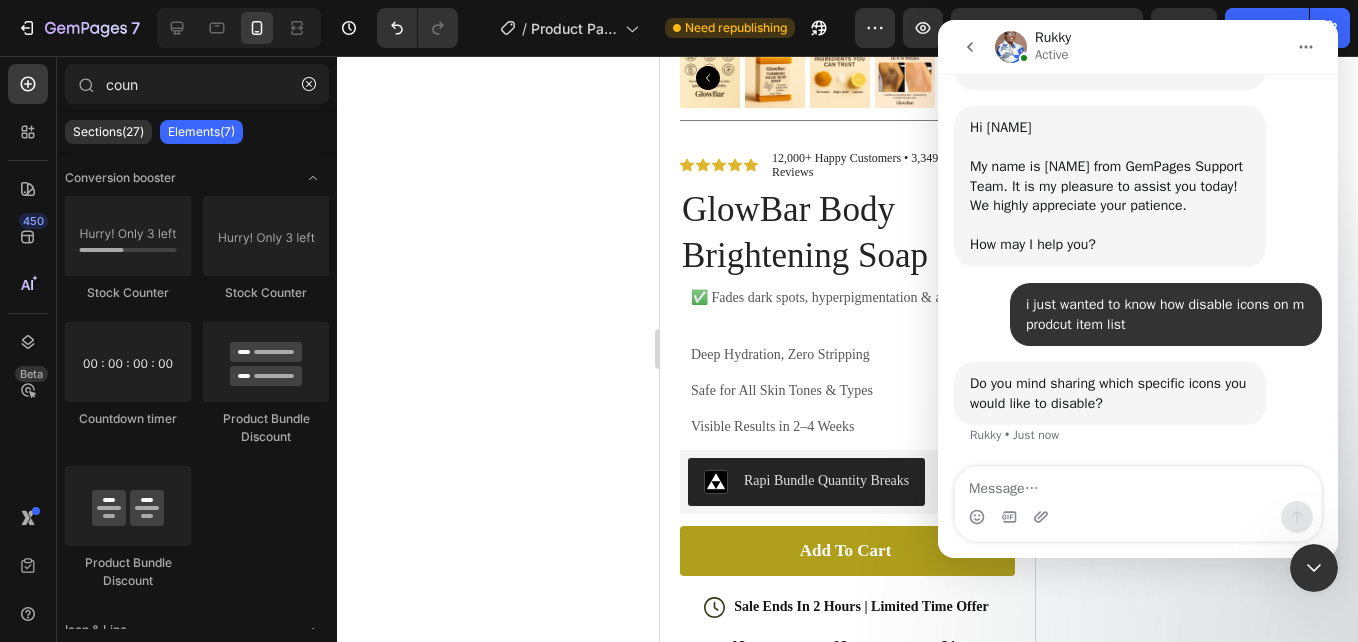 click 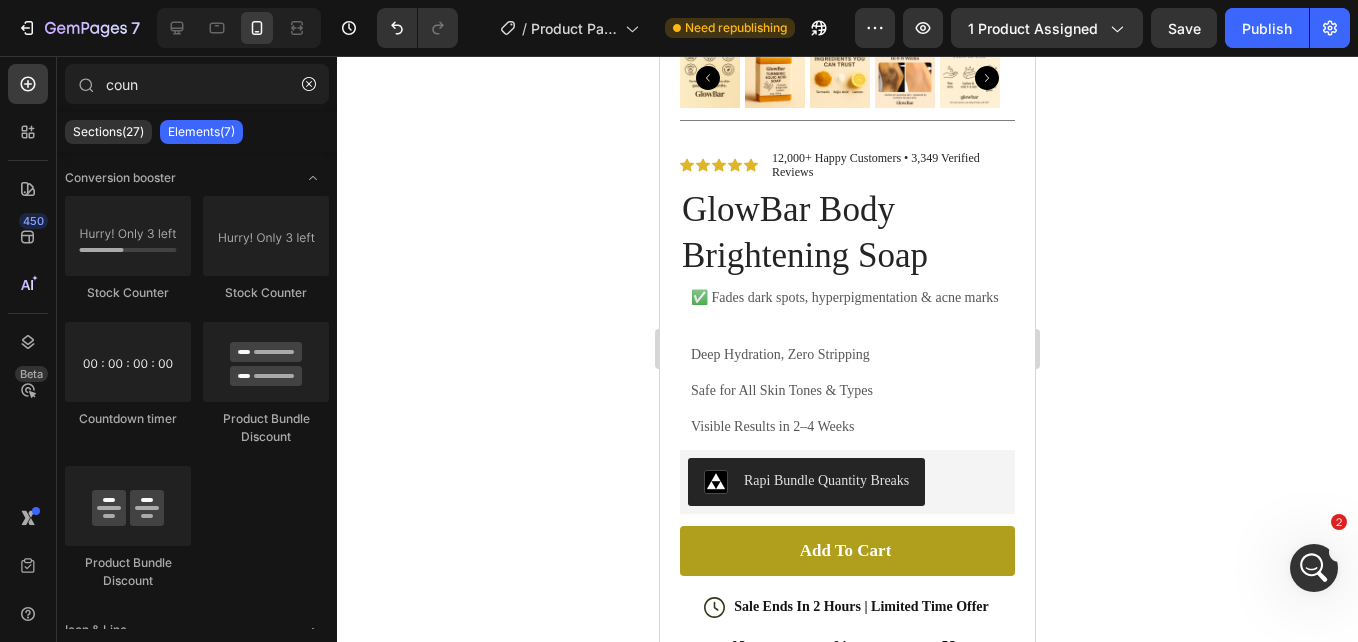 click 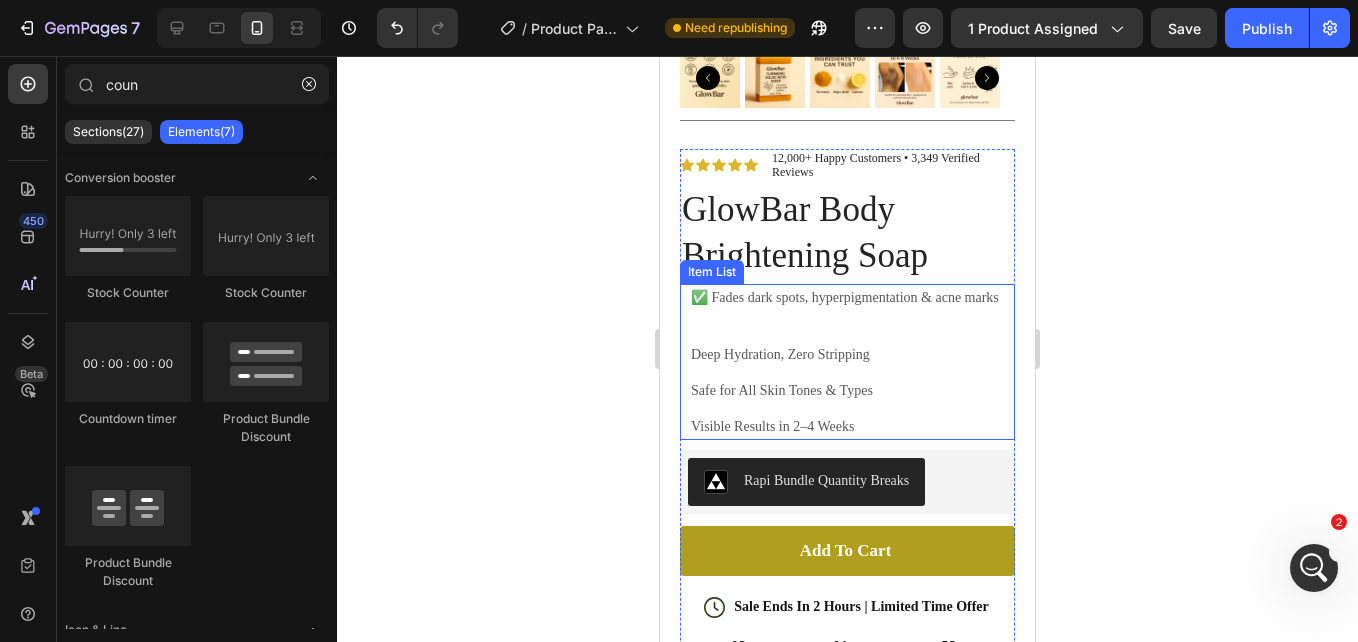 click on "Deep Hydration, Zero Stripping" at bounding box center (845, 354) 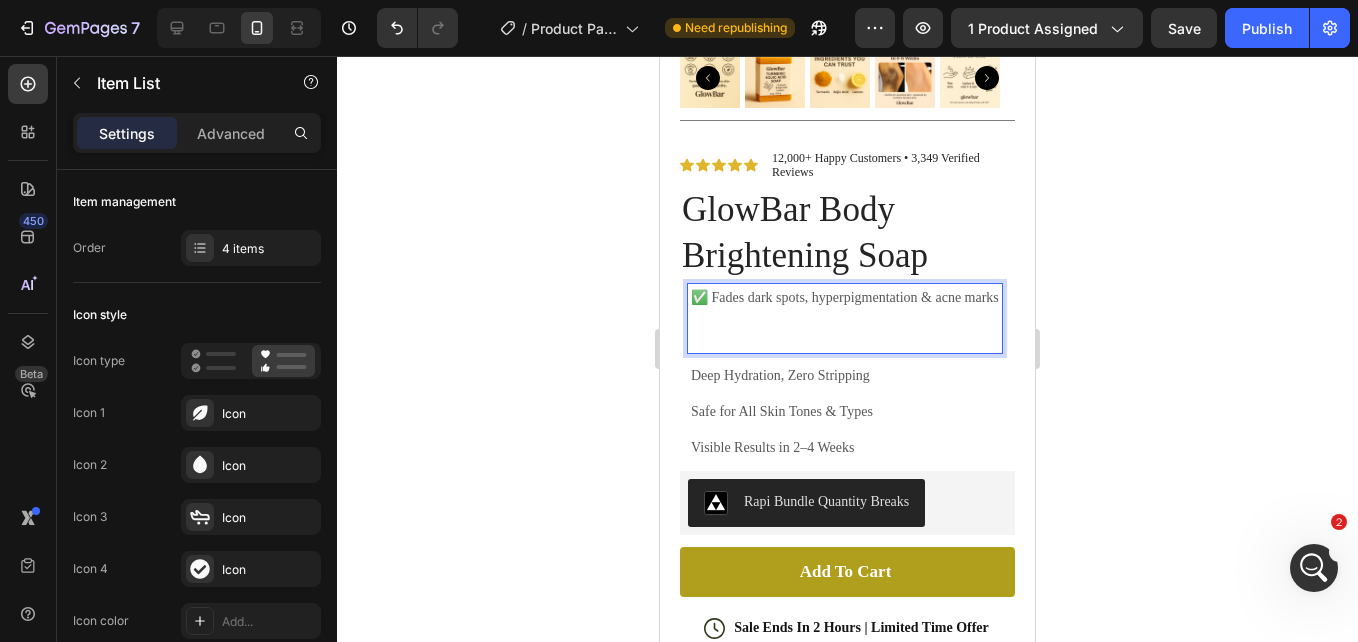 click on "✅ Fades dark spots, hyperpigmentation & acne marks" at bounding box center [845, 318] 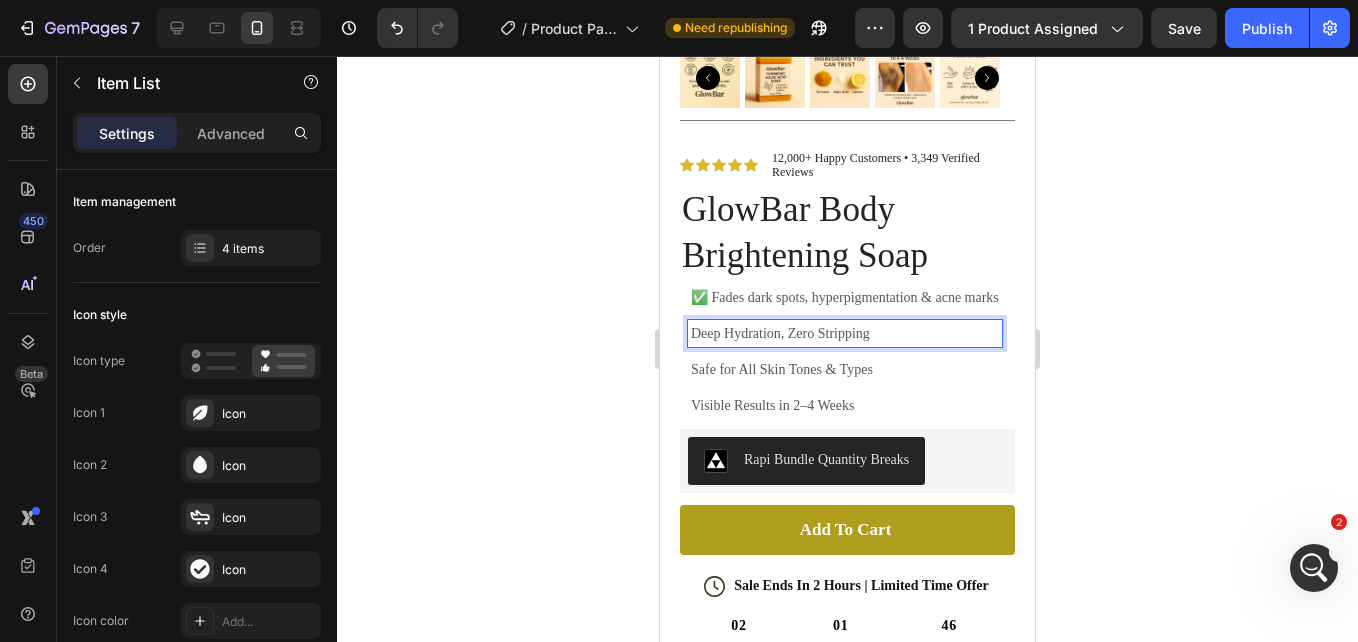 click on "Deep Hydration, Zero Stripping" at bounding box center [845, 333] 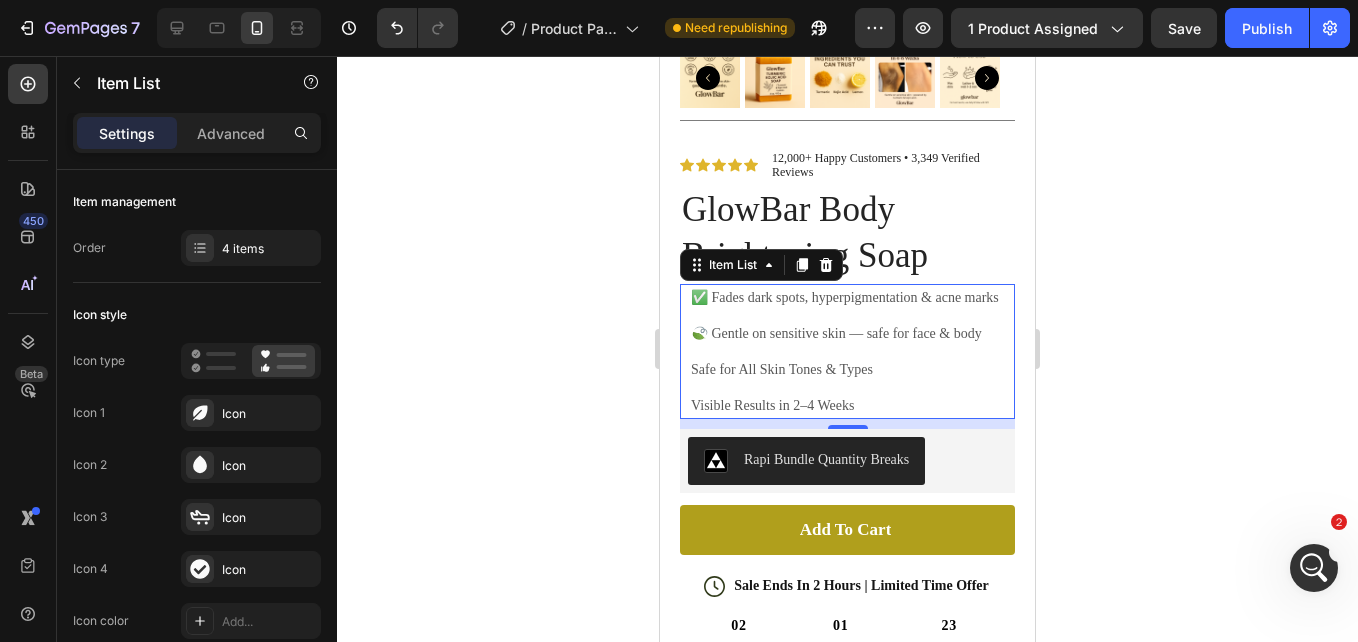 drag, startPoint x: 346, startPoint y: 36, endPoint x: 1141, endPoint y: 278, distance: 831.01685 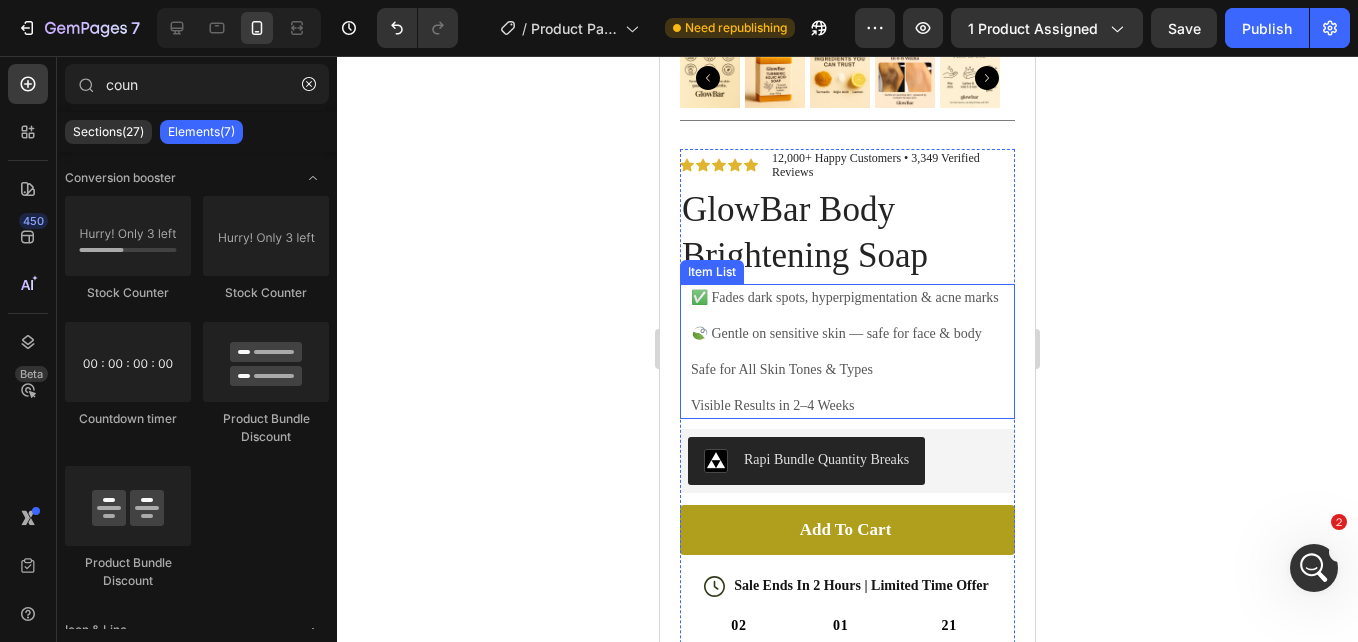 click on "Safe for All Skin Tones & Types" at bounding box center [845, 369] 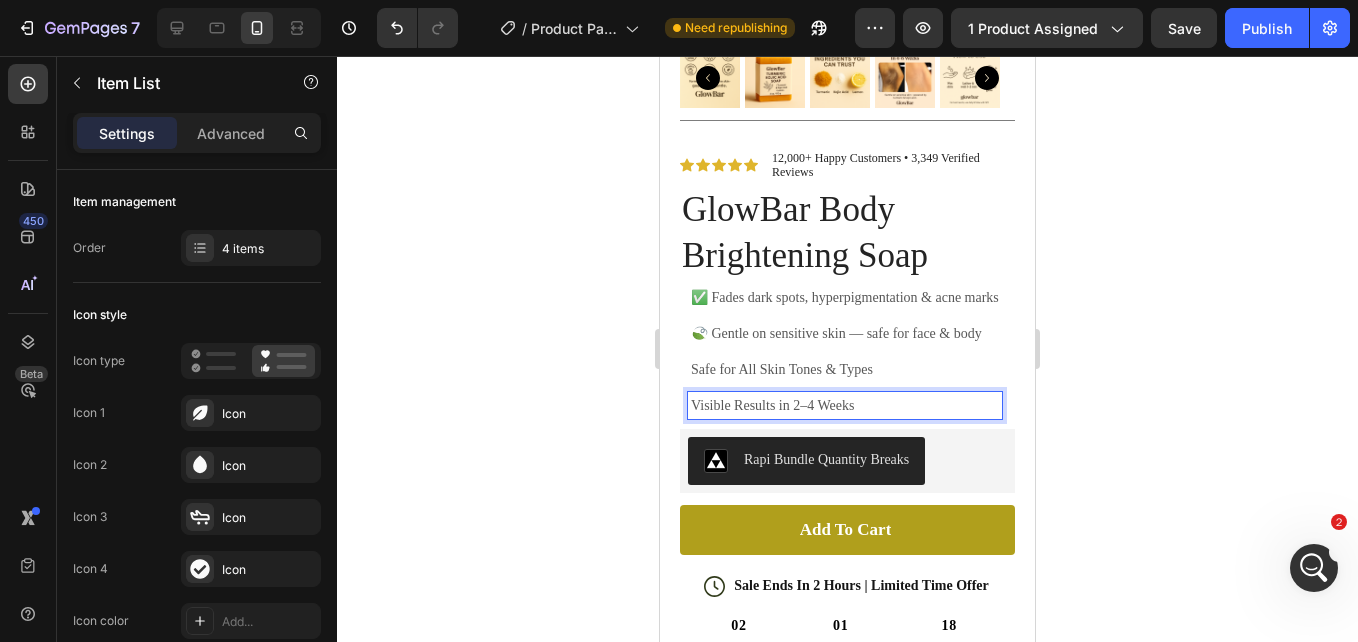 drag, startPoint x: 871, startPoint y: 410, endPoint x: 870, endPoint y: 376, distance: 34.0147 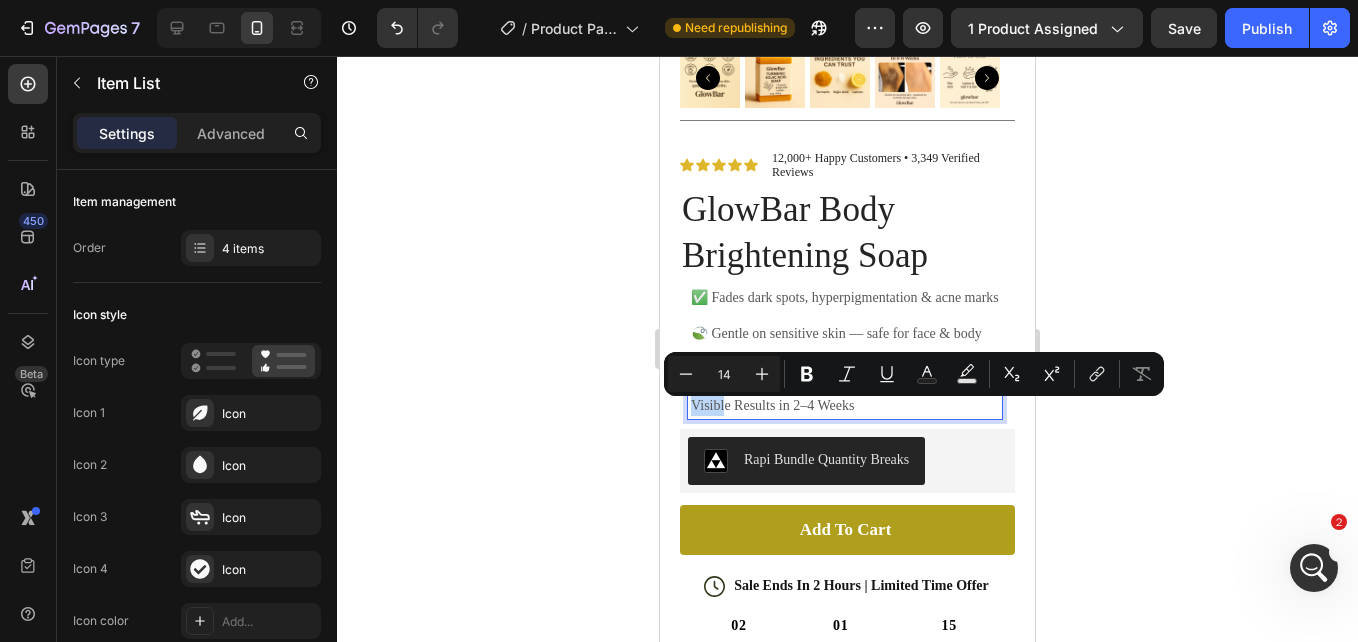 drag, startPoint x: 691, startPoint y: 412, endPoint x: 723, endPoint y: 381, distance: 44.553337 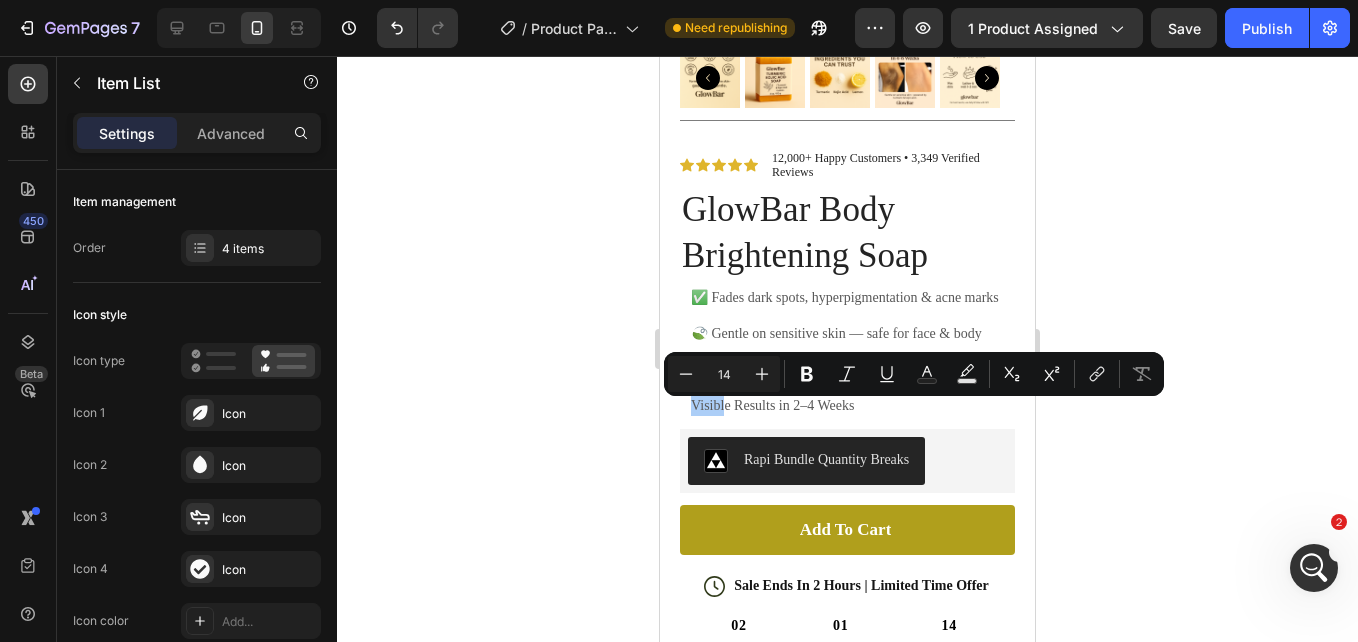click 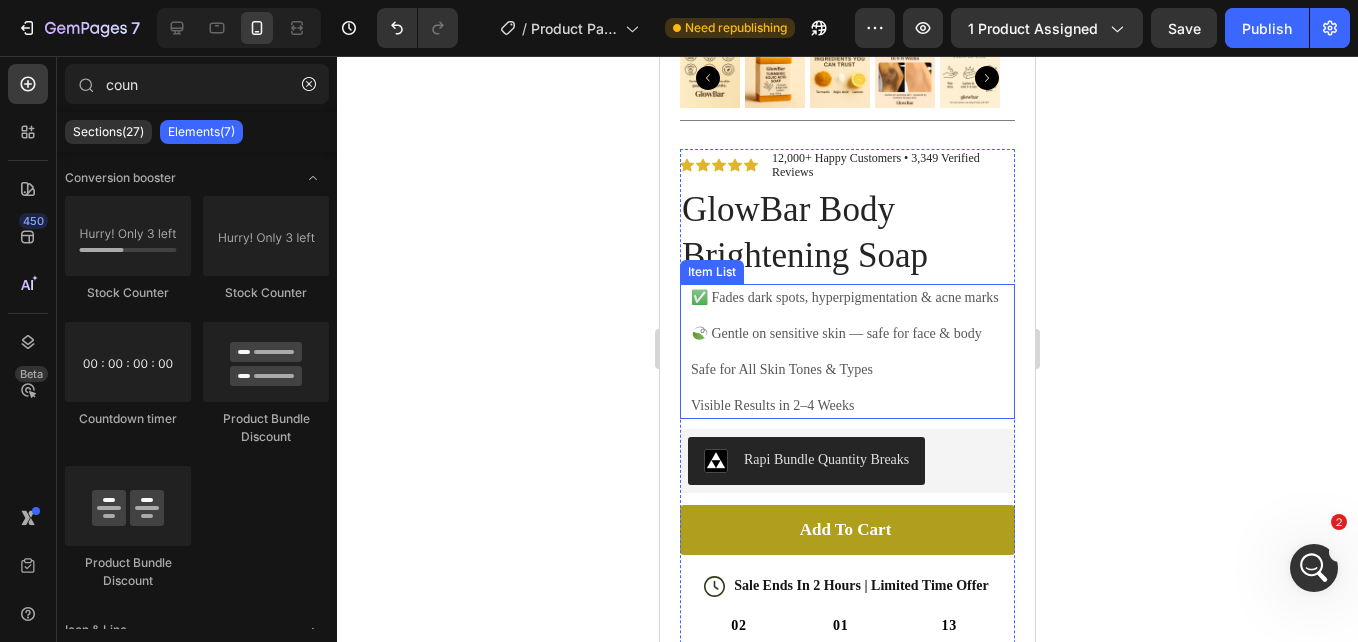 click on "Safe for All Skin Tones & Types" at bounding box center (845, 369) 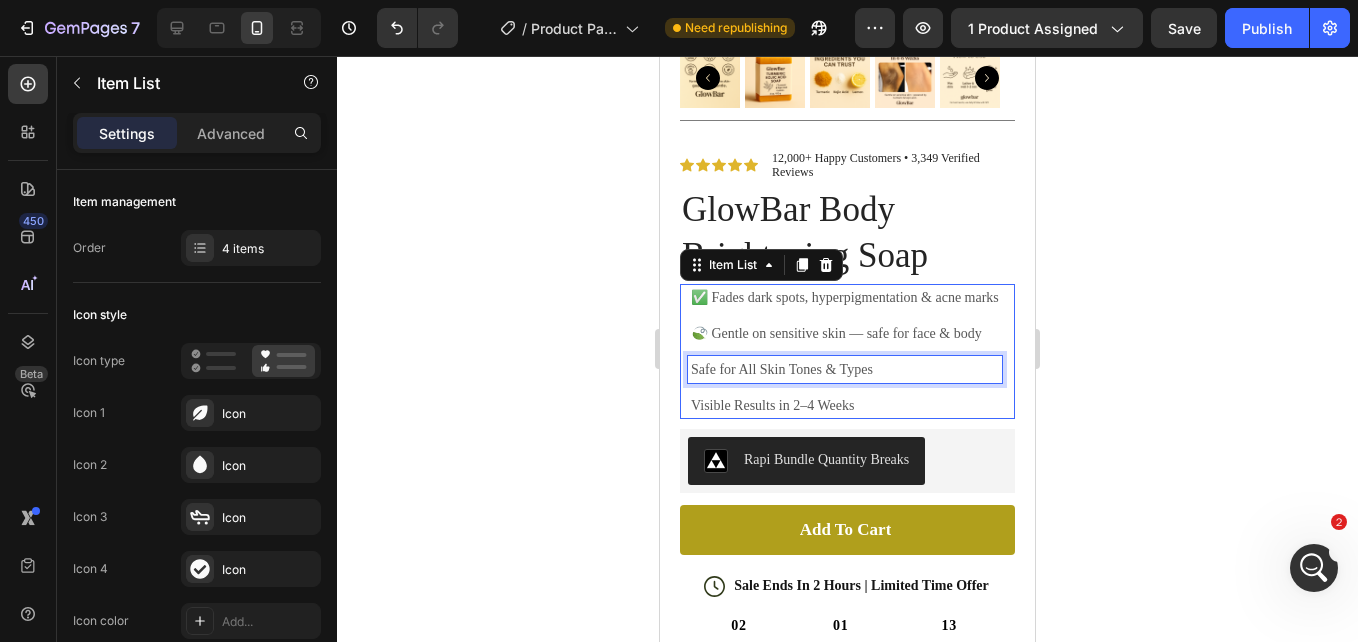 click on "Safe for All Skin Tones & Types" at bounding box center (845, 369) 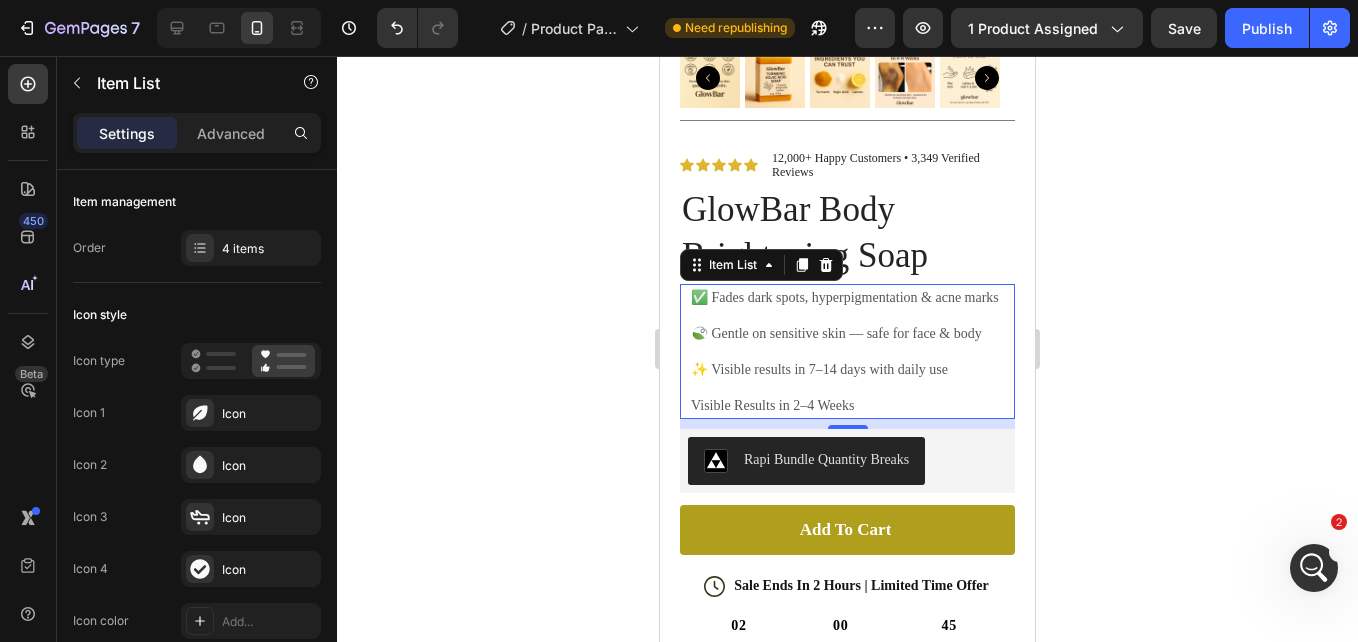 click 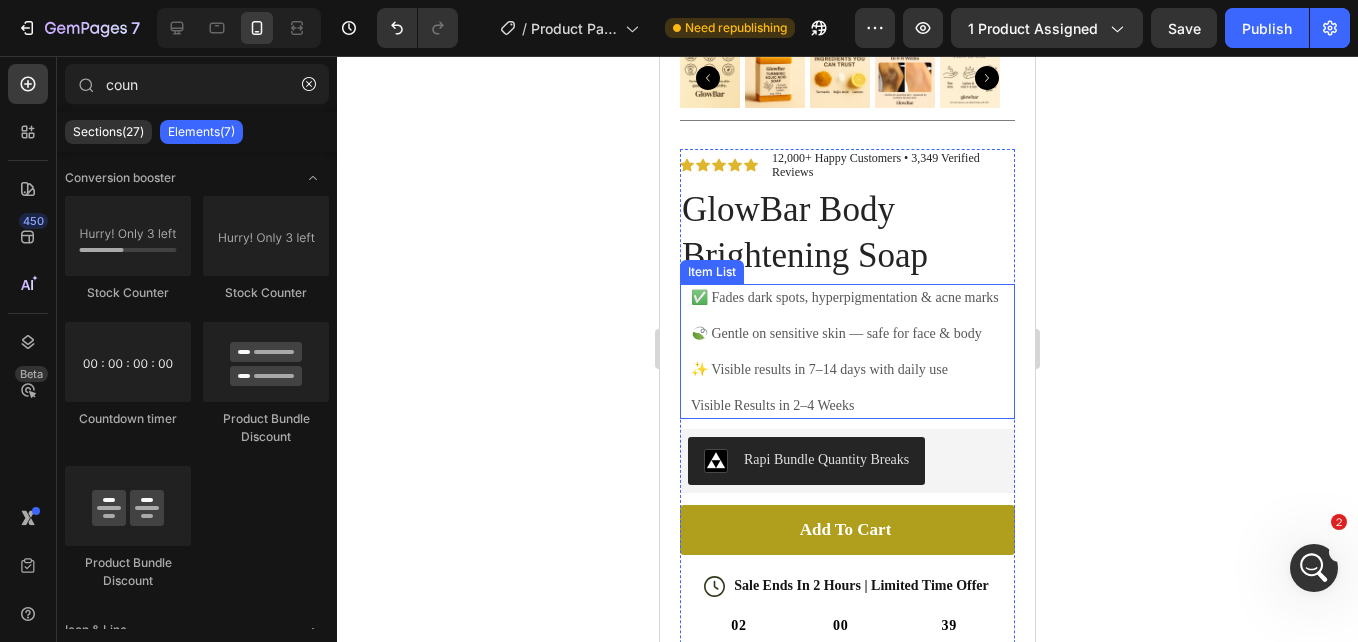 click on "Visible Results in 2–4 Weeks" at bounding box center (845, 405) 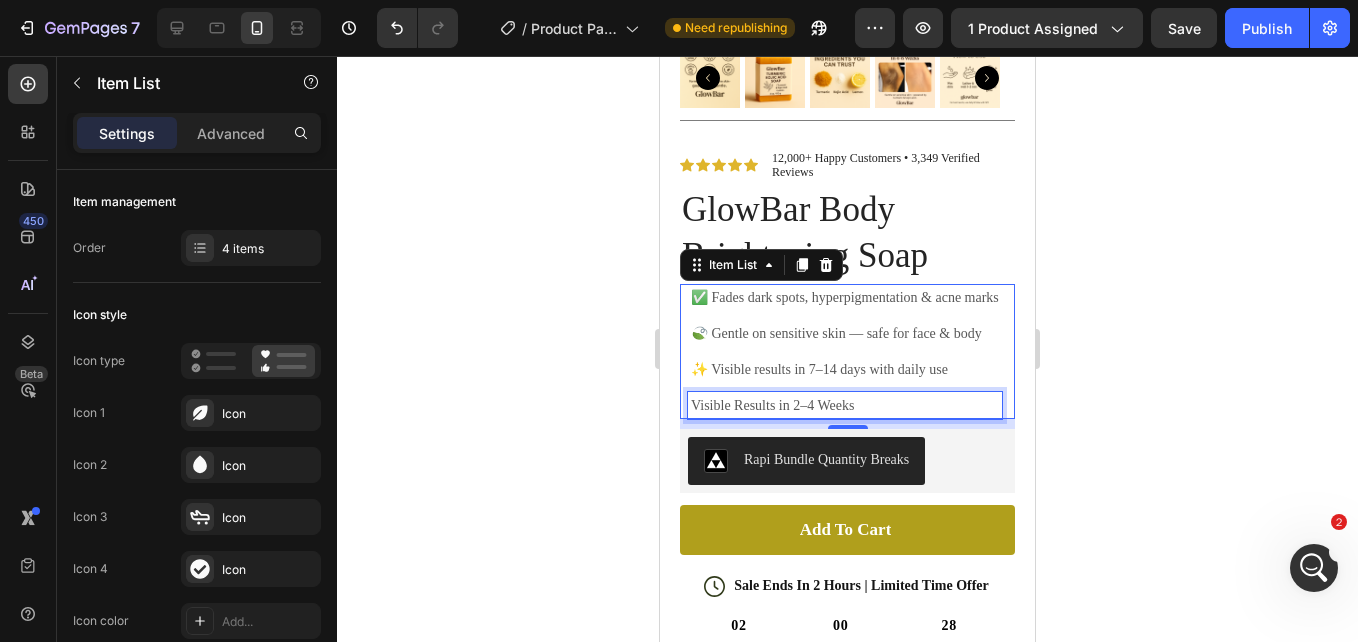 click 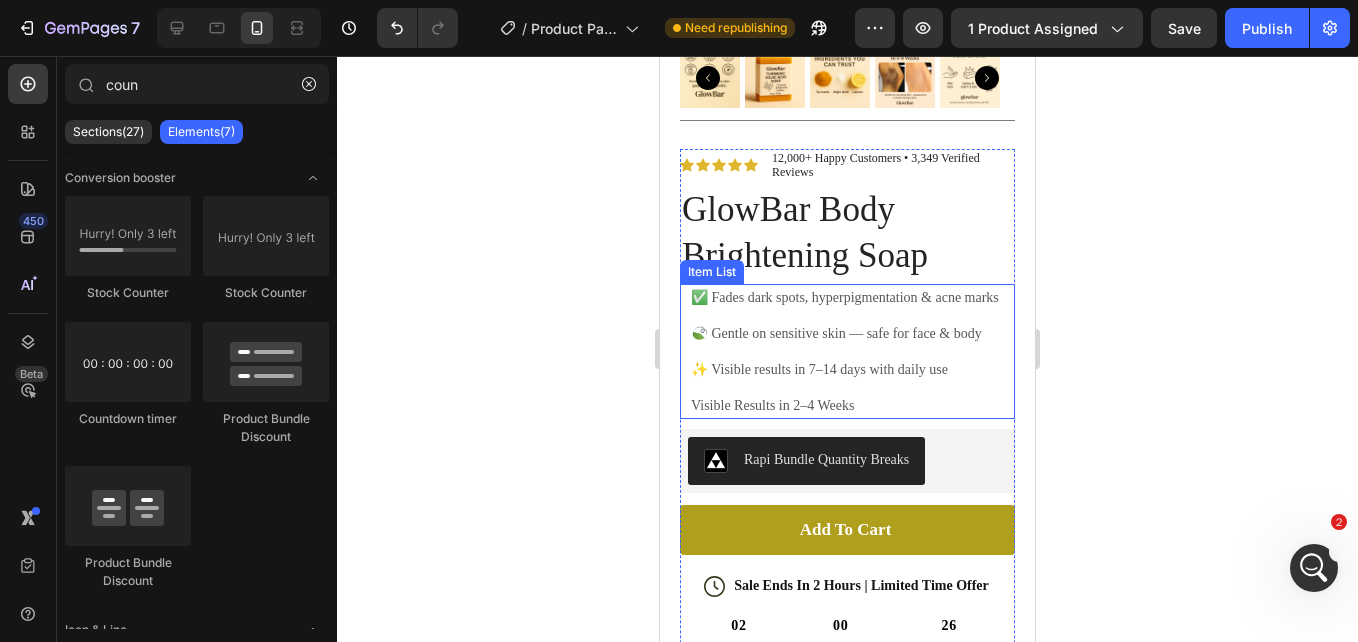 click on "Visible Results in 2–4 Weeks" at bounding box center [845, 405] 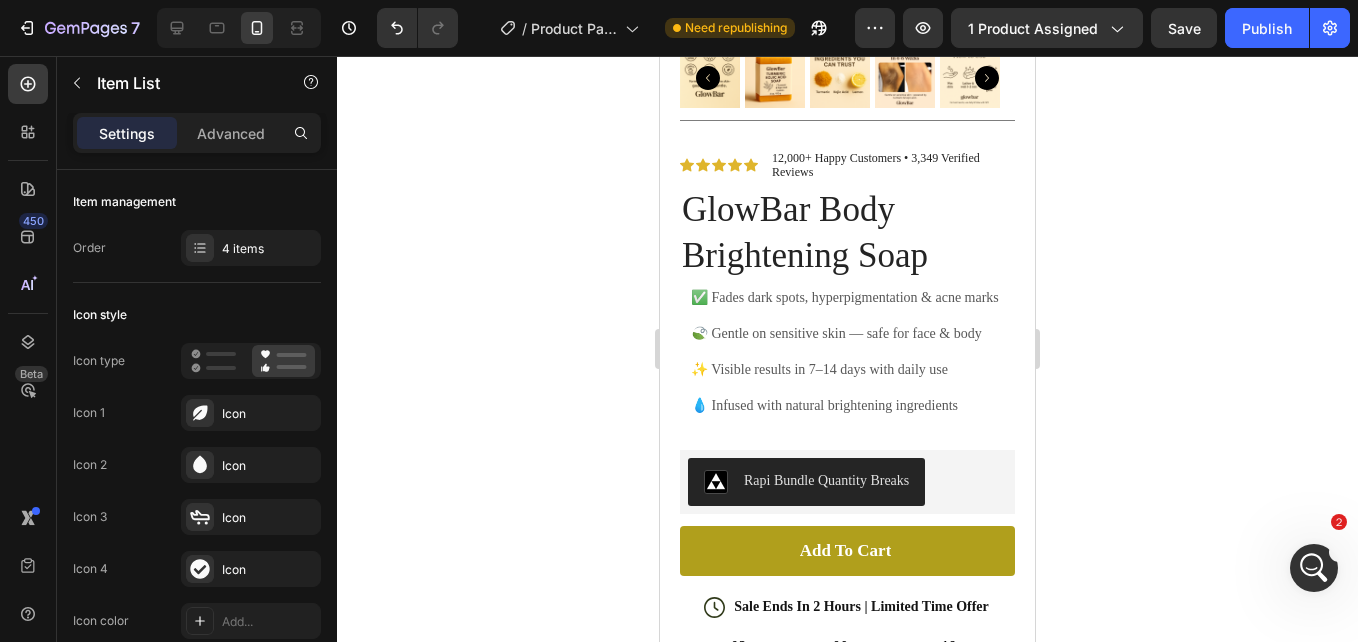 click 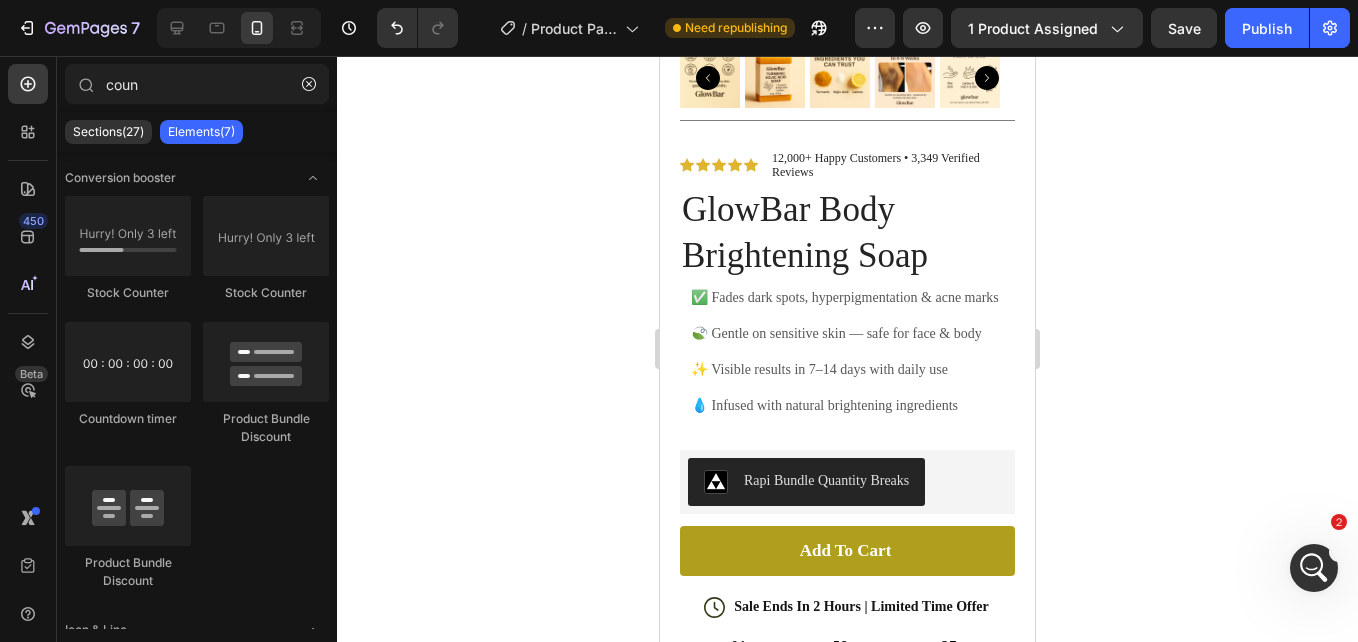 click 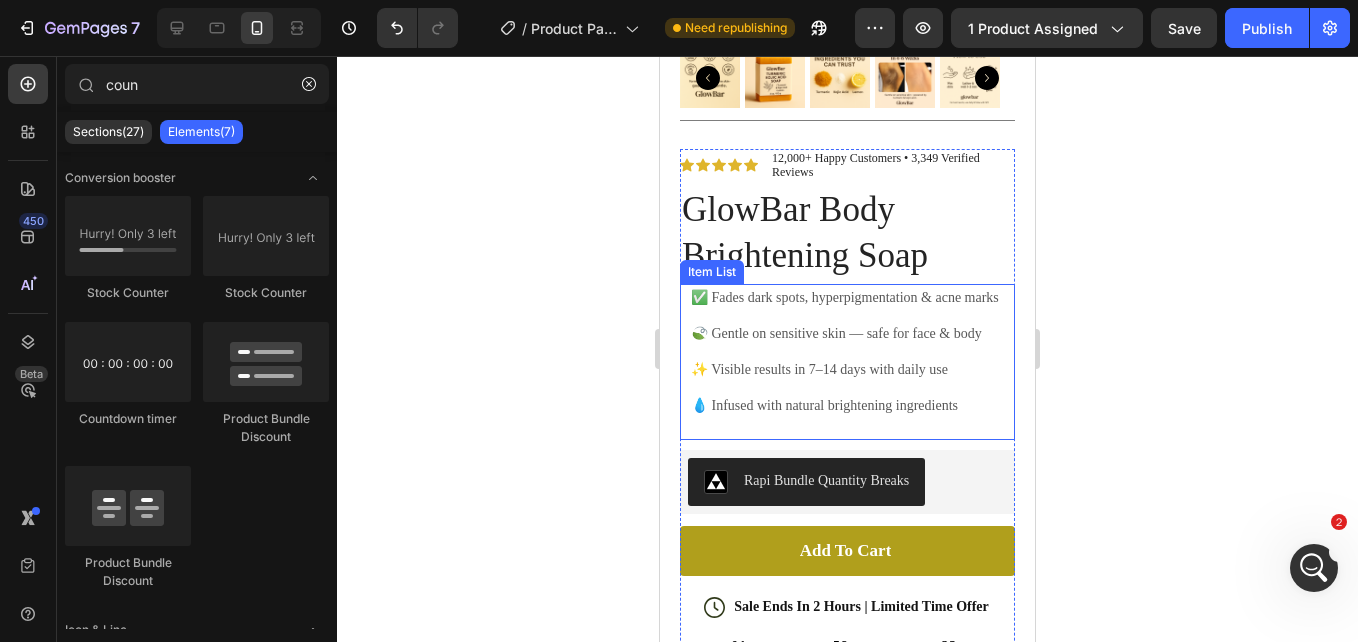 click on "💧 Infused with natural brightening ingredients" at bounding box center (845, 416) 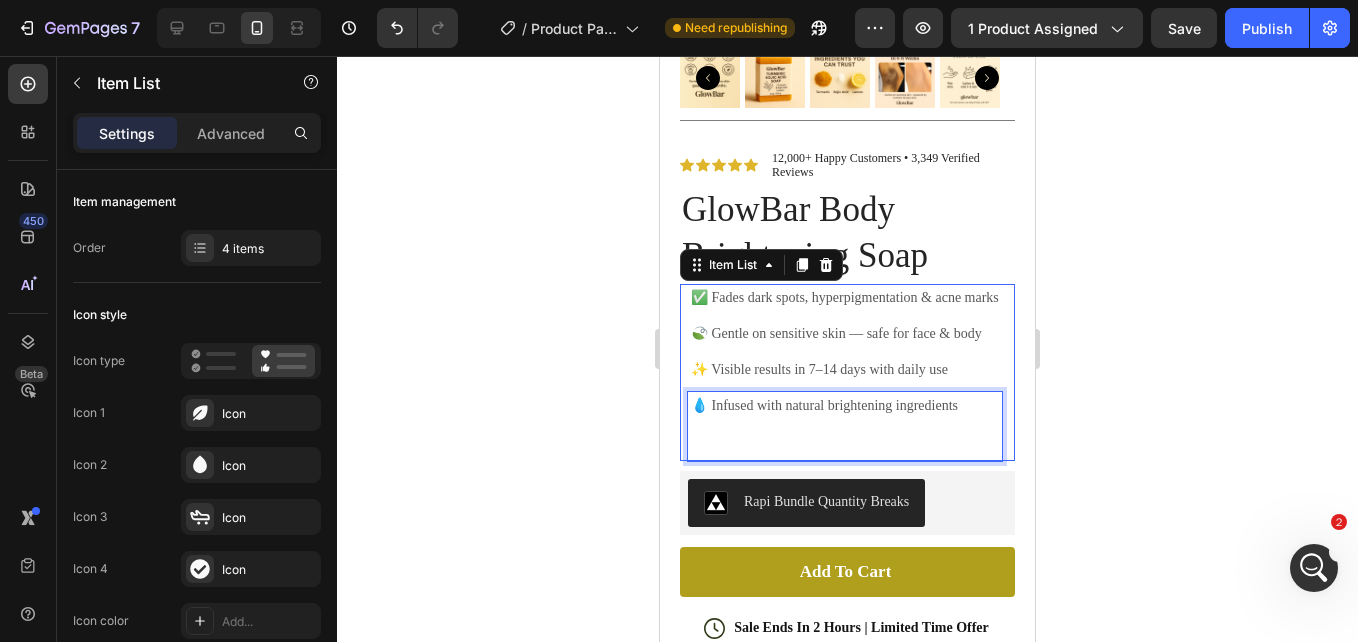 click on "💧 Infused with natural brightening ingredients ⁠⁠⁠⁠⁠⁠⁠" at bounding box center [845, 426] 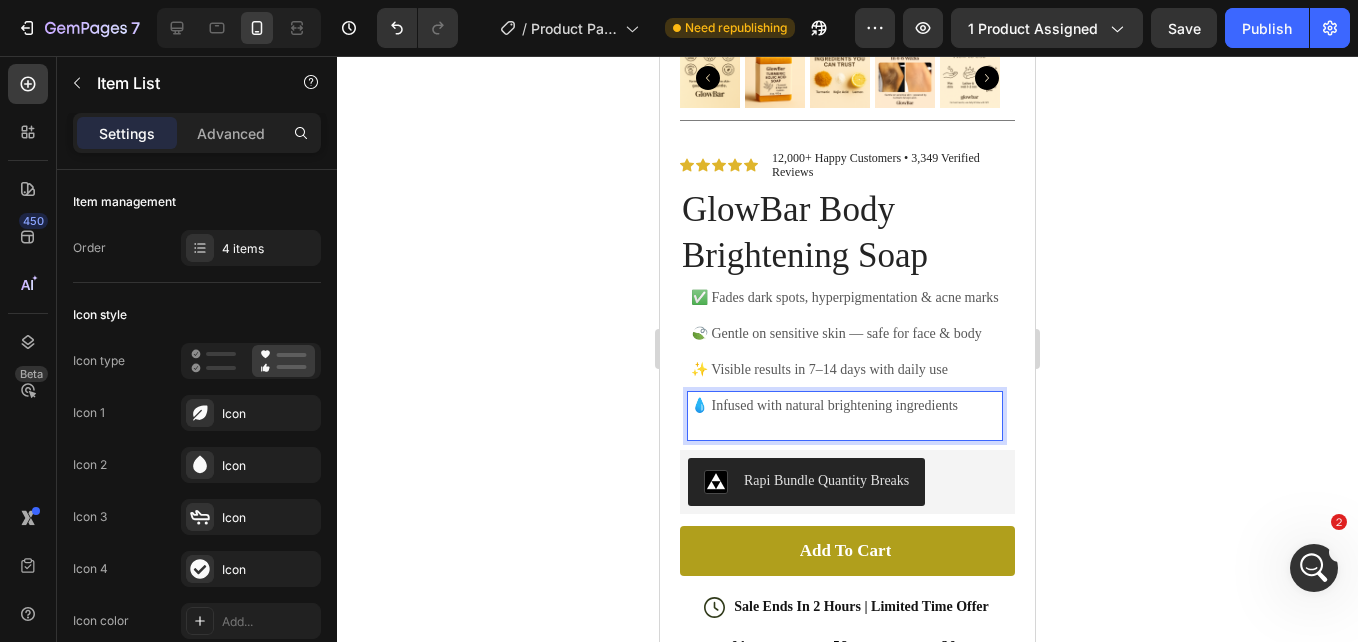 click on "💧 Infused with natural brightening ingredients" at bounding box center [845, 416] 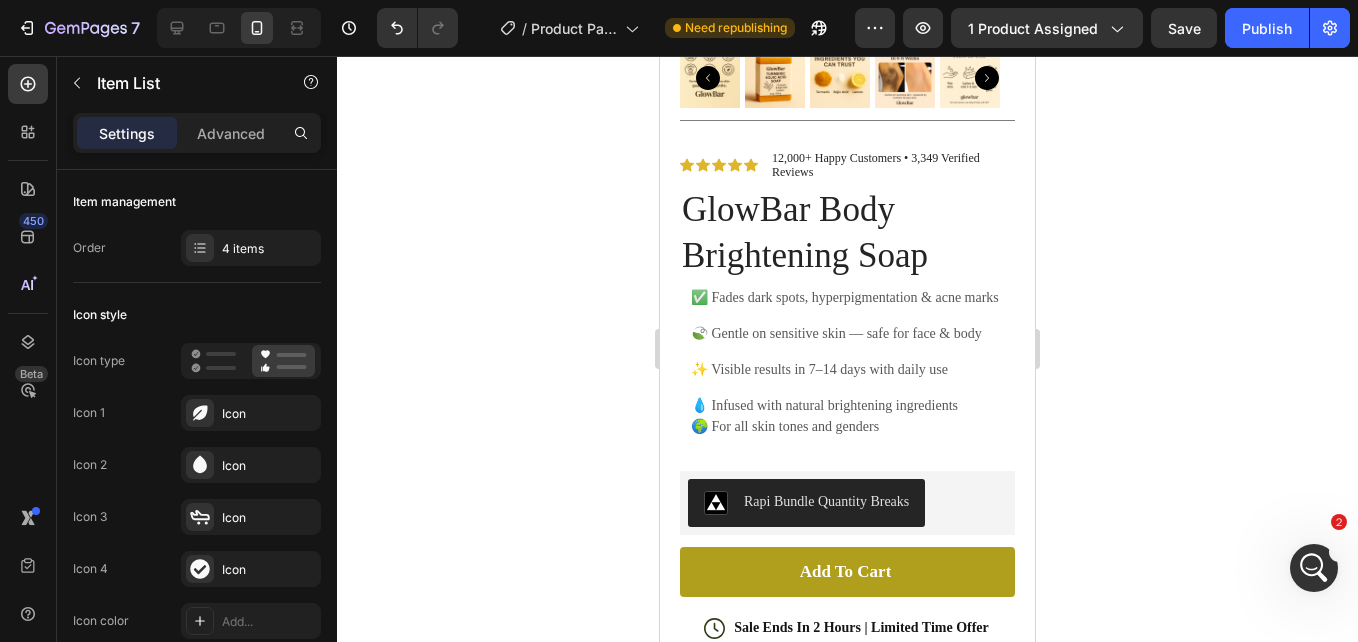 click 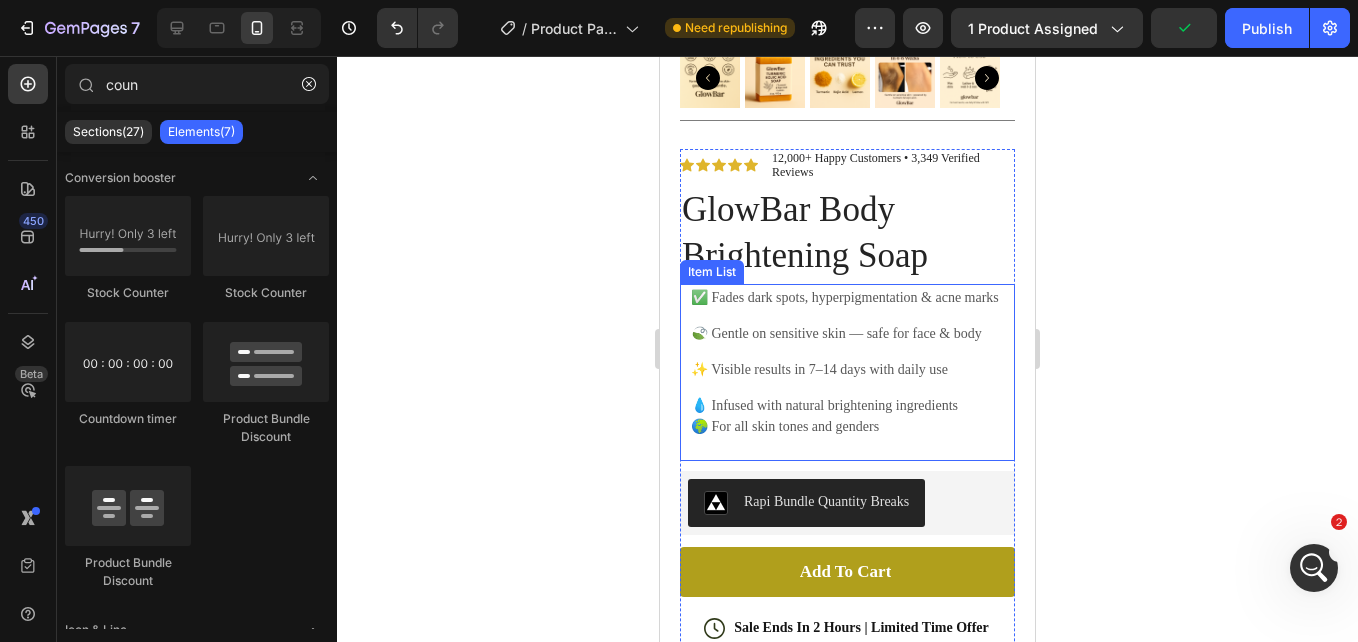 click on "🍃 Gentle on sensitive skin — safe for face & body" at bounding box center (845, 333) 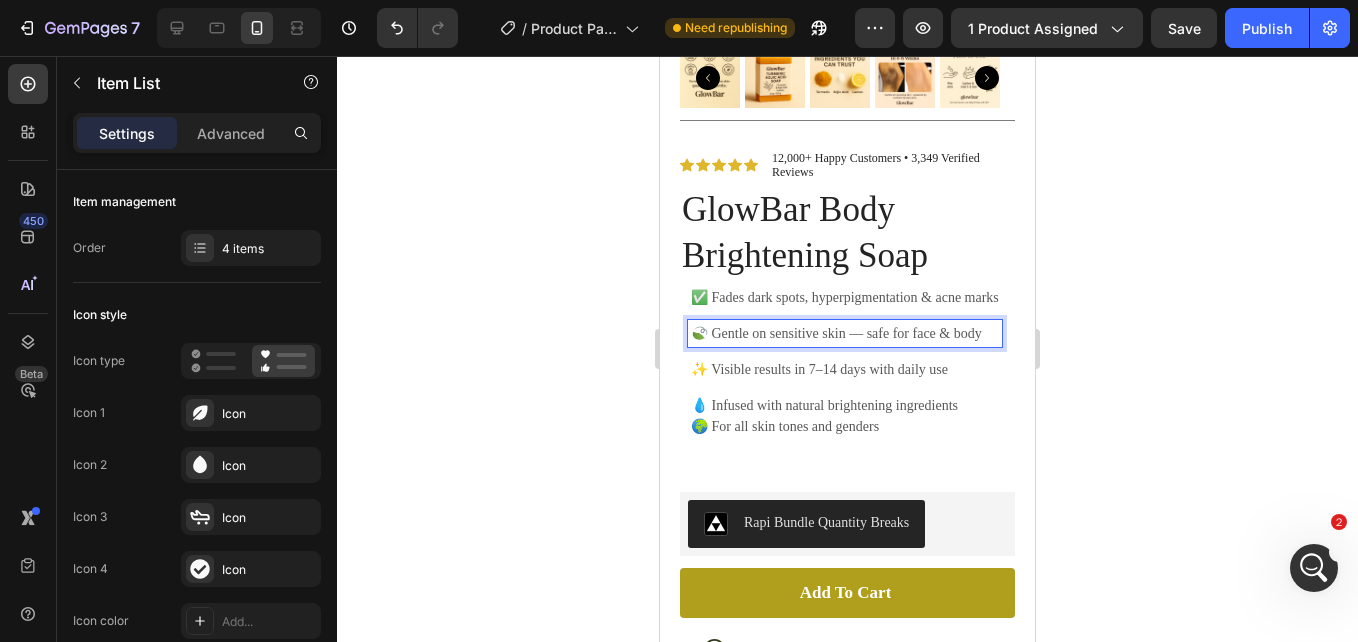 click on "🍃 Gentle on sensitive skin — safe for face & body" at bounding box center [845, 333] 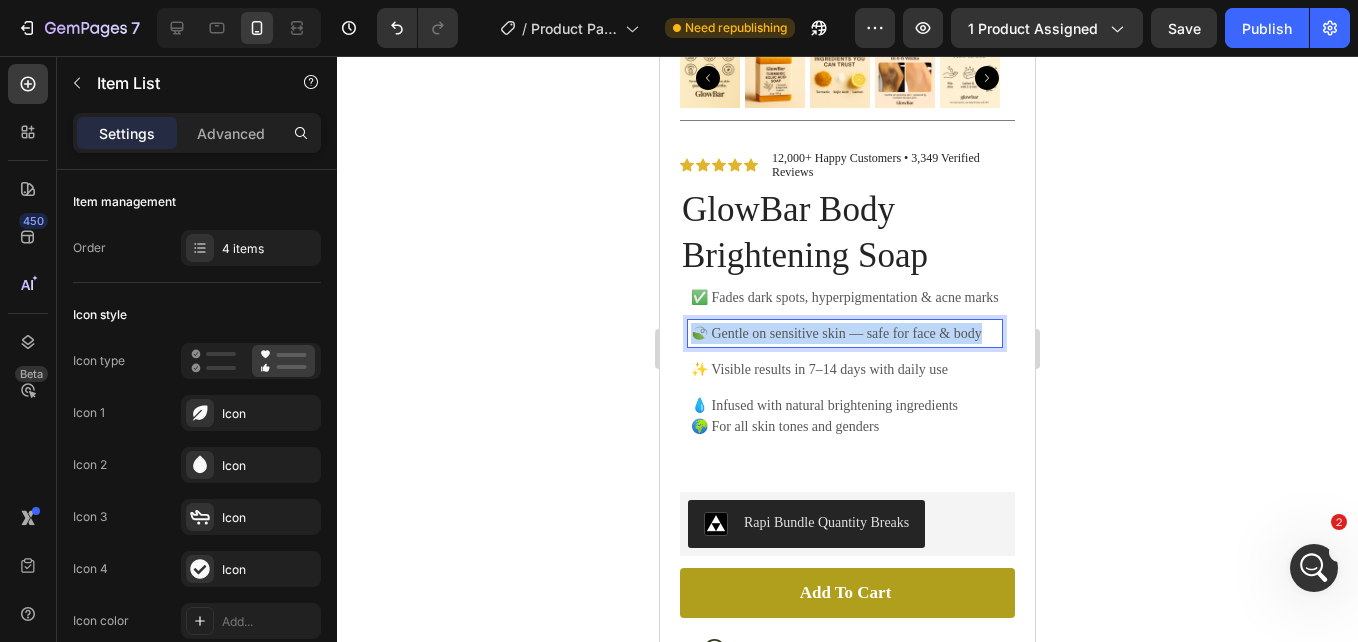 drag, startPoint x: 987, startPoint y: 338, endPoint x: 700, endPoint y: 349, distance: 287.21072 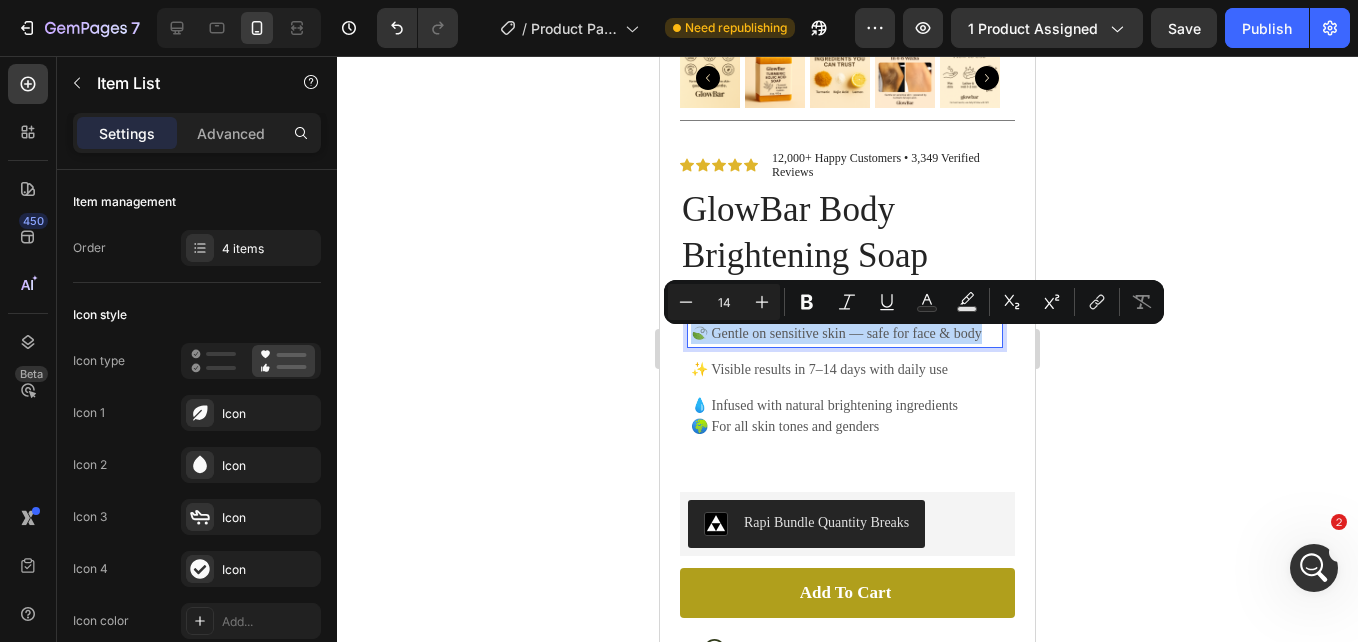 copy on "🍃 Gentle on sensitive skin — safe for face & body" 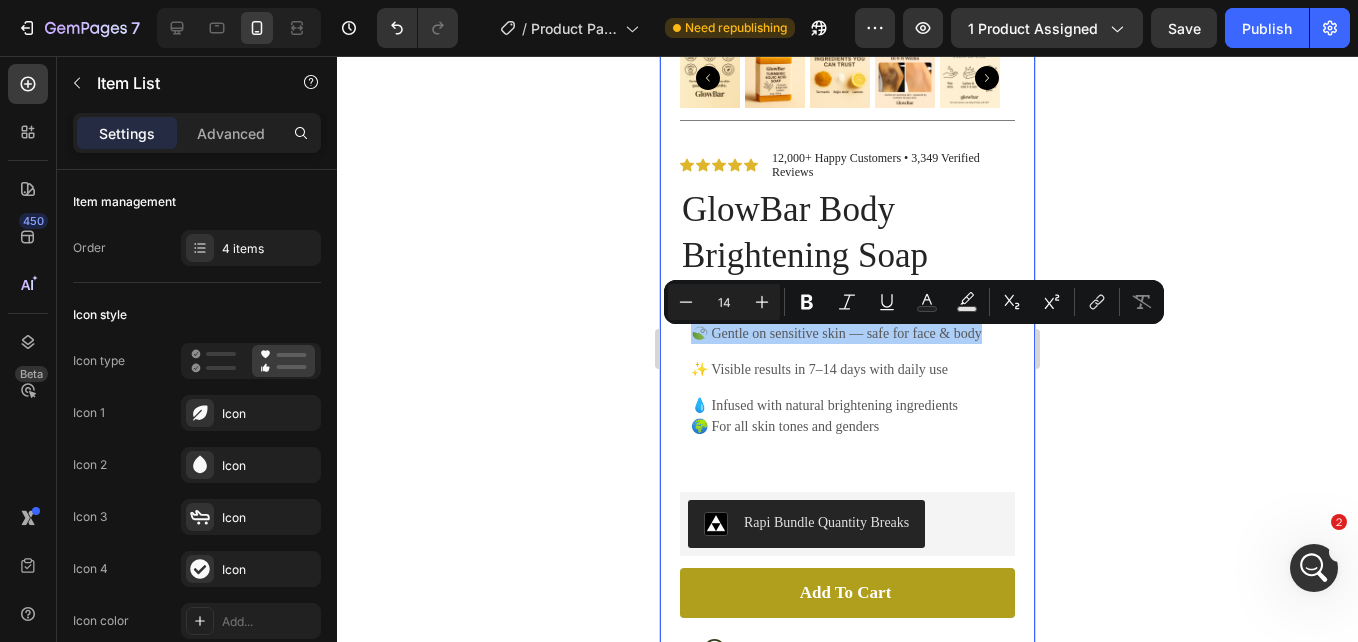 click 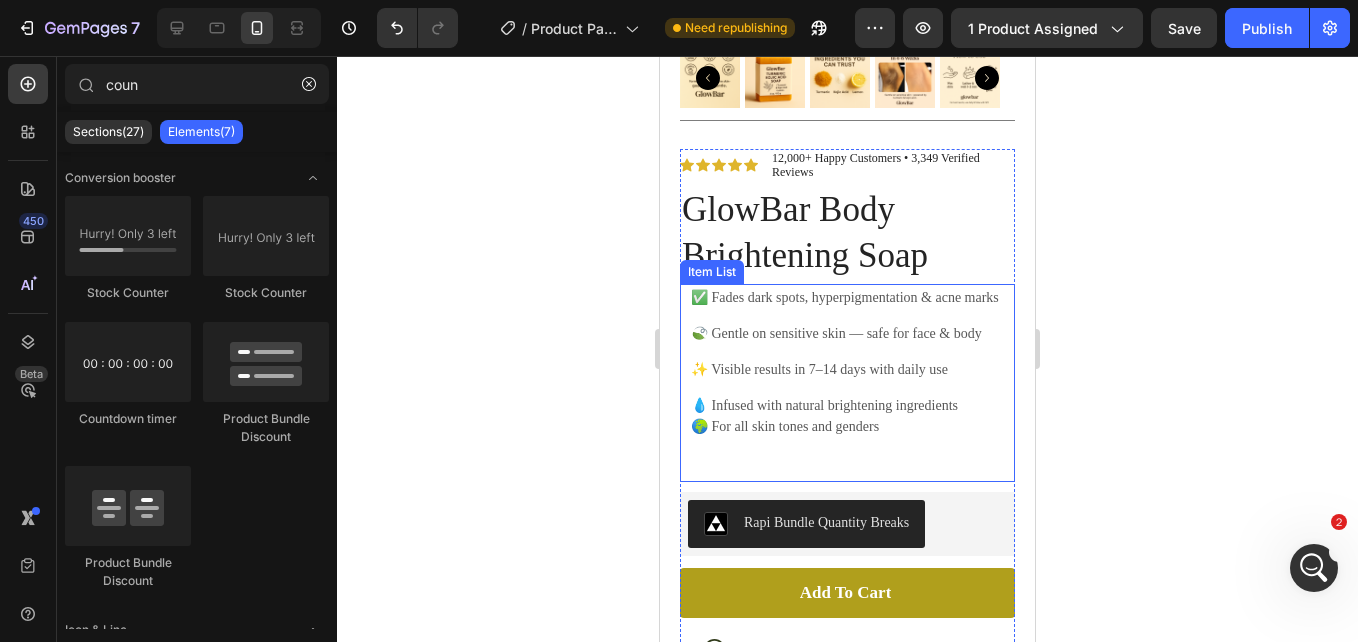 click on "✅ Fades dark spots, hyperpigmentation & acne marks" at bounding box center [845, 297] 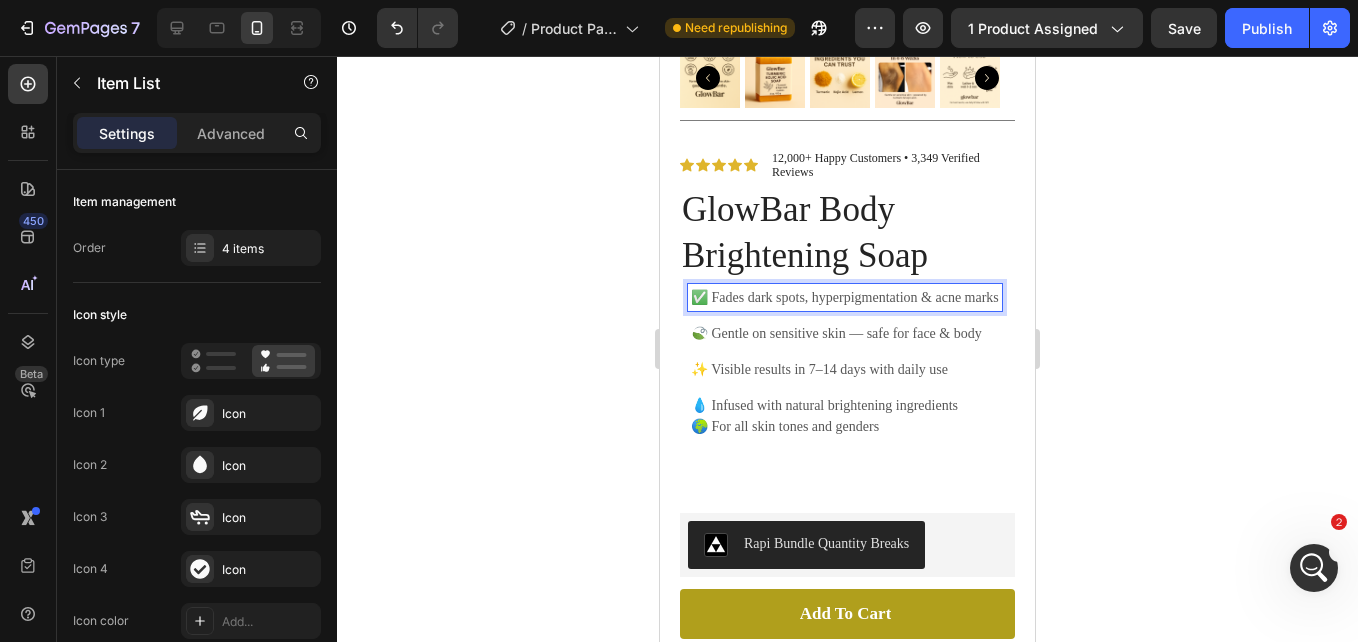 click on "✅ Fades dark spots, hyperpigmentation & acne marks" at bounding box center [845, 297] 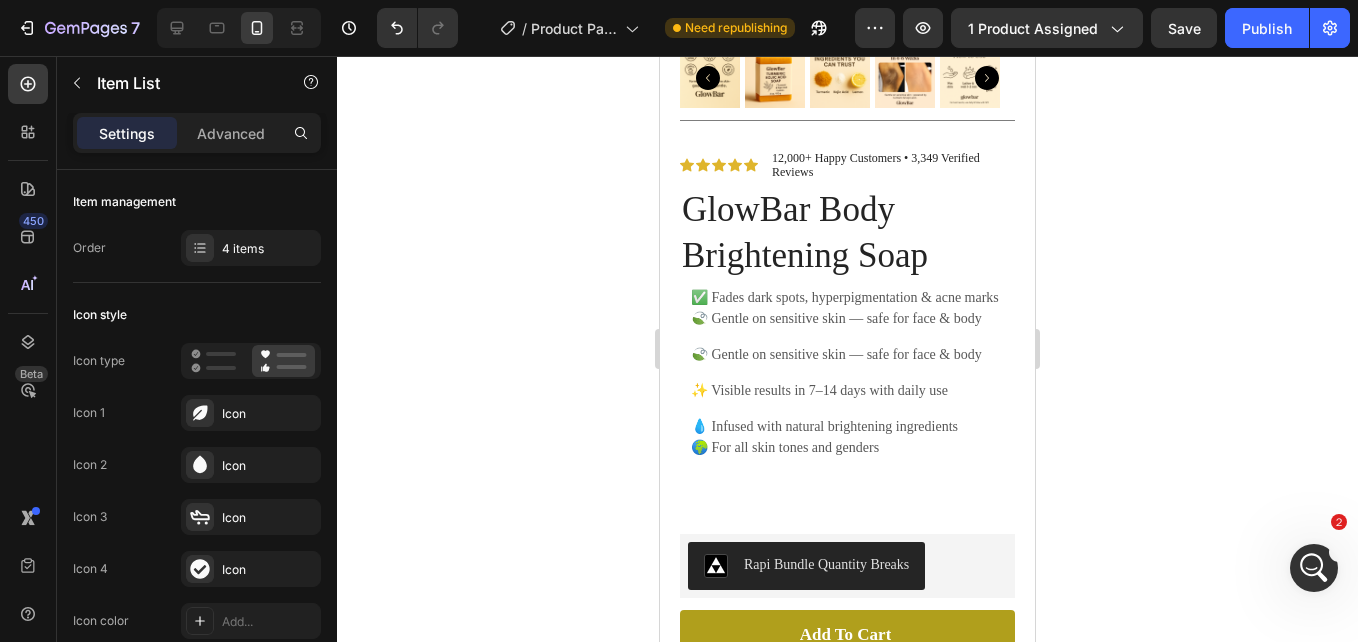click 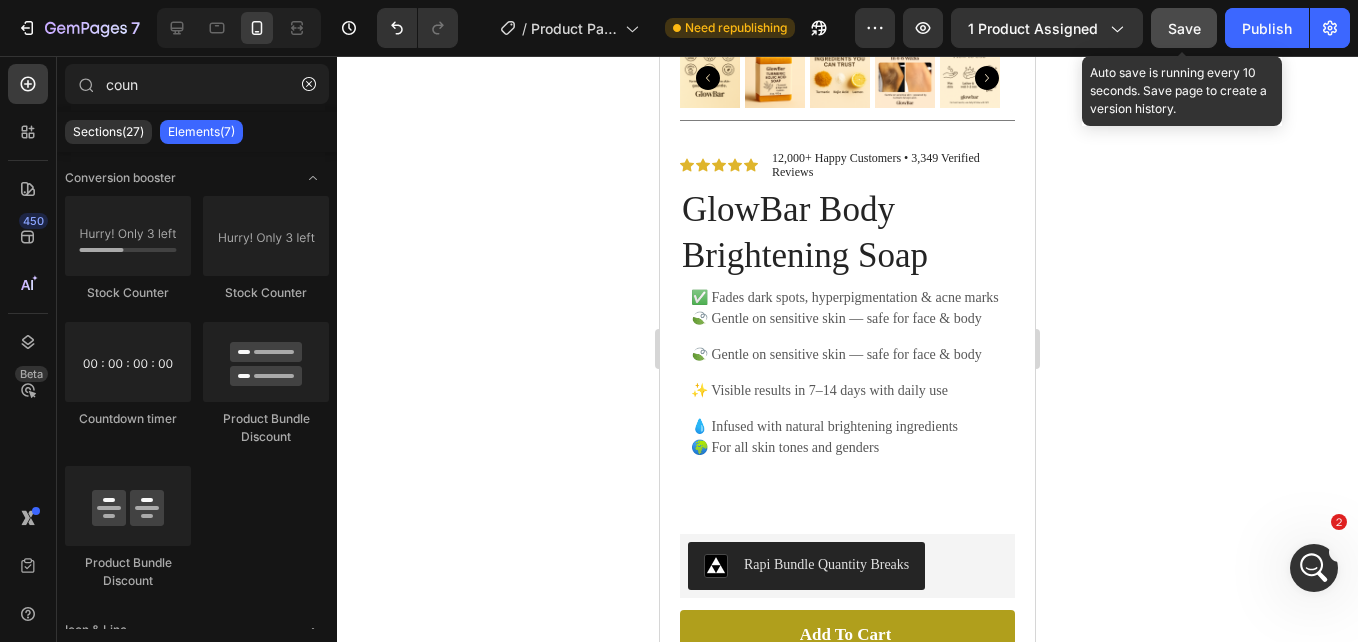 click on "Save" at bounding box center (1184, 28) 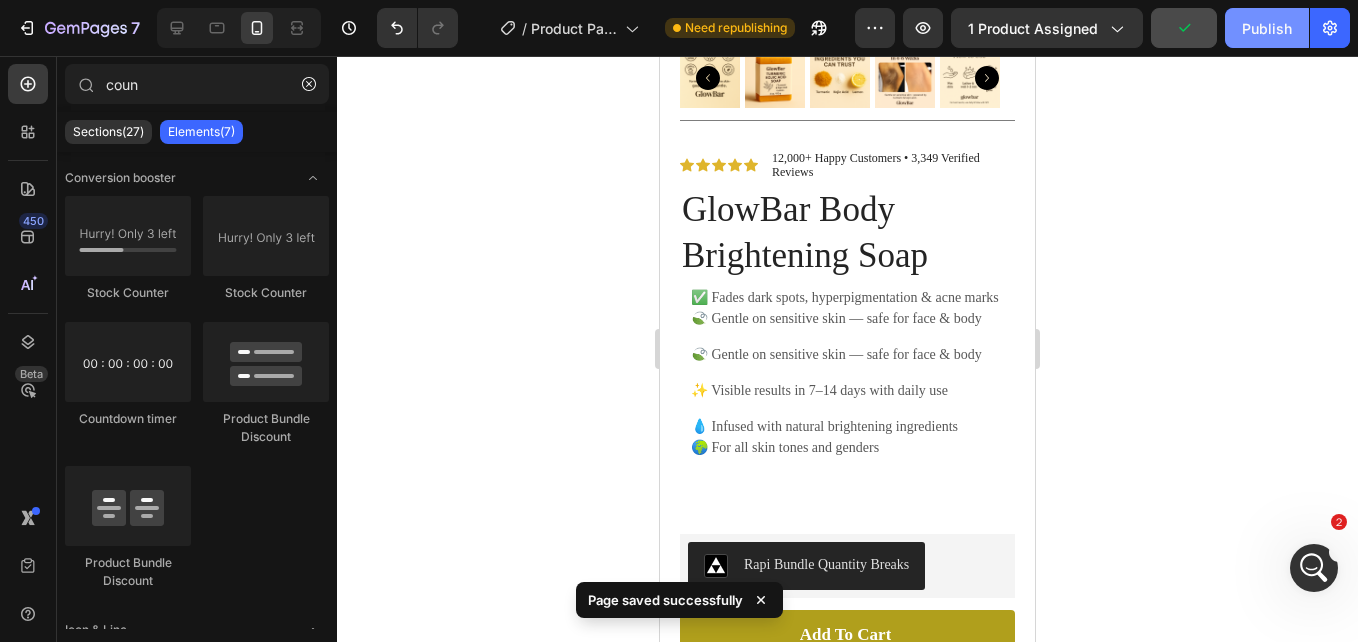 click on "Publish" at bounding box center (1267, 28) 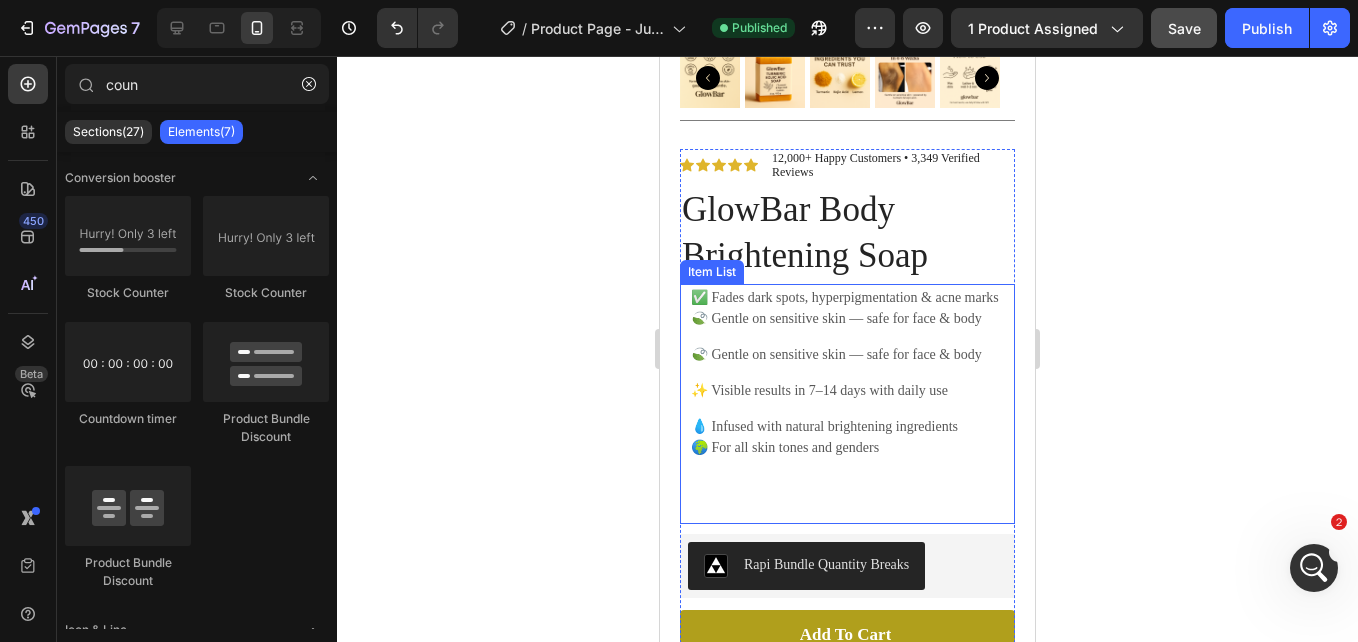 click on "🍃 Gentle on sensitive skin — safe for face & body" at bounding box center [845, 318] 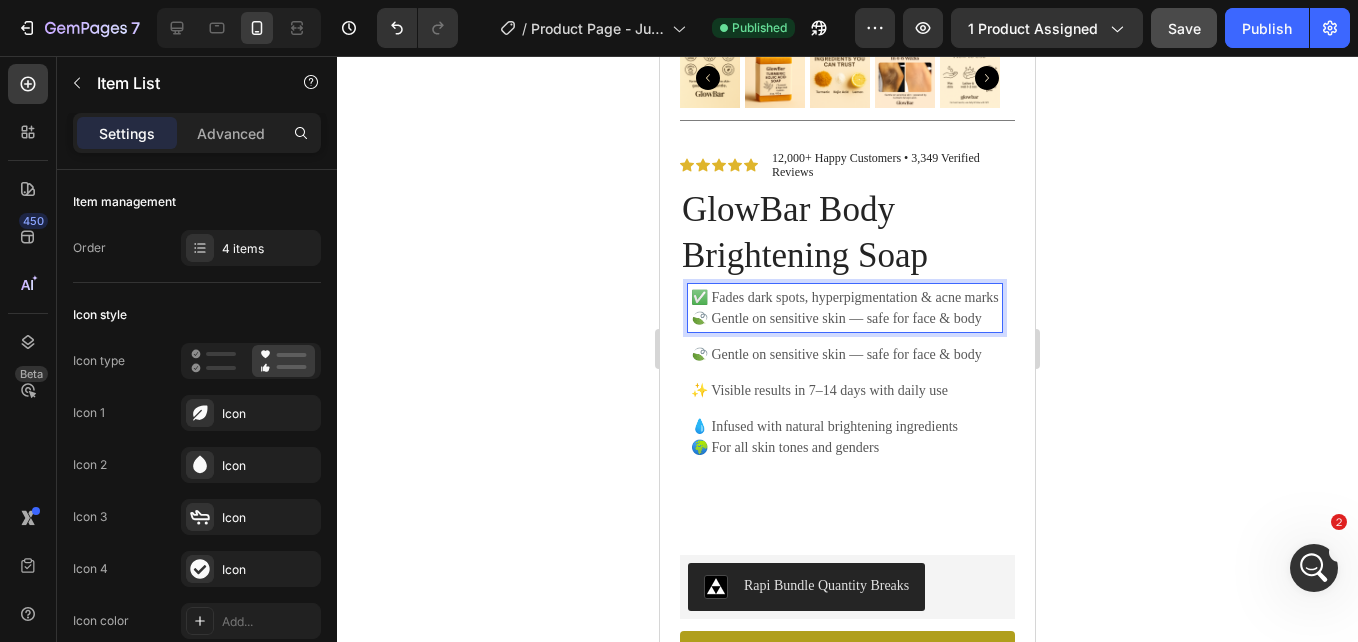 click on "🍃 Gentle on sensitive skin — safe for face & body" at bounding box center (845, 318) 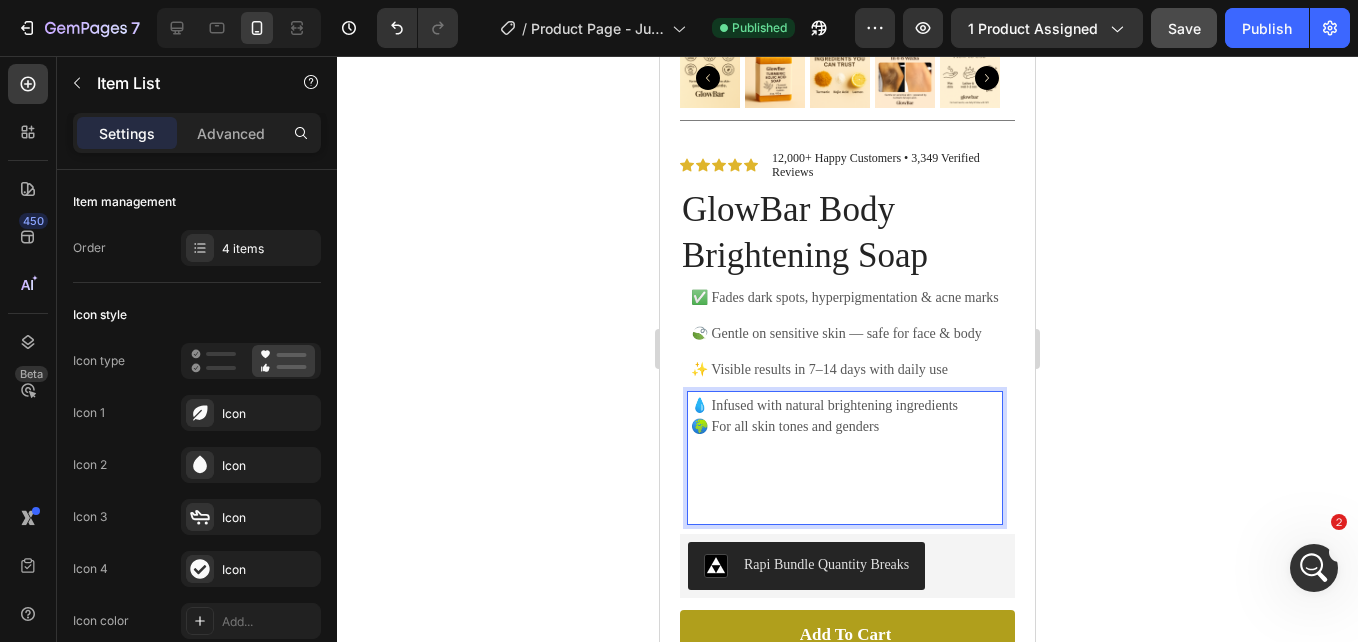 click on "🌍 For all skin tones and genders" at bounding box center [845, 468] 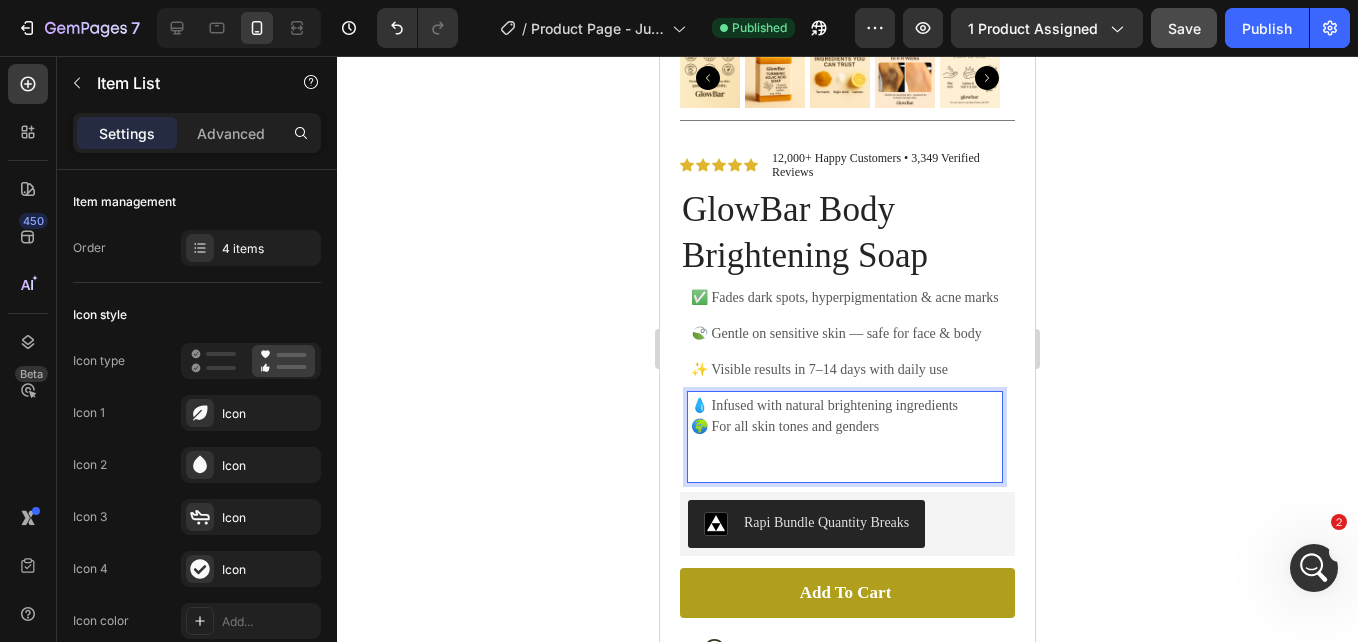 click on "🌍 For all skin tones and genders ⁠⁠⁠⁠⁠⁠⁠" at bounding box center [845, 447] 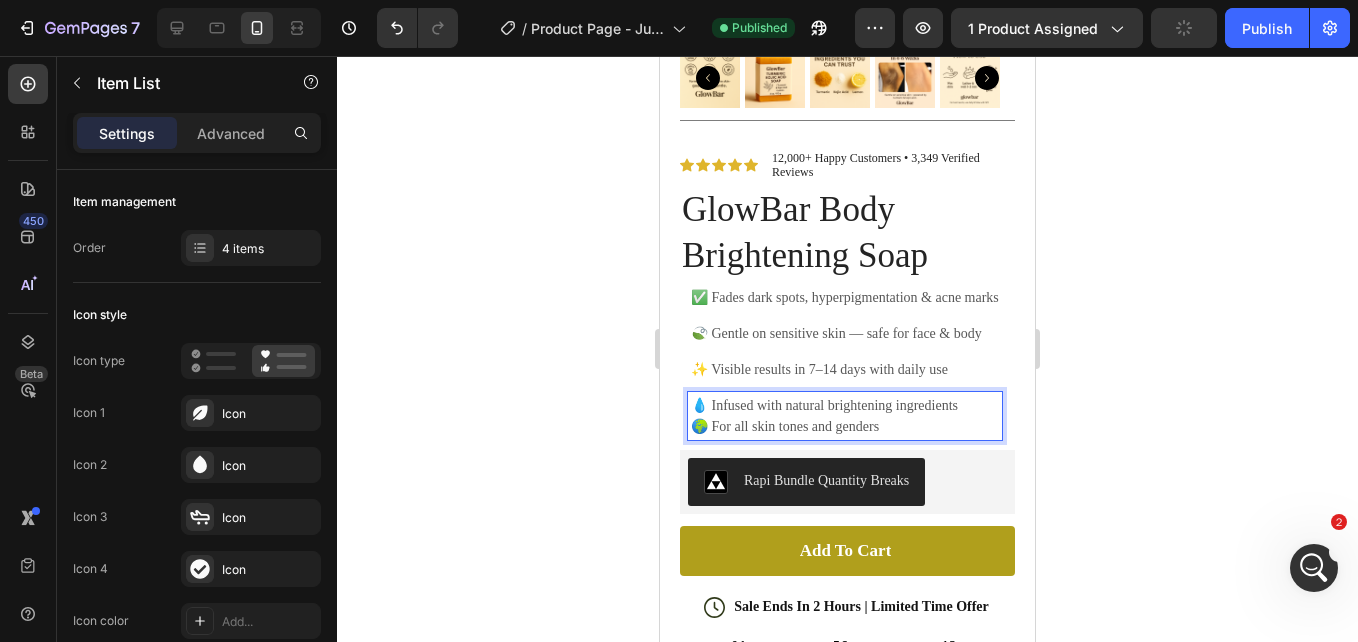 click on "🌍 For all skin tones and genders" at bounding box center [845, 426] 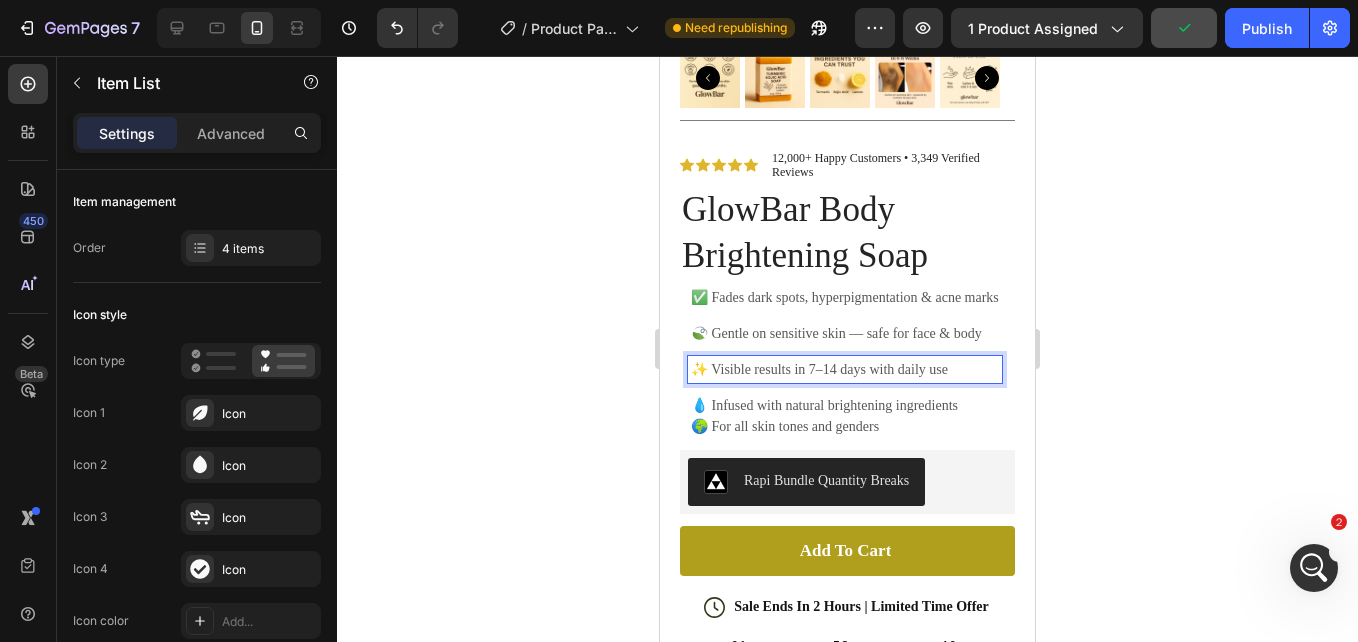 click on "✨ Visible results in 7–14 days with daily use" at bounding box center [845, 369] 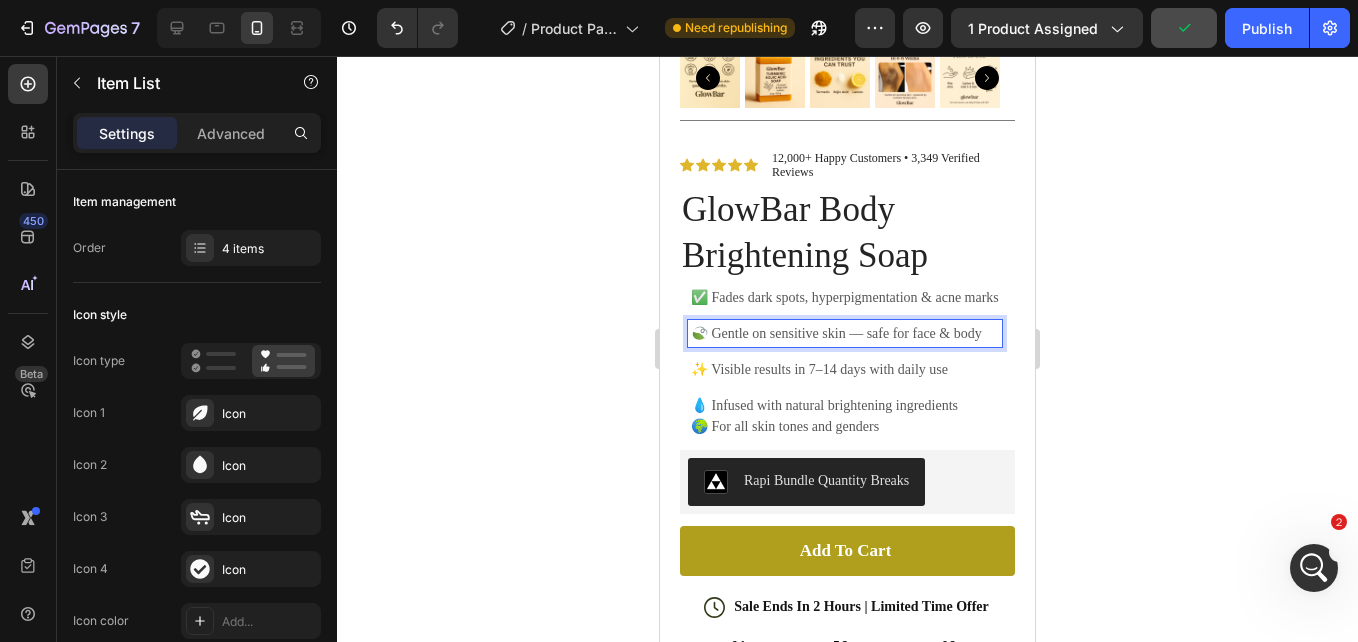 click on "🍃 Gentle on sensitive skin — safe for face & body" at bounding box center (845, 333) 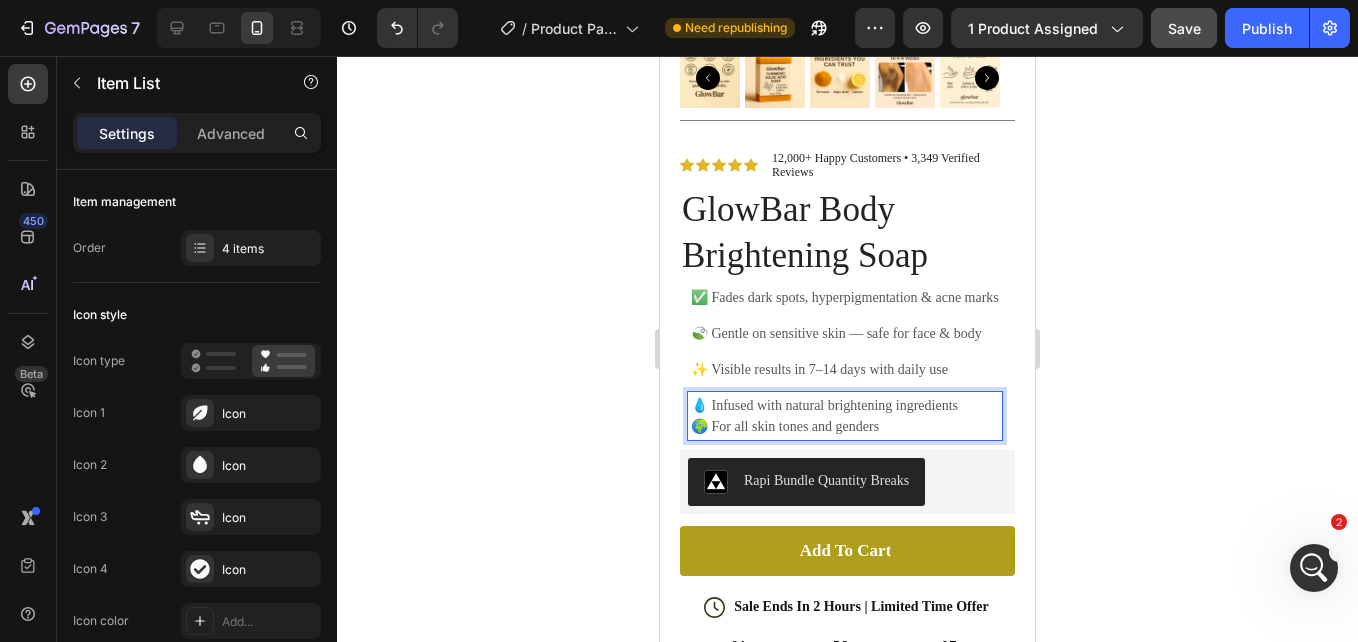 click on "🌍 For all skin tones and genders" at bounding box center (845, 426) 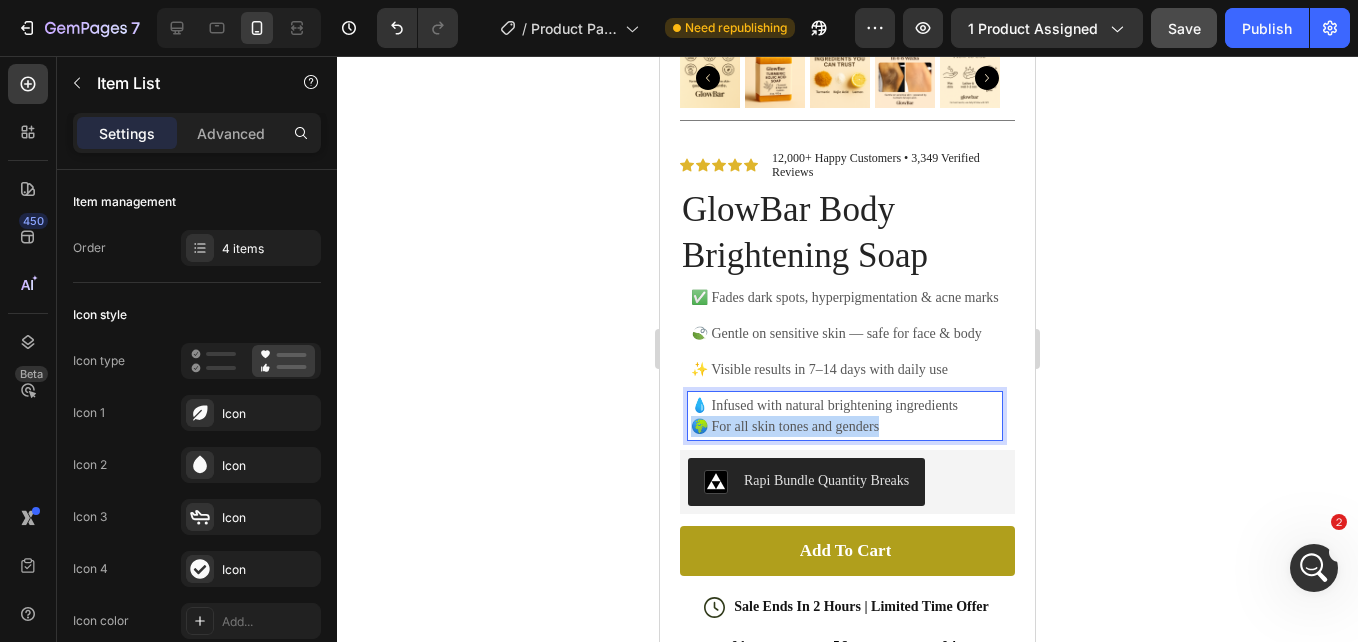 drag, startPoint x: 883, startPoint y: 429, endPoint x: 698, endPoint y: 429, distance: 185 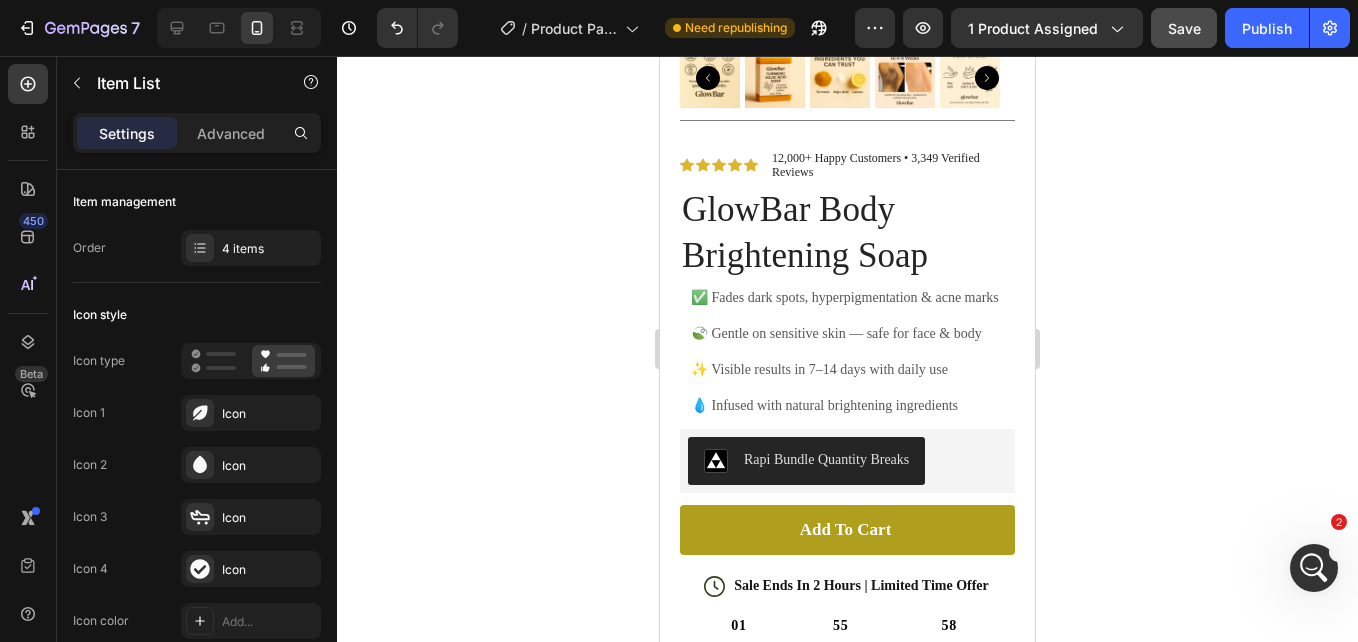 click 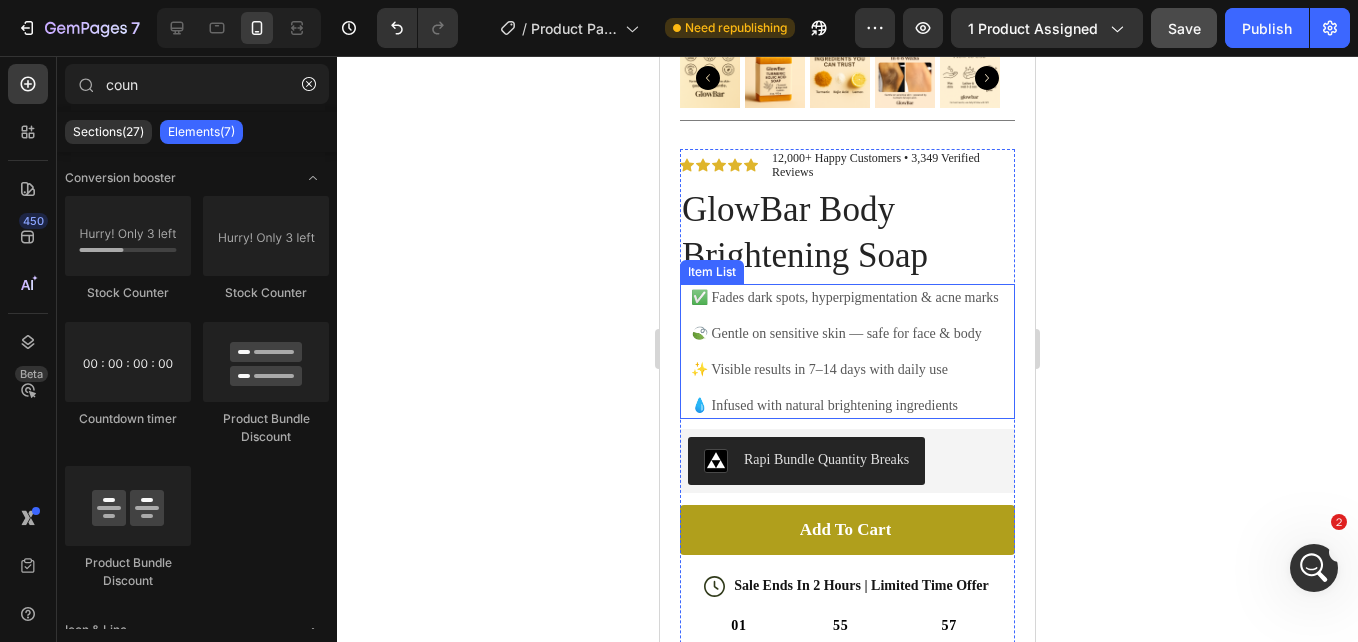 click on "✨ Visible results in 7–14 days with daily use" at bounding box center (845, 369) 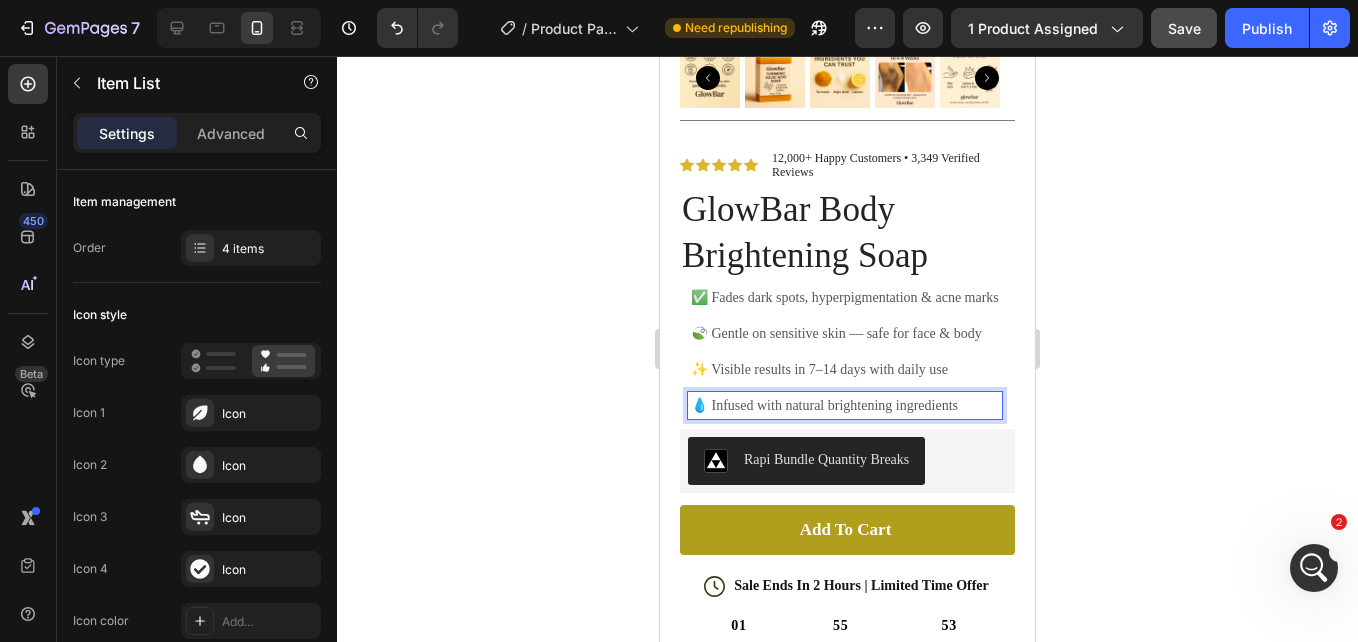 scroll, scrollTop: 495, scrollLeft: 0, axis: vertical 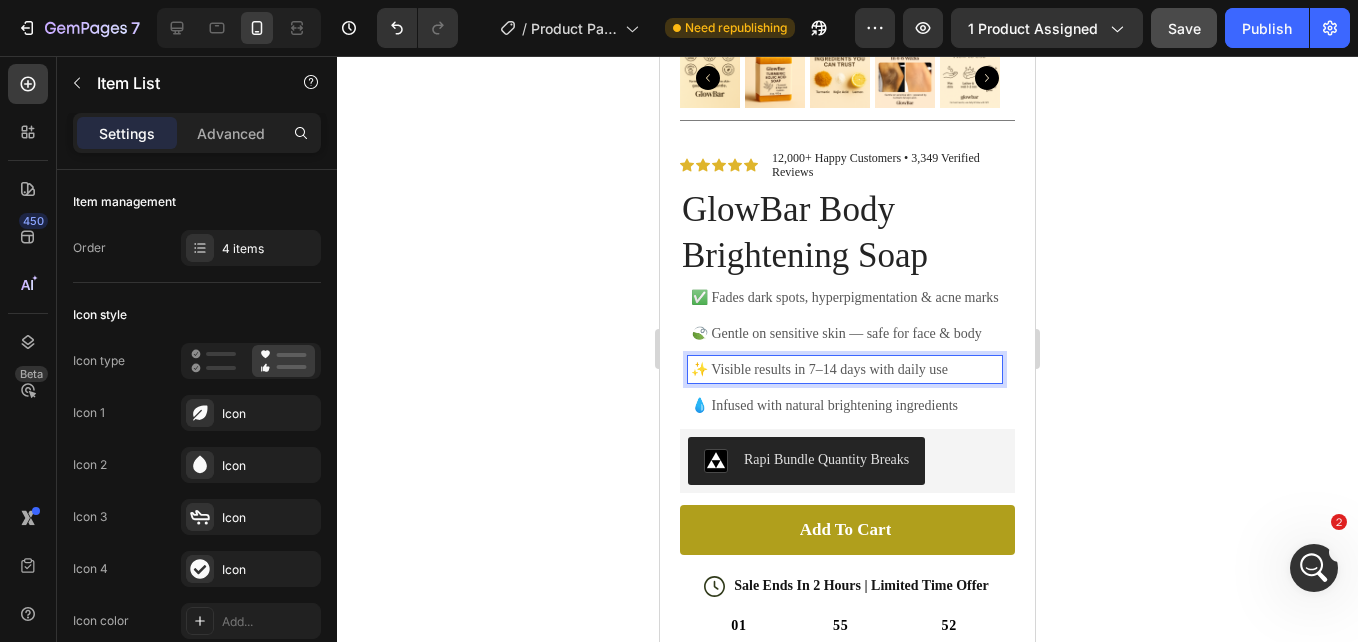 click on "✨ Visible results in 7–14 days with daily use" at bounding box center (845, 369) 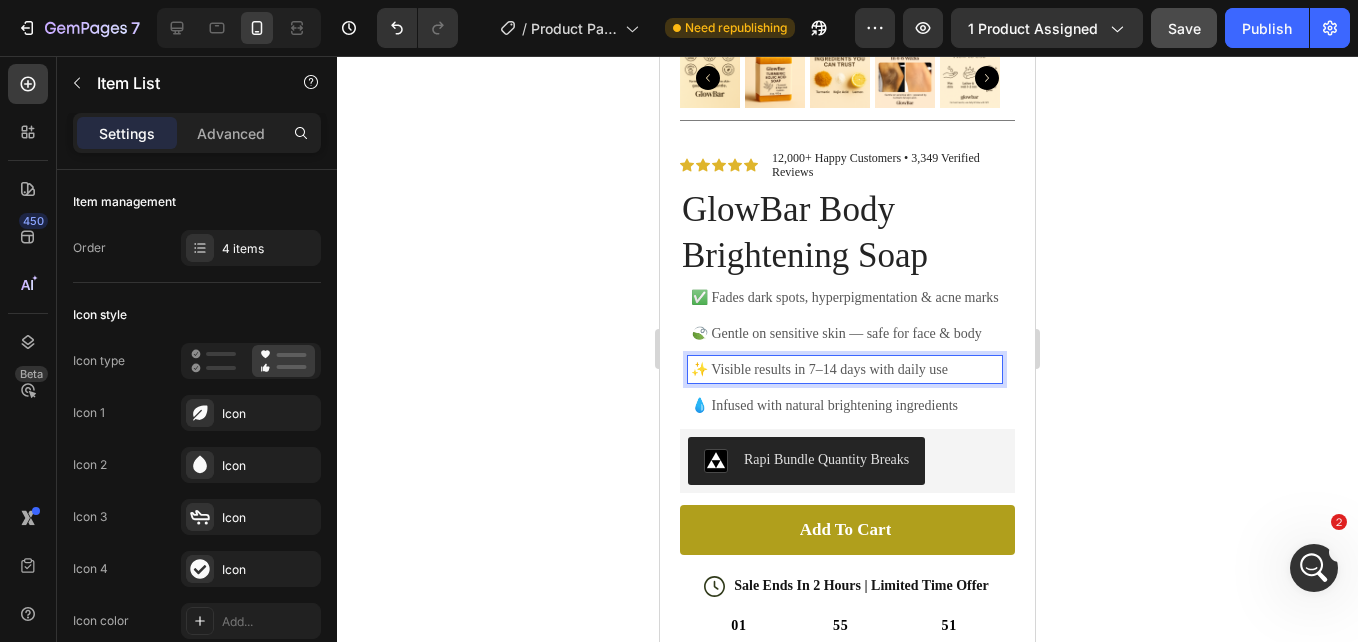 click on "💧 Infused with natural brightening ingredients" at bounding box center [845, 405] 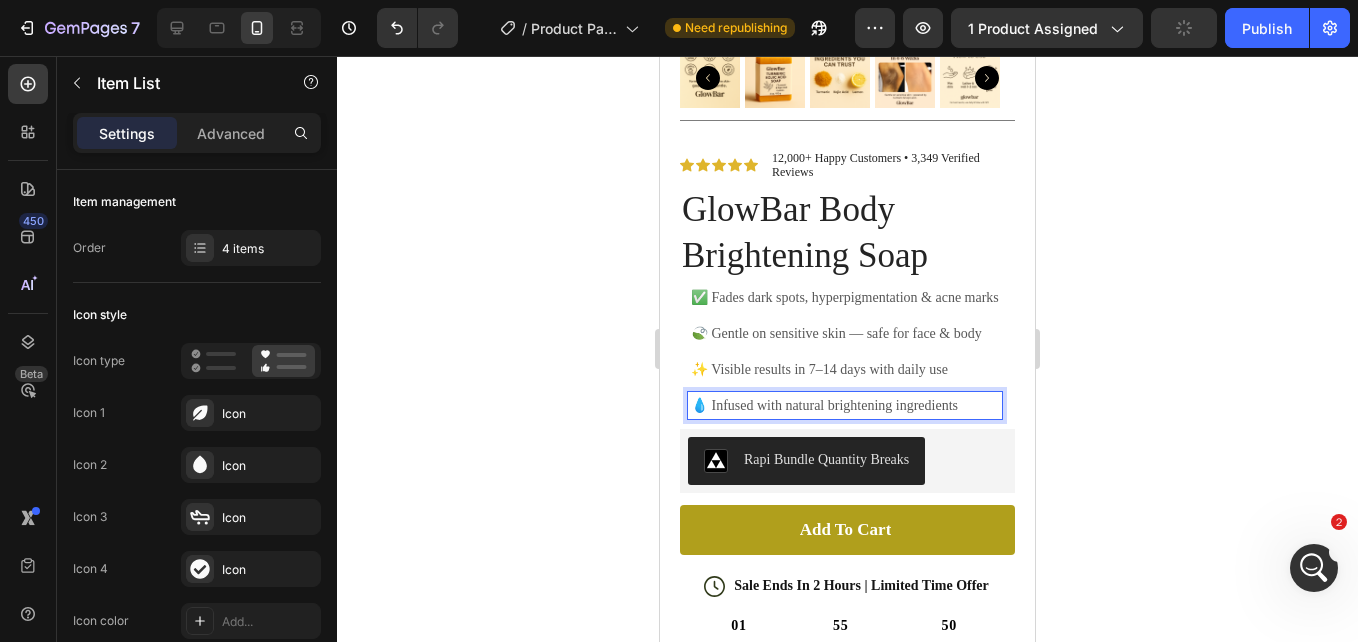 click on "💧 Infused with natural brightening ingredients" at bounding box center [845, 405] 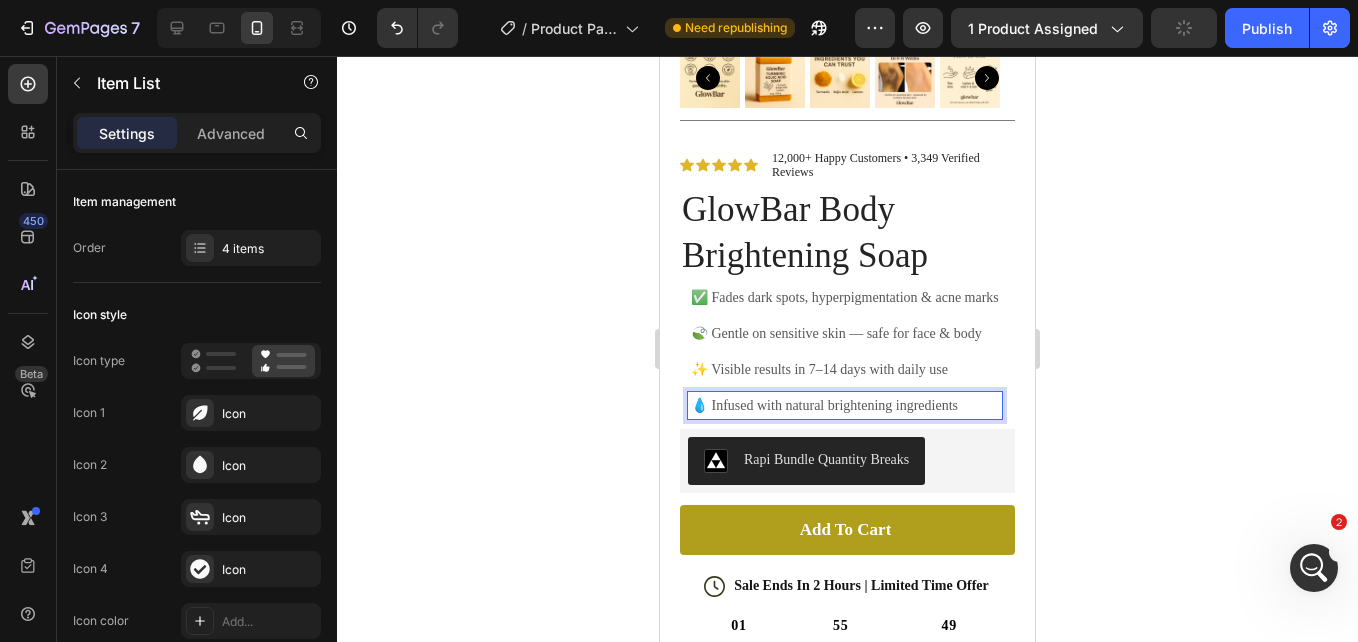 click on "💧 Infused with natural brightening ingredients" at bounding box center (845, 405) 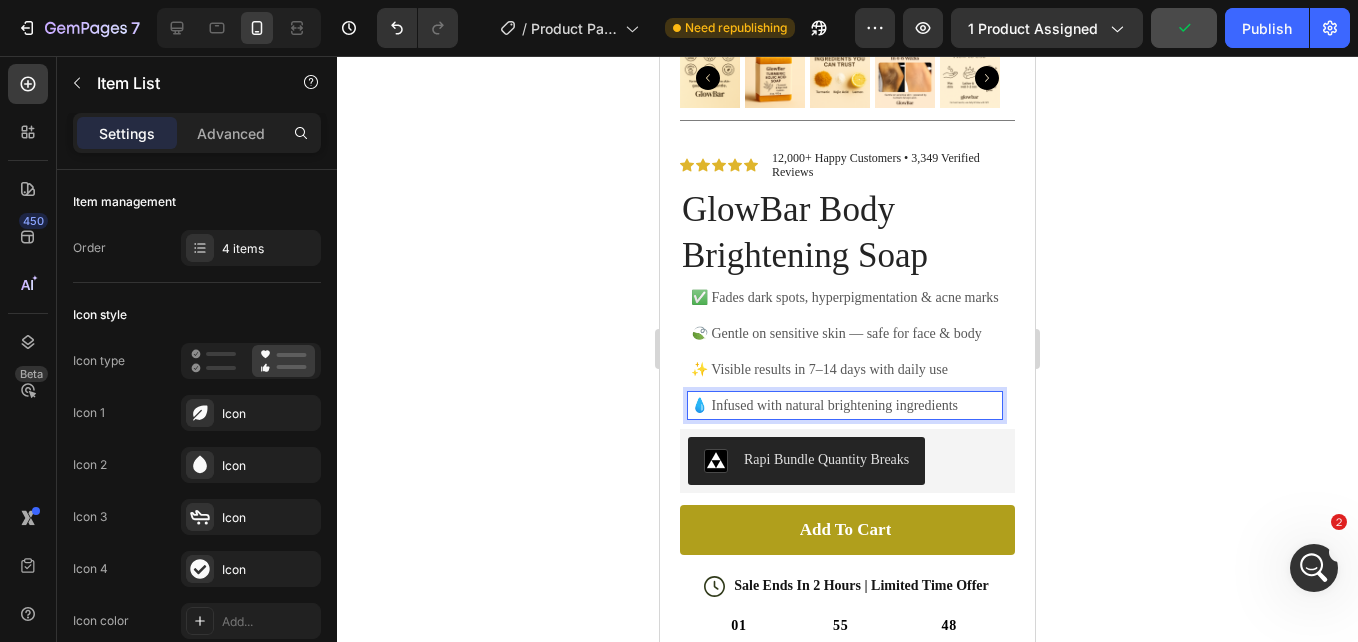 click on "💧 Infused with natural brightening ingredients" at bounding box center (845, 405) 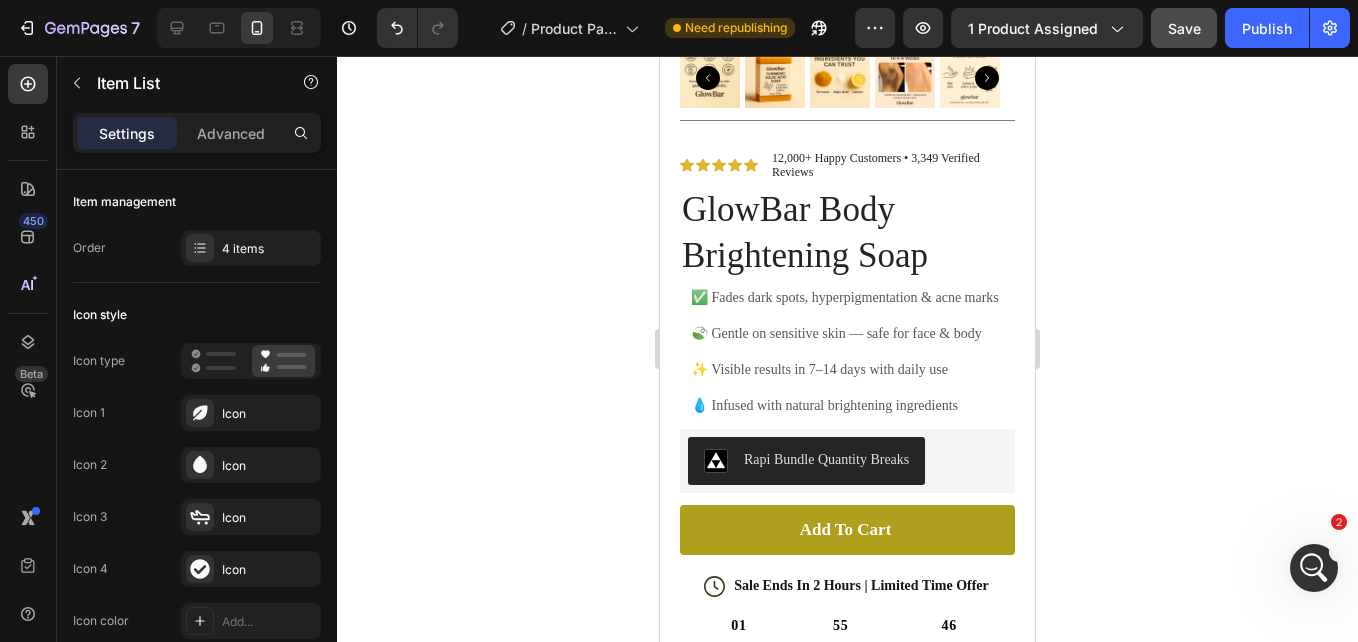 drag, startPoint x: 309, startPoint y: 354, endPoint x: 1139, endPoint y: 479, distance: 839.35986 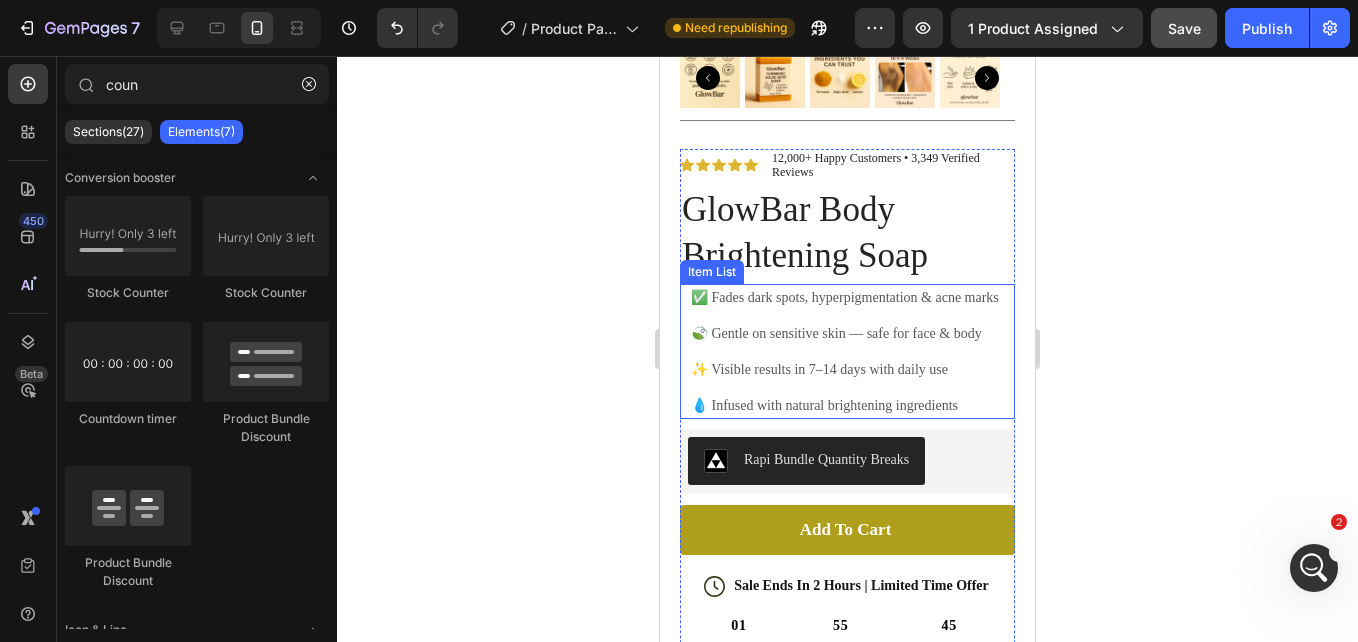 click on "💧 Infused with natural brightening ingredients" at bounding box center [845, 405] 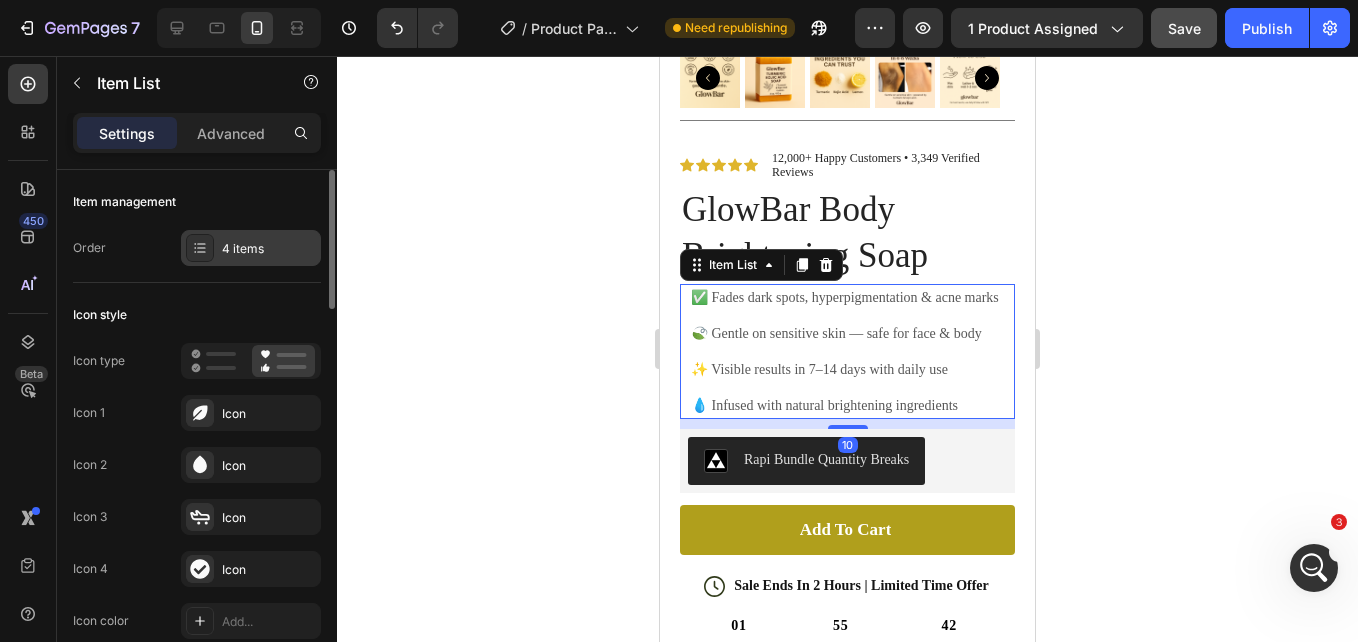 scroll, scrollTop: 464, scrollLeft: 0, axis: vertical 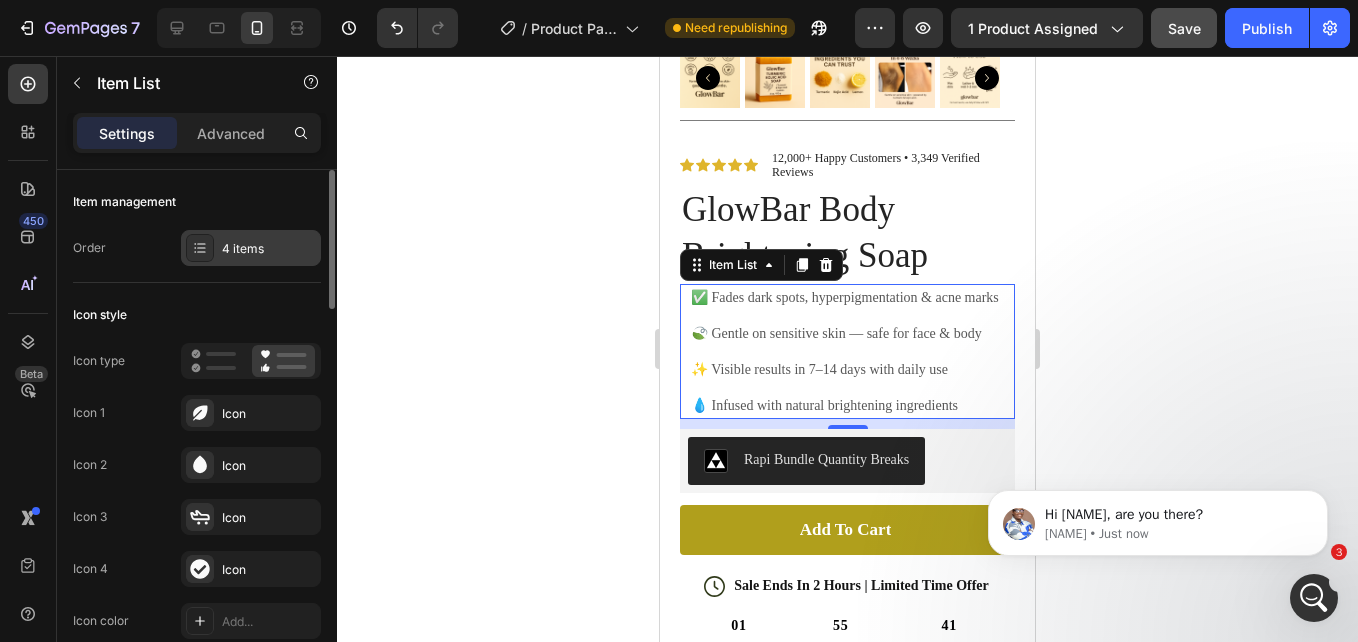 click on "4 items" at bounding box center (269, 249) 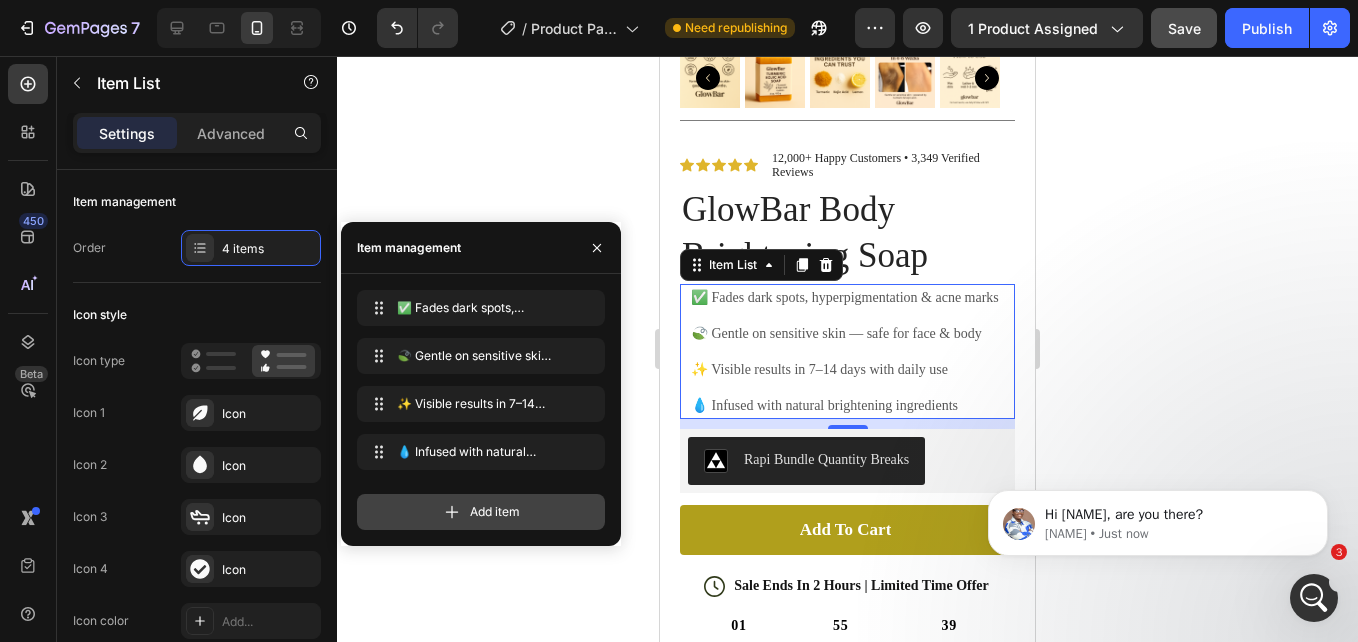 click on "Add item" at bounding box center (481, 512) 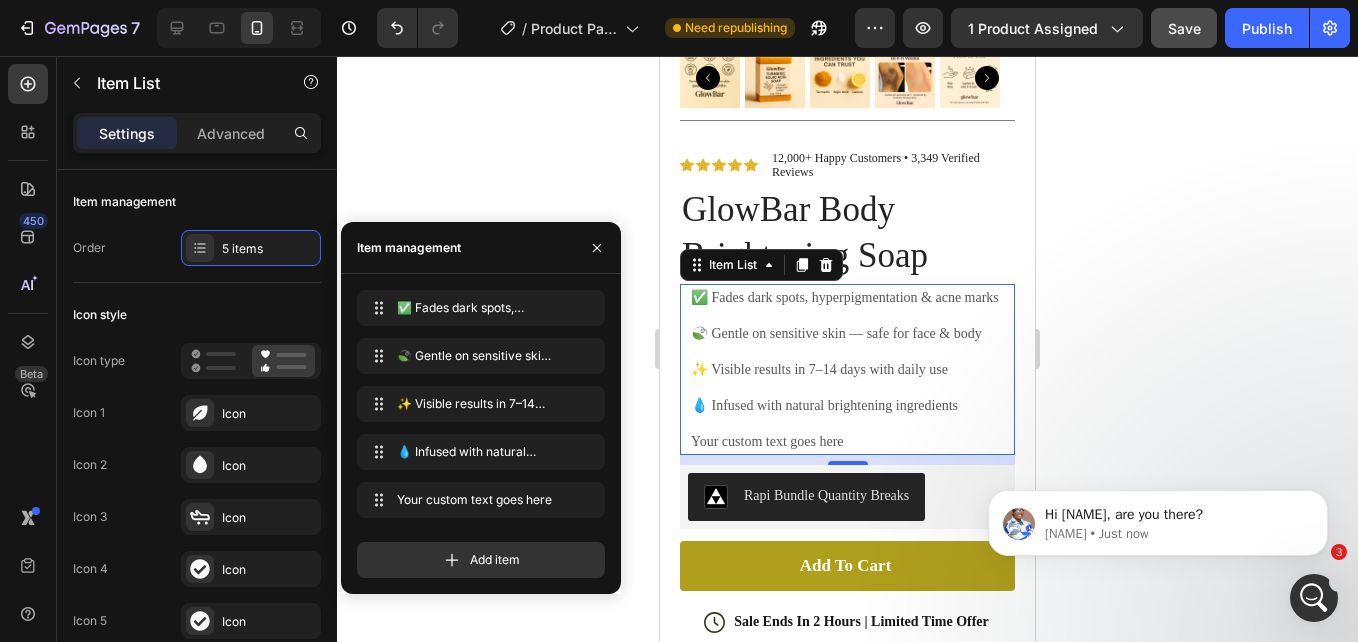 click on "Your custom text goes here" at bounding box center [845, 441] 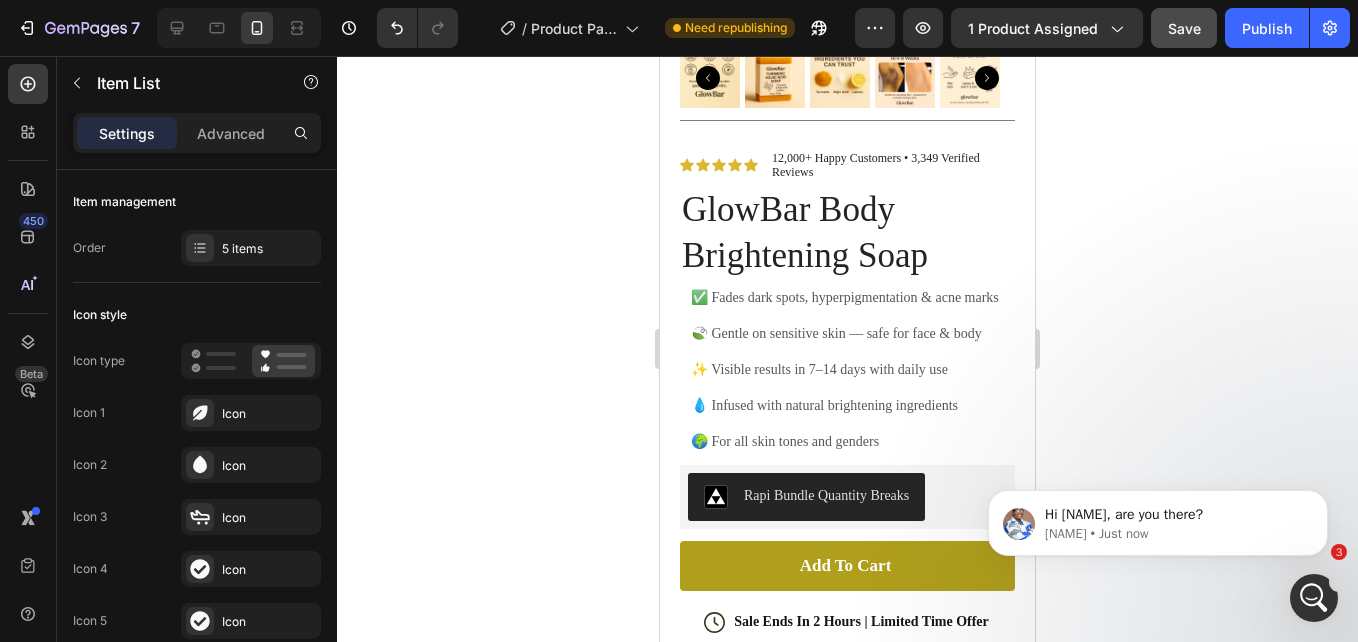 click 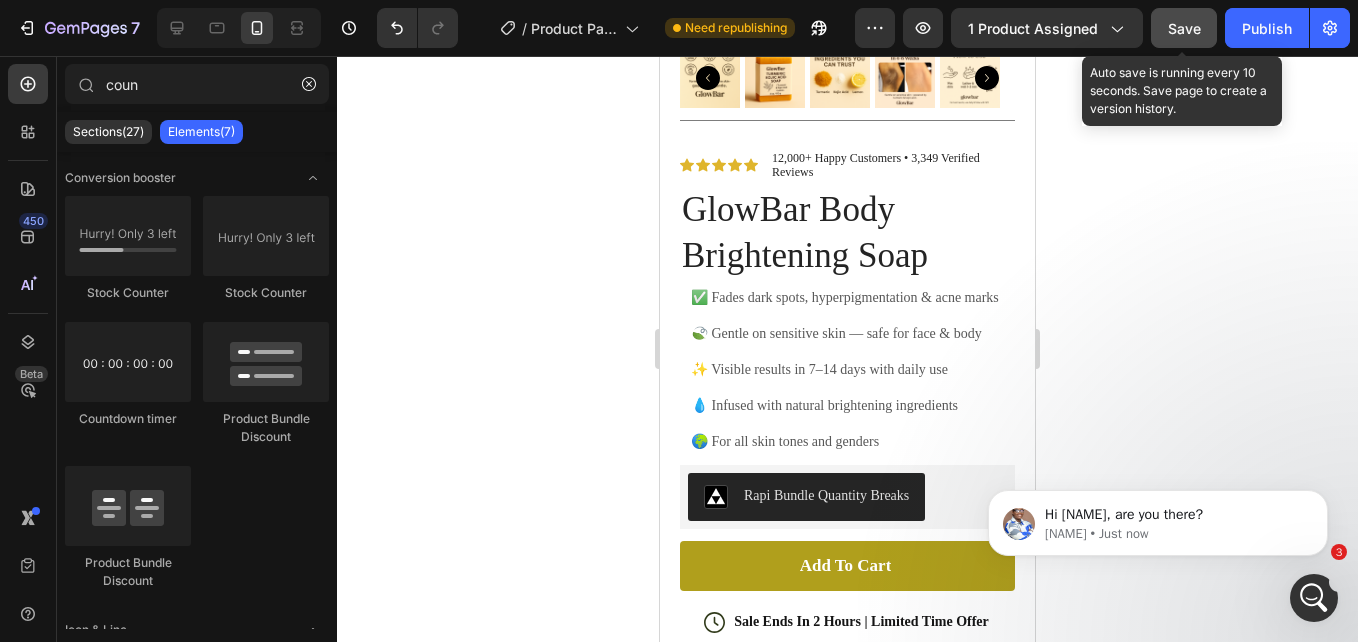 click on "Save" at bounding box center (1184, 28) 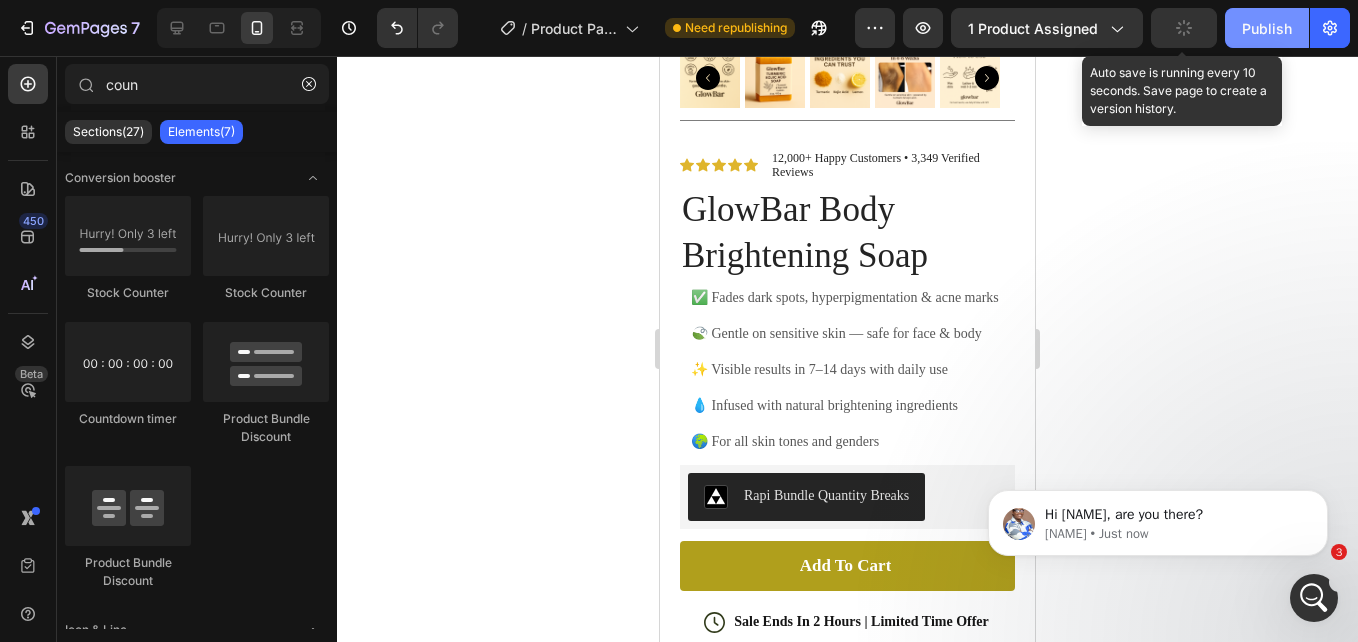 click on "Publish" at bounding box center [1267, 28] 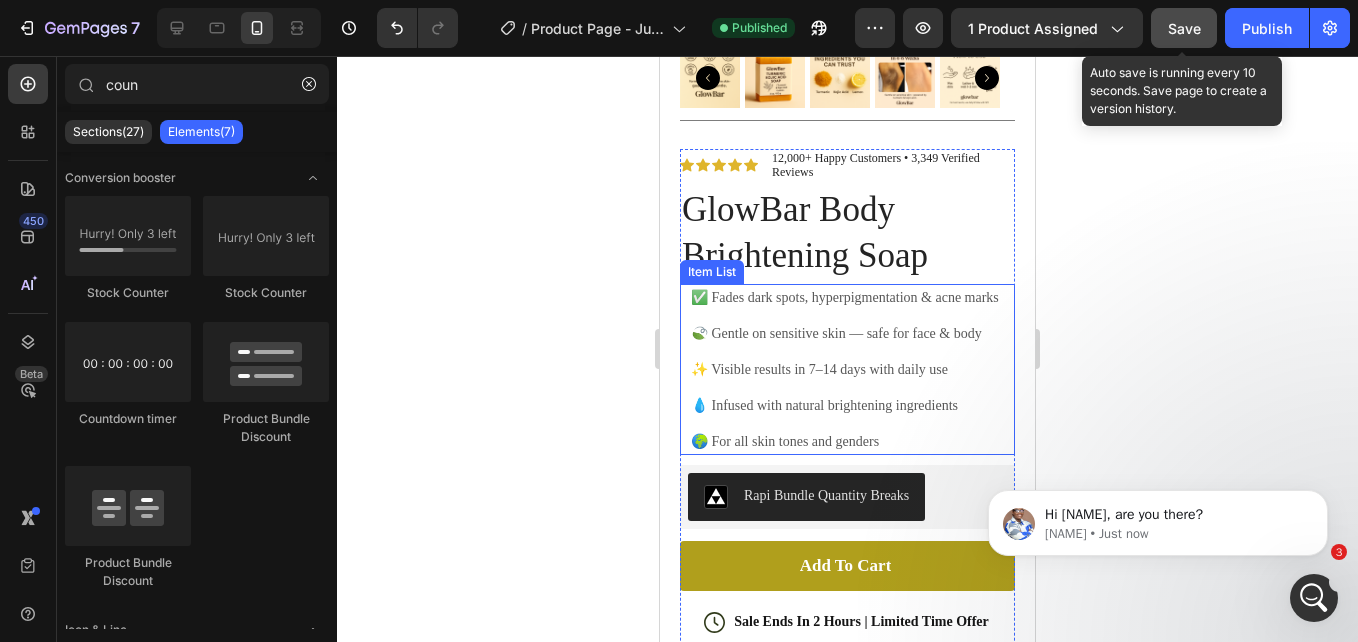 click on "✅ Fades dark spots, hyperpigmentation & acne marks" at bounding box center (845, 297) 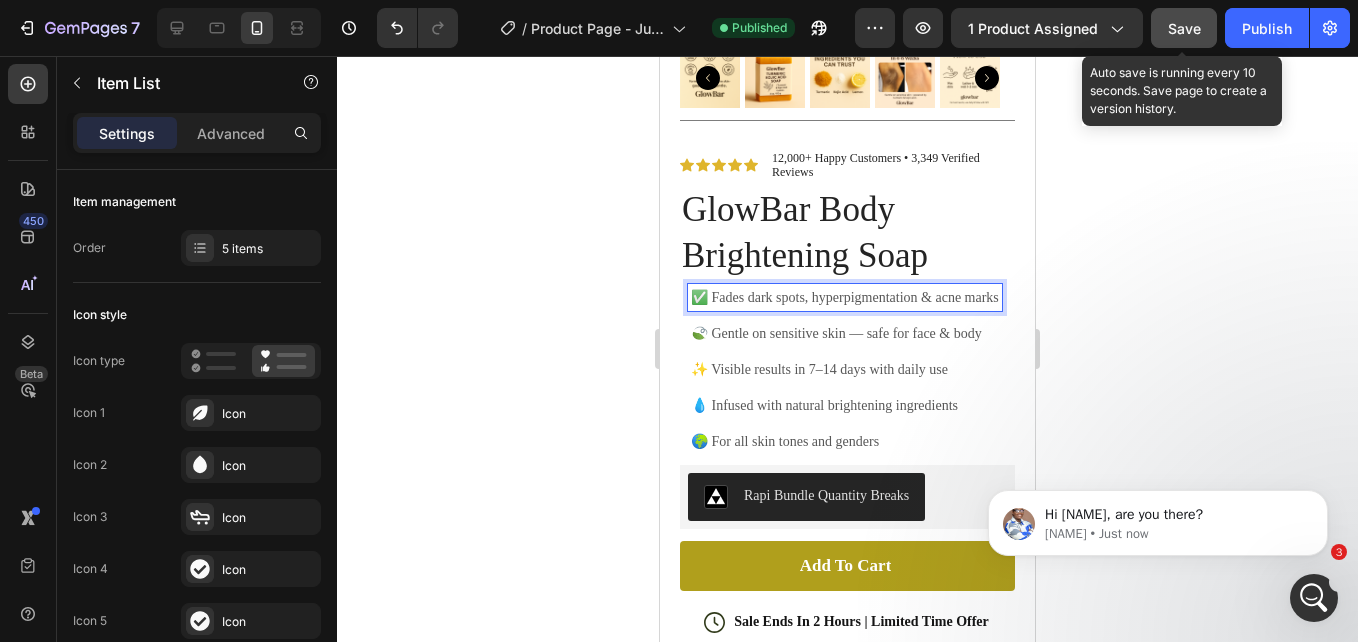 click on "✅ Fades dark spots, hyperpigmentation & acne marks" at bounding box center [845, 297] 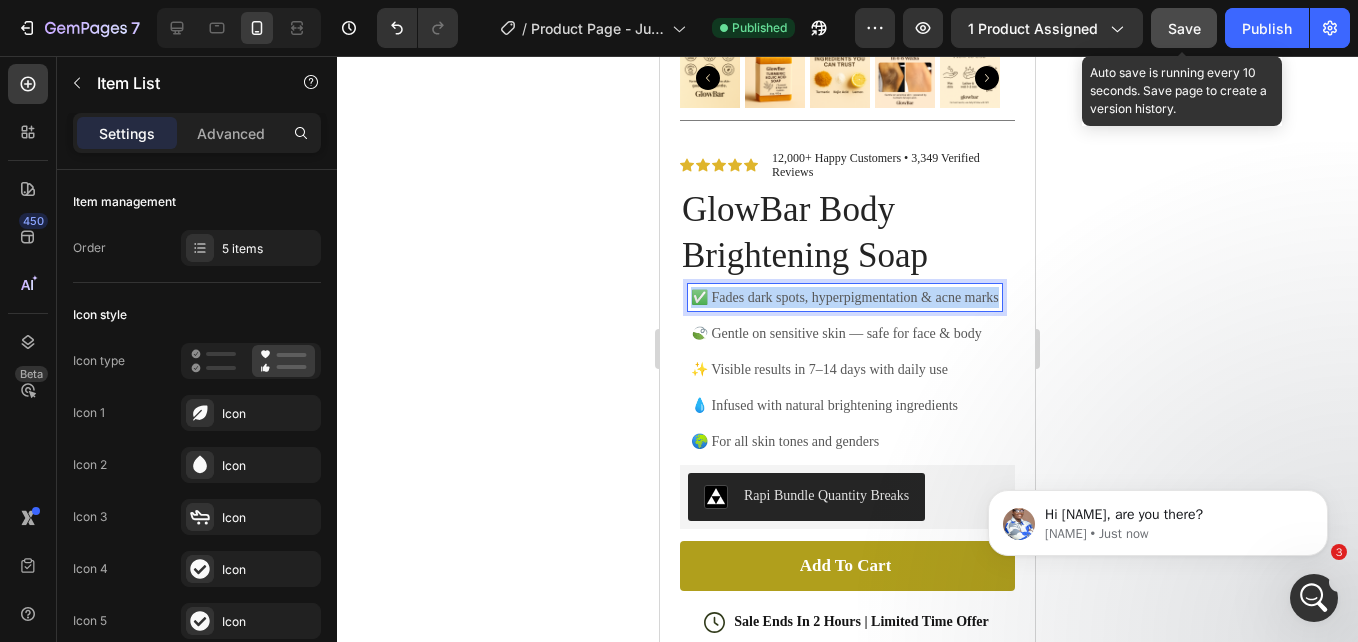 drag, startPoint x: 741, startPoint y: 303, endPoint x: 697, endPoint y: 286, distance: 47.169907 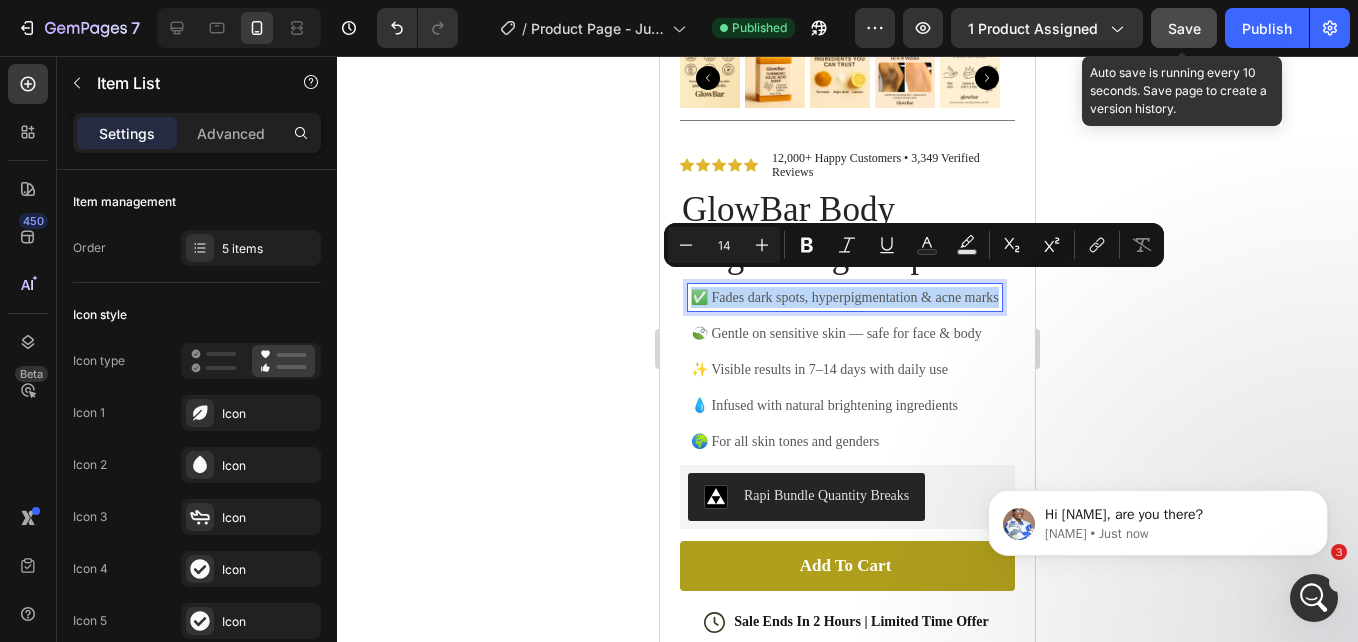 copy on "✅ Fades dark spots, hyperpigmentation & acne marks" 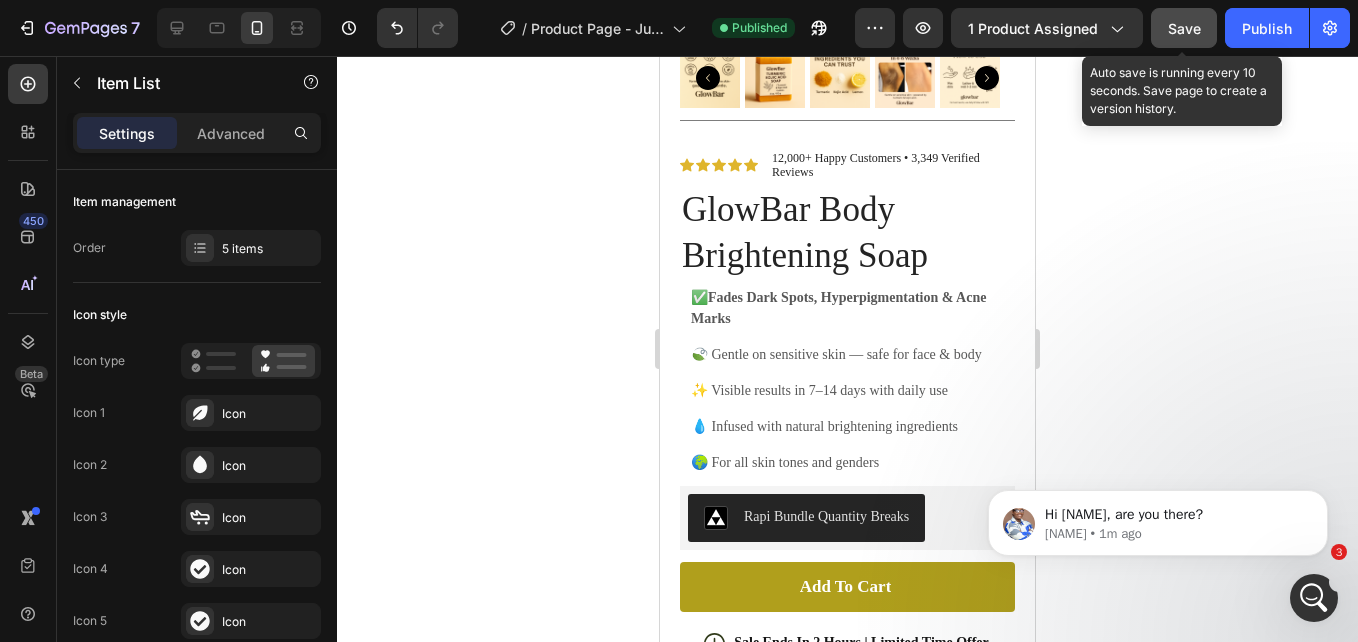 click 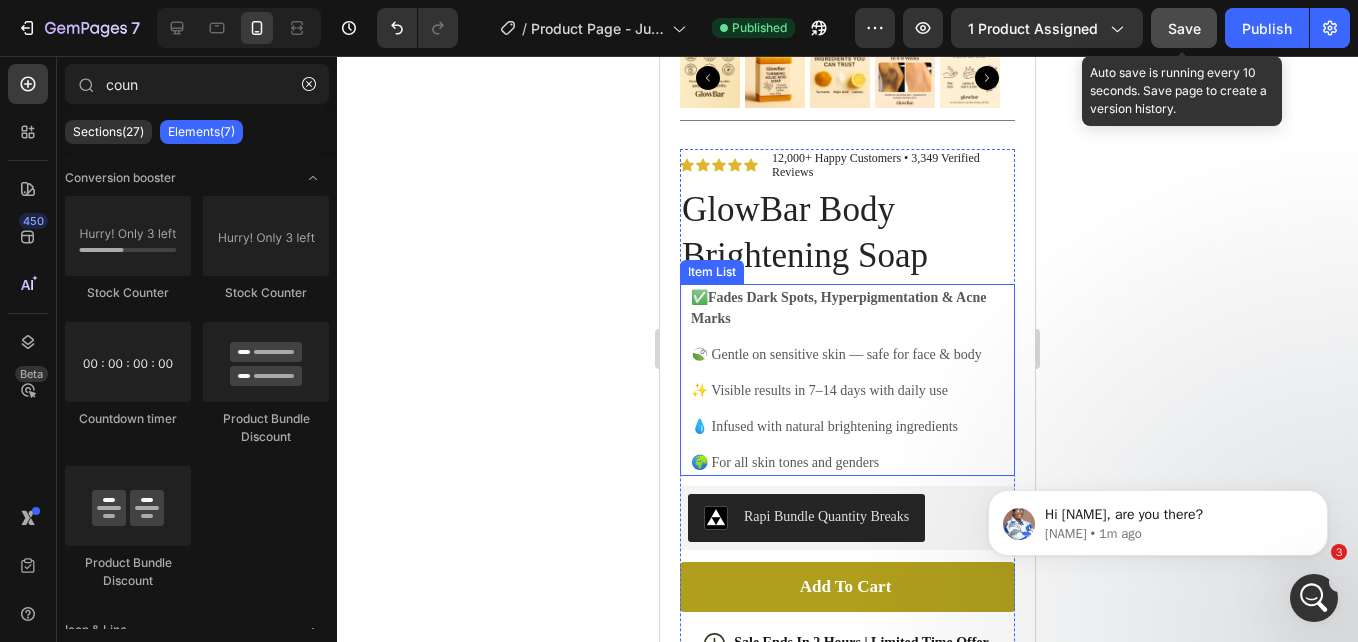 click on "✅  Fades Dark Spots, Hyperpigmentation & Acne Marks" at bounding box center (851, 308) 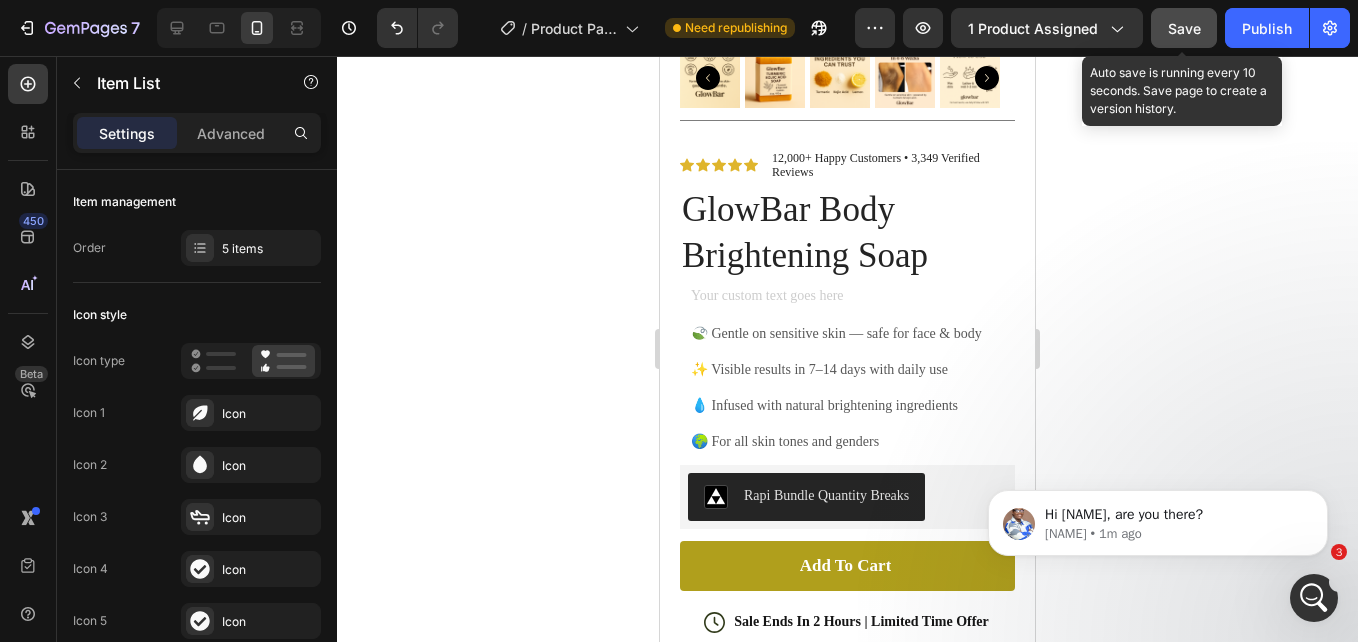 click at bounding box center (836, 297) 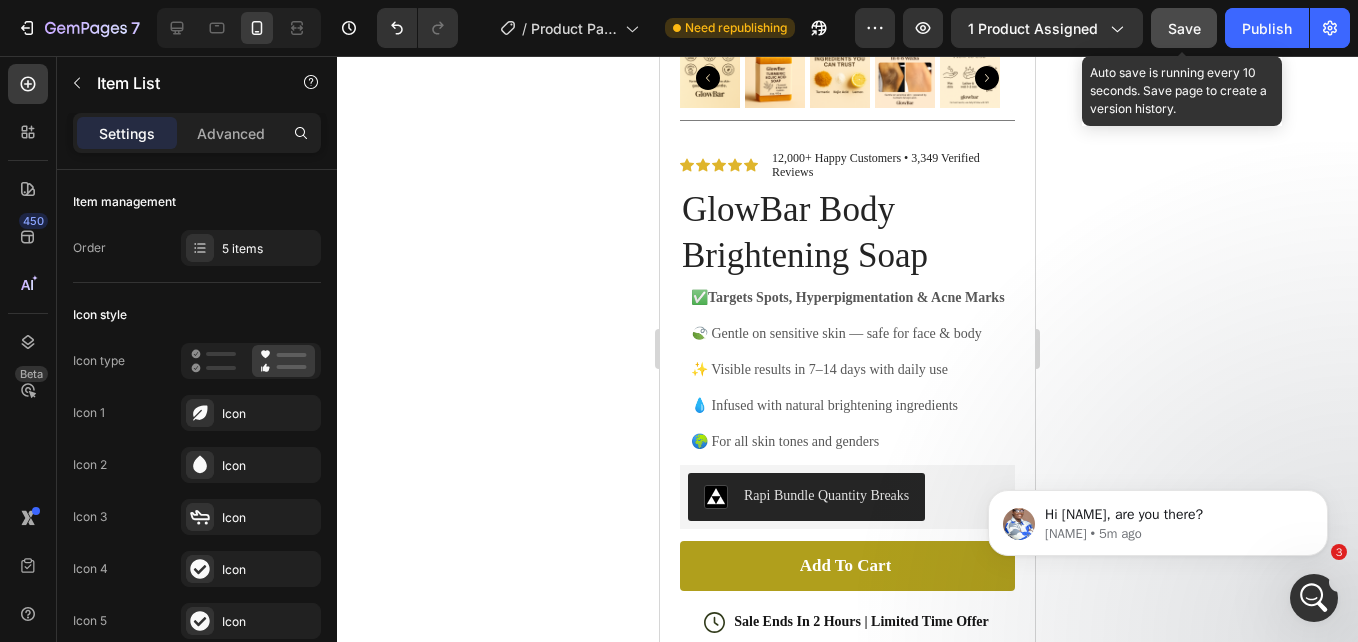 click on "✅  Targets Spots, Hyperpigmentation & Acne Marks" at bounding box center (848, 297) 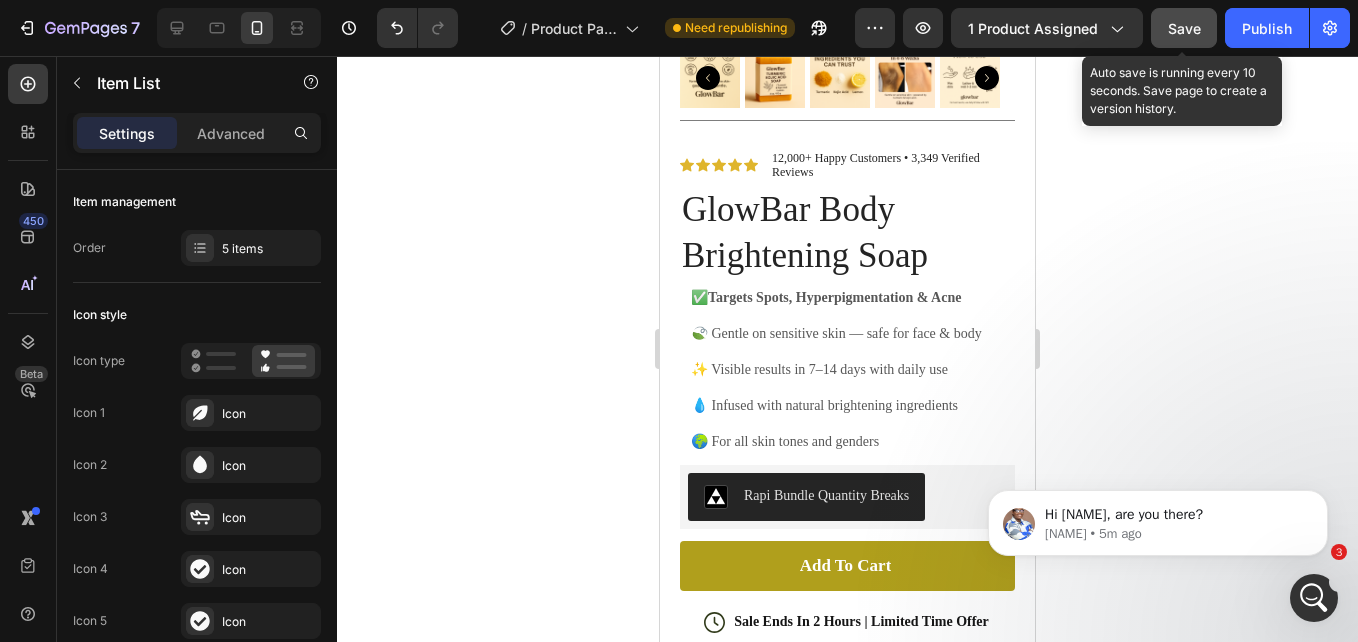click on "Targets Spots, Hyperpigmentation & Acne" at bounding box center (834, 297) 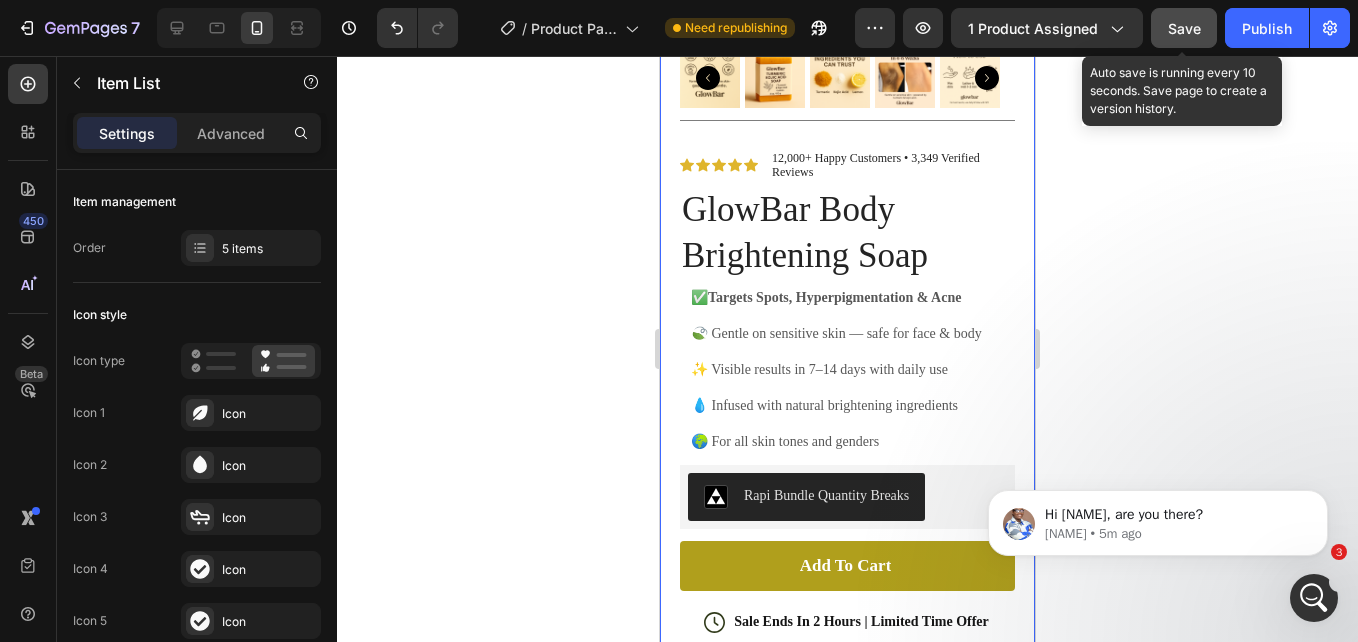 drag, startPoint x: 970, startPoint y: 279, endPoint x: 676, endPoint y: 280, distance: 294.0017 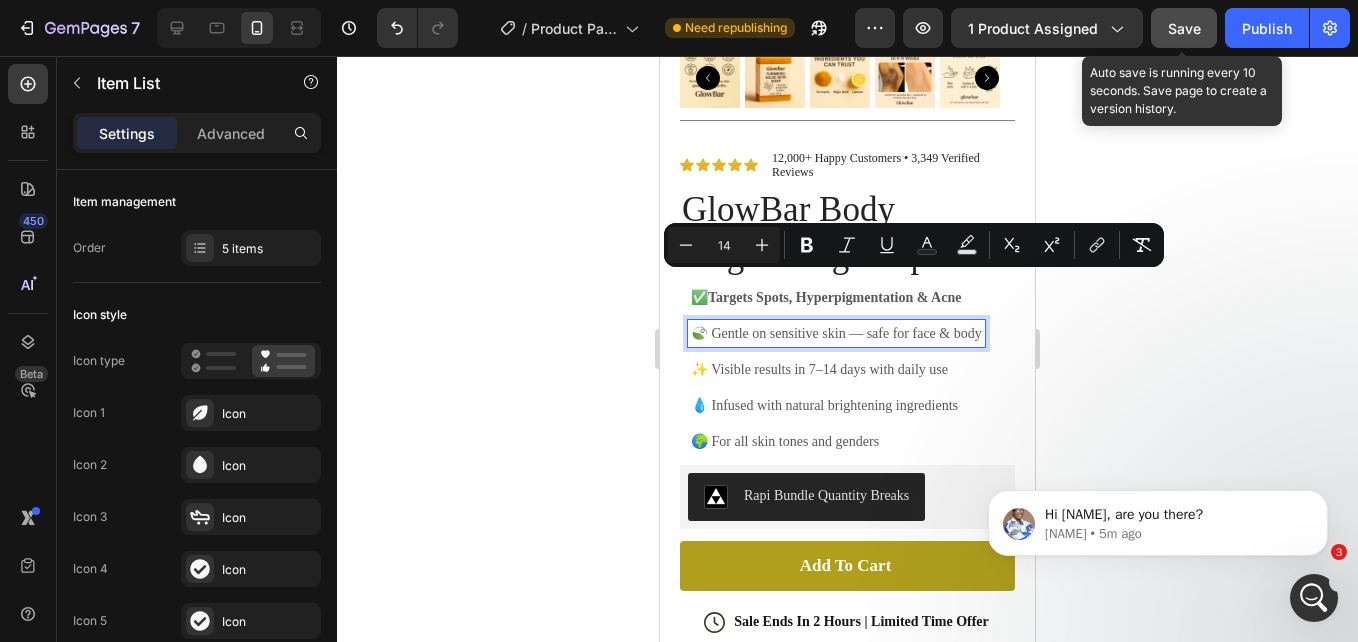 click on "🍃 Gentle on sensitive skin — safe for face & body" at bounding box center (836, 333) 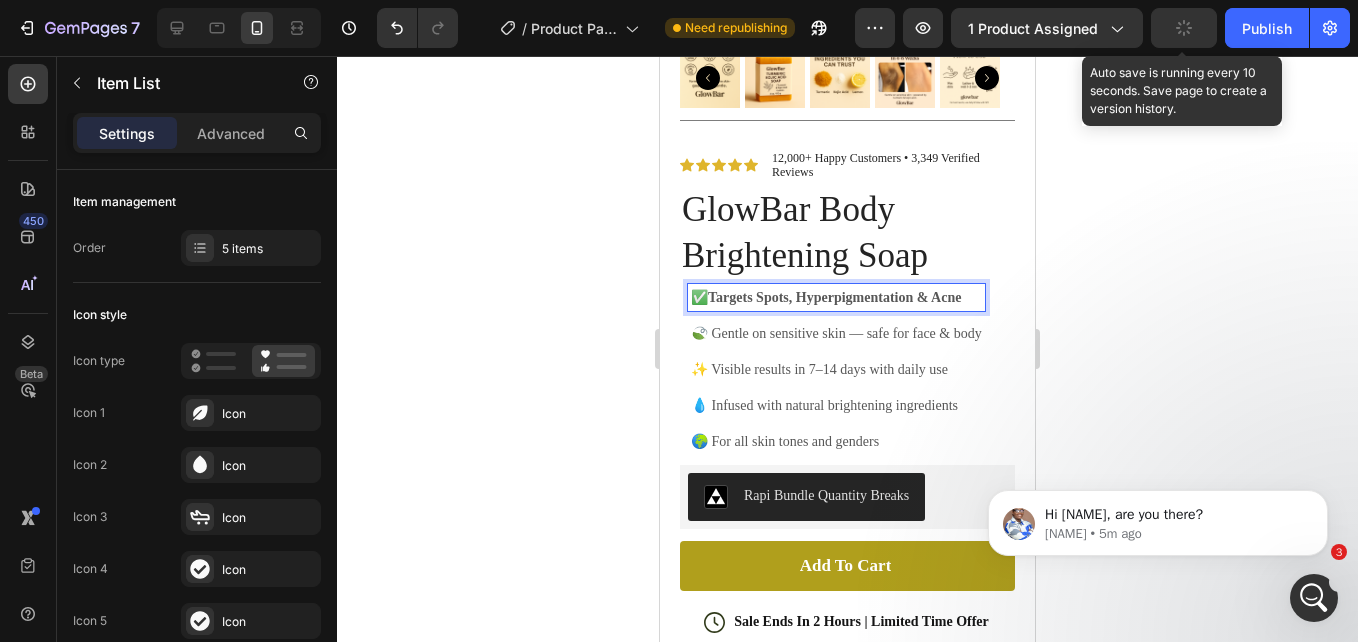 click on "Targets Spots, Hyperpigmentation & Acne" at bounding box center [834, 297] 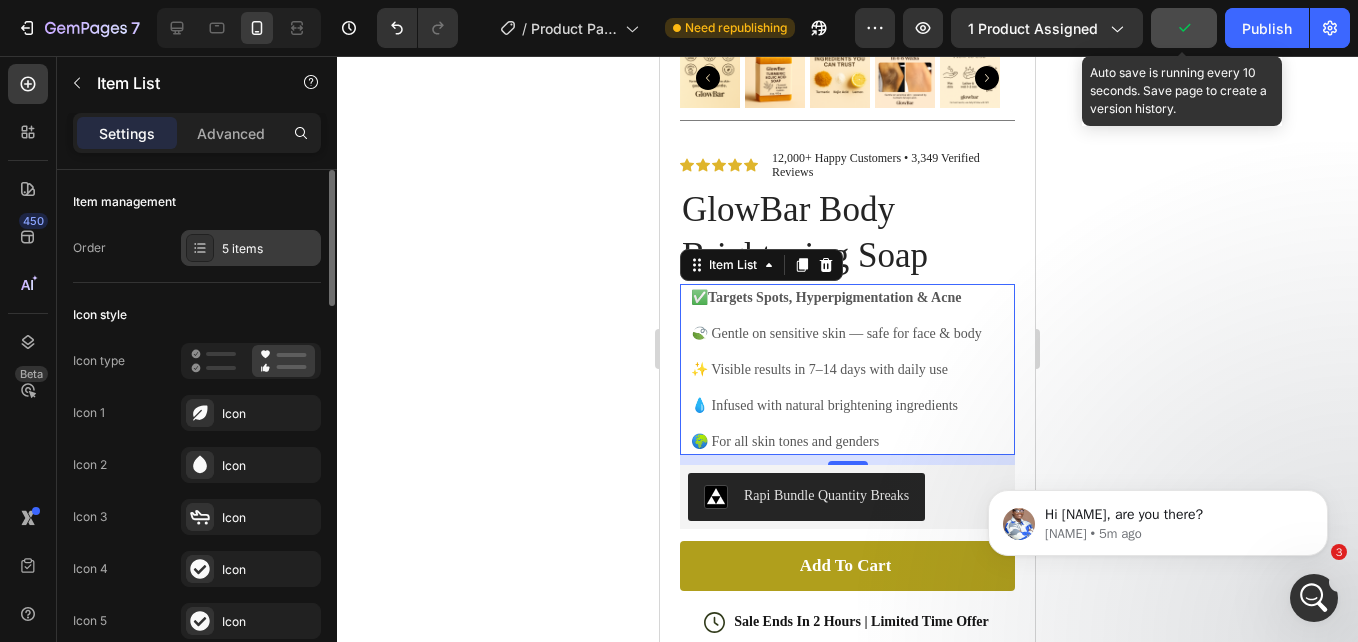 click on "5 items" at bounding box center (269, 249) 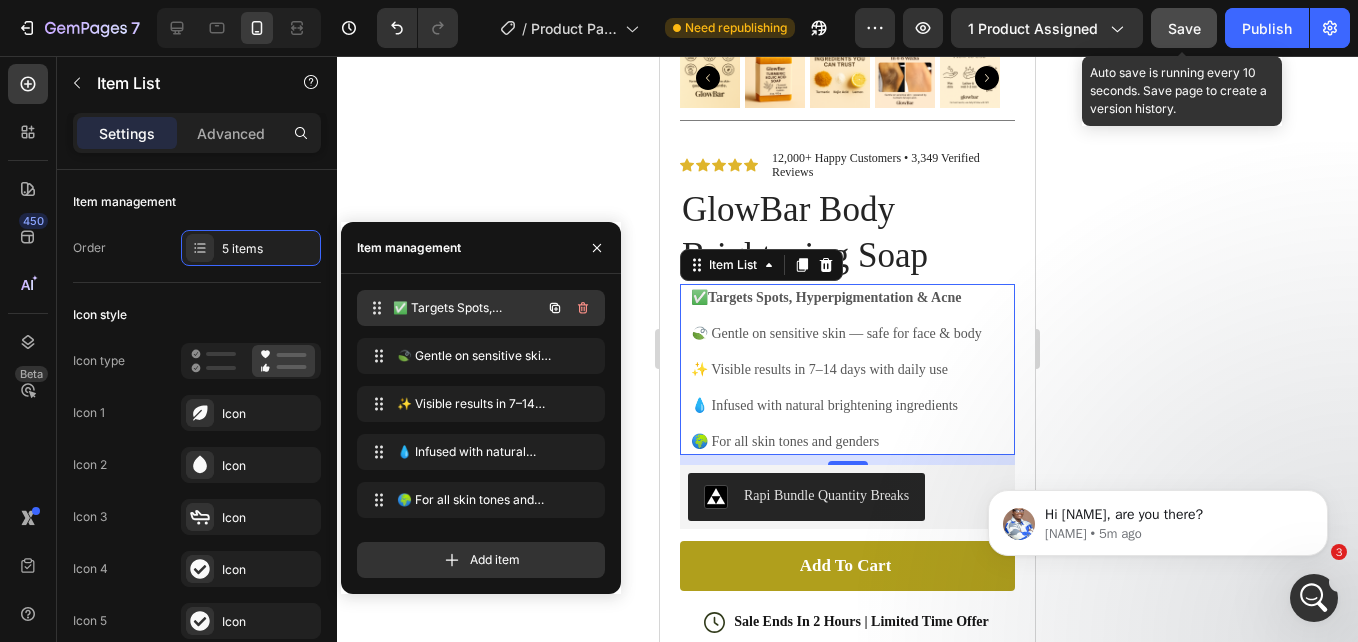 click on "✅ Targets Spots, Hyperpigmentation & Acne" at bounding box center (467, 308) 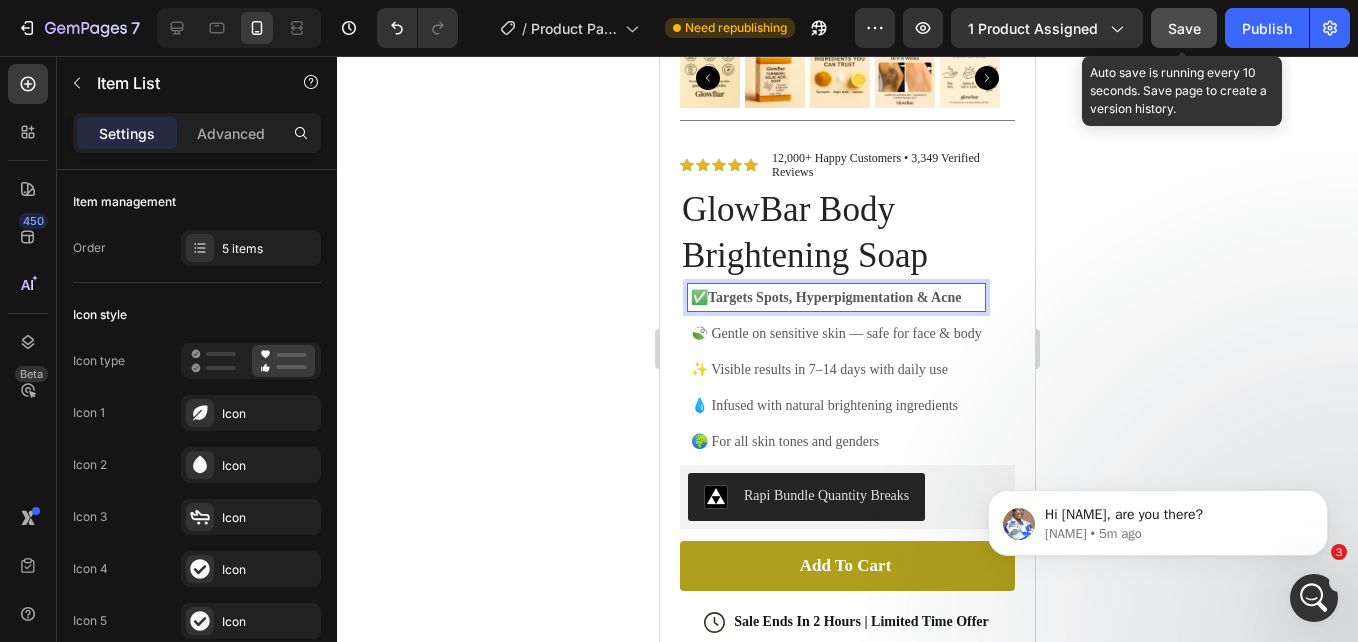 drag, startPoint x: 979, startPoint y: 283, endPoint x: 687, endPoint y: 304, distance: 292.75415 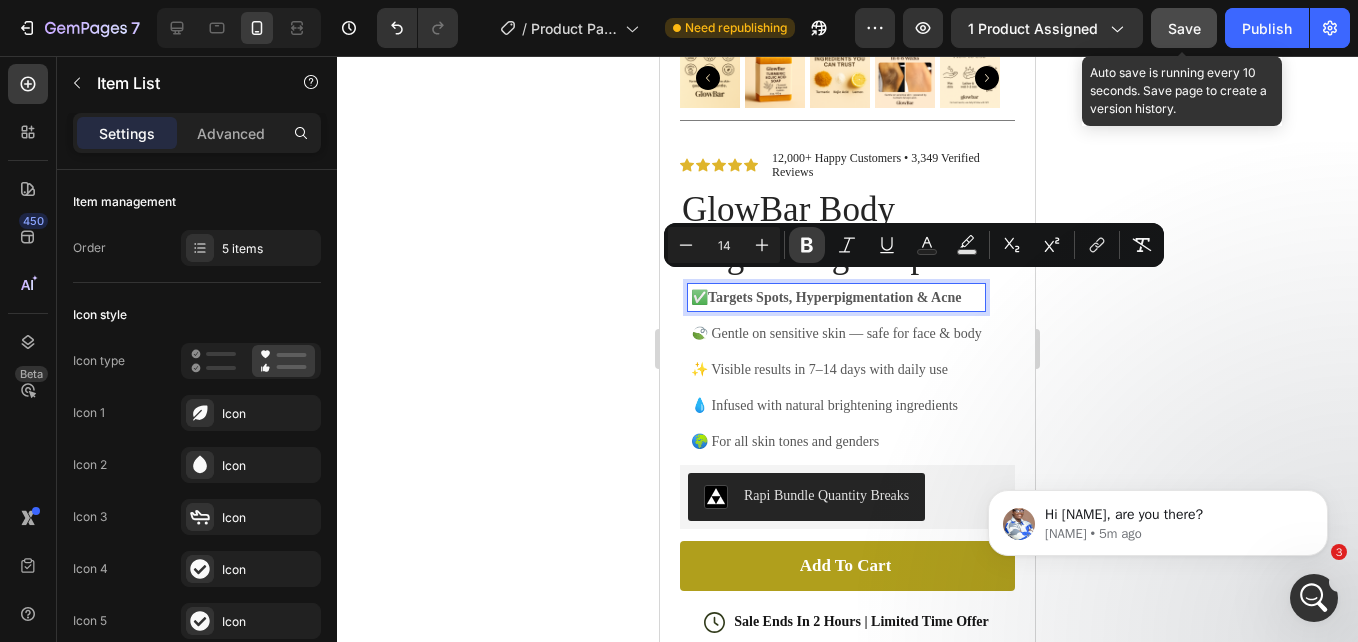 click on "Bold" at bounding box center (807, 245) 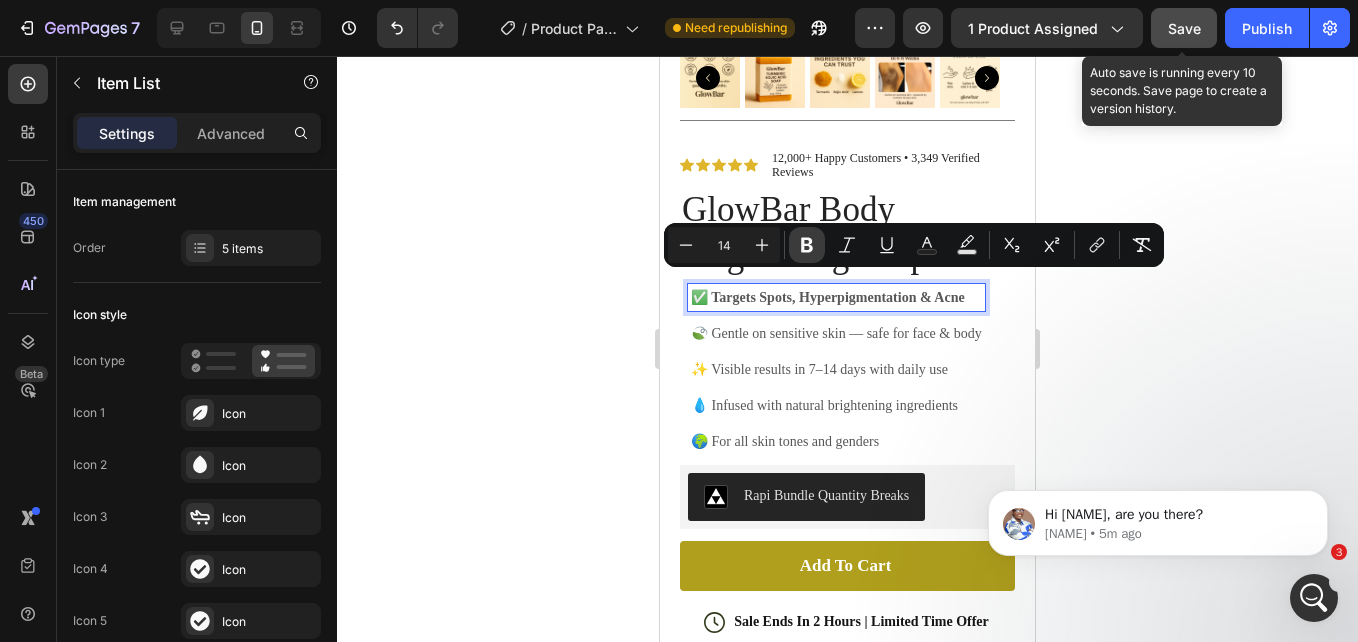 click on "GlowBar Body Brightening Soap" at bounding box center [847, 232] 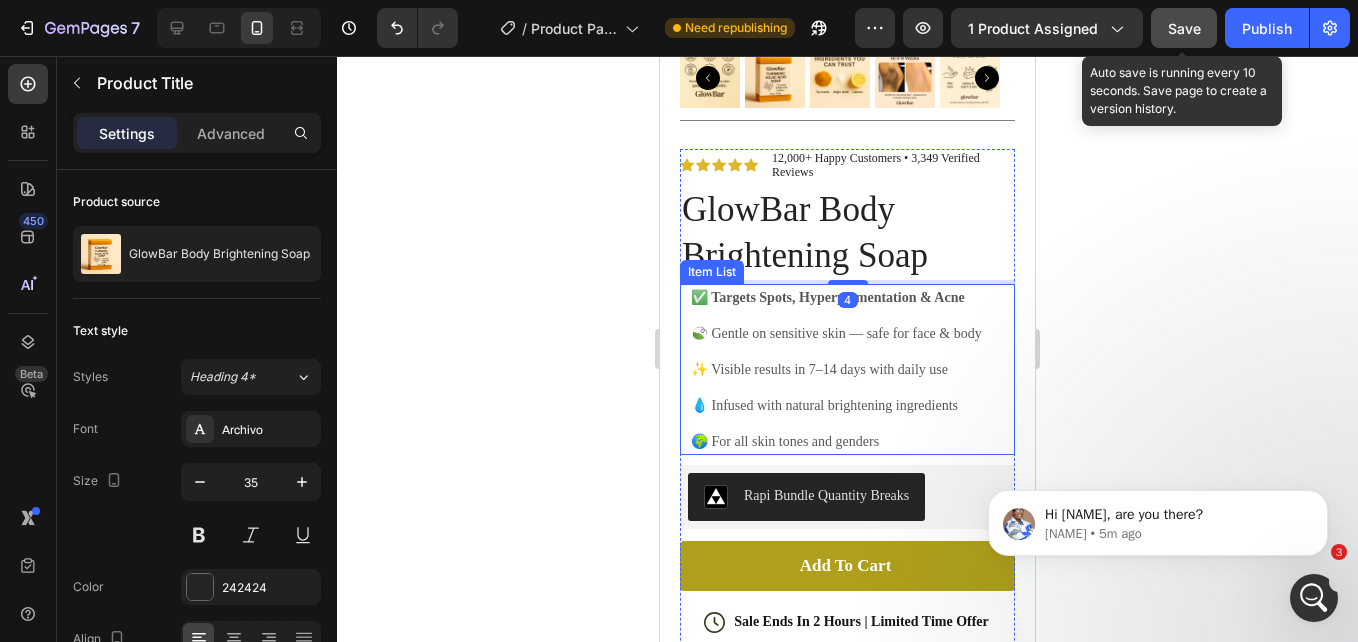 click on "✅ Targets Spots, Hyperpigmentation & Acne" at bounding box center [828, 297] 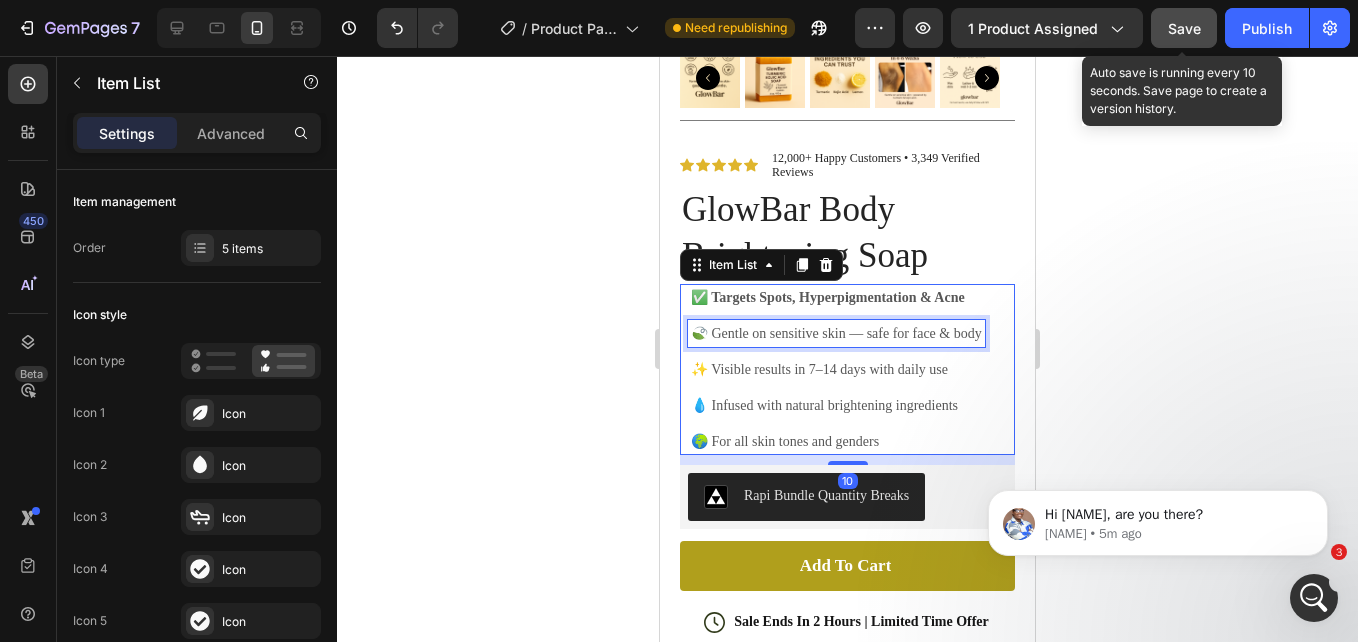 click on "🍃 Gentle on sensitive skin — safe for face & body" at bounding box center [836, 333] 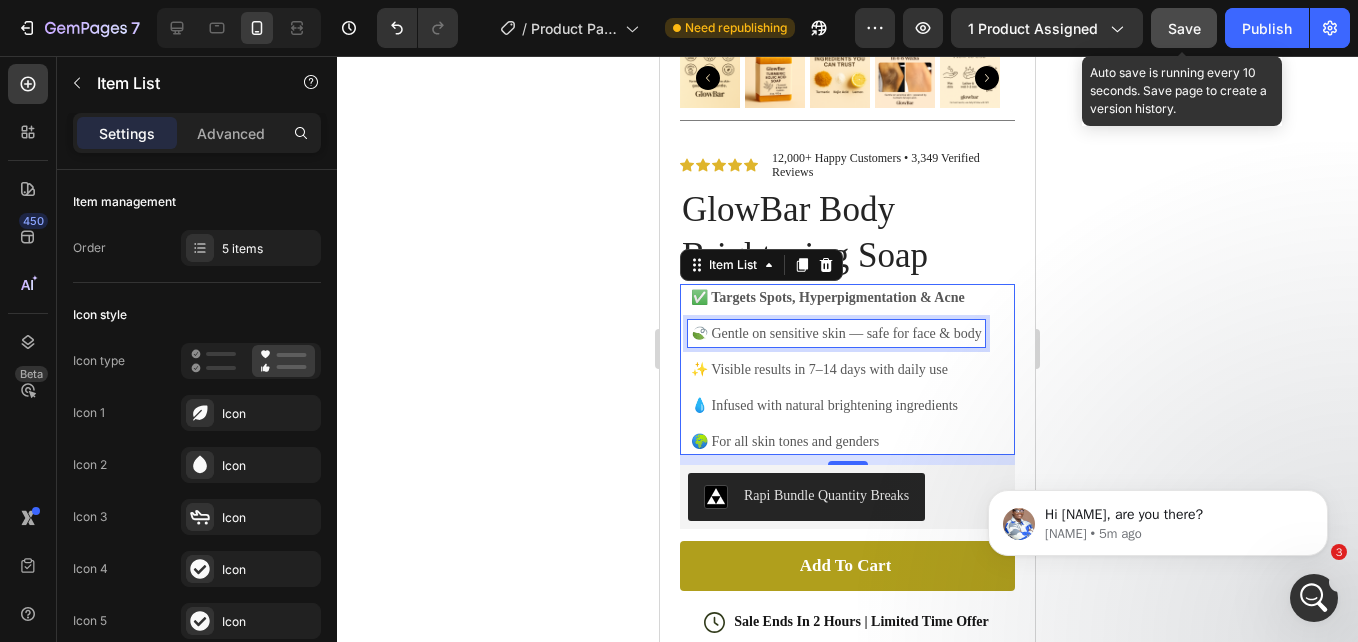 click on "🍃 Gentle on sensitive skin — safe for face & body" at bounding box center (836, 333) 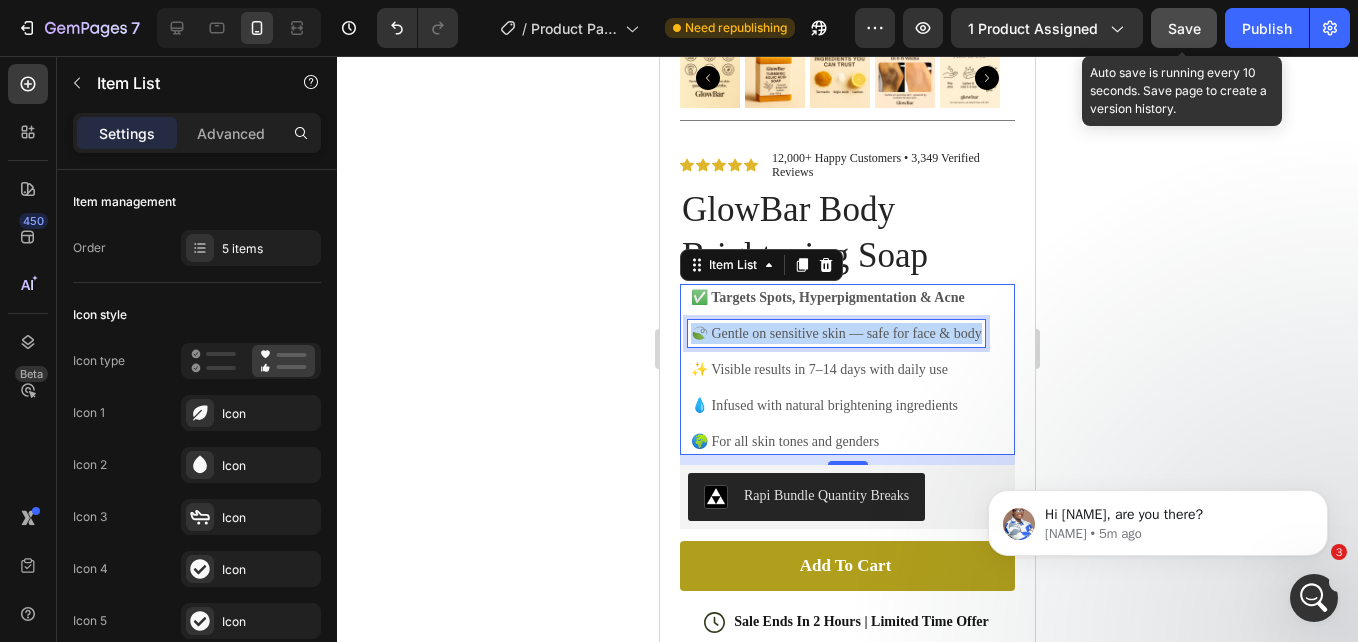 drag, startPoint x: 985, startPoint y: 315, endPoint x: 692, endPoint y: 320, distance: 293.04266 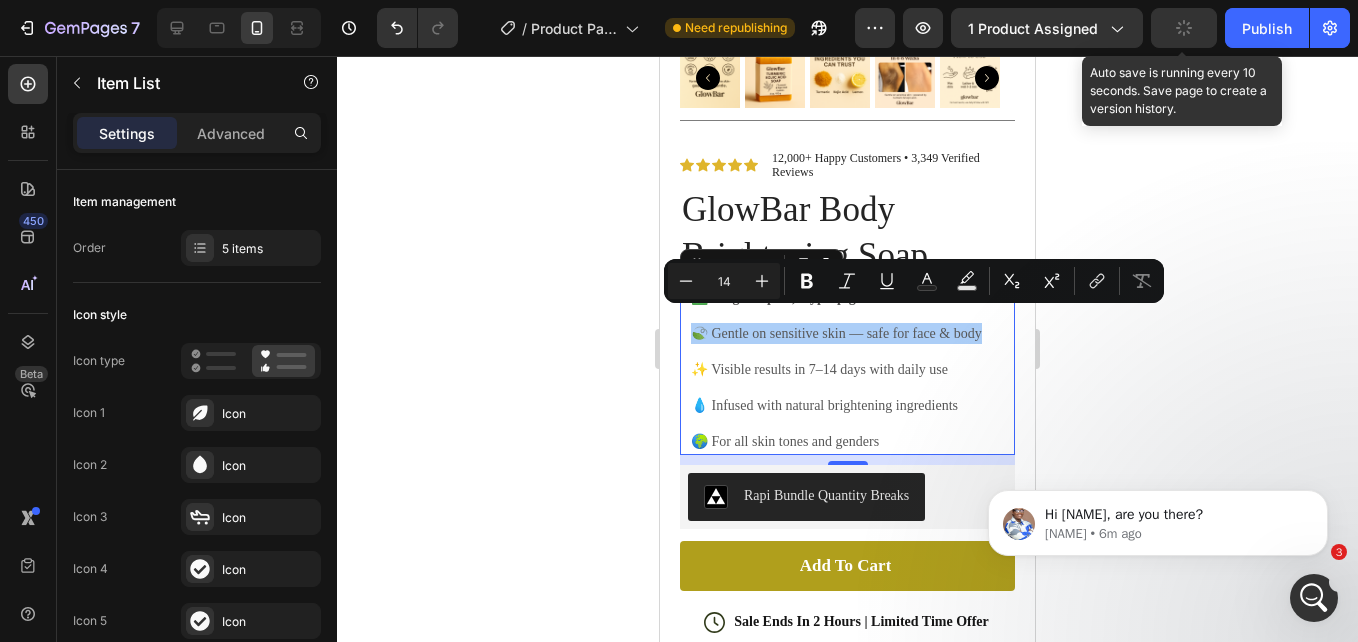 click 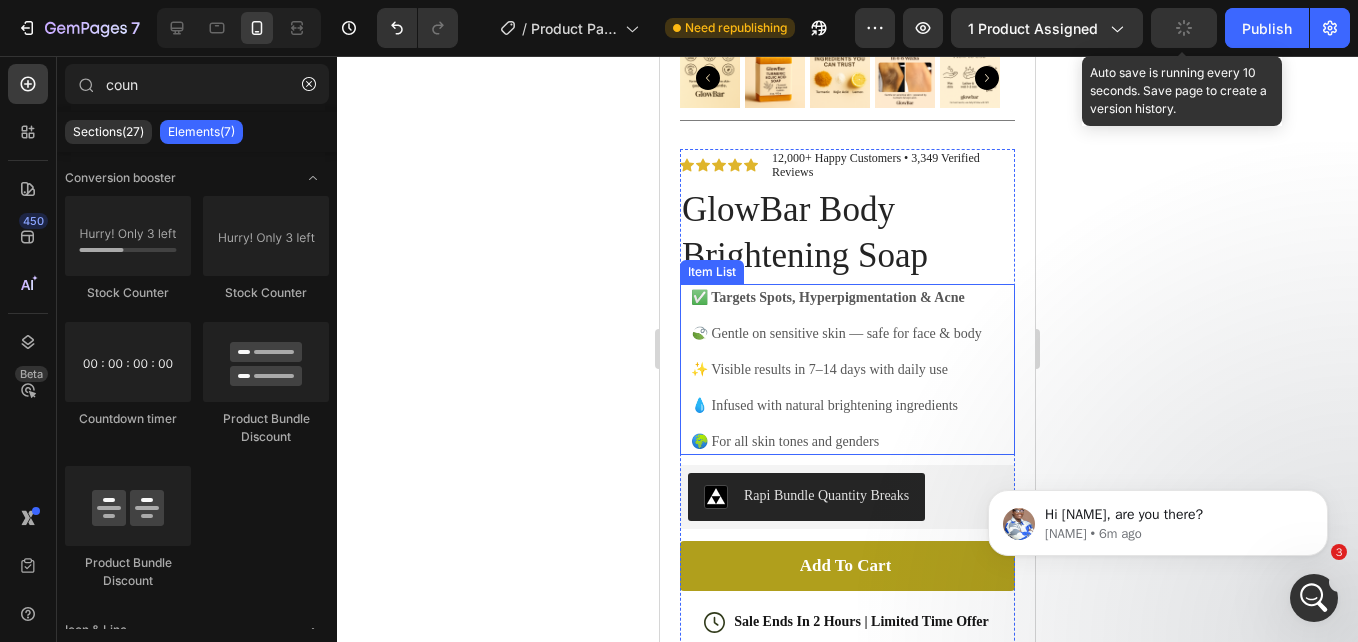 click on "✅ Targets Spots, Hyperpigmentation & Acne" at bounding box center (828, 297) 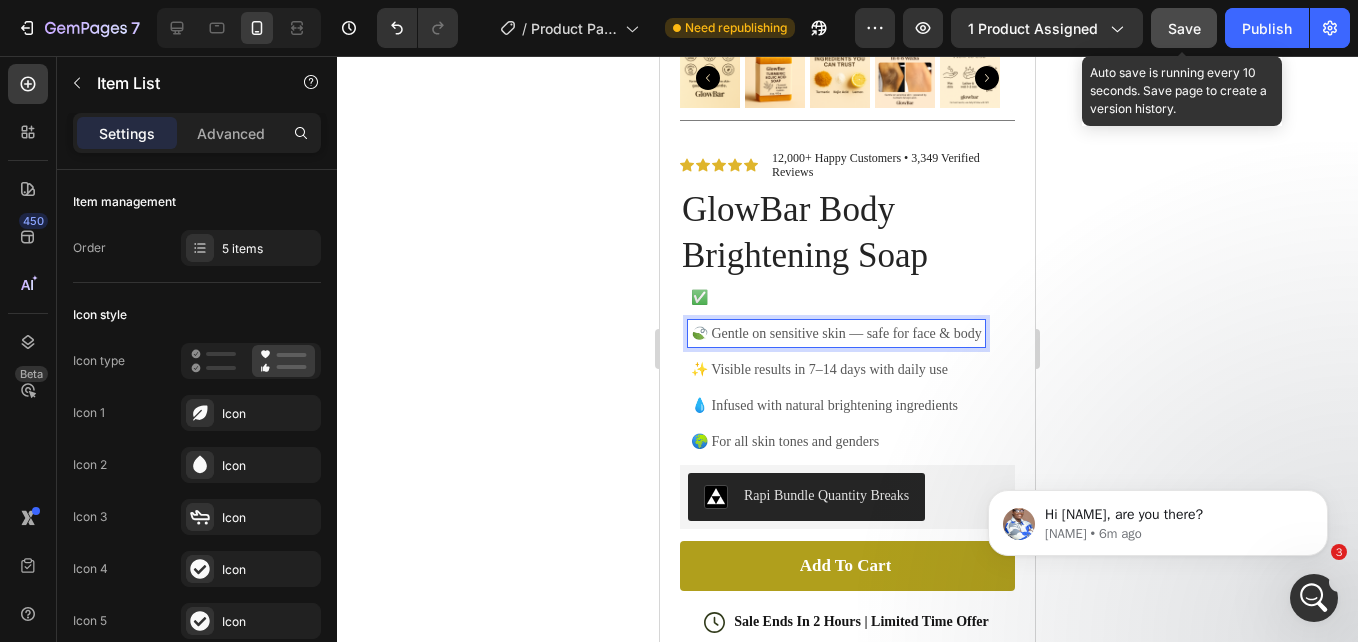 click on "🍃 Gentle on sensitive skin — safe for face & body" at bounding box center [836, 333] 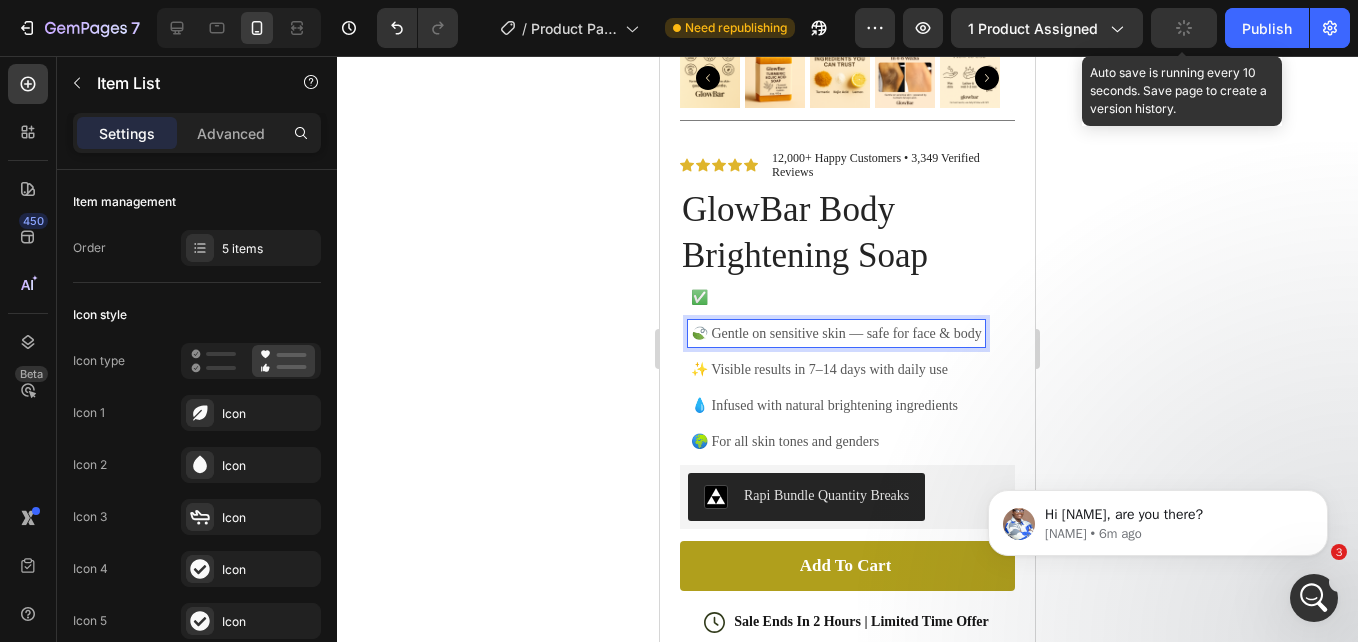 click on "✅" at bounding box center (836, 297) 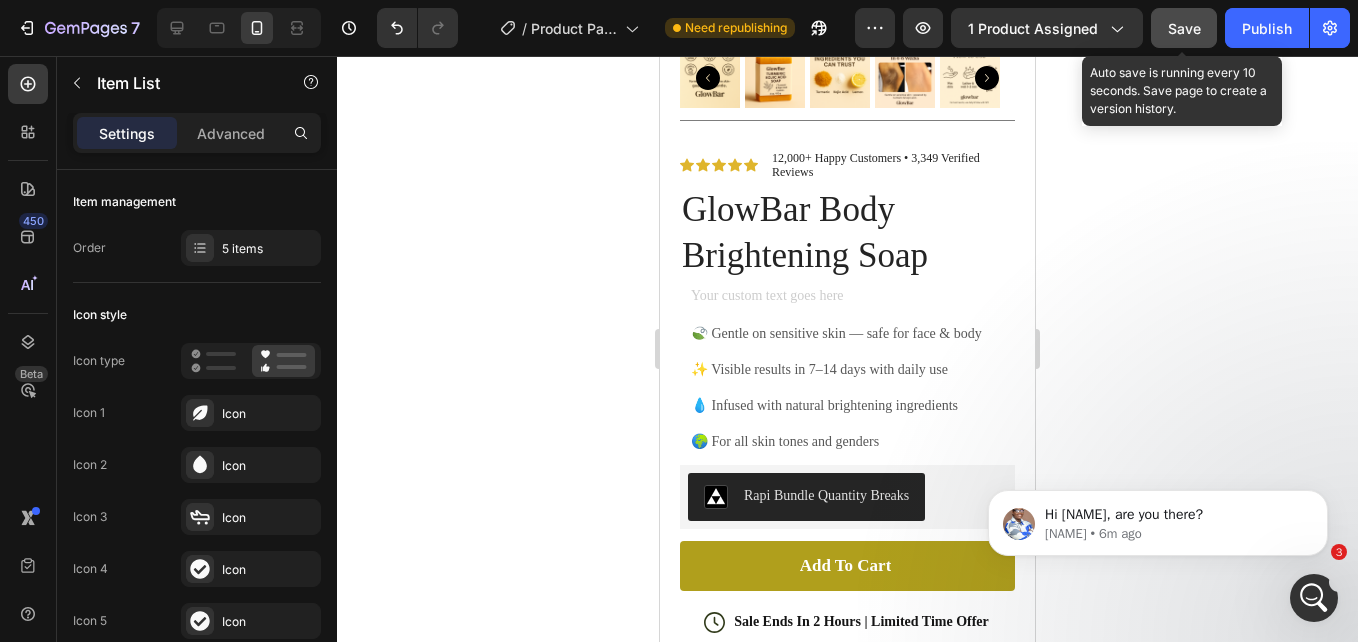 click at bounding box center (836, 297) 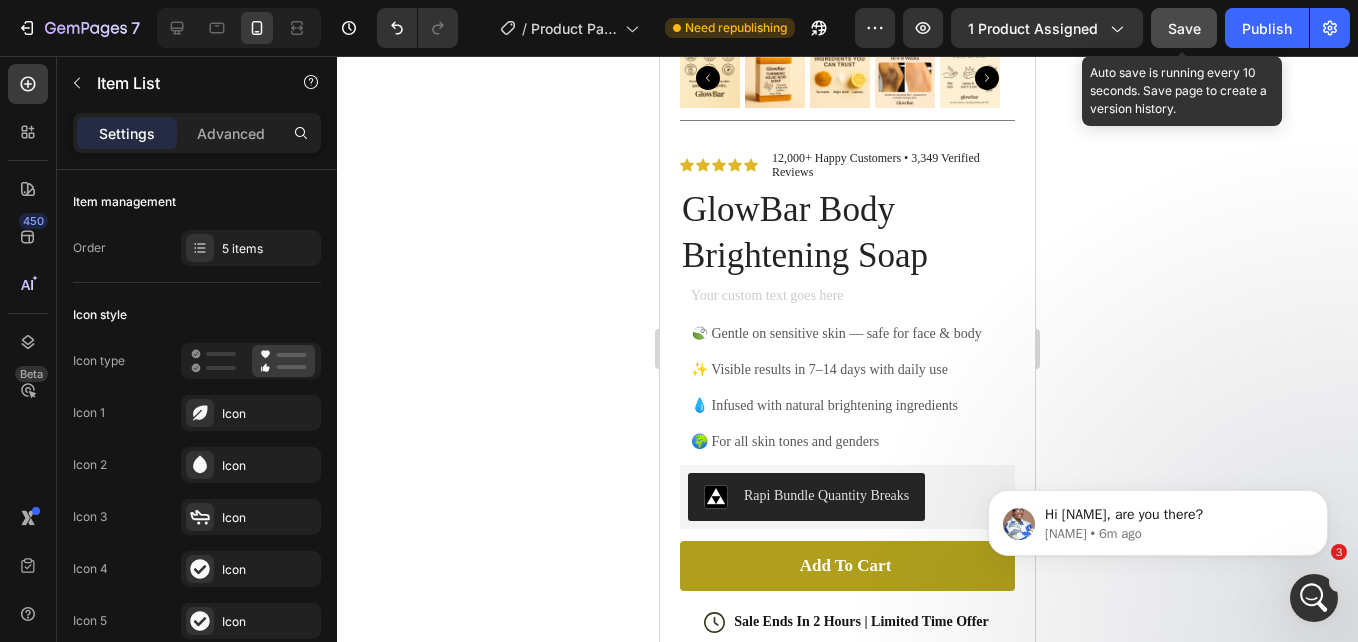 drag, startPoint x: 918, startPoint y: 281, endPoint x: 800, endPoint y: 274, distance: 118.20744 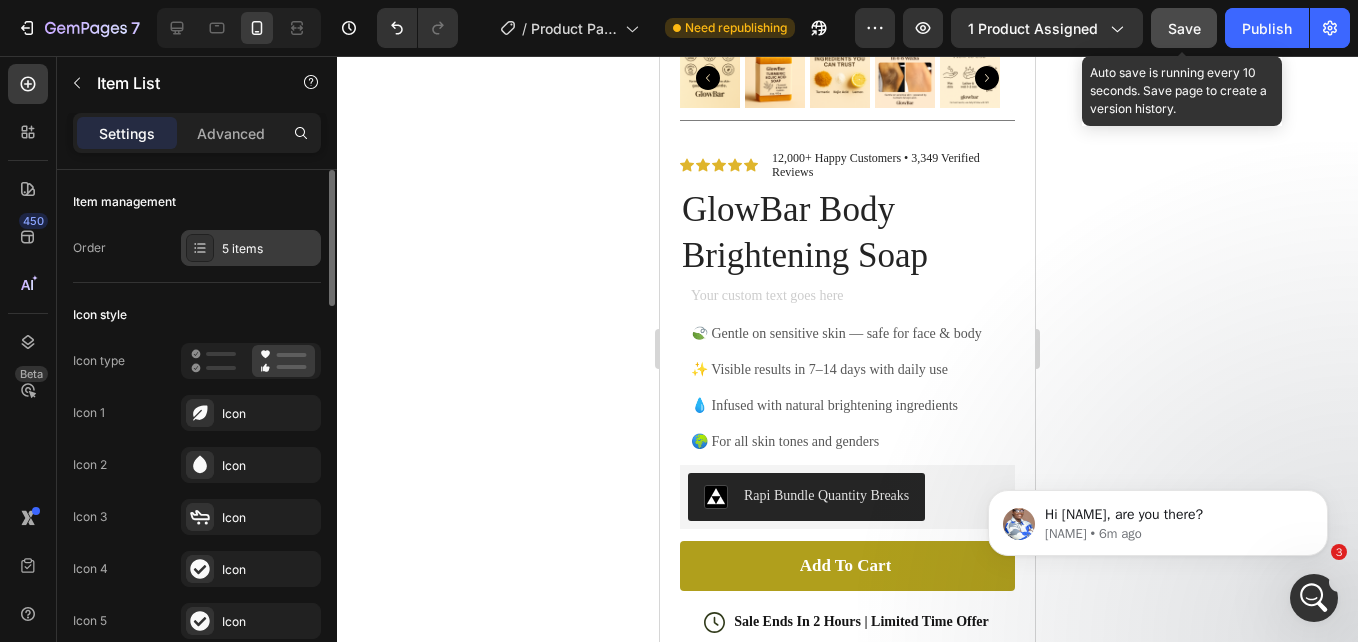 click on "5 items" at bounding box center (269, 249) 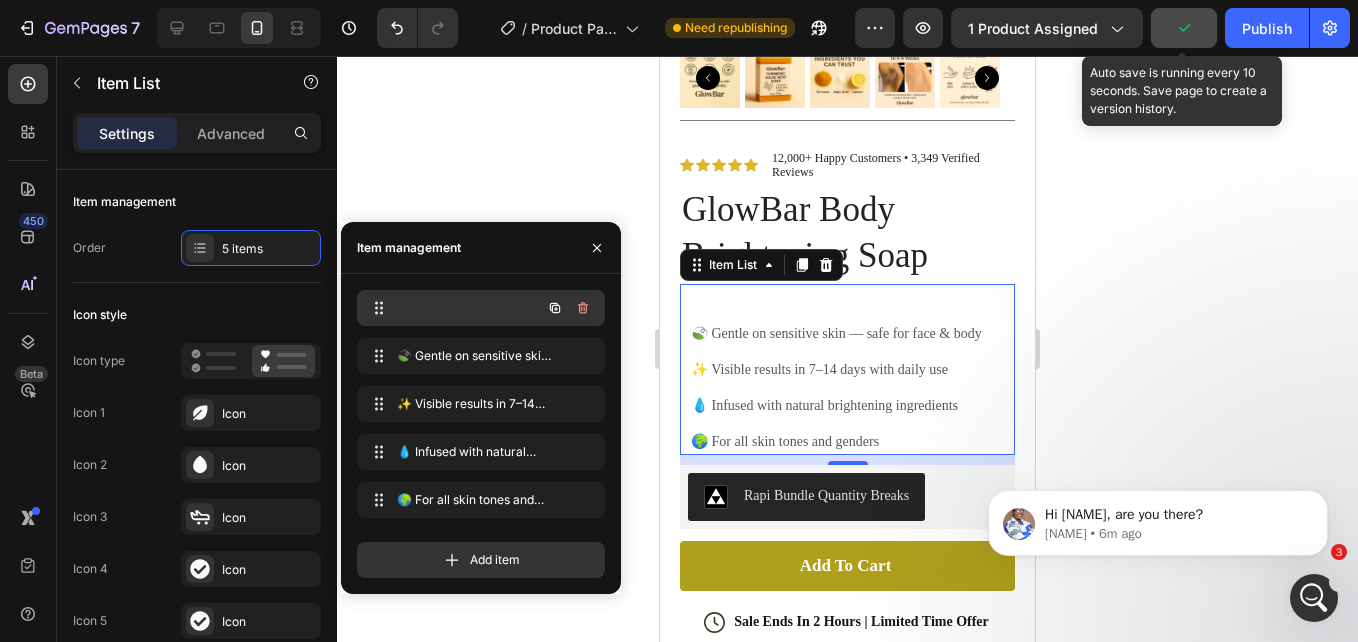 click 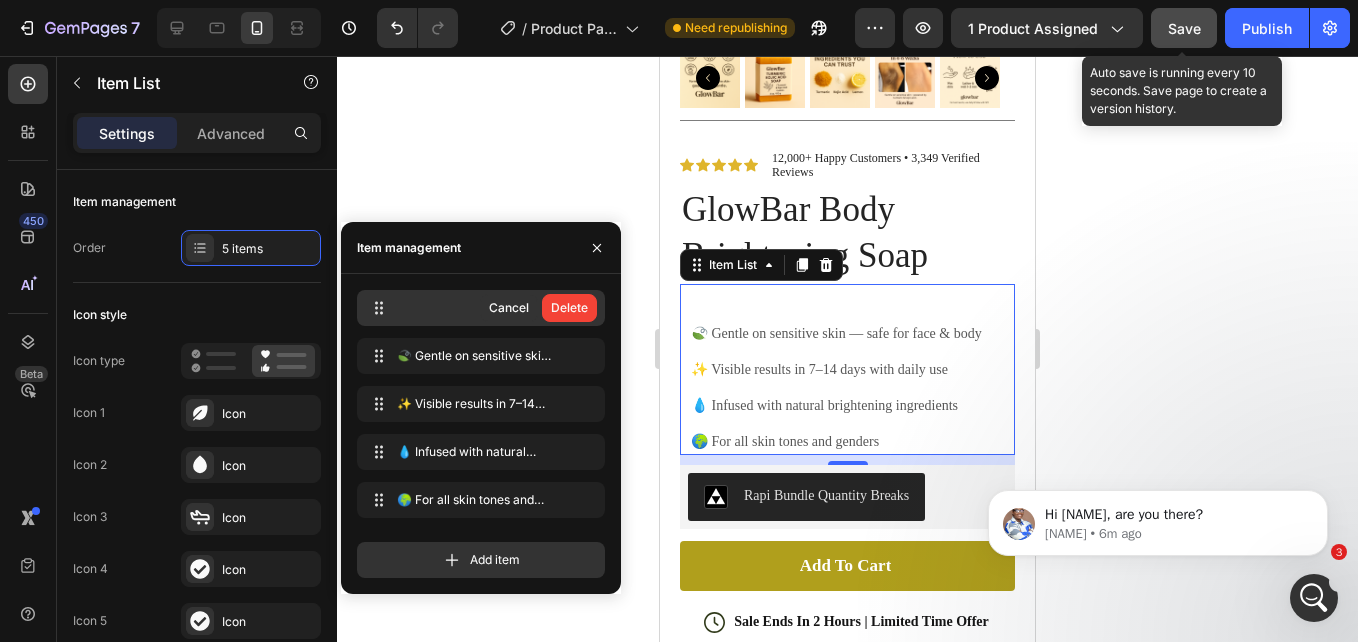 click on "Delete" at bounding box center [569, 308] 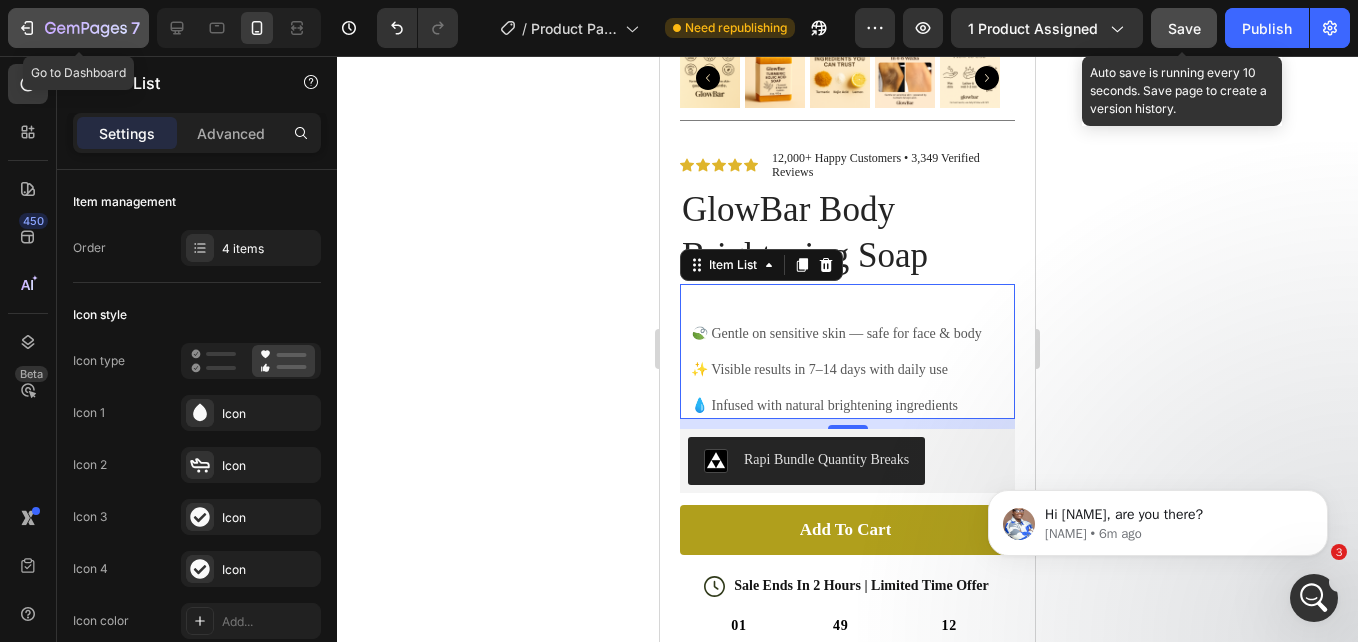 click on "7" at bounding box center [78, 28] 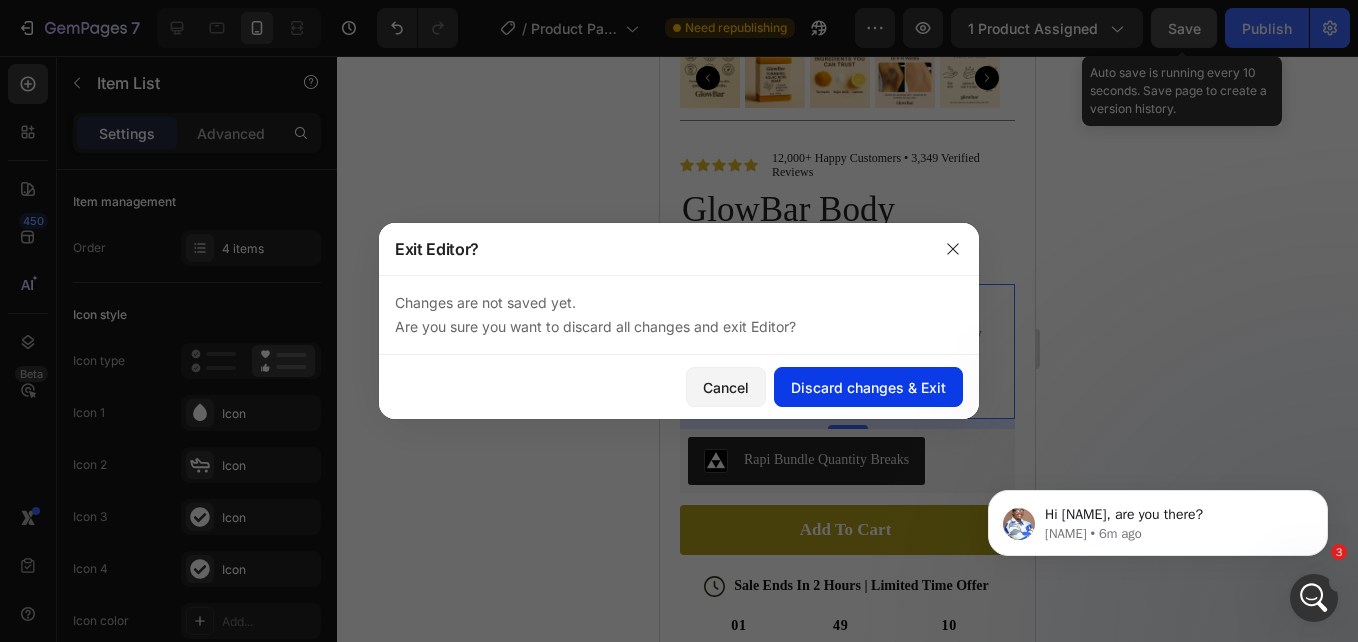 click on "Discard changes & Exit" at bounding box center (868, 387) 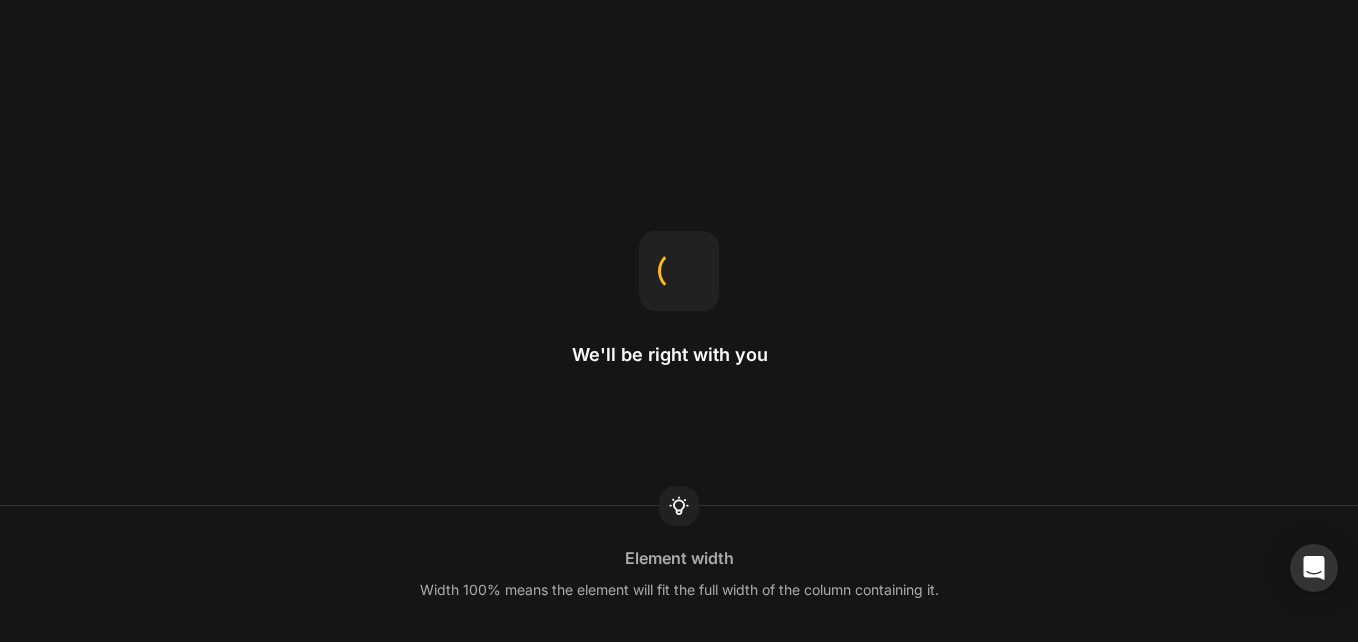 scroll, scrollTop: 0, scrollLeft: 0, axis: both 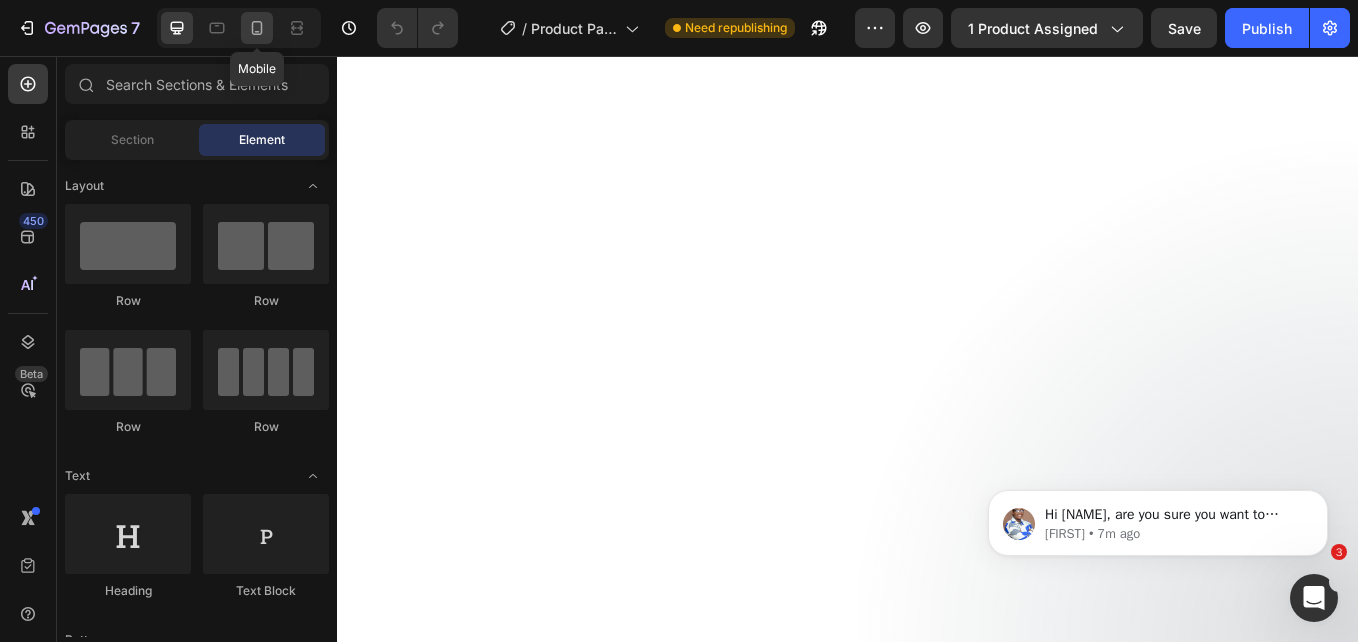 click 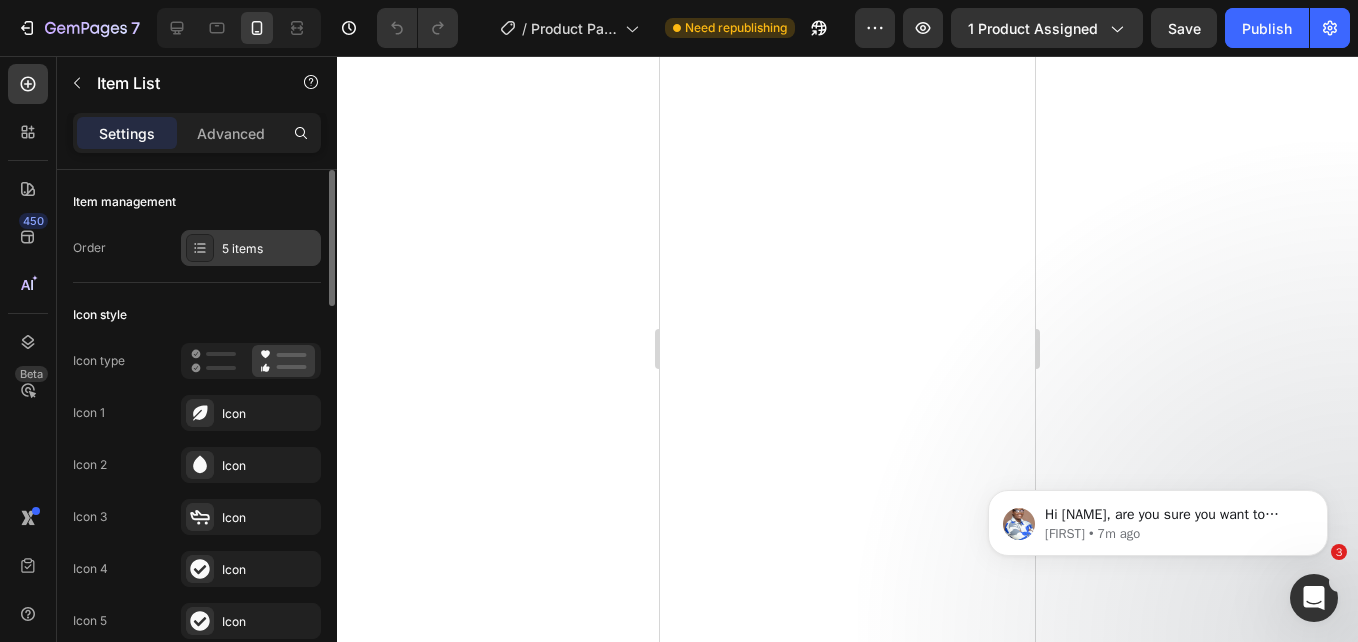 click on "5 items" at bounding box center [269, 249] 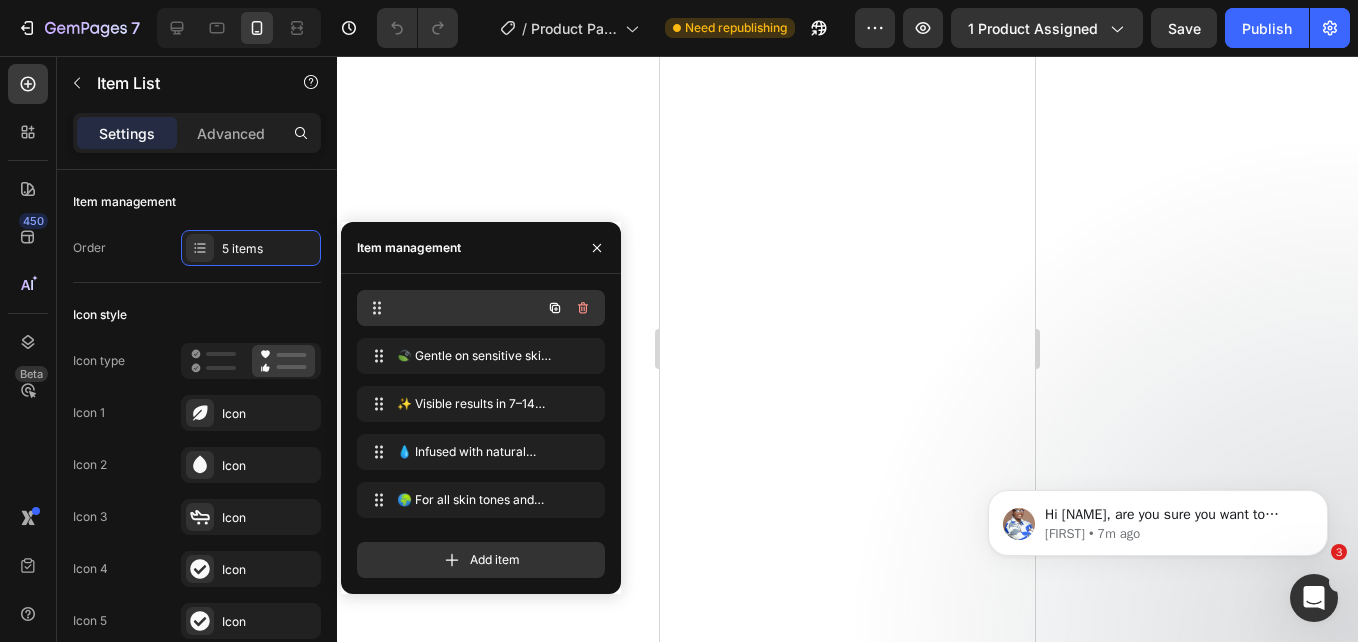 click at bounding box center (453, 308) 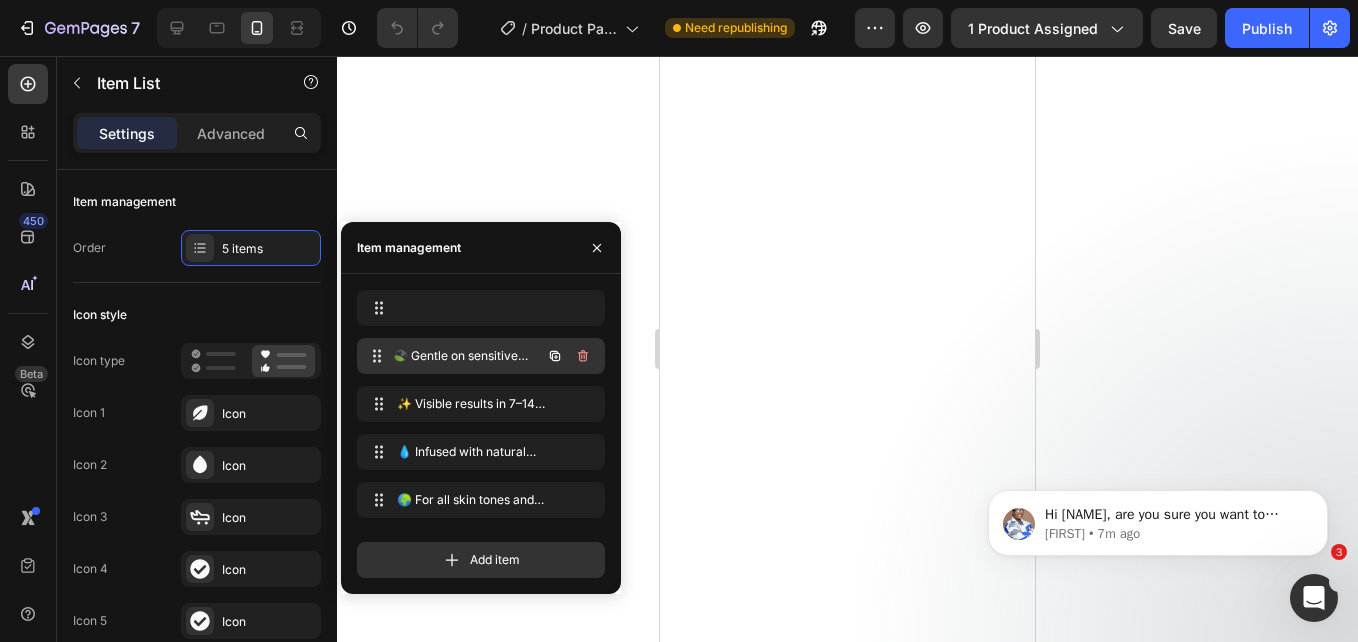 click on "🍃 Gentle on sensitive skin — safe for face & body 🍃 Gentle on sensitive skin — safe for face &amp; body" at bounding box center (481, 356) 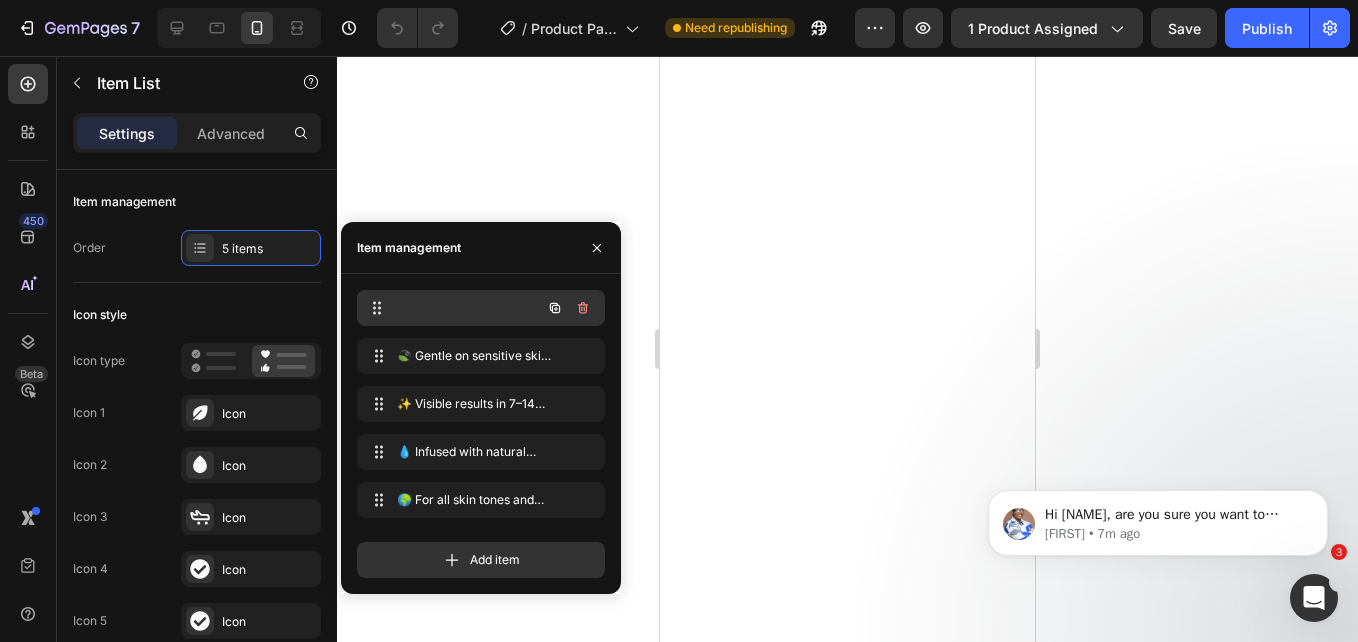 click at bounding box center [453, 308] 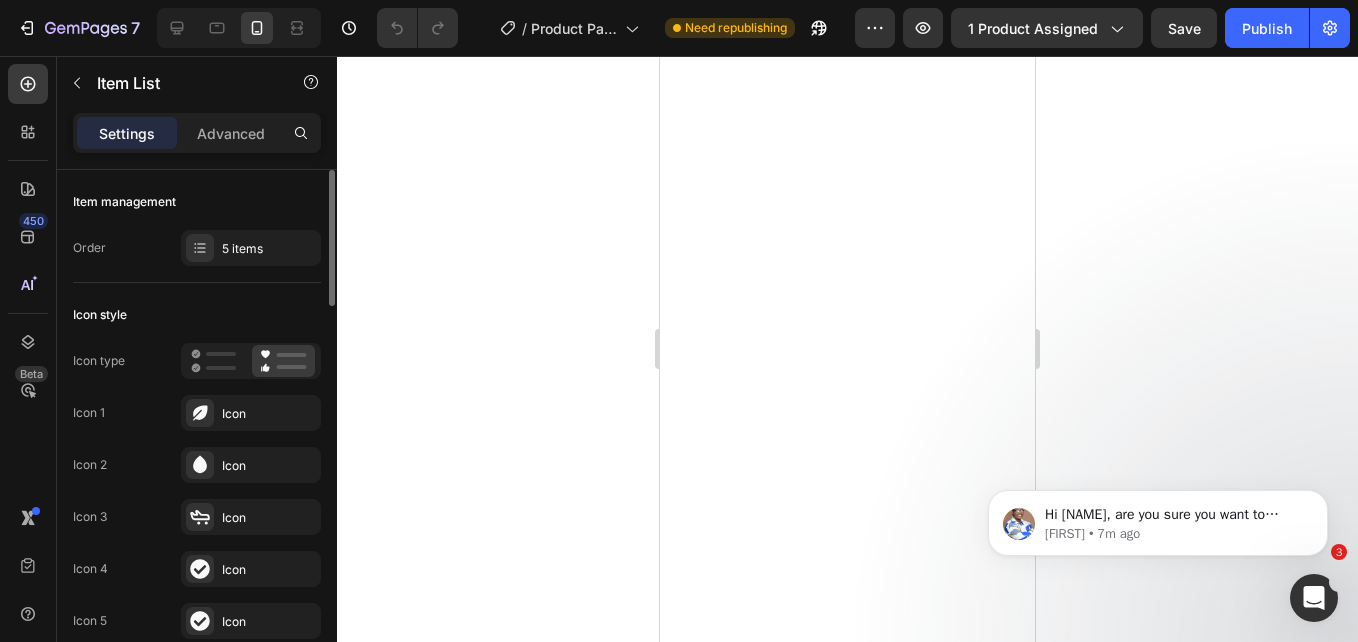 click on "Icon style" at bounding box center [197, 315] 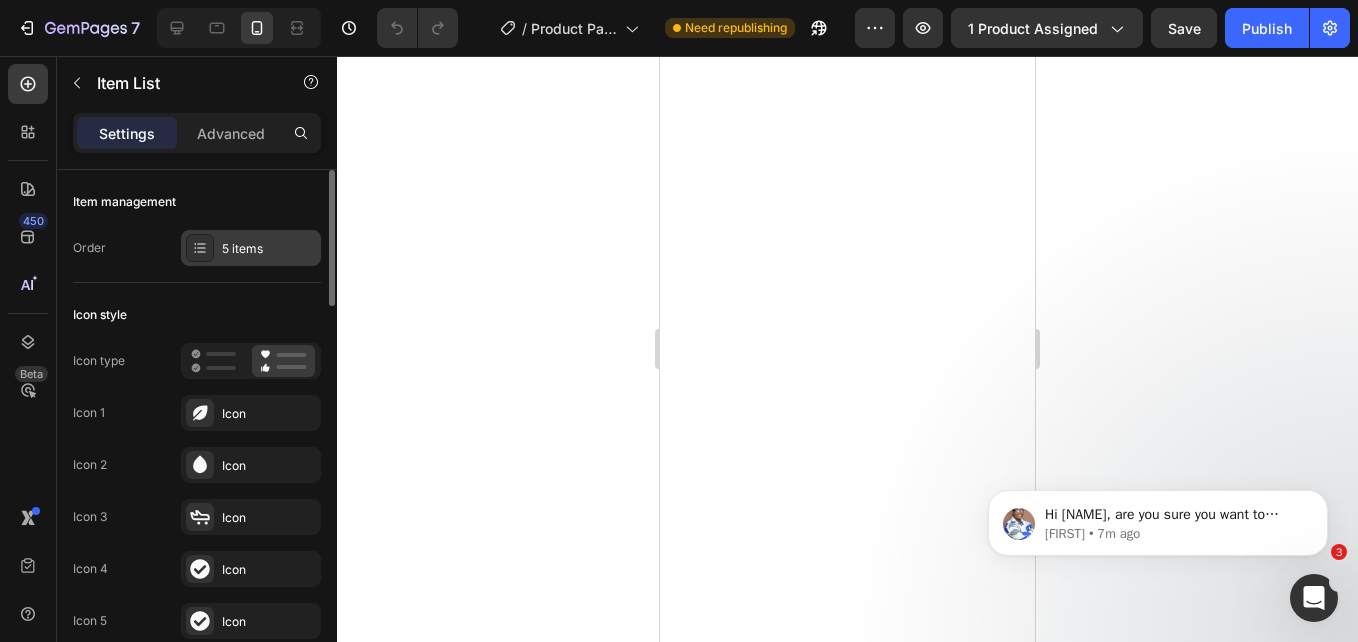 click on "5 items" at bounding box center (269, 249) 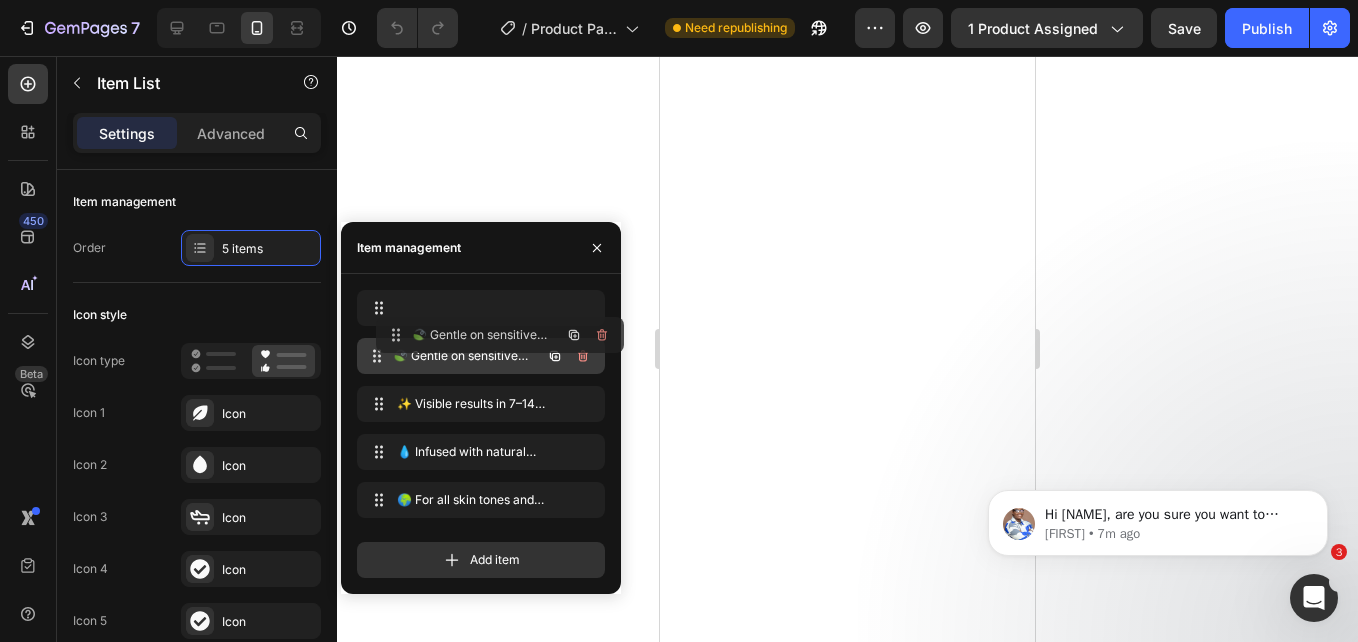 type 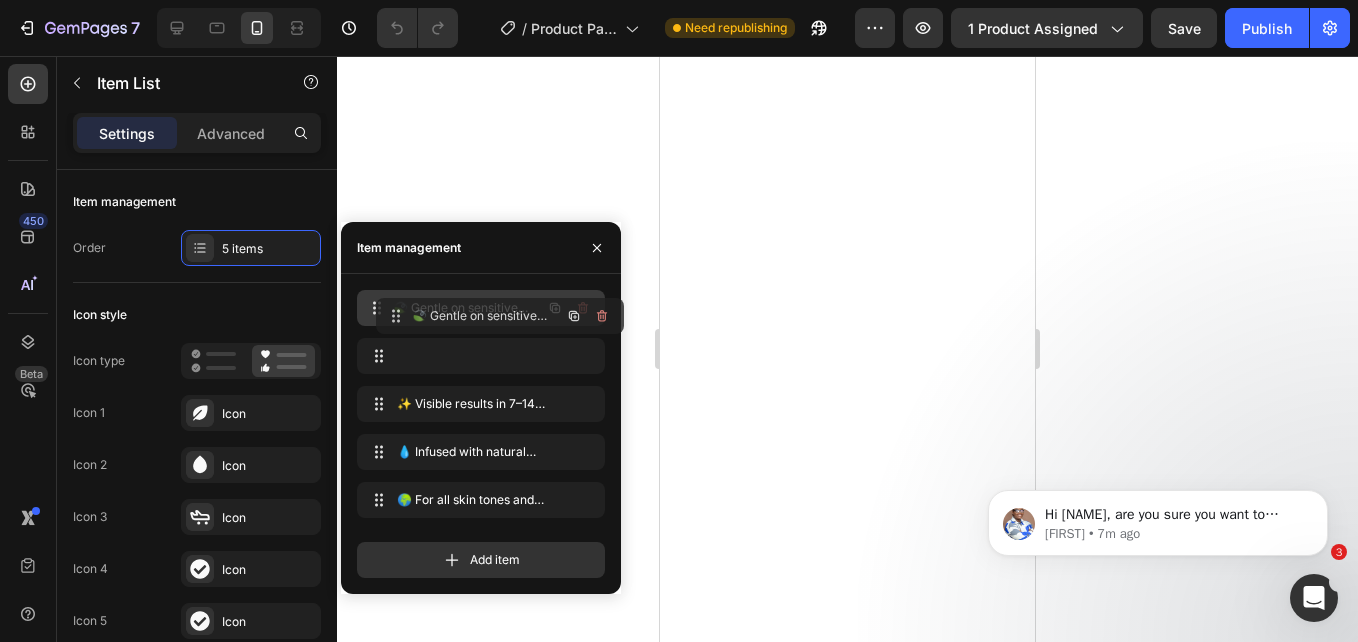 drag, startPoint x: 435, startPoint y: 364, endPoint x: 454, endPoint y: 324, distance: 44.28318 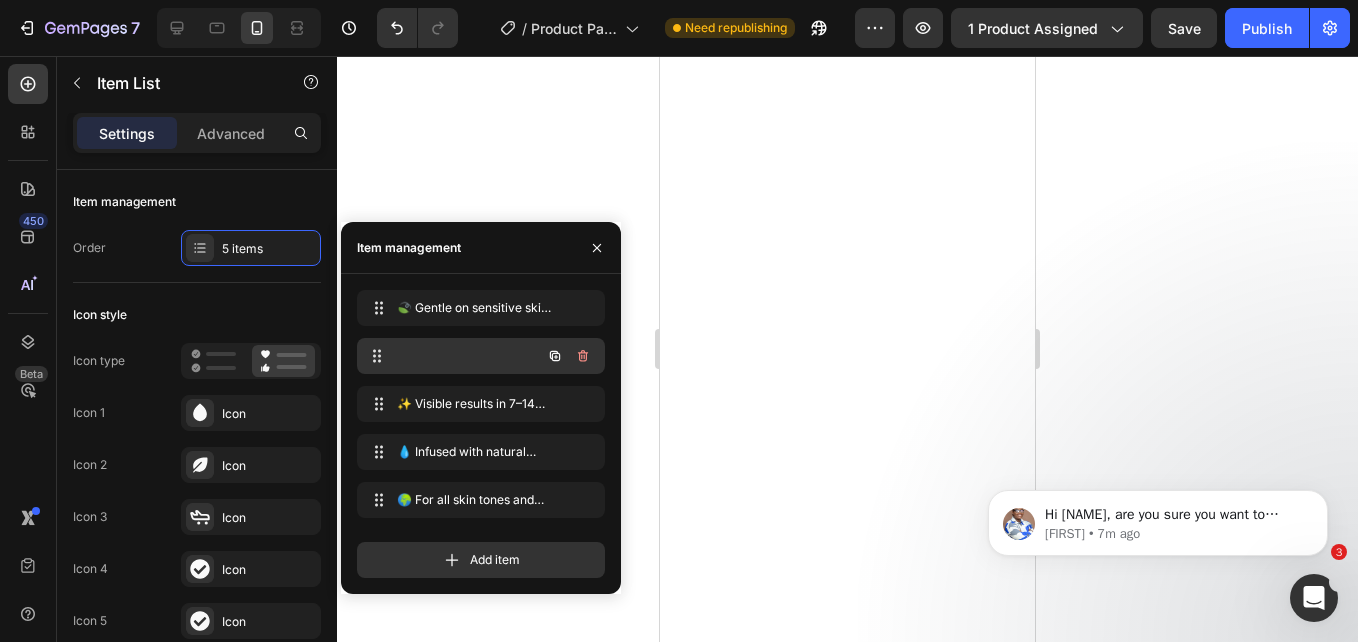 click at bounding box center [453, 356] 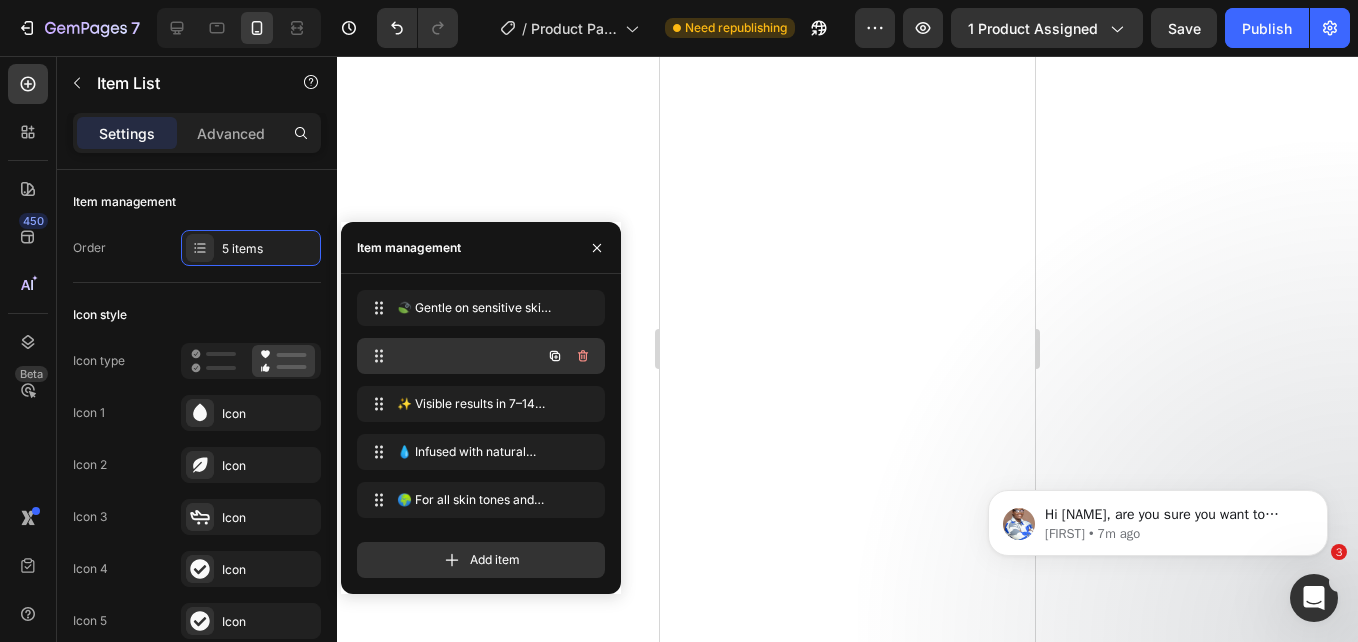 click at bounding box center (453, 356) 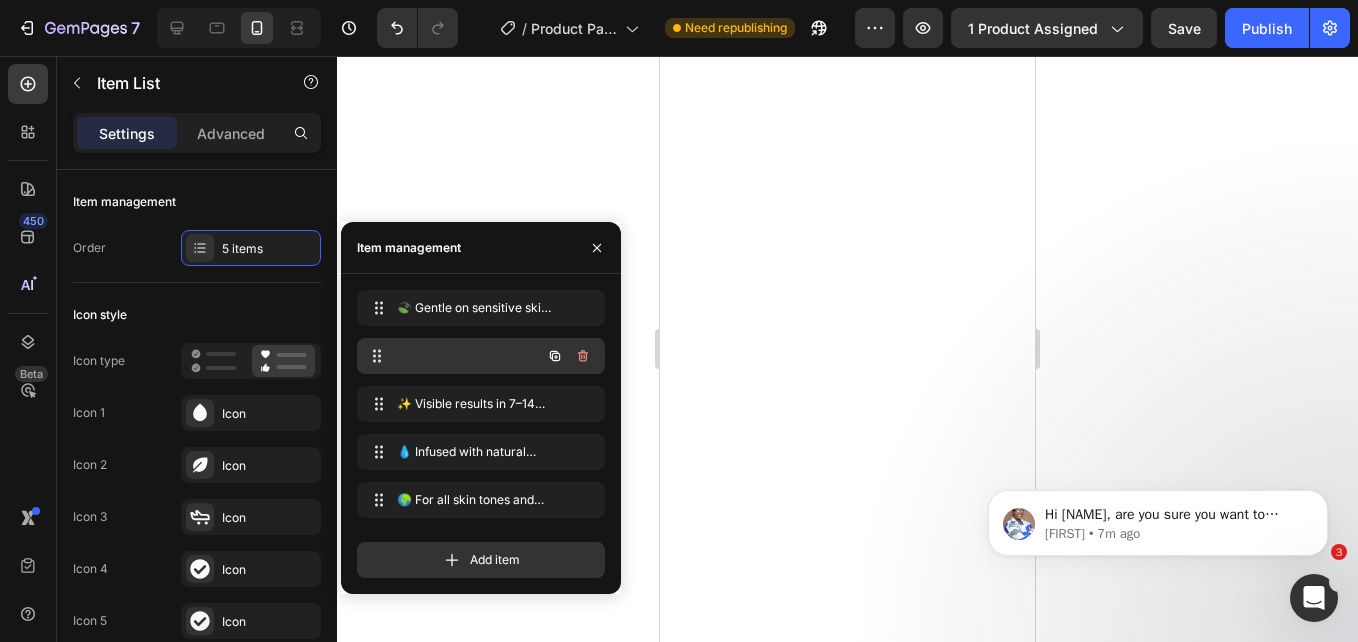 click at bounding box center [453, 356] 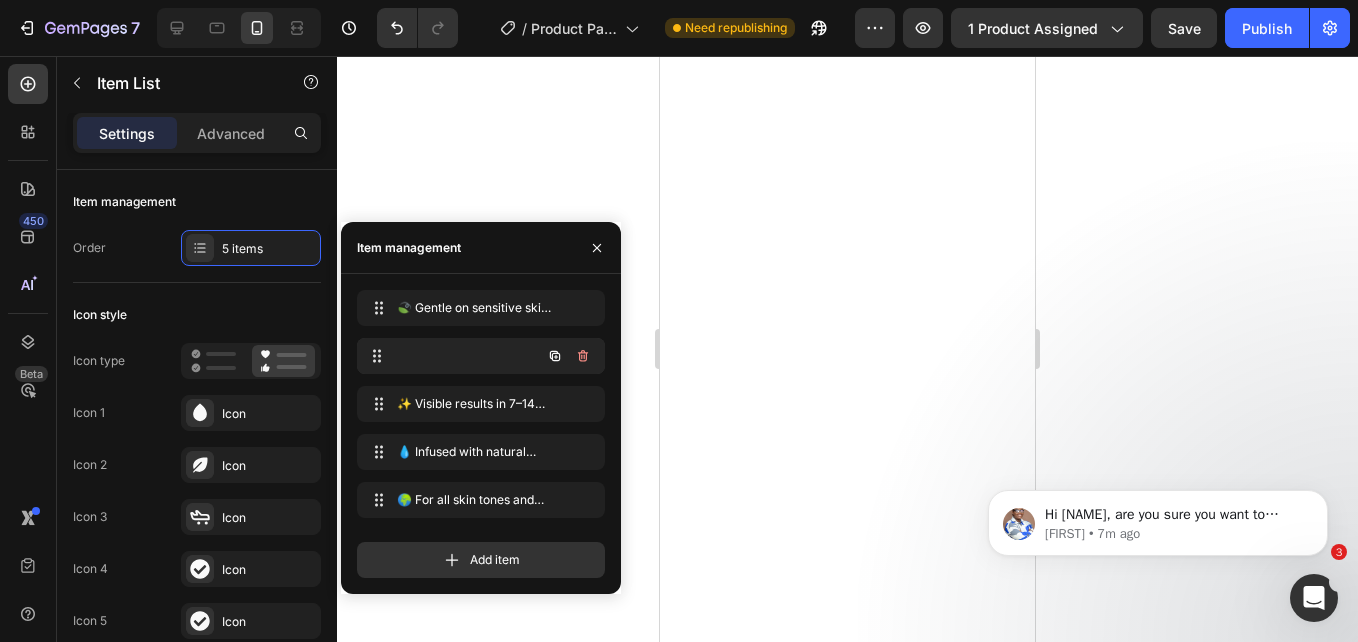 drag, startPoint x: 455, startPoint y: 355, endPoint x: 440, endPoint y: 354, distance: 15.033297 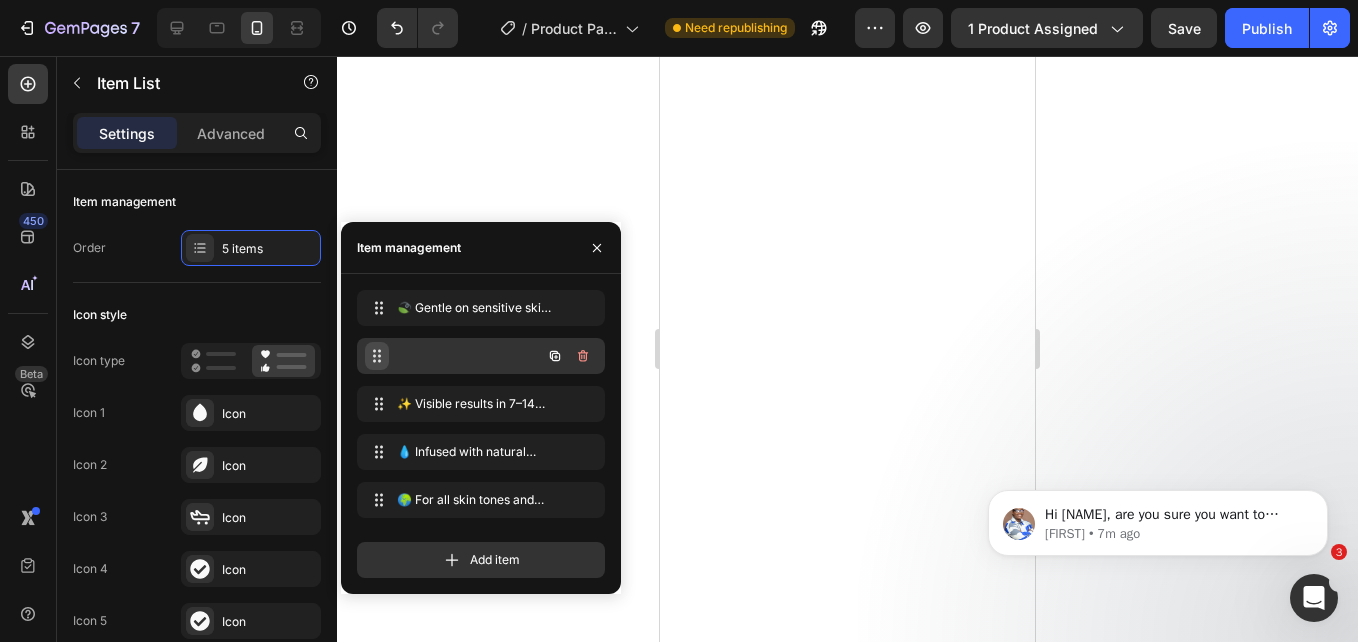 click 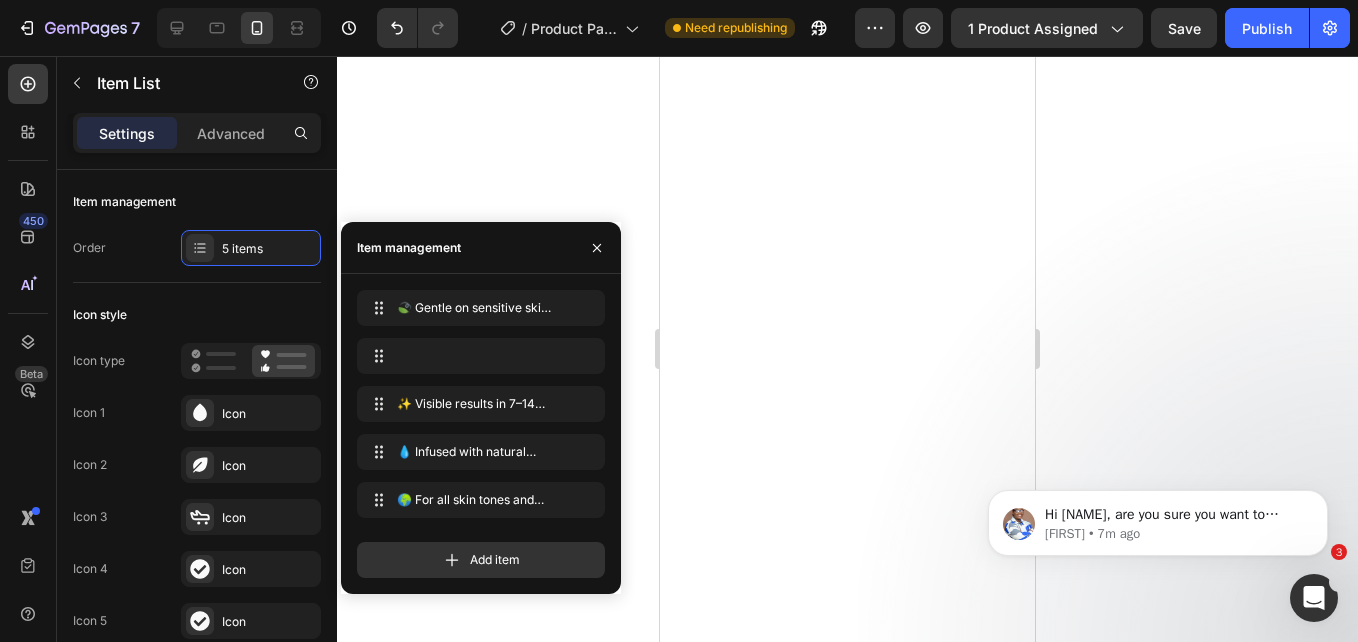 drag, startPoint x: 375, startPoint y: 351, endPoint x: 346, endPoint y: 326, distance: 38.28838 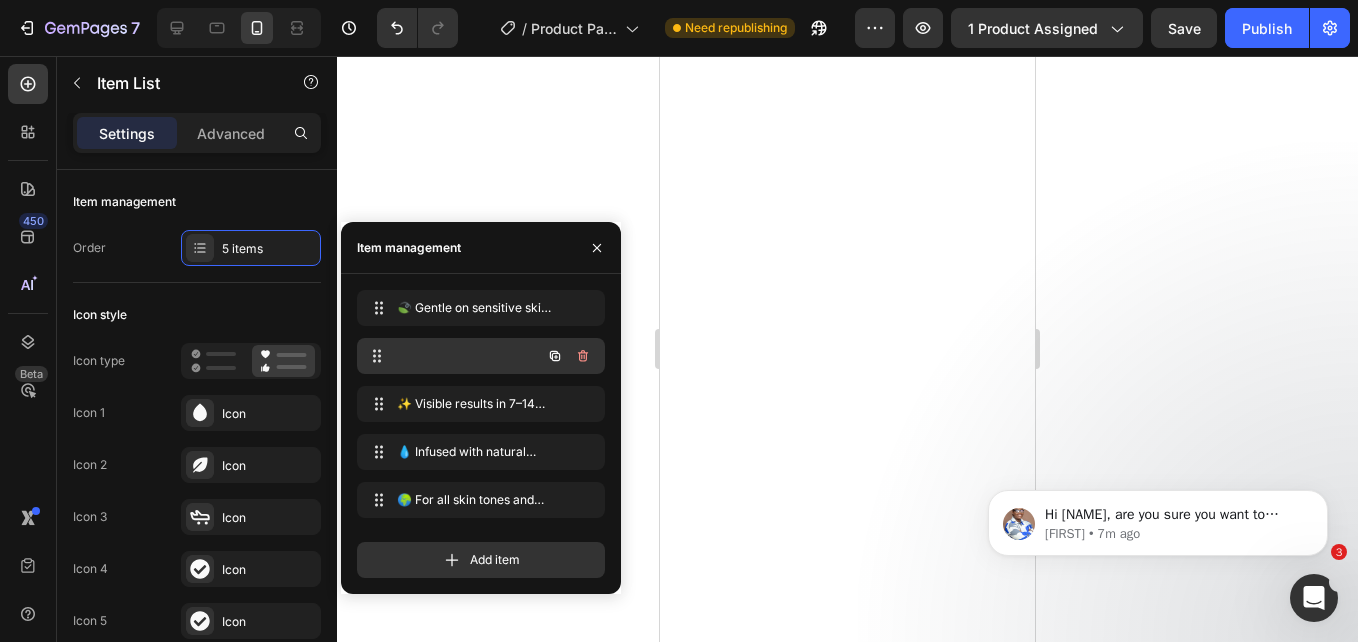 click at bounding box center (453, 356) 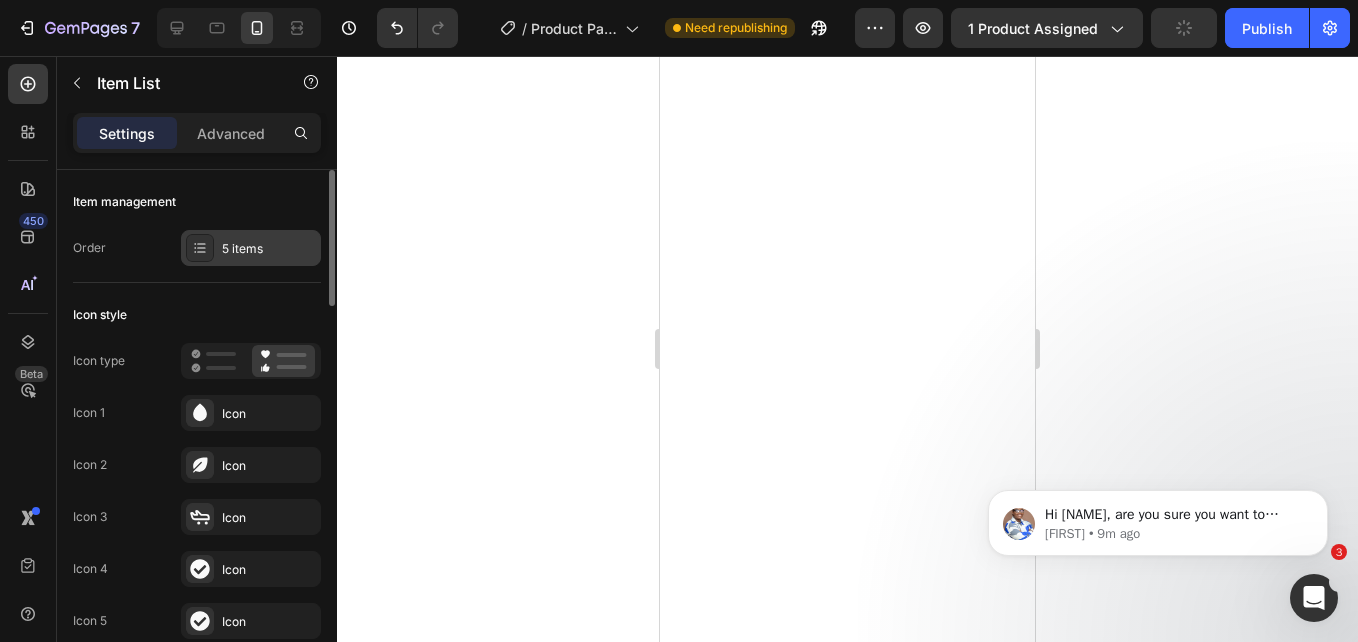 click on "5 items" at bounding box center [251, 248] 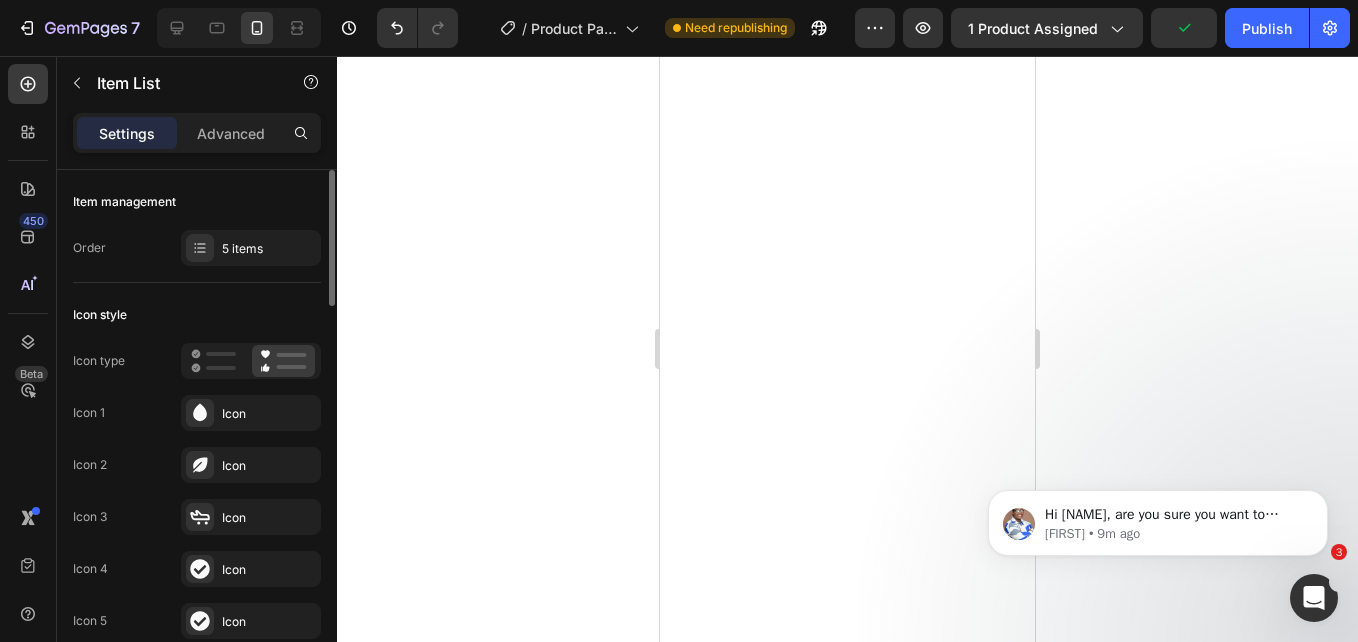 click on "Icon style" at bounding box center [197, 315] 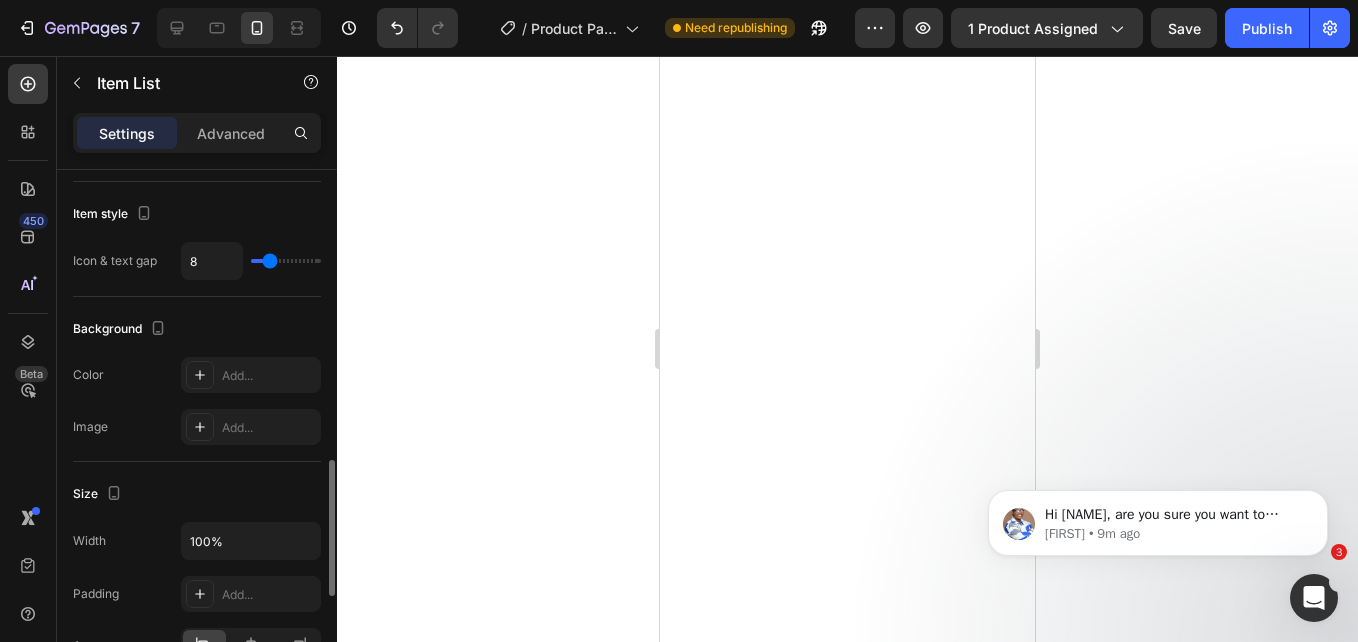 scroll, scrollTop: 1124, scrollLeft: 0, axis: vertical 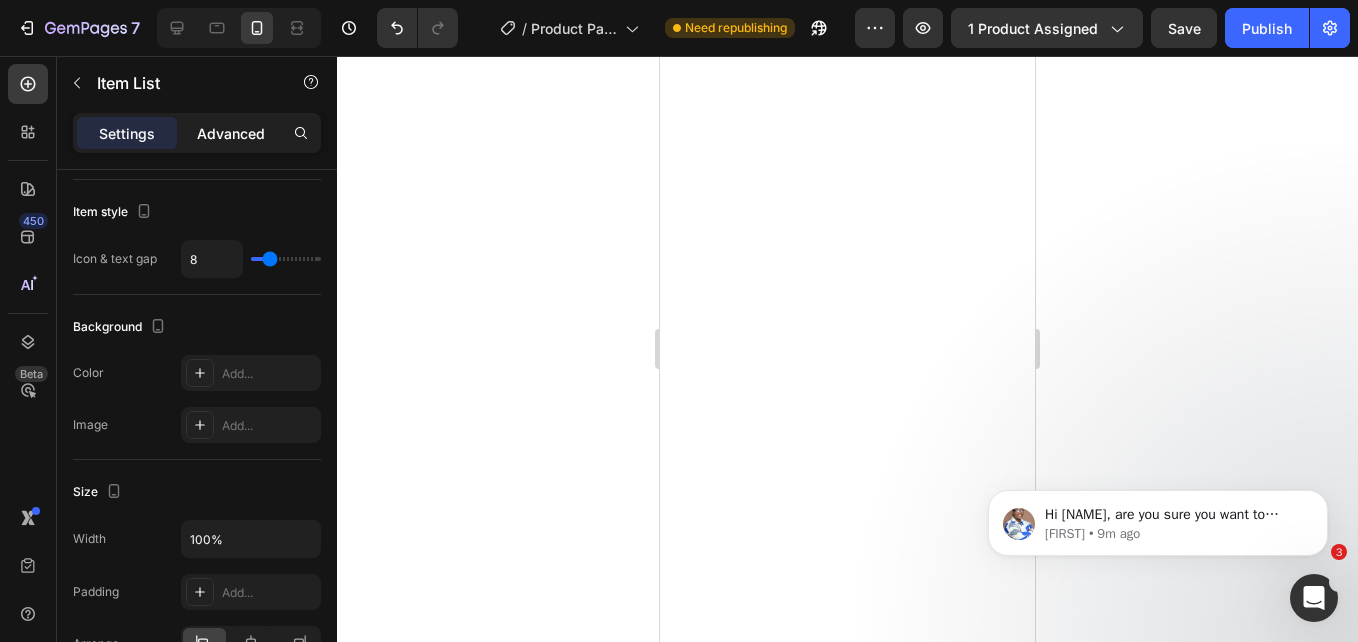 click on "Advanced" 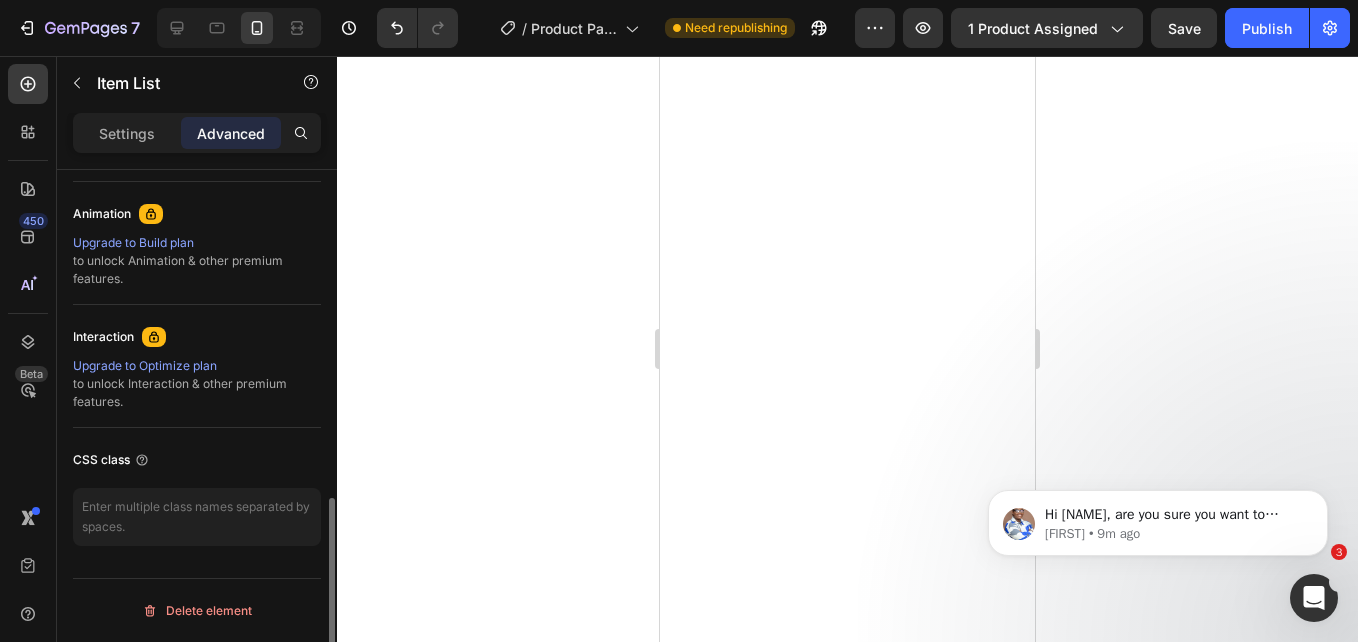 scroll, scrollTop: 859, scrollLeft: 0, axis: vertical 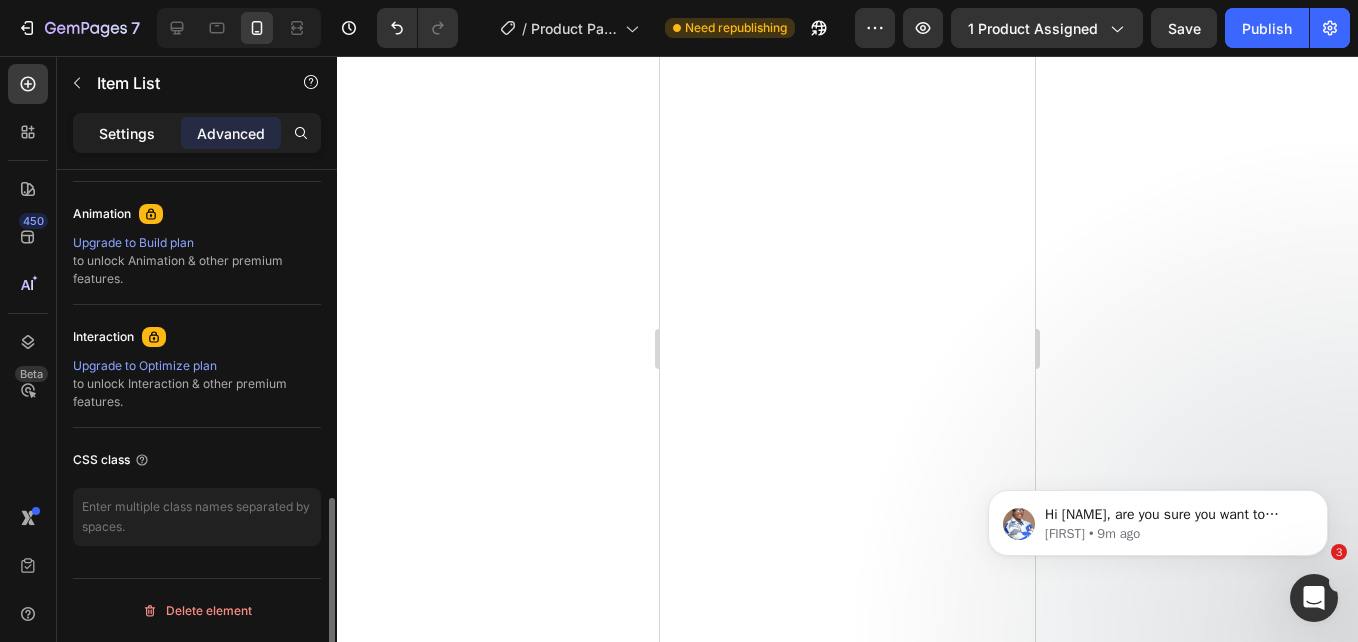 click on "Settings" 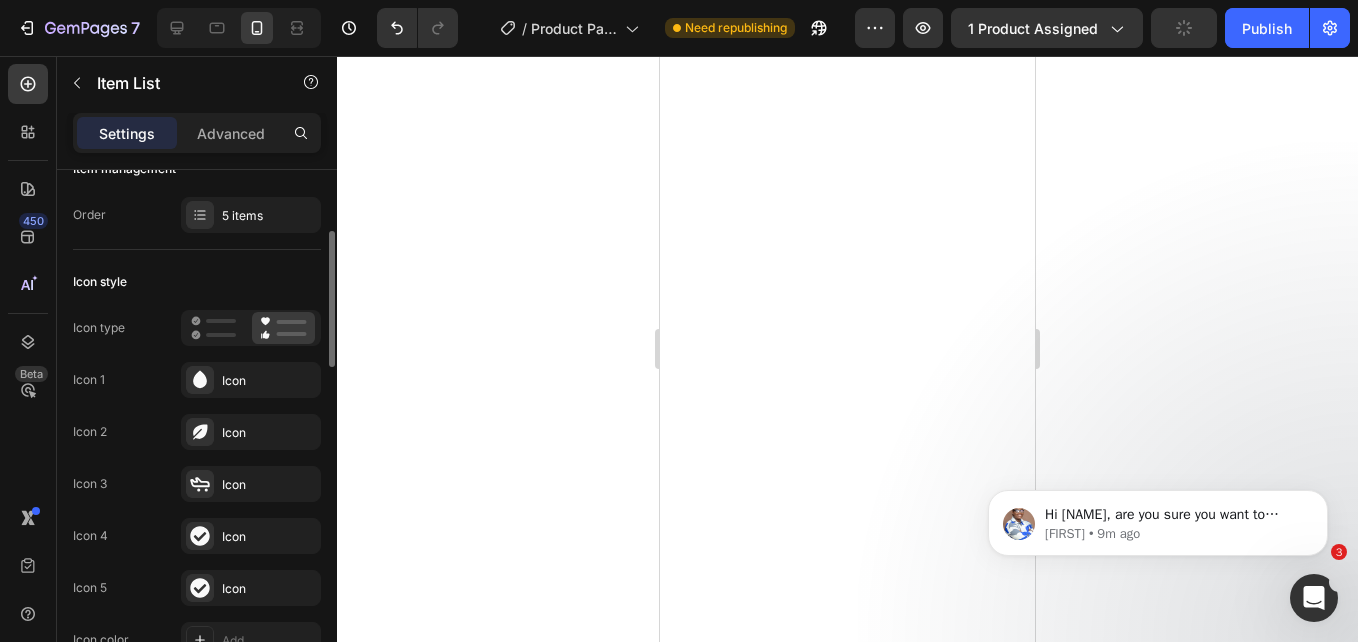 scroll, scrollTop: 0, scrollLeft: 0, axis: both 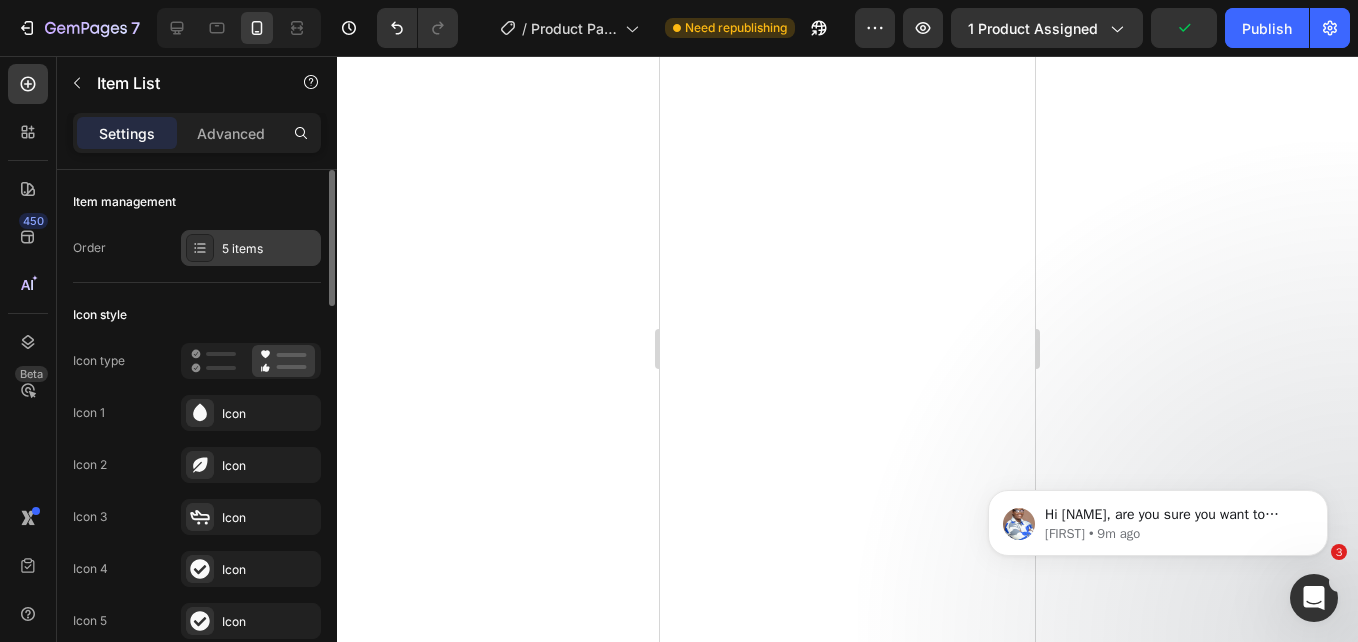 drag, startPoint x: 235, startPoint y: 261, endPoint x: 210, endPoint y: 255, distance: 25.70992 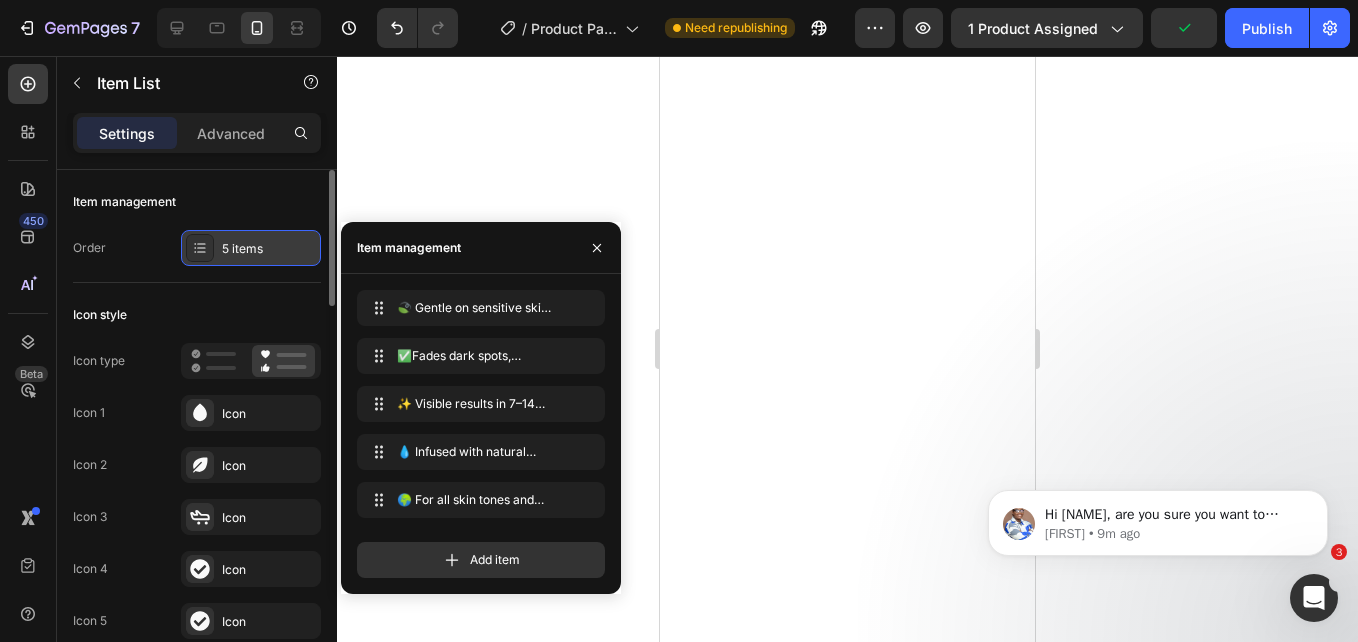 click at bounding box center [200, 248] 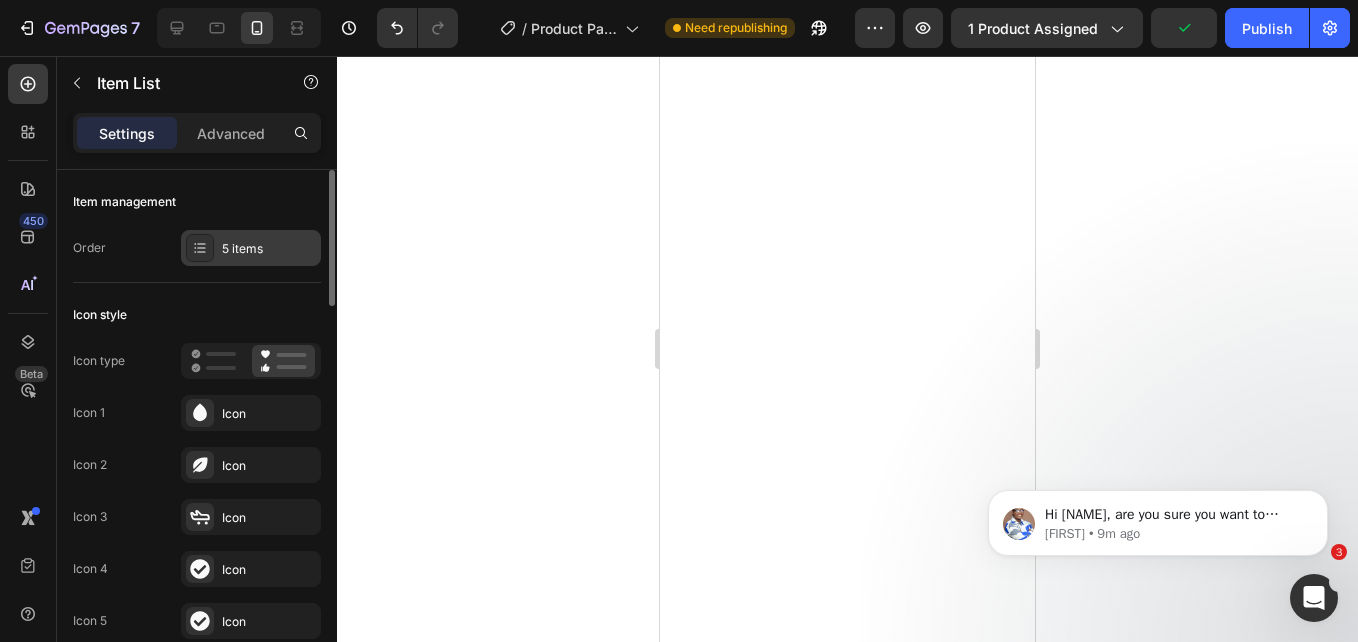 click at bounding box center (200, 248) 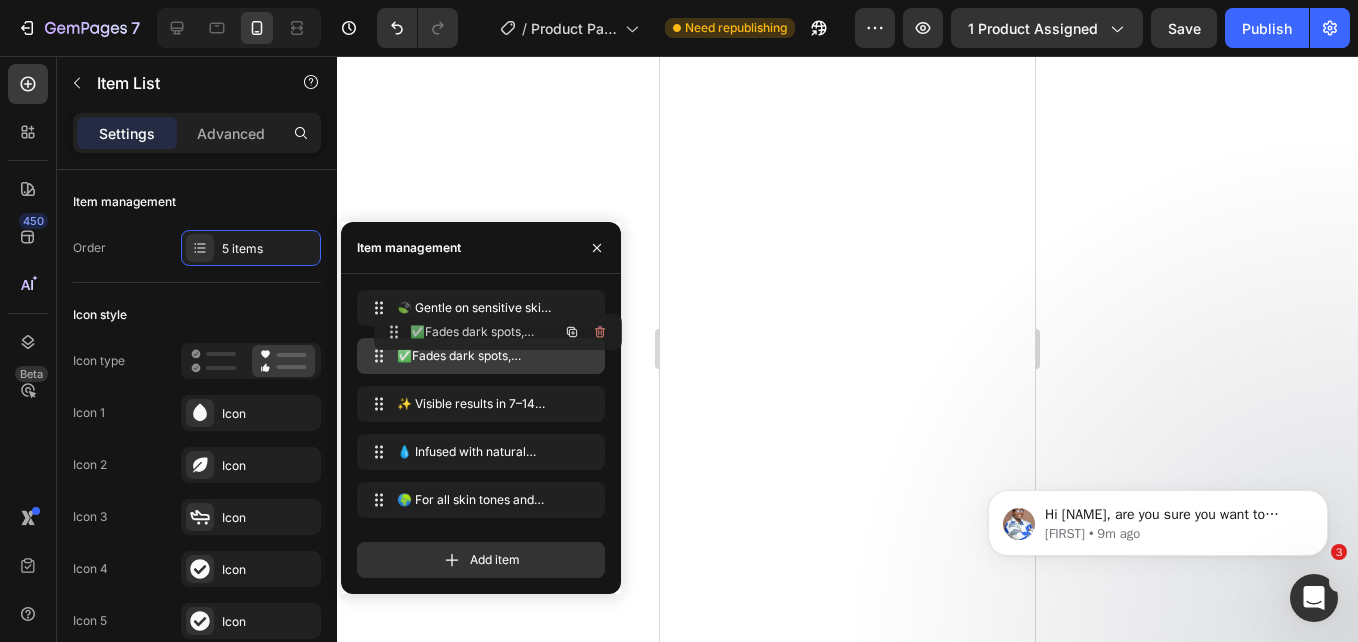 type 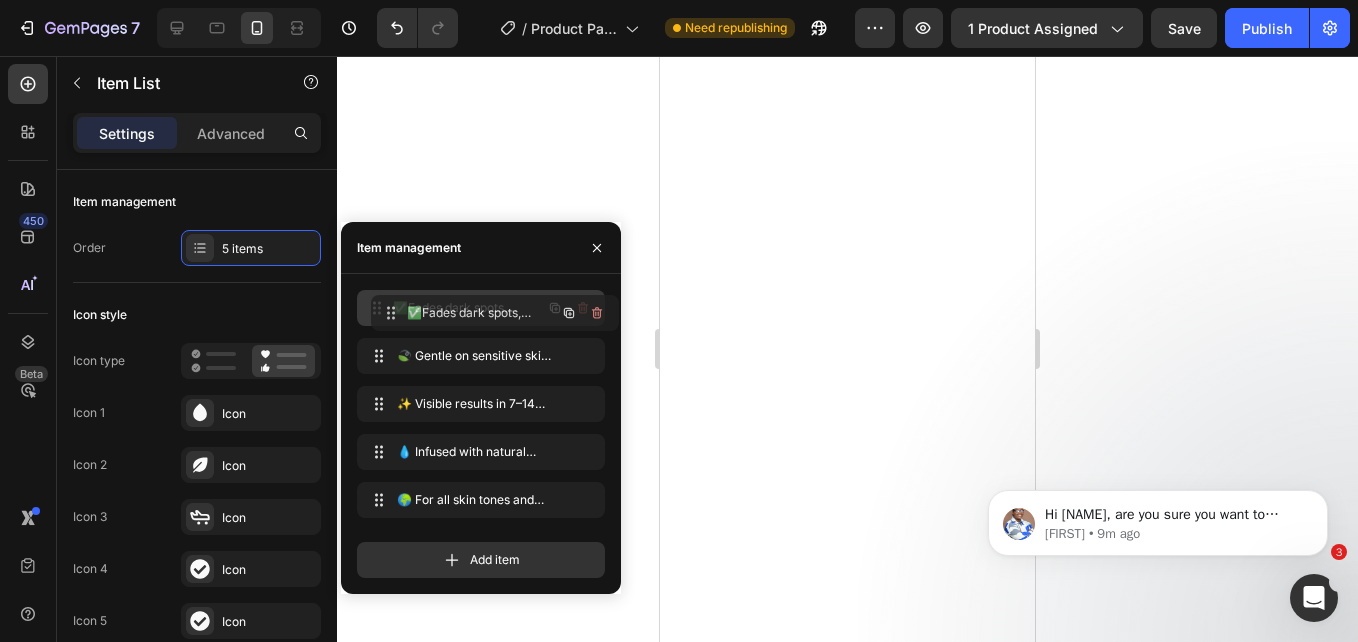 drag, startPoint x: 376, startPoint y: 356, endPoint x: 390, endPoint y: 313, distance: 45.221676 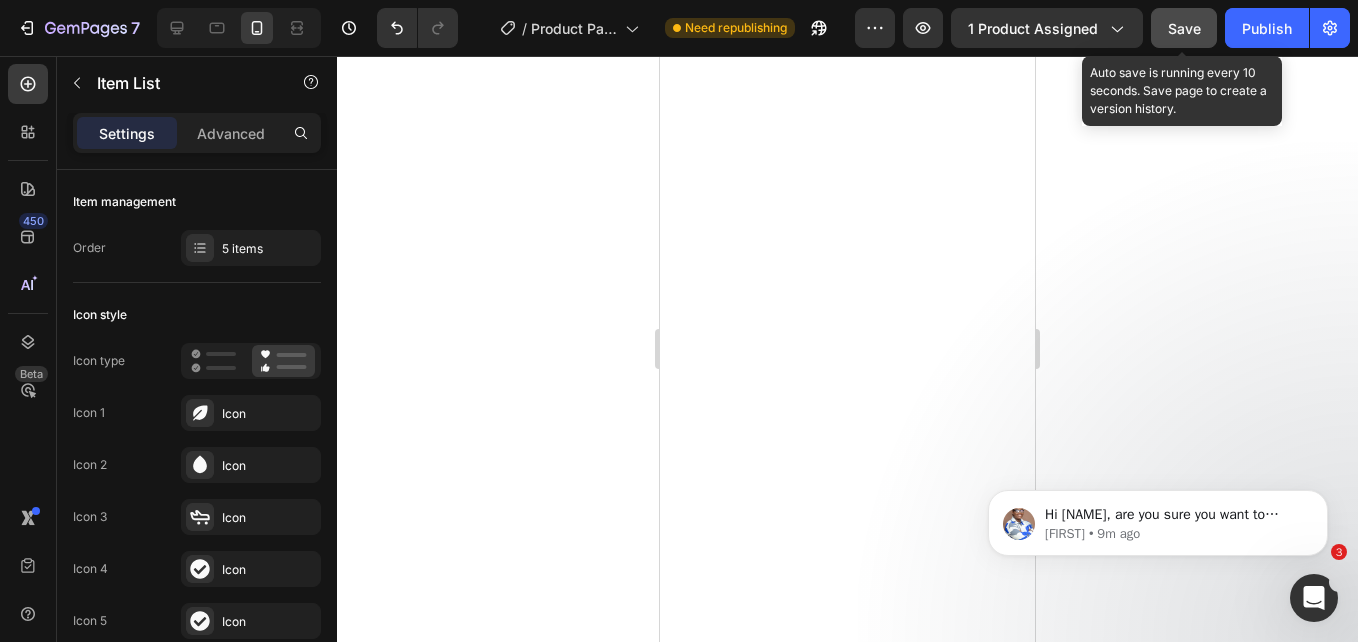 click on "Save" at bounding box center [1184, 28] 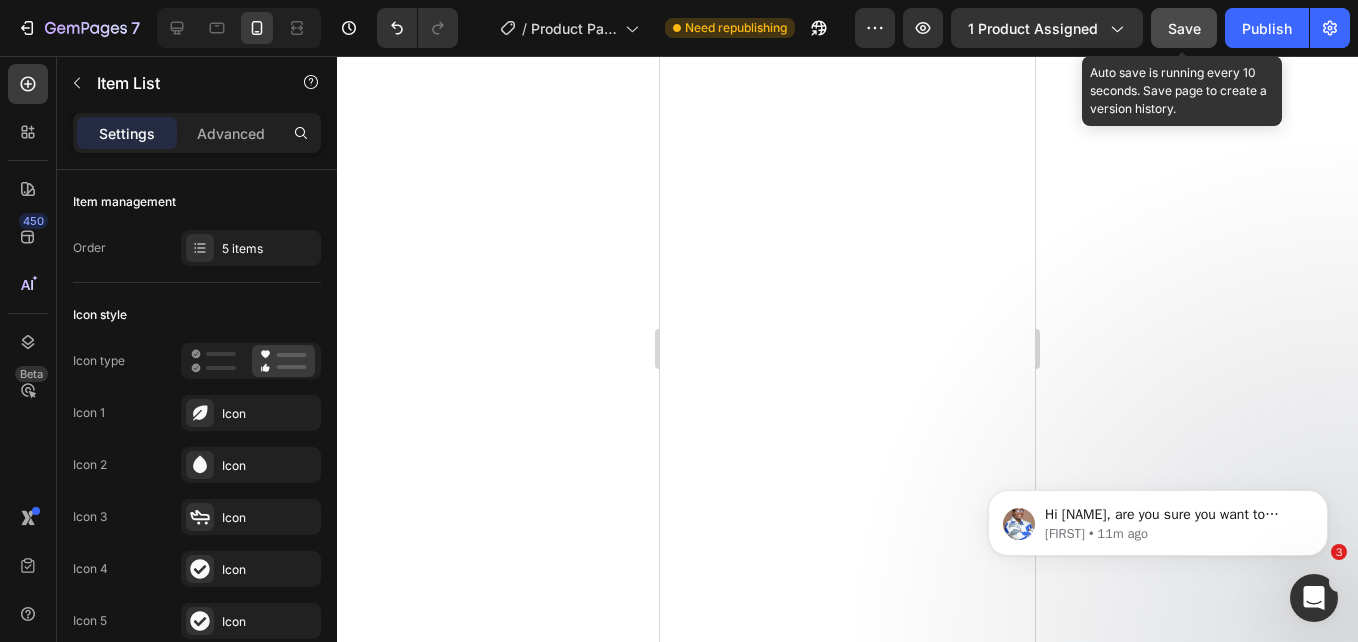 click on "Save" at bounding box center [1184, 28] 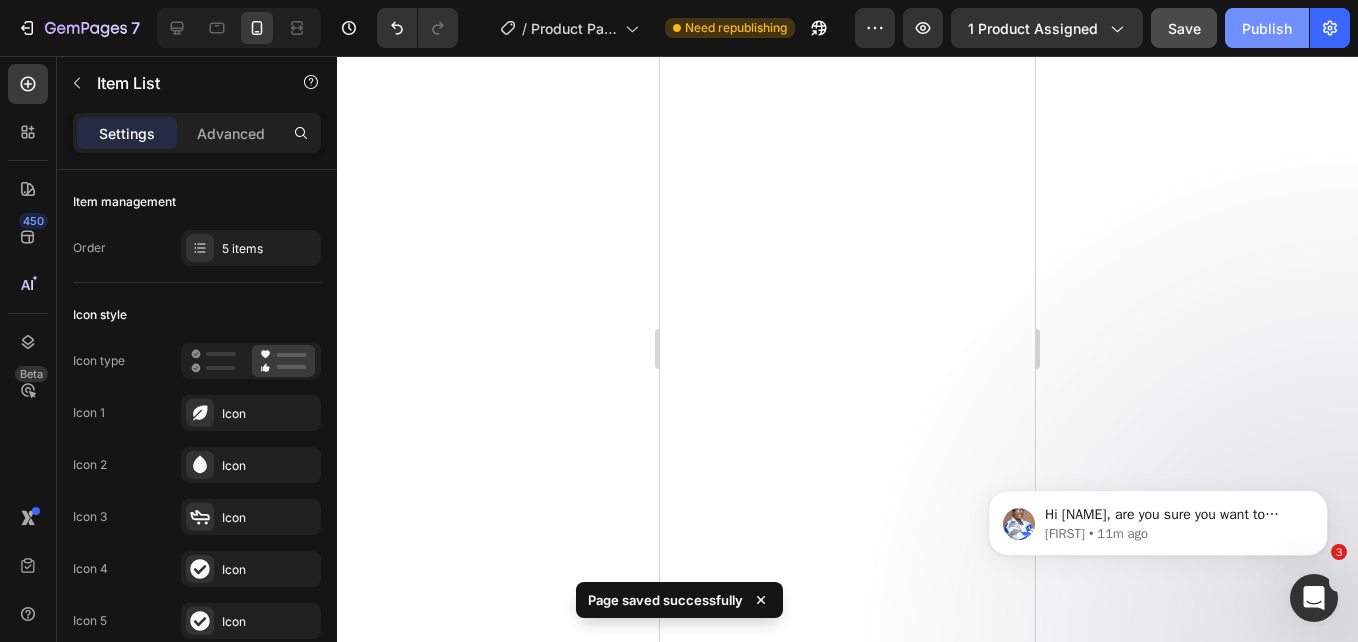 click on "Publish" at bounding box center (1267, 28) 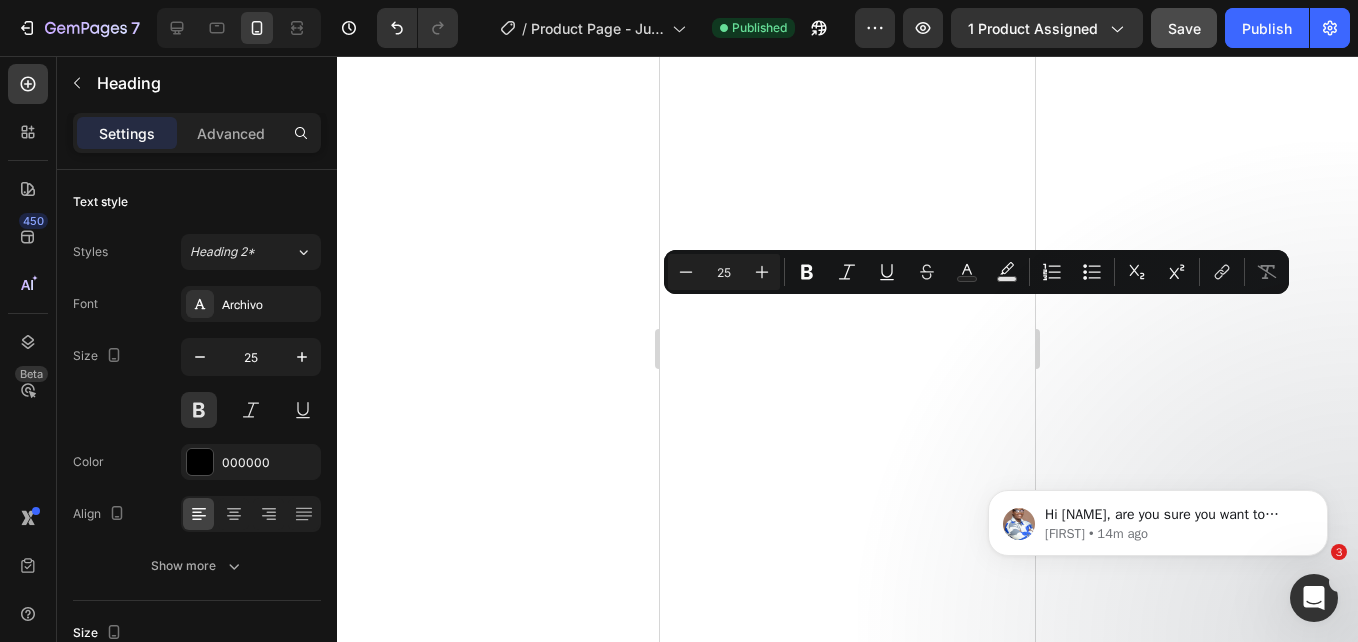click 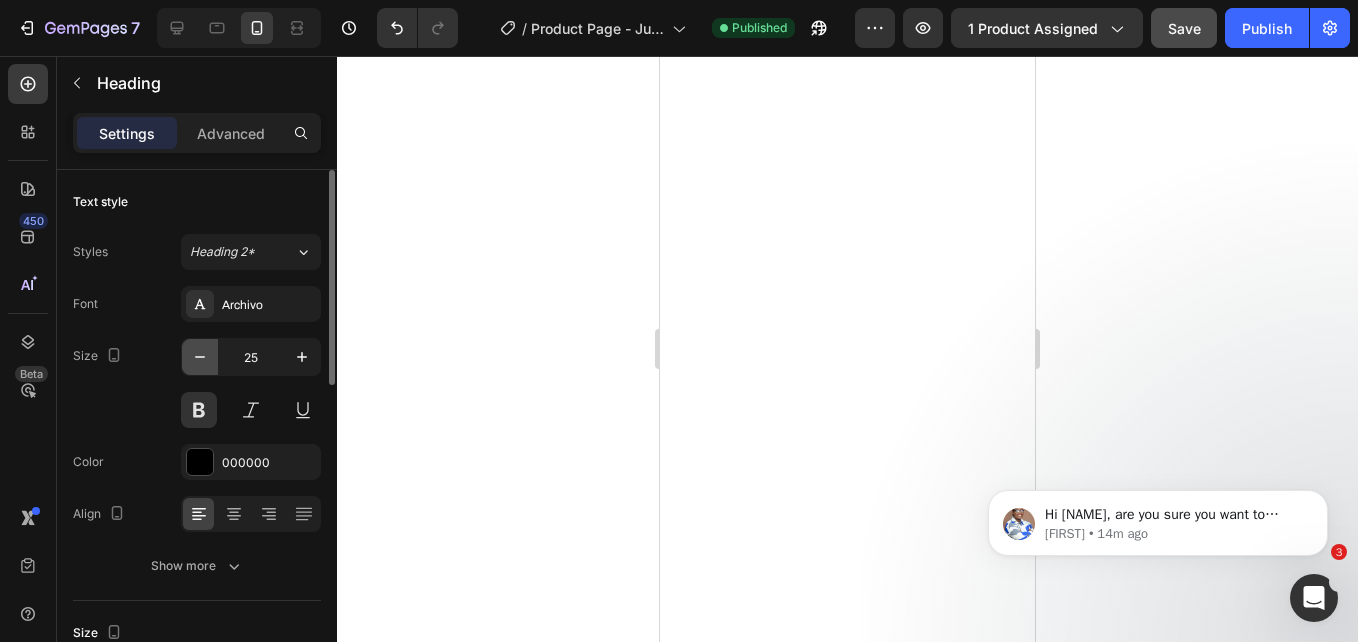 click 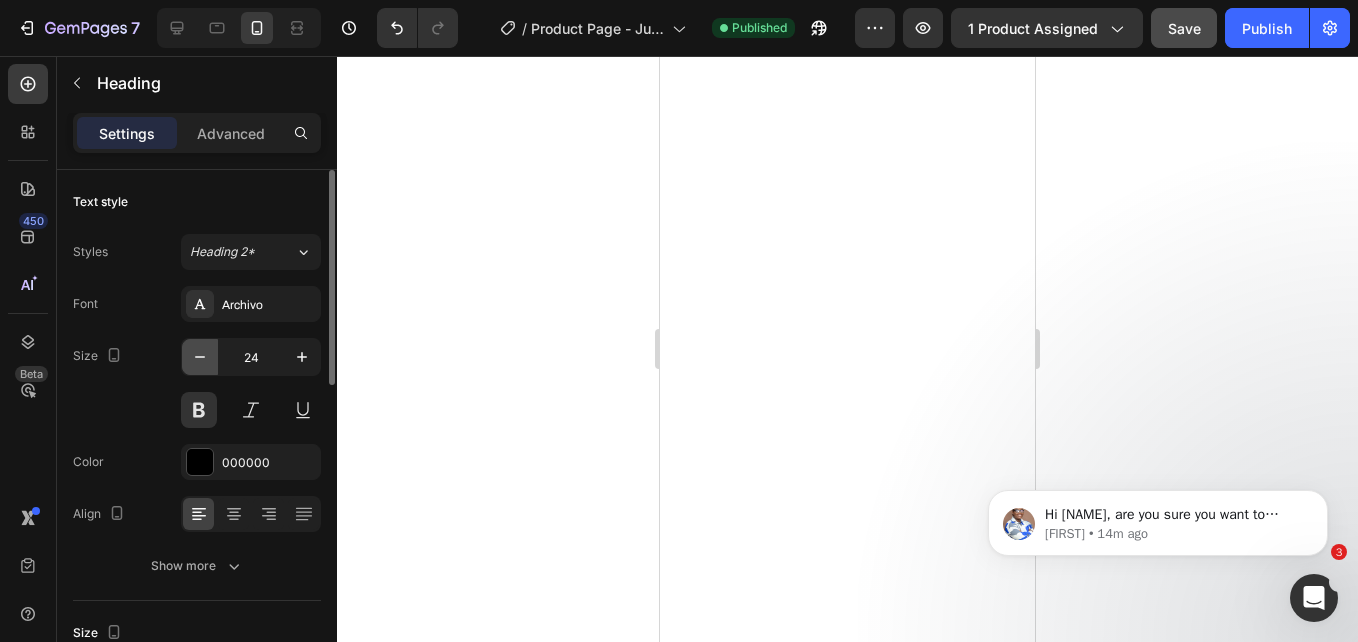 click 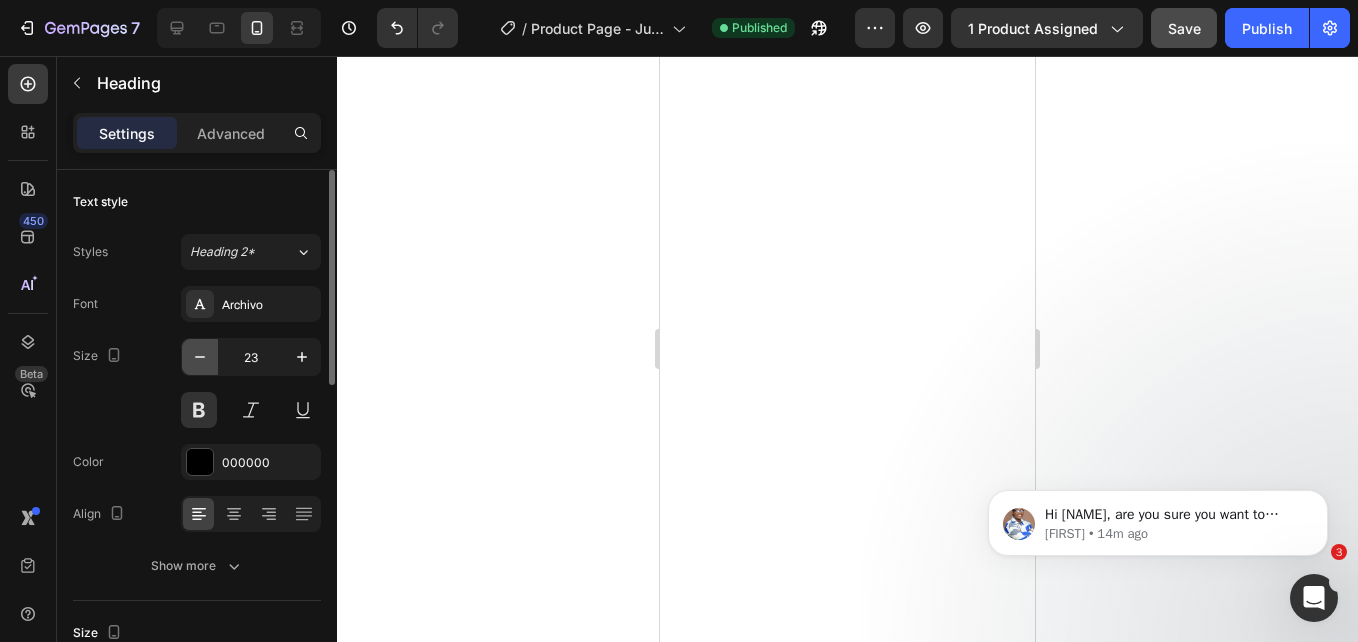 click 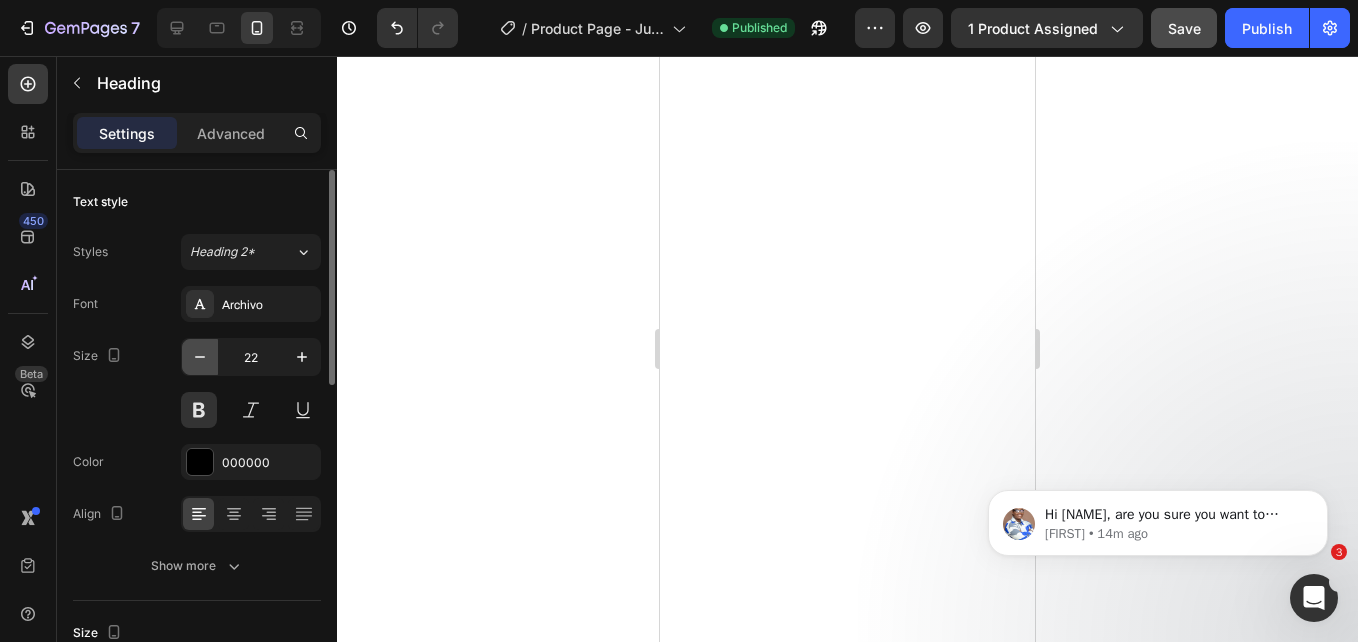 click 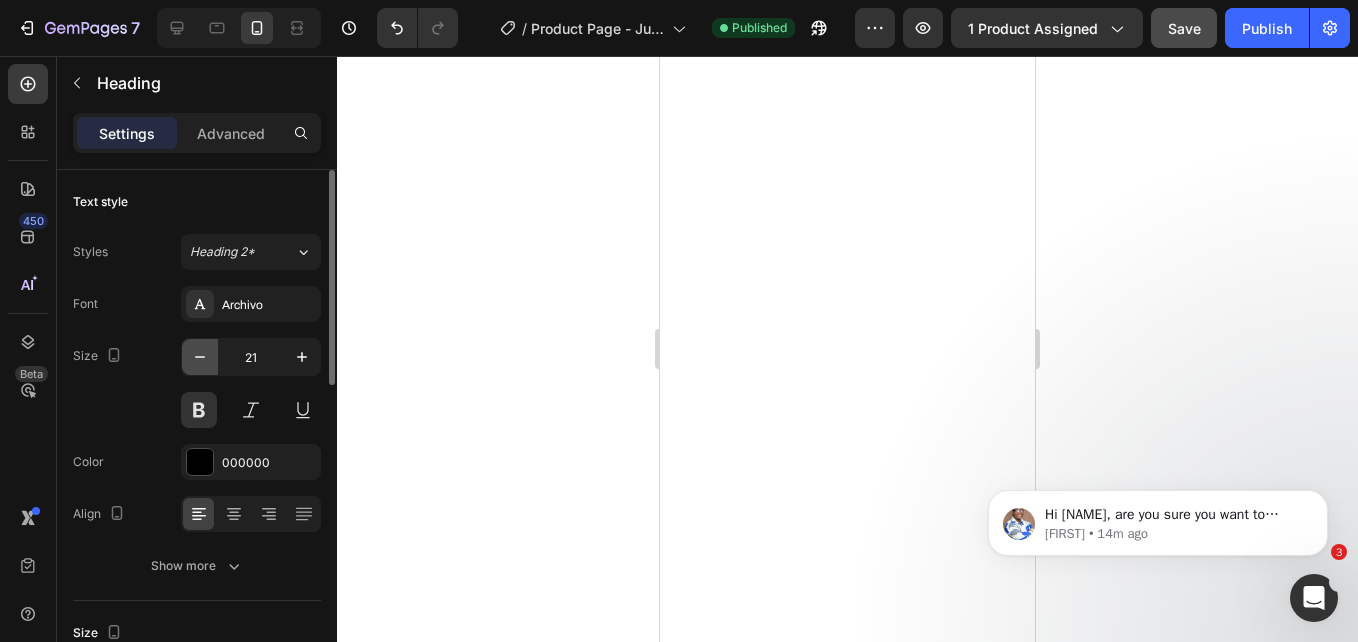click 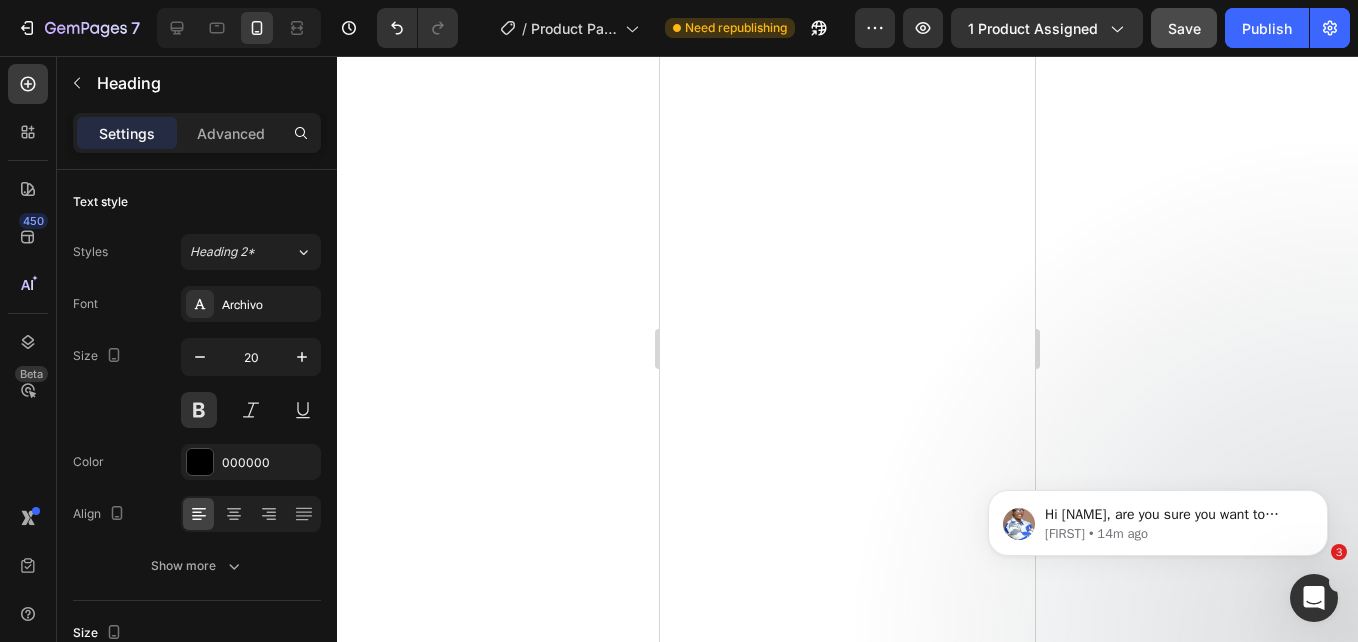 click 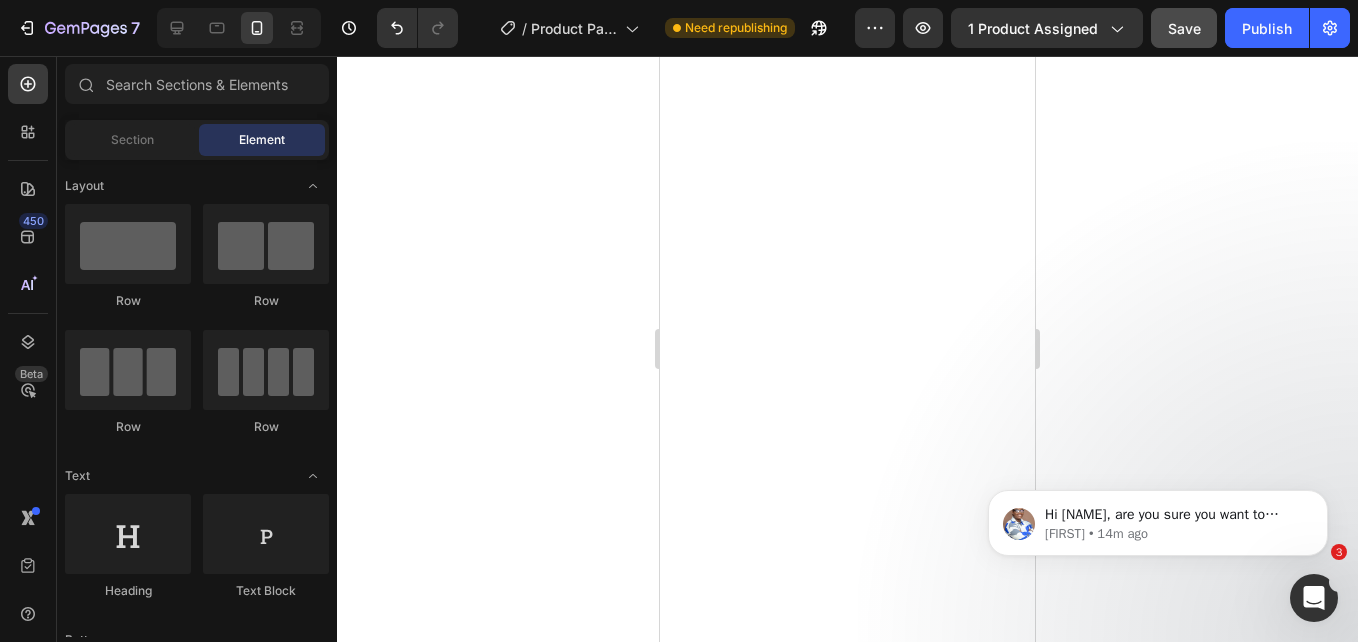 click 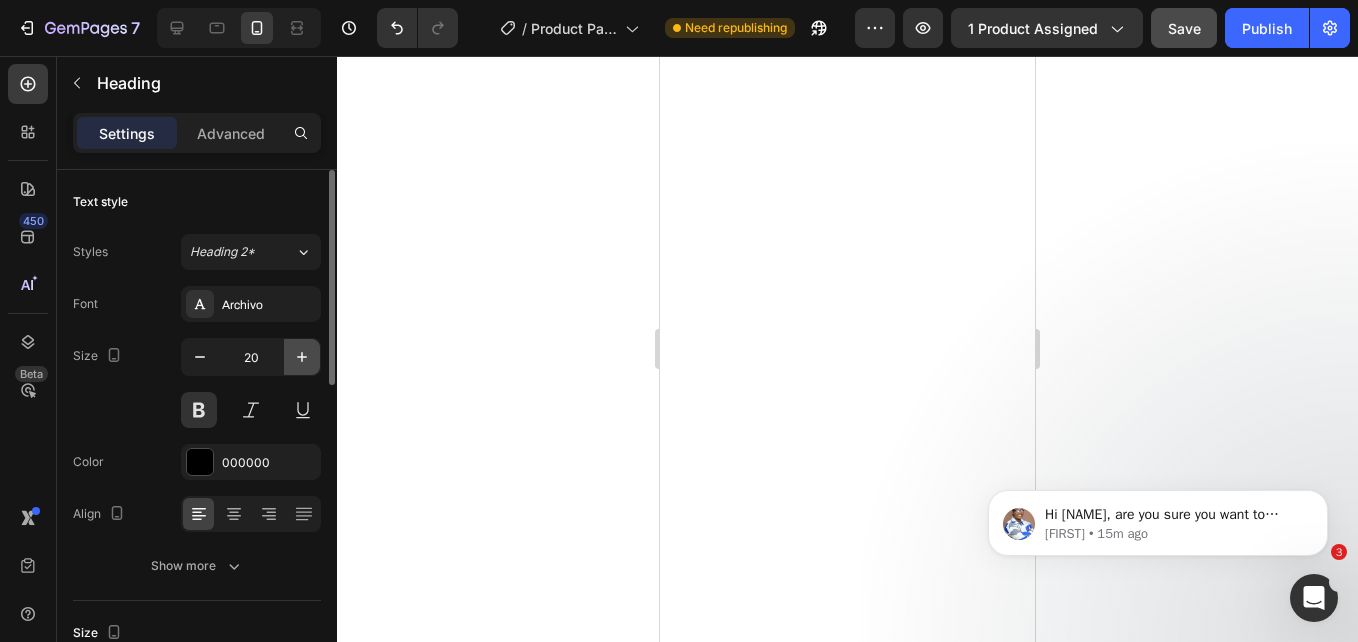 click 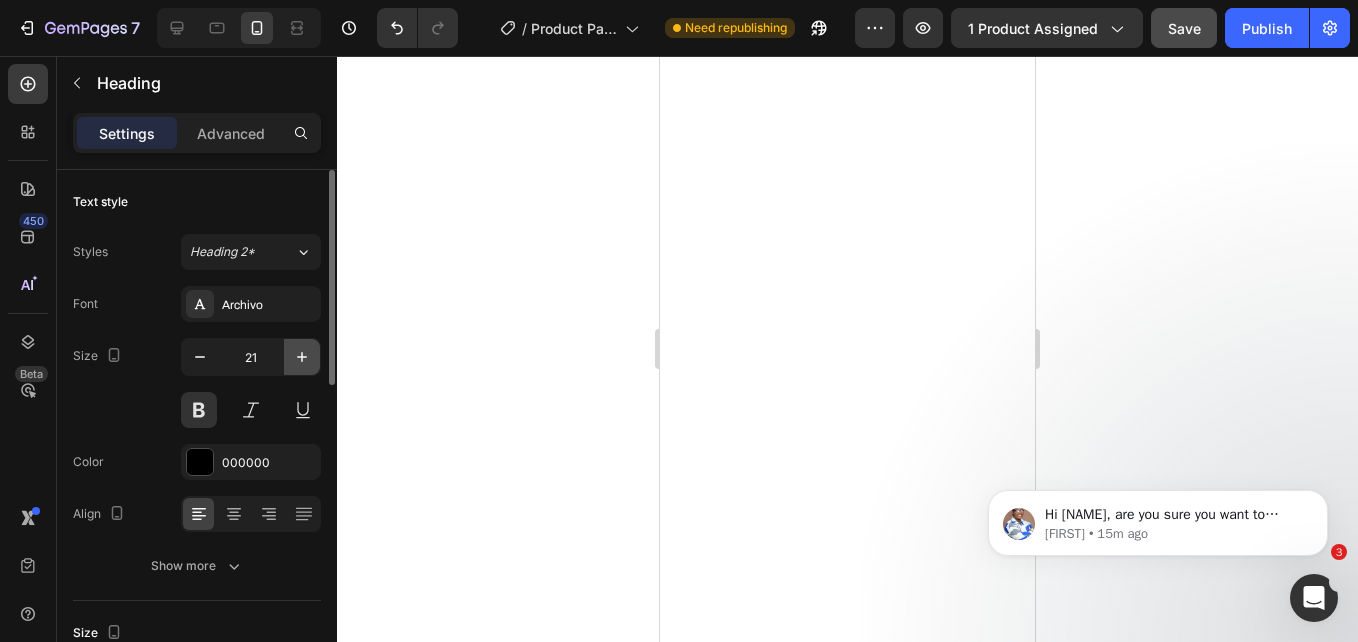click 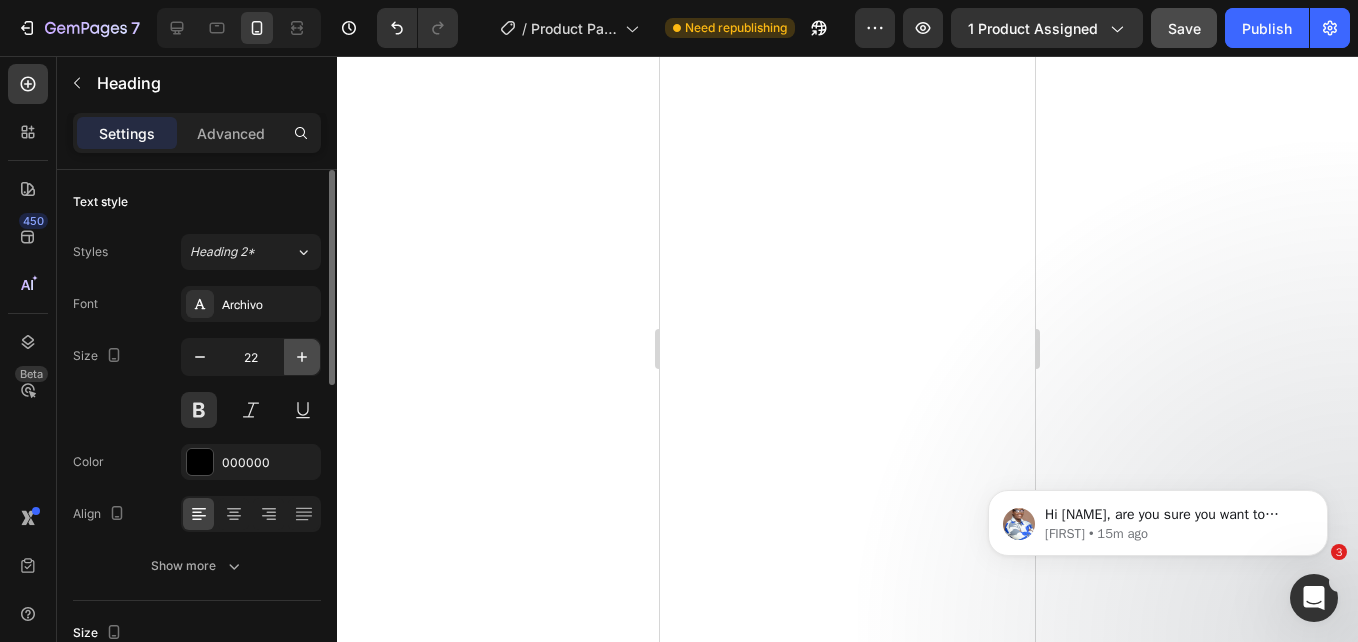 click 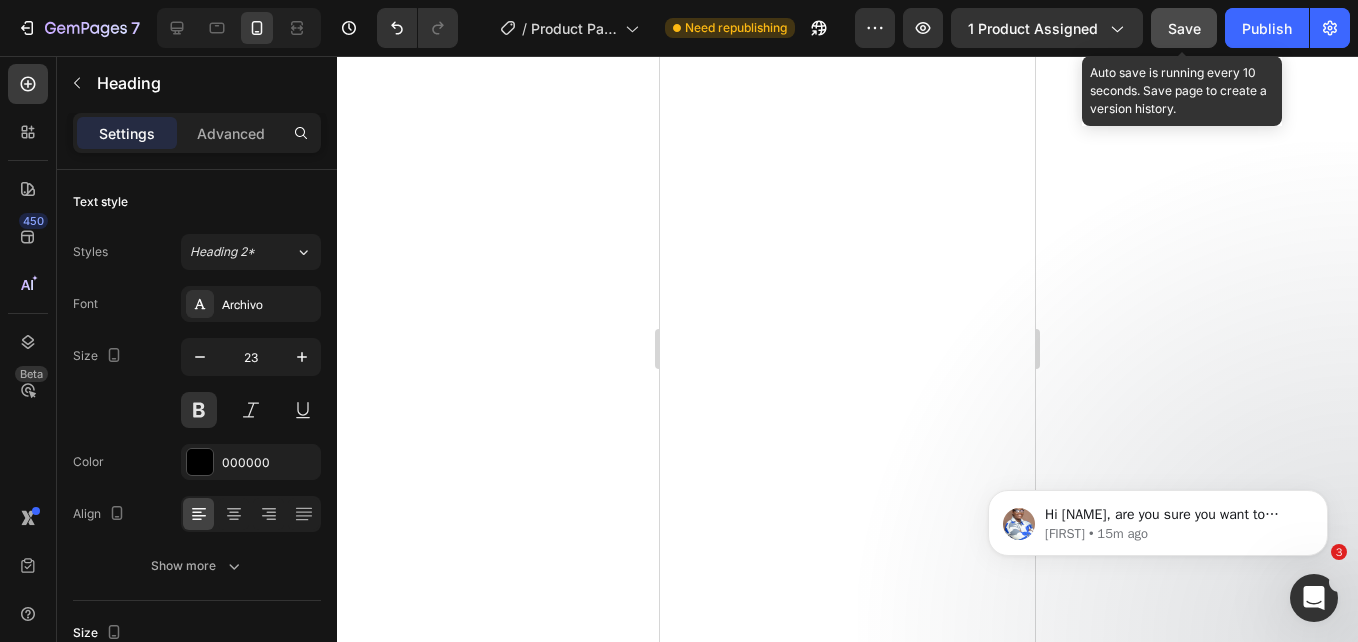 click on "Save" 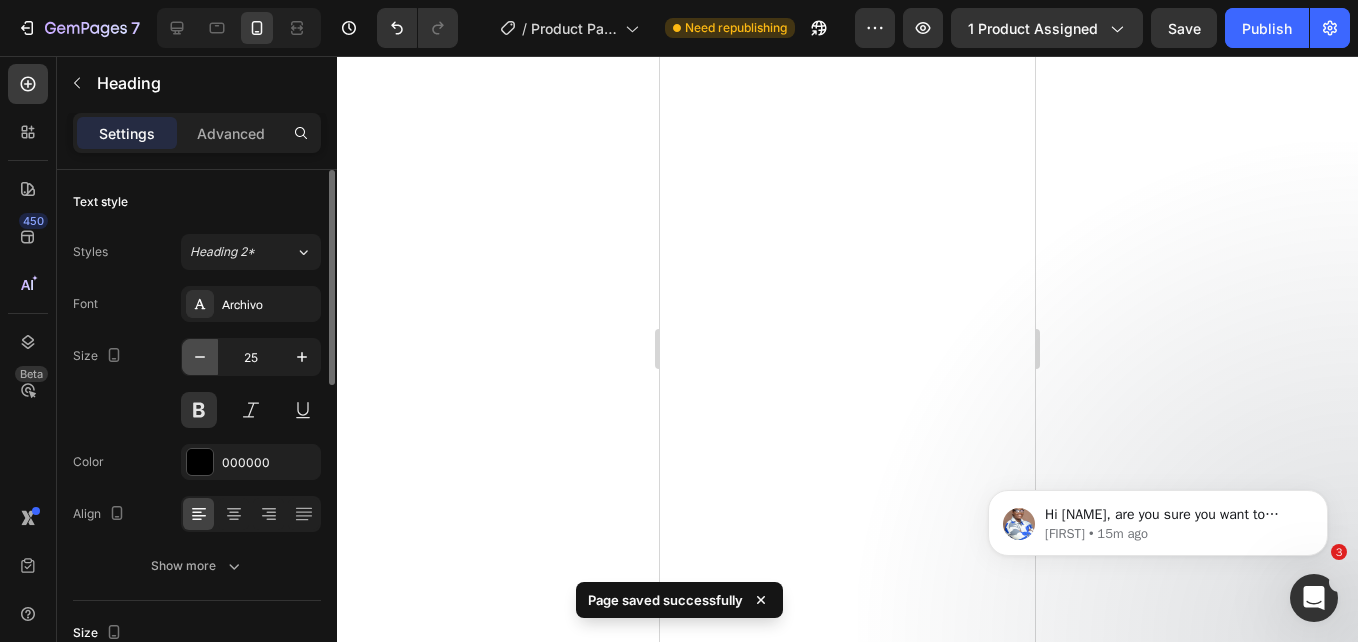 click at bounding box center [200, 357] 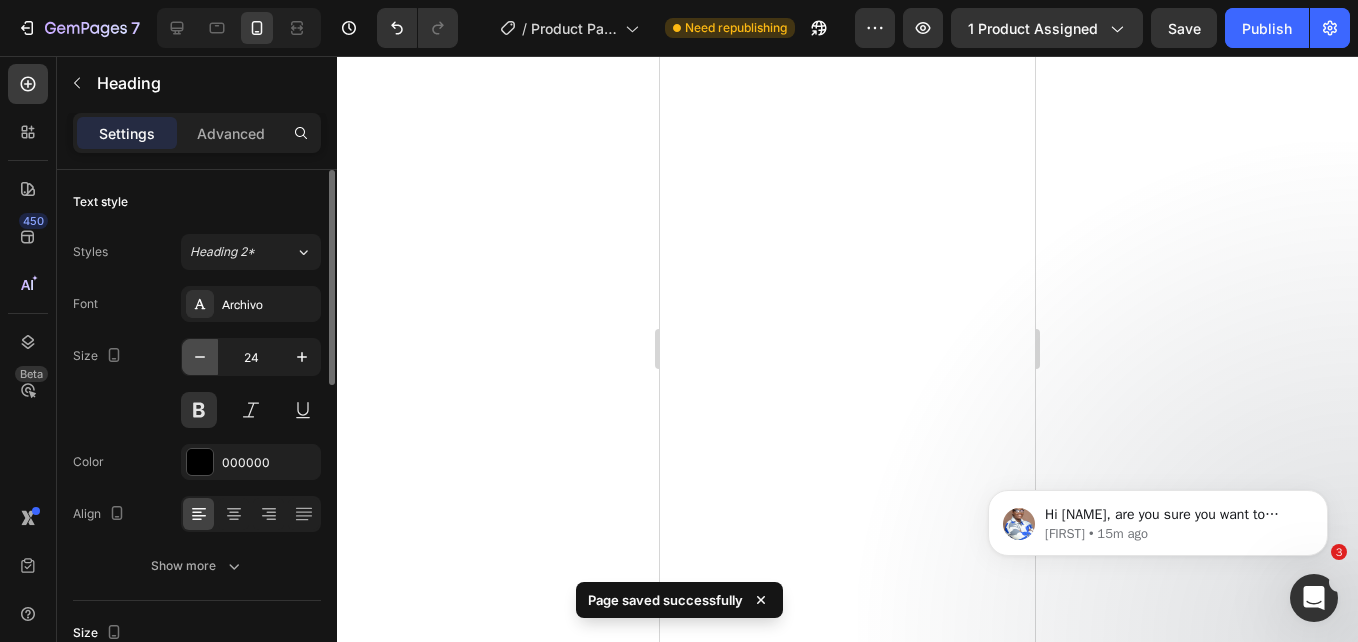 click at bounding box center [200, 357] 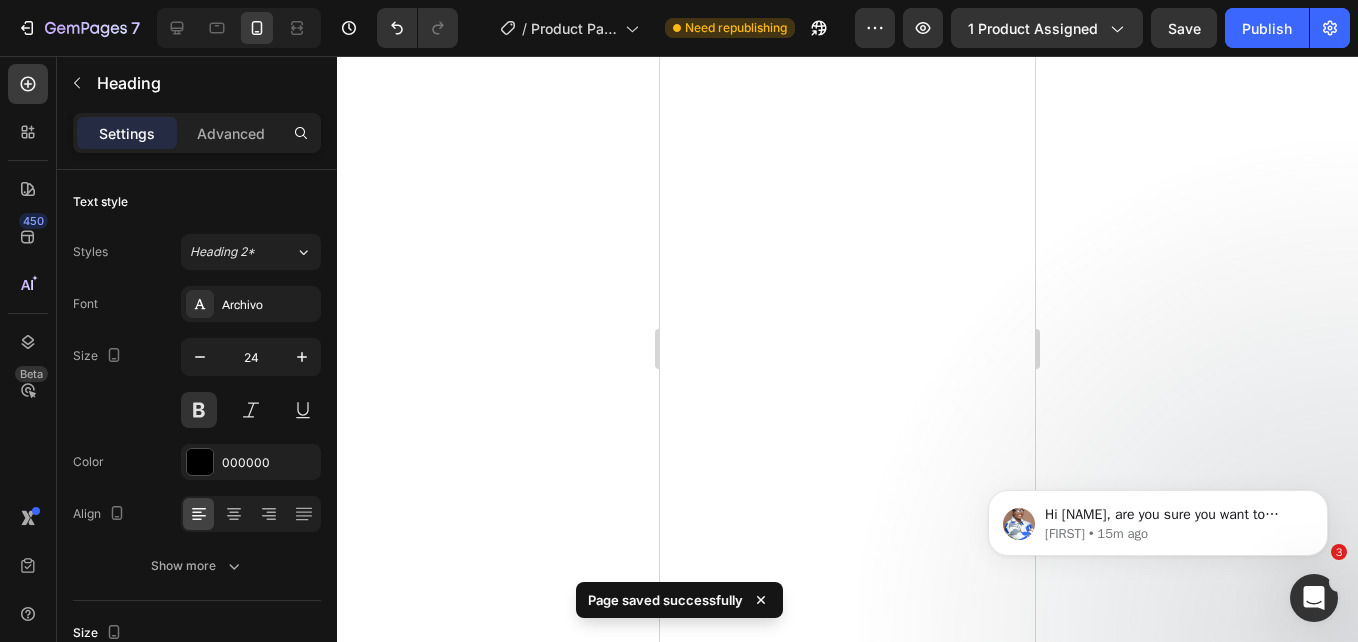 type on "23" 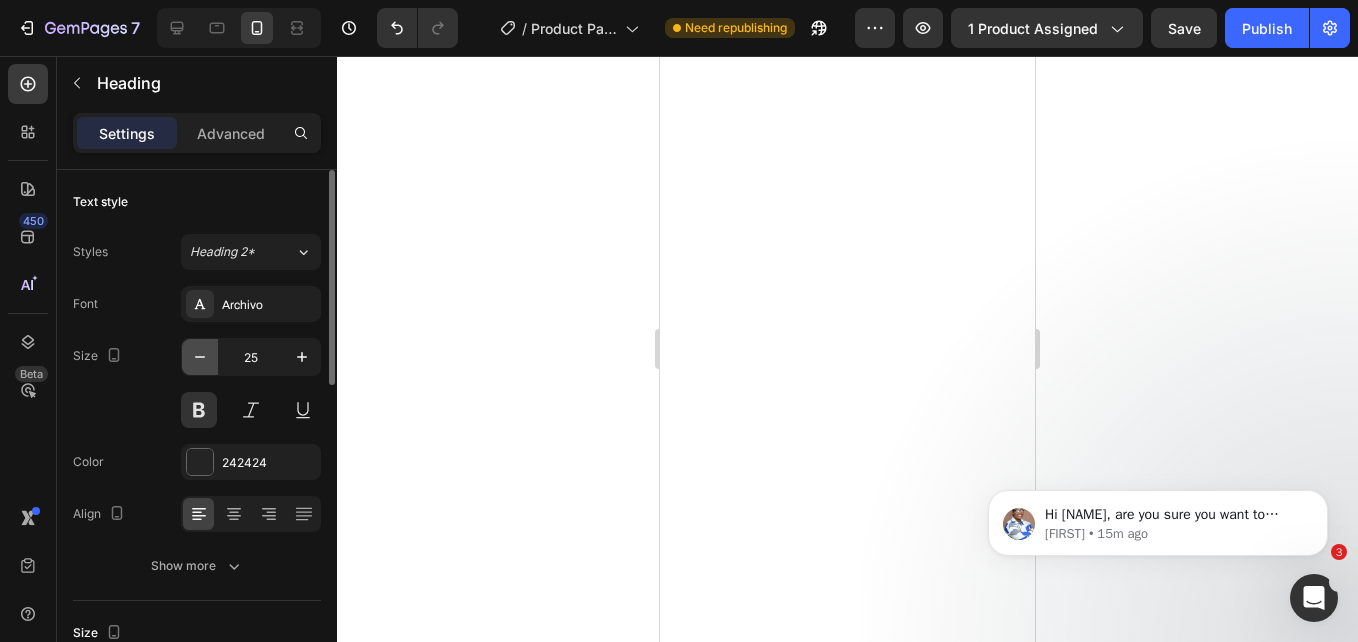 click 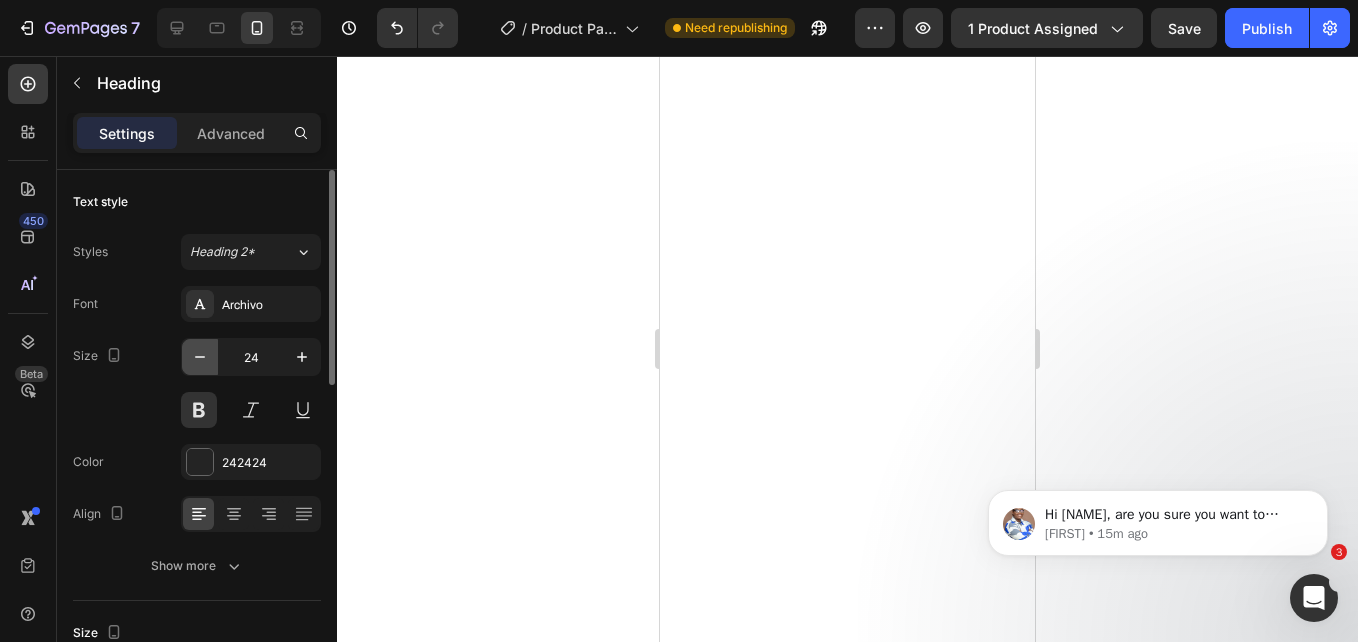 click 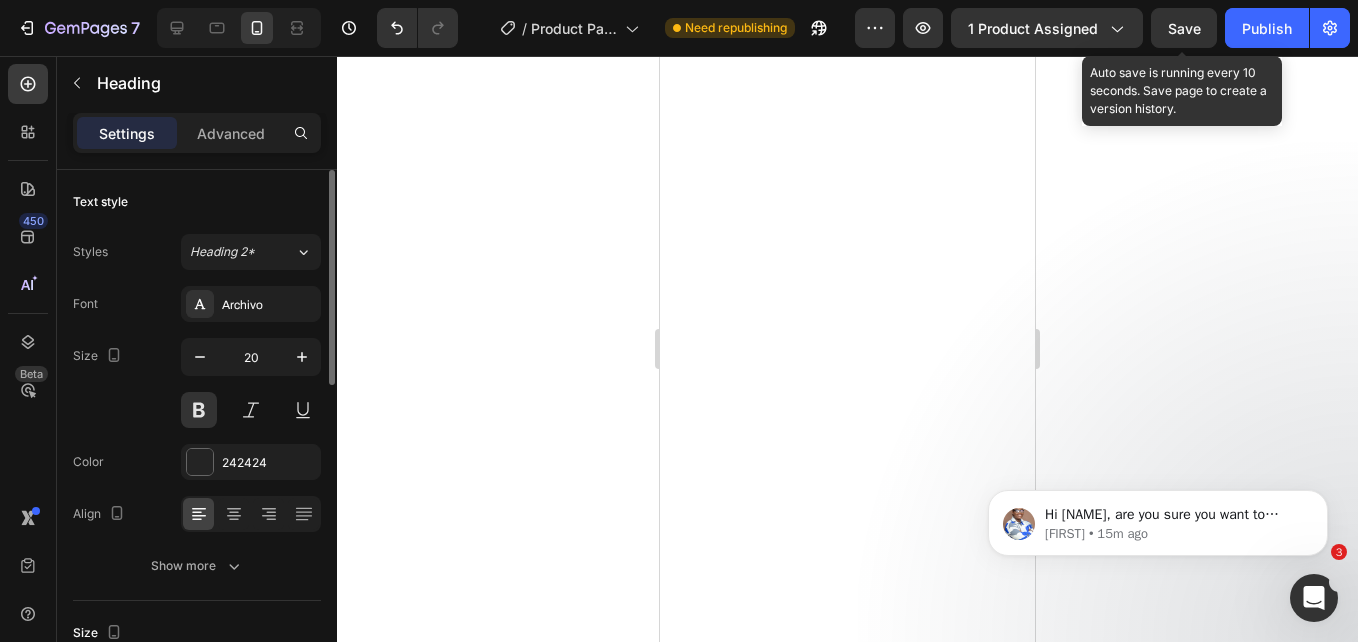 click on "Save" 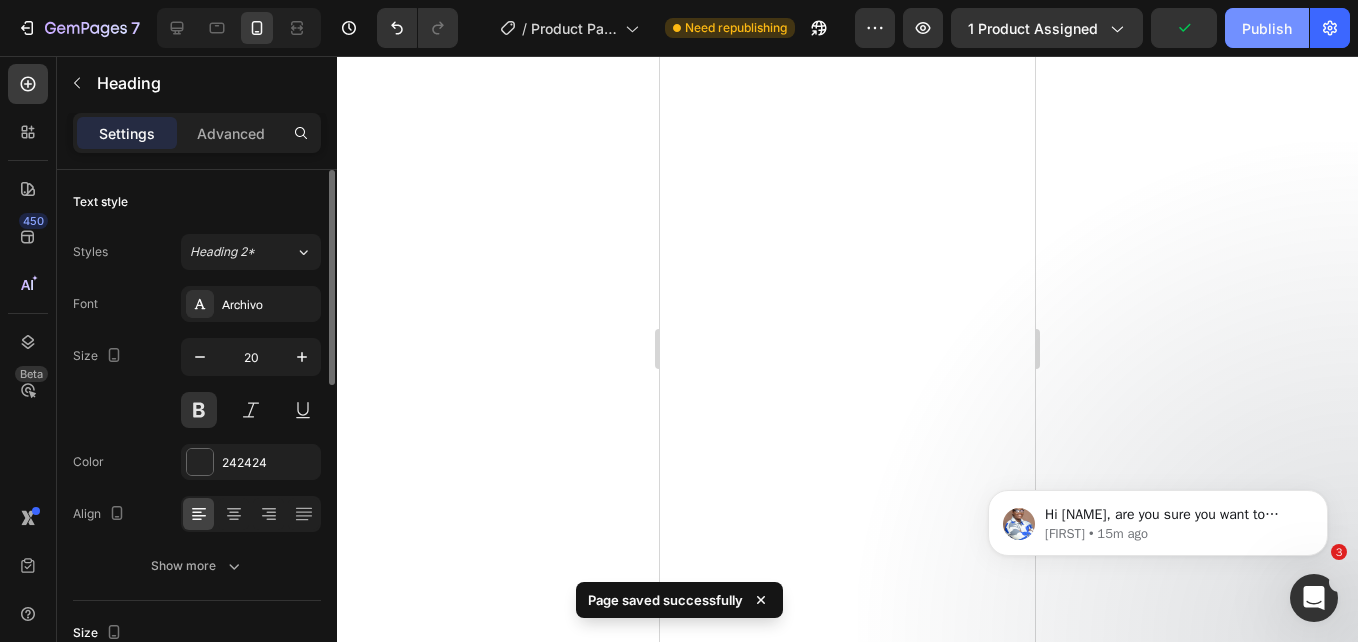 click on "Publish" at bounding box center [1267, 28] 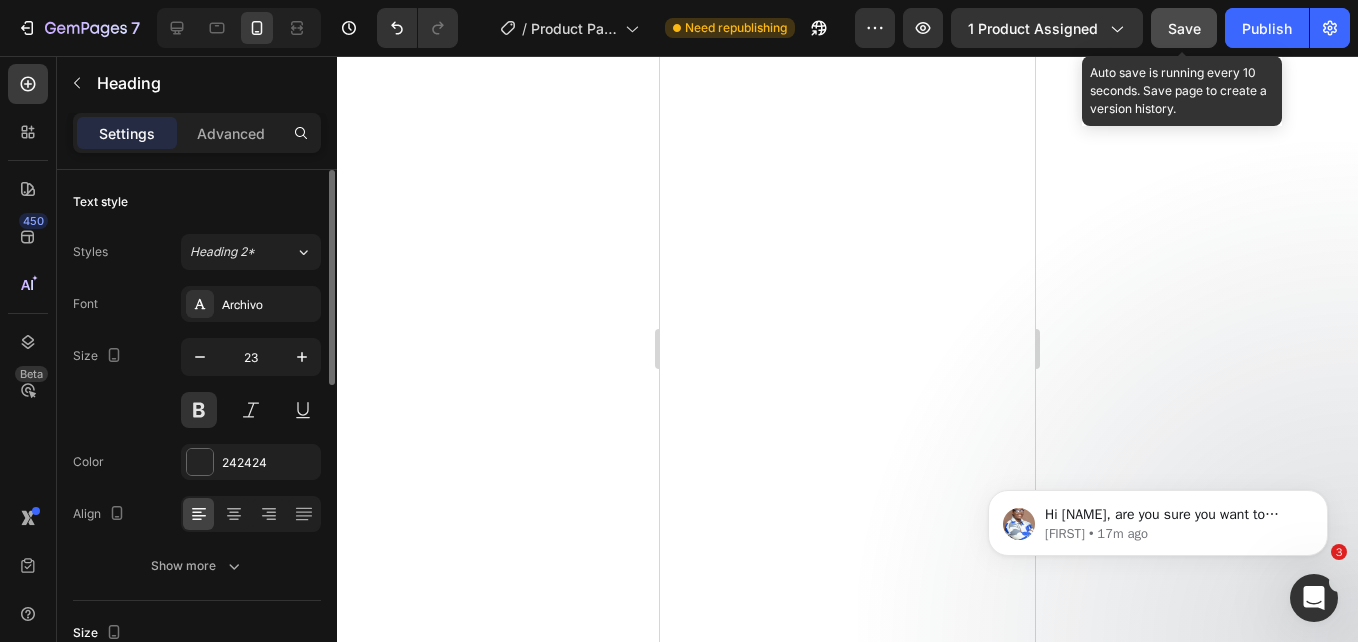 click on "Save" at bounding box center [1184, 28] 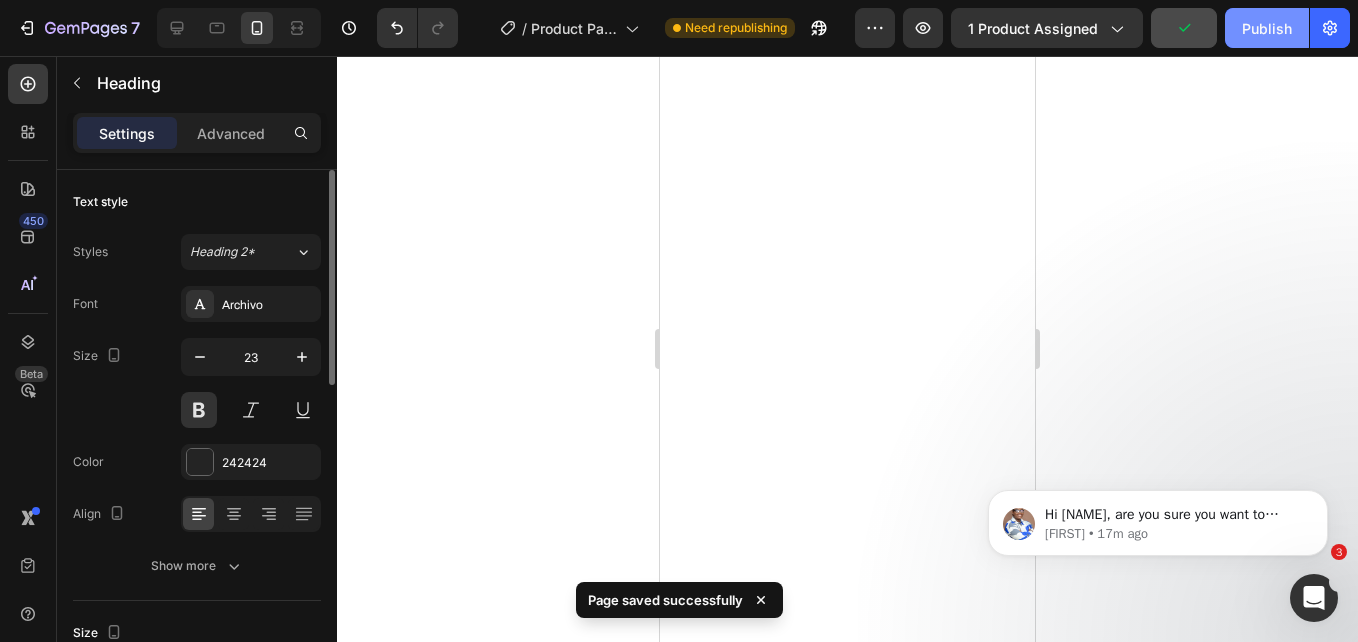 click on "Publish" at bounding box center [1267, 28] 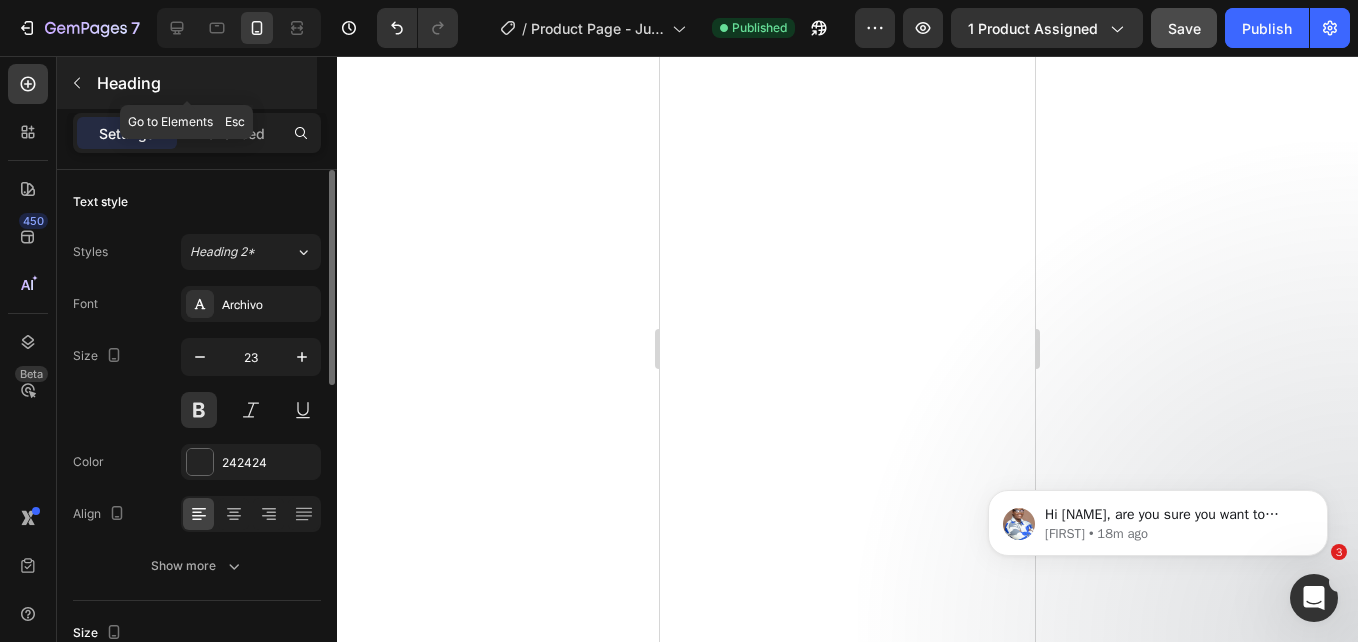 click 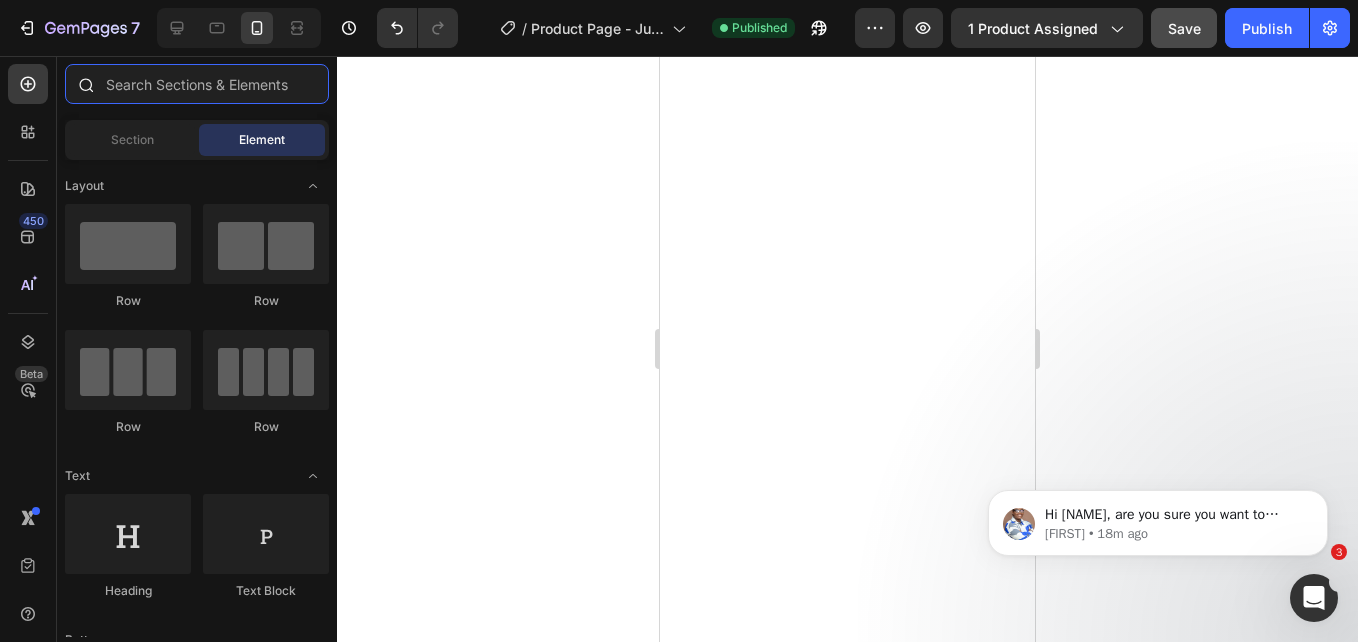 click at bounding box center [197, 84] 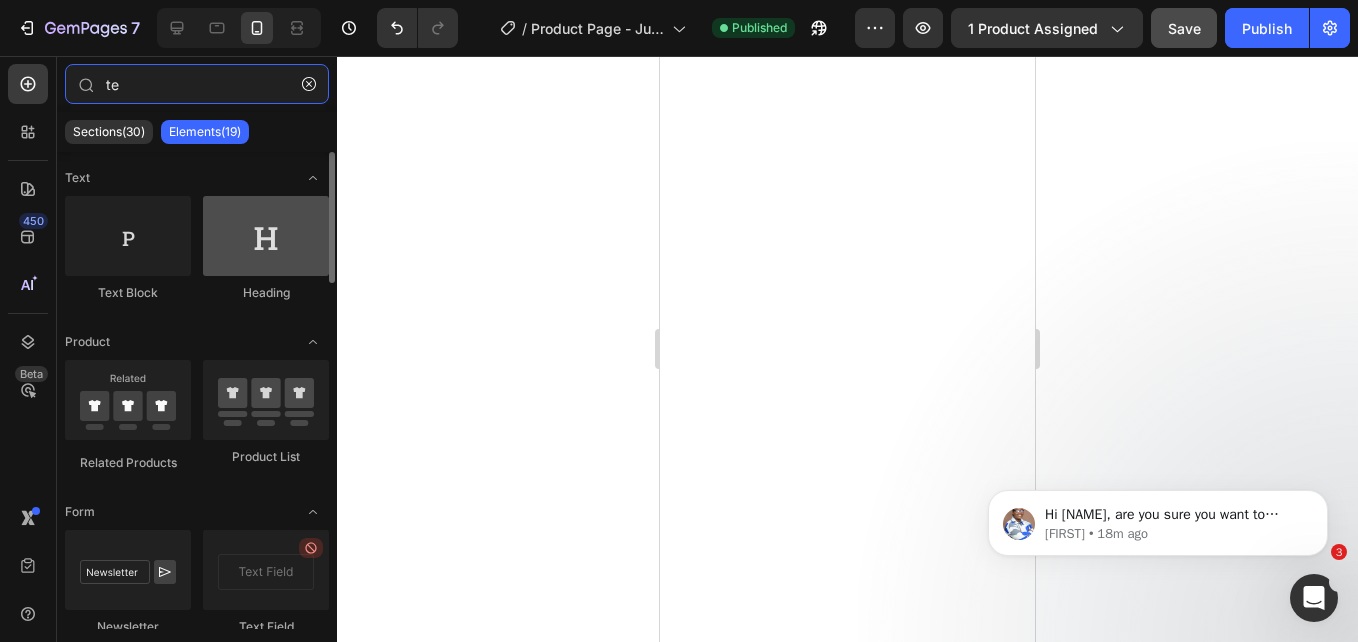 type on "te" 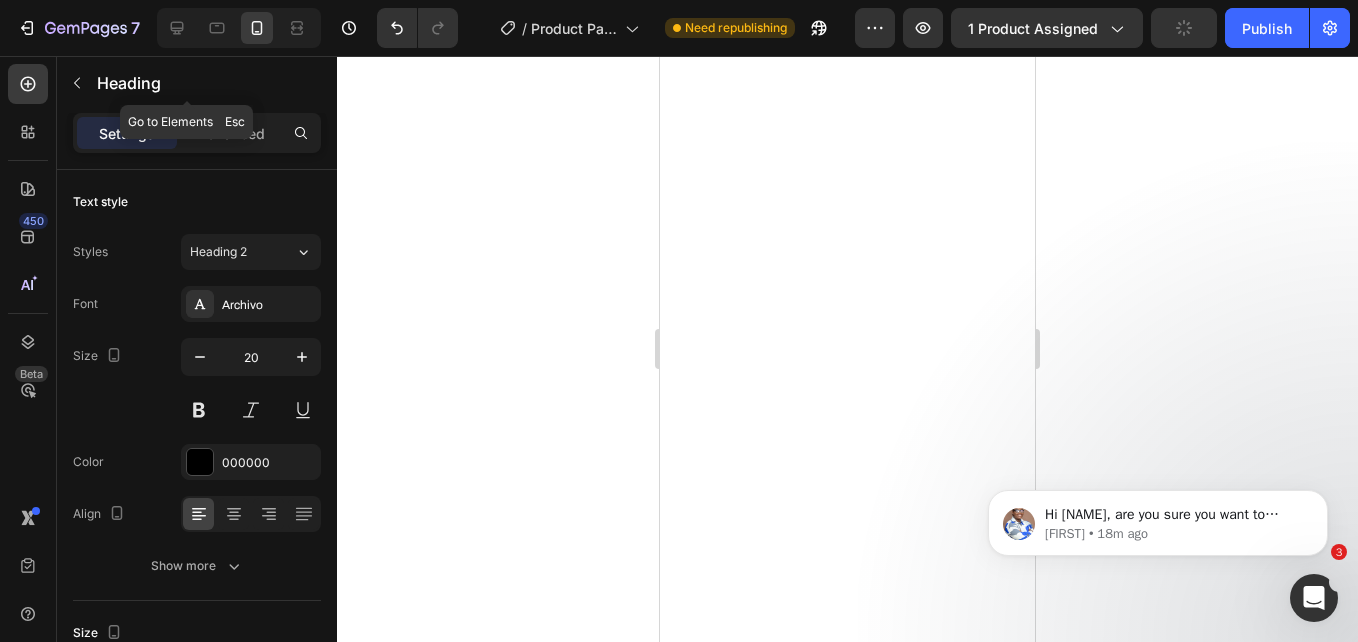 click at bounding box center [77, 83] 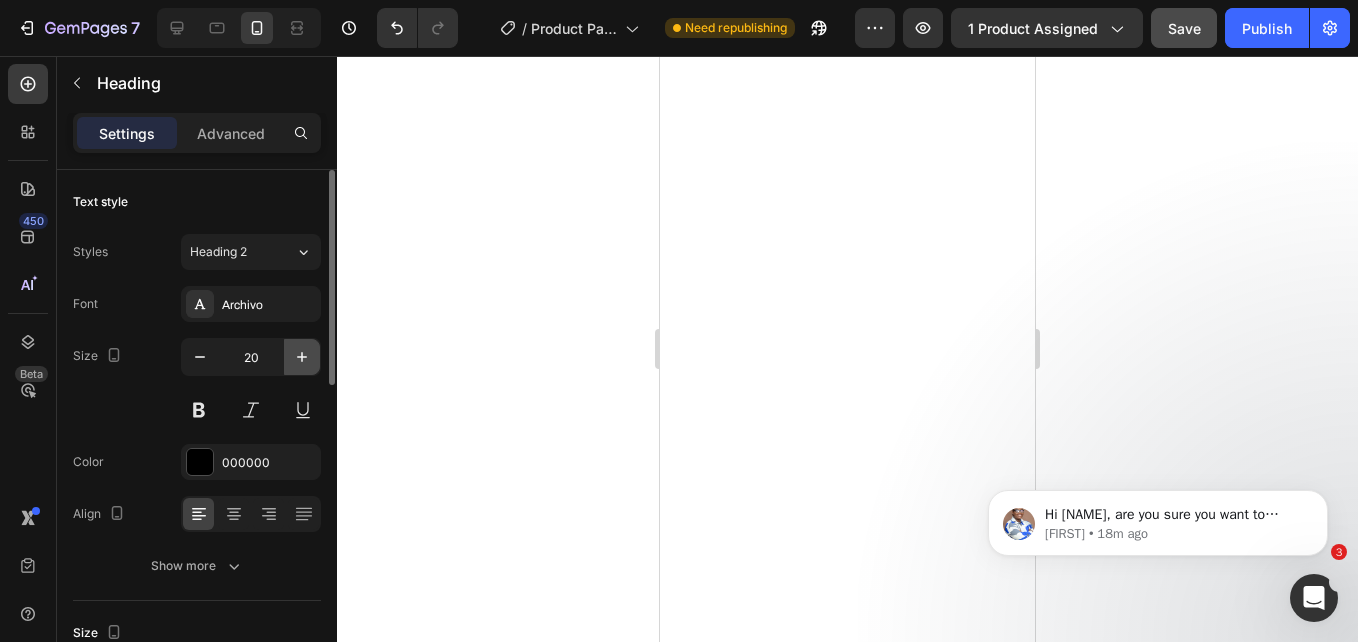click 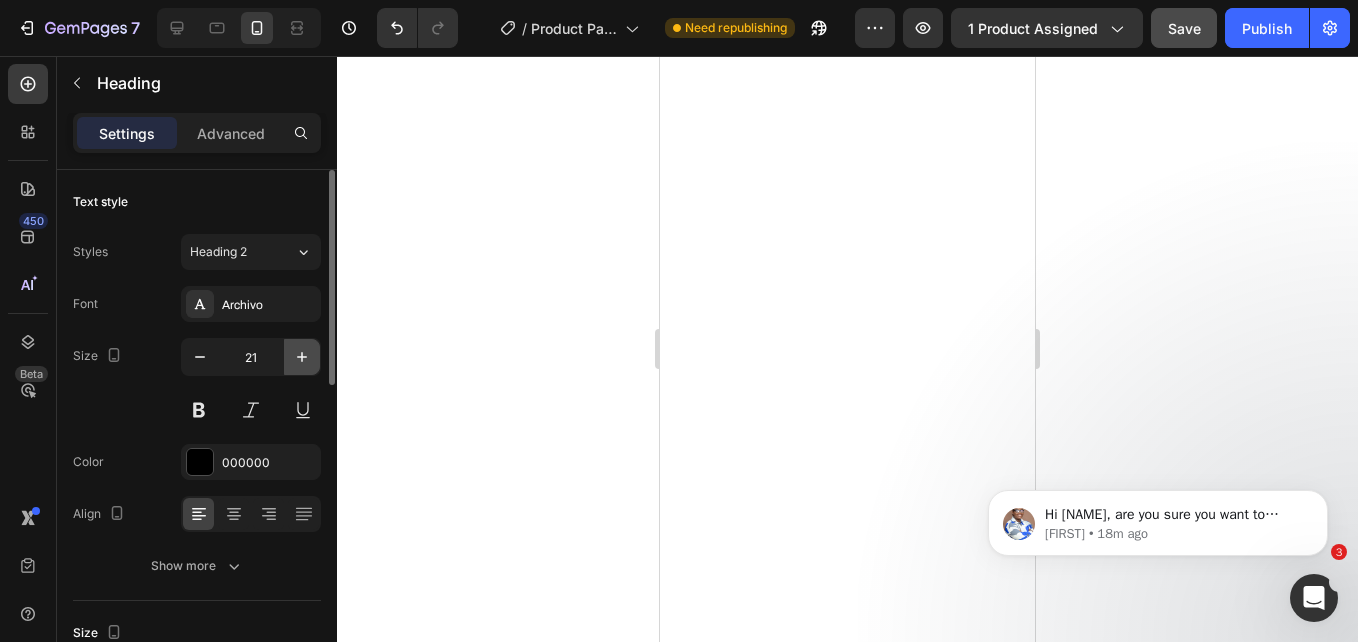 click 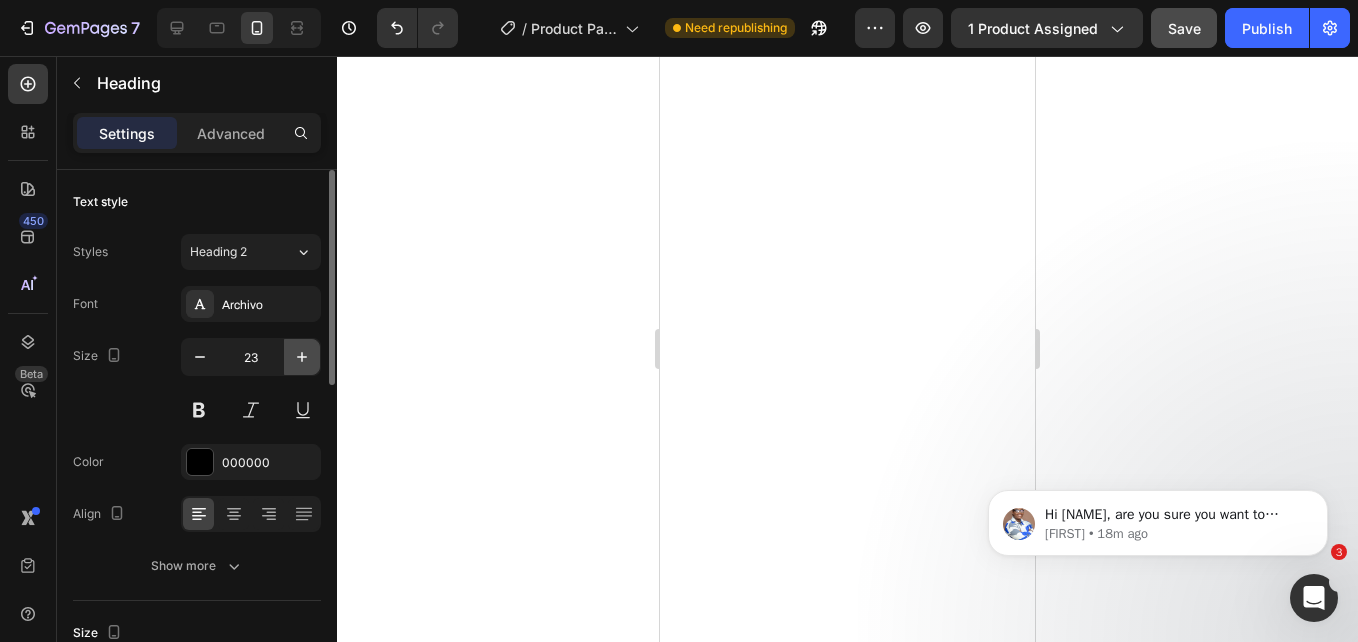 click 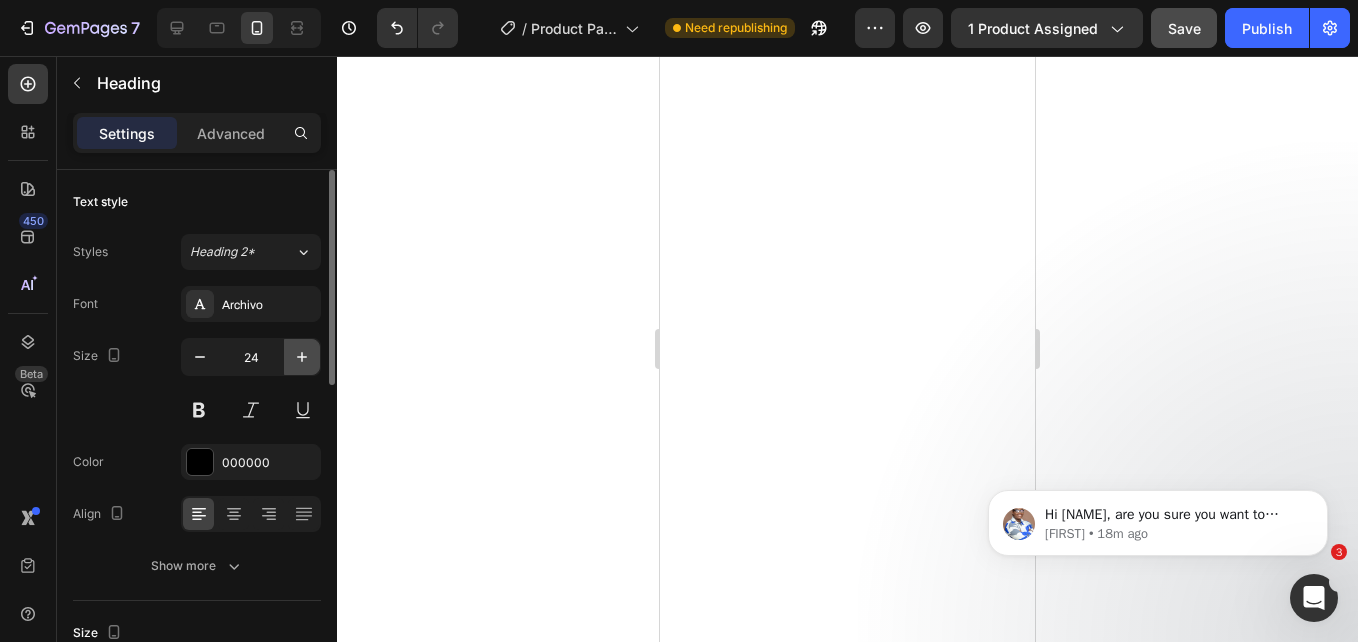 click 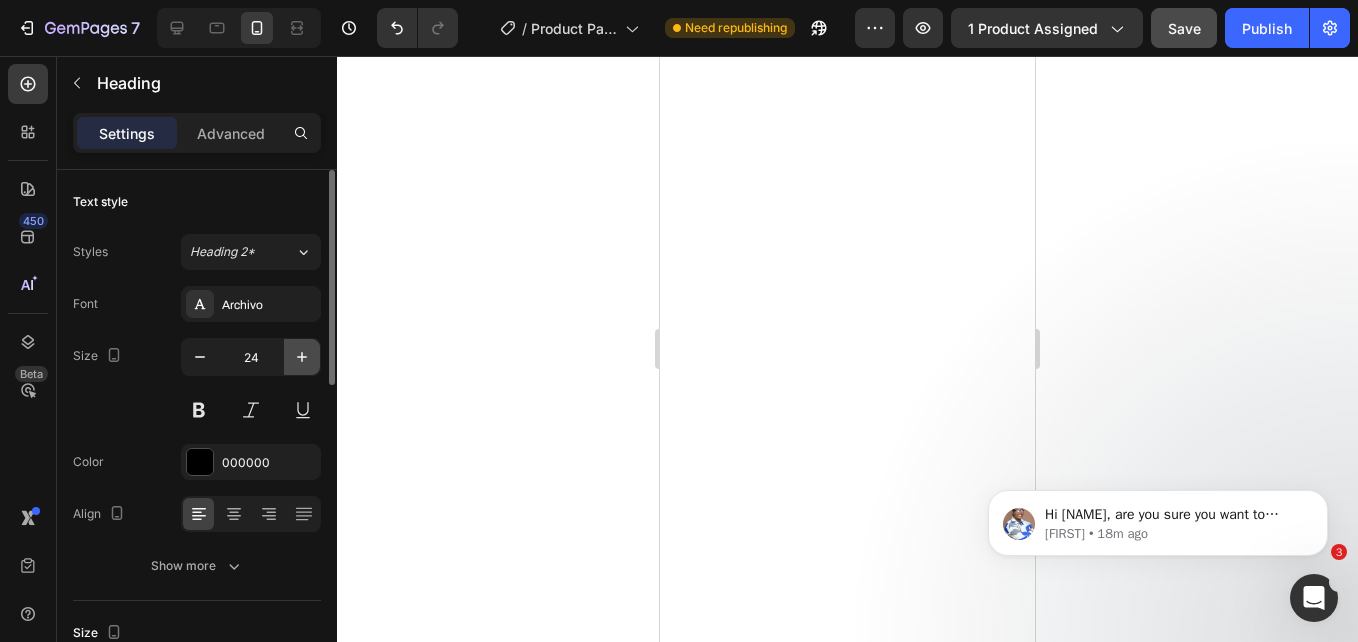 type on "25" 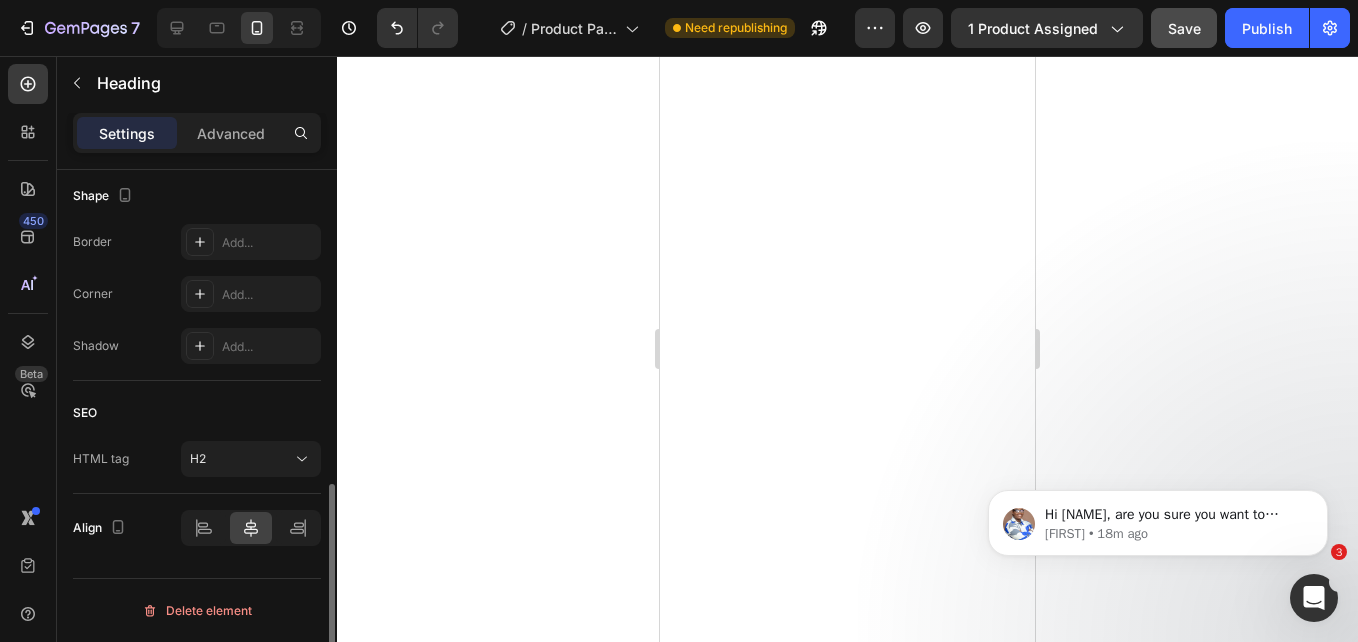 scroll, scrollTop: 0, scrollLeft: 0, axis: both 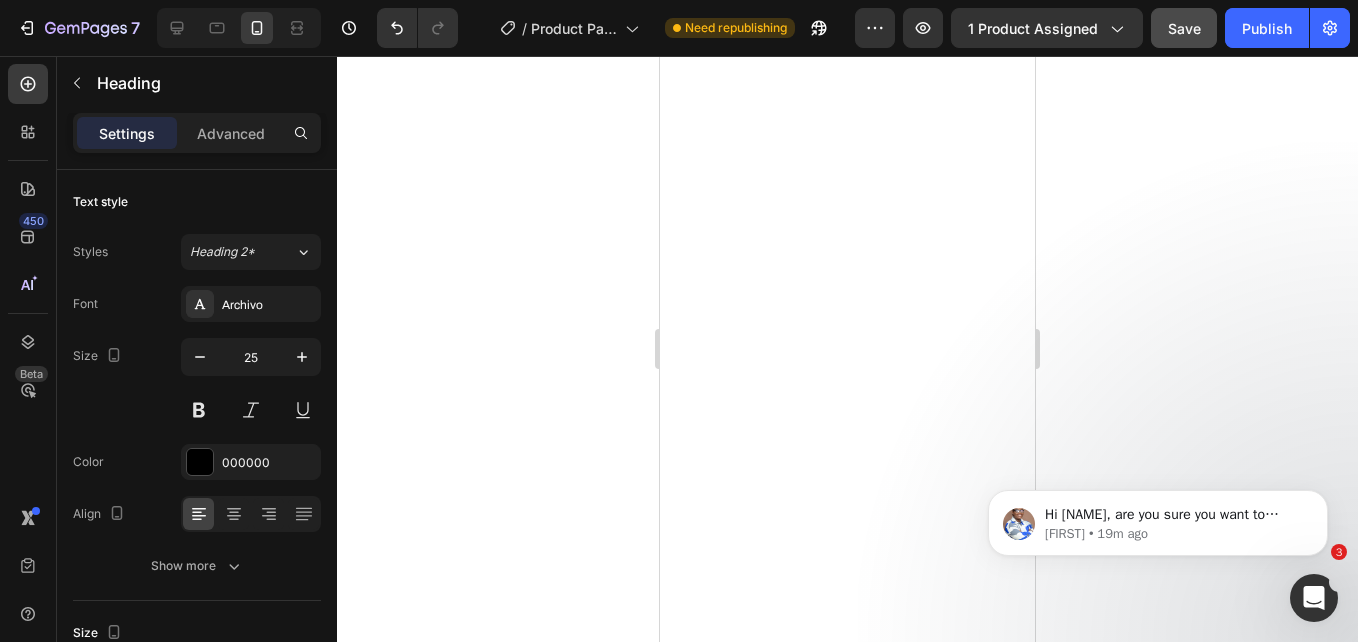 click 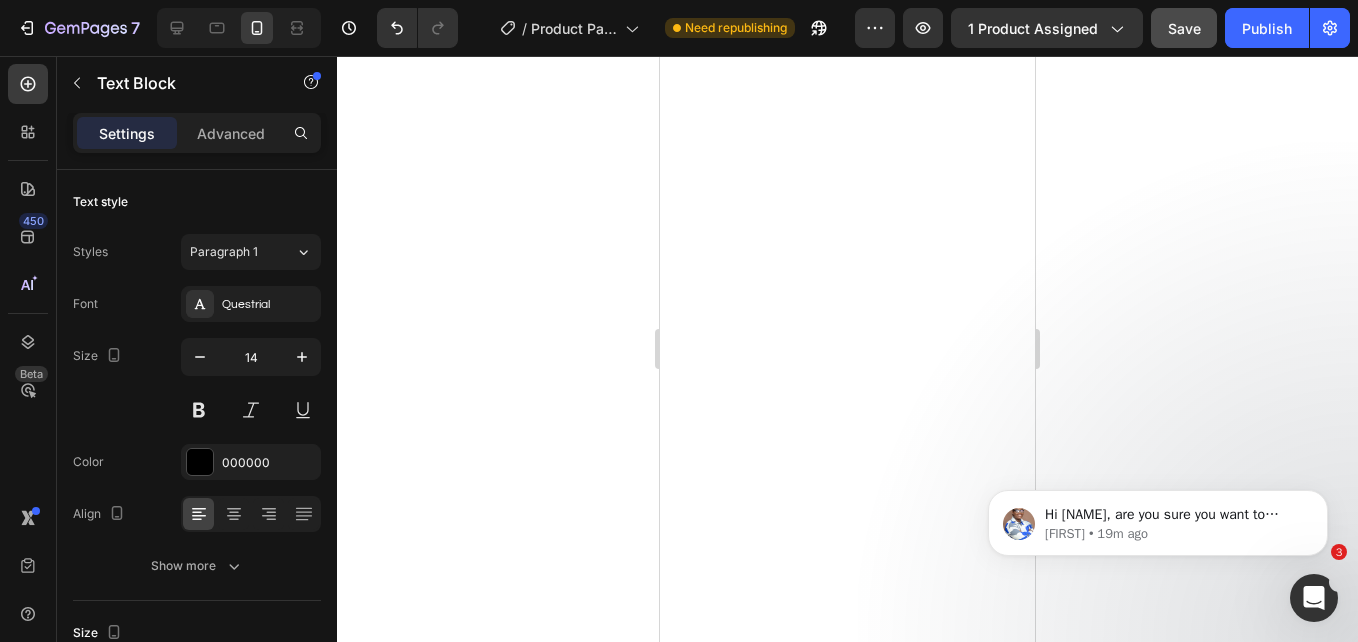 click 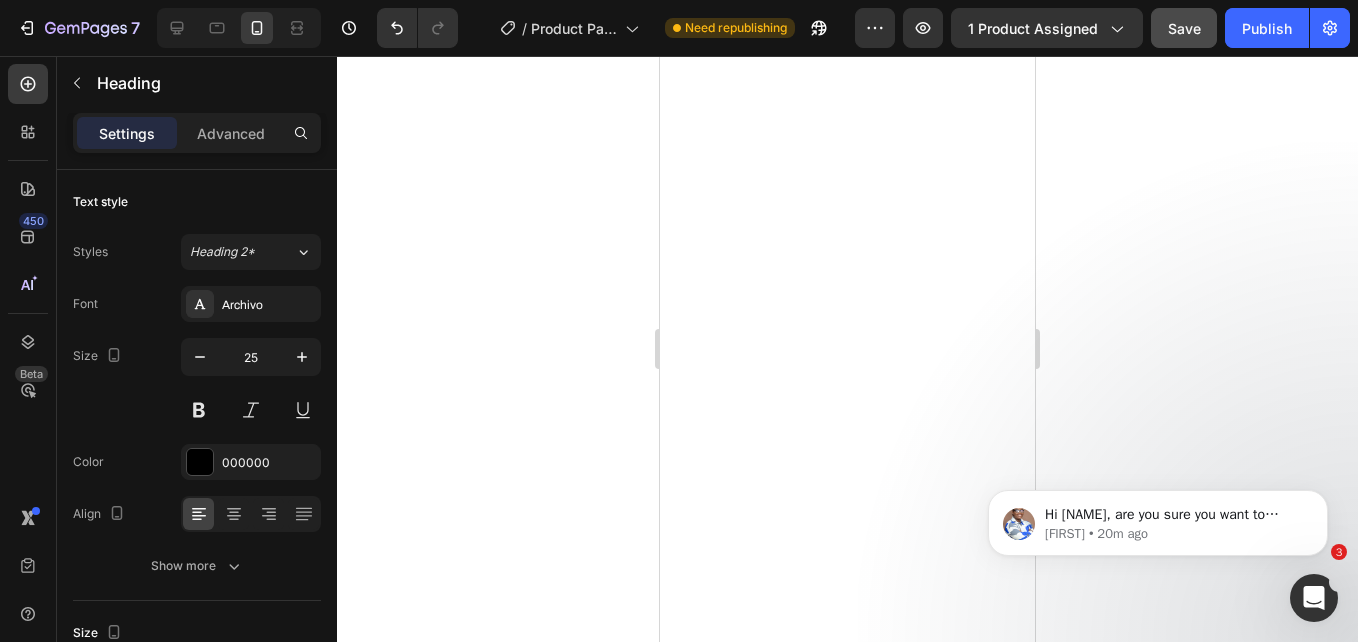 click 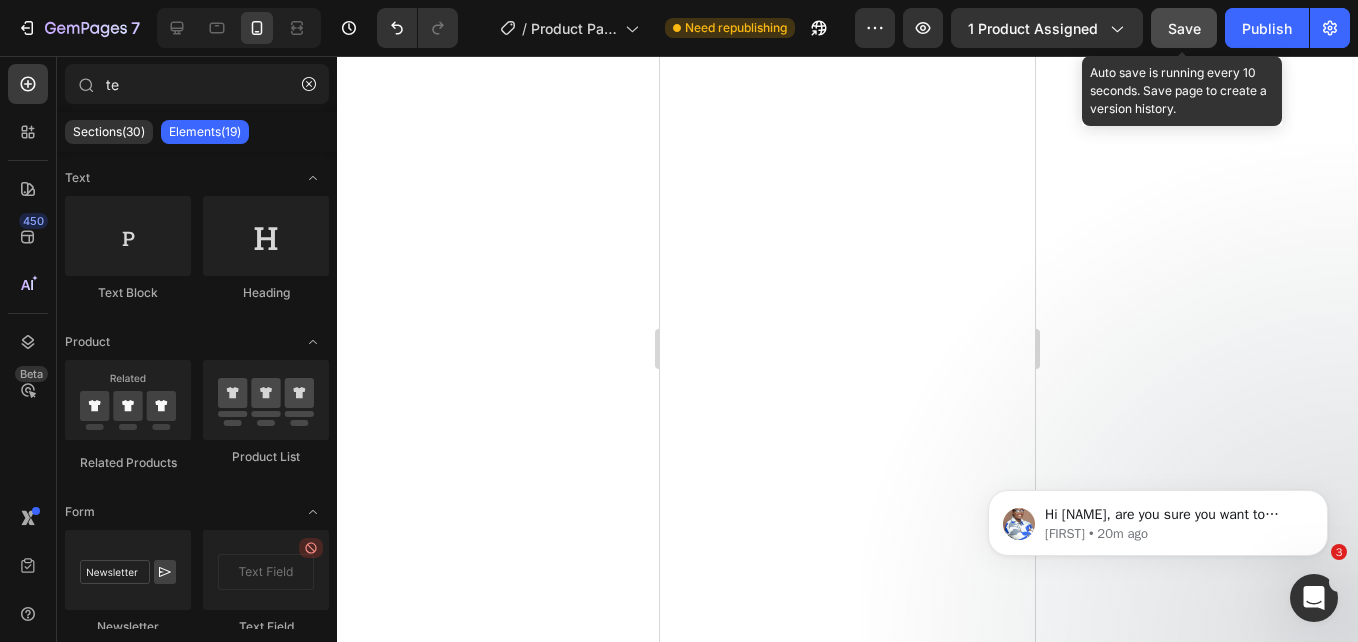 click on "Save" at bounding box center [1184, 28] 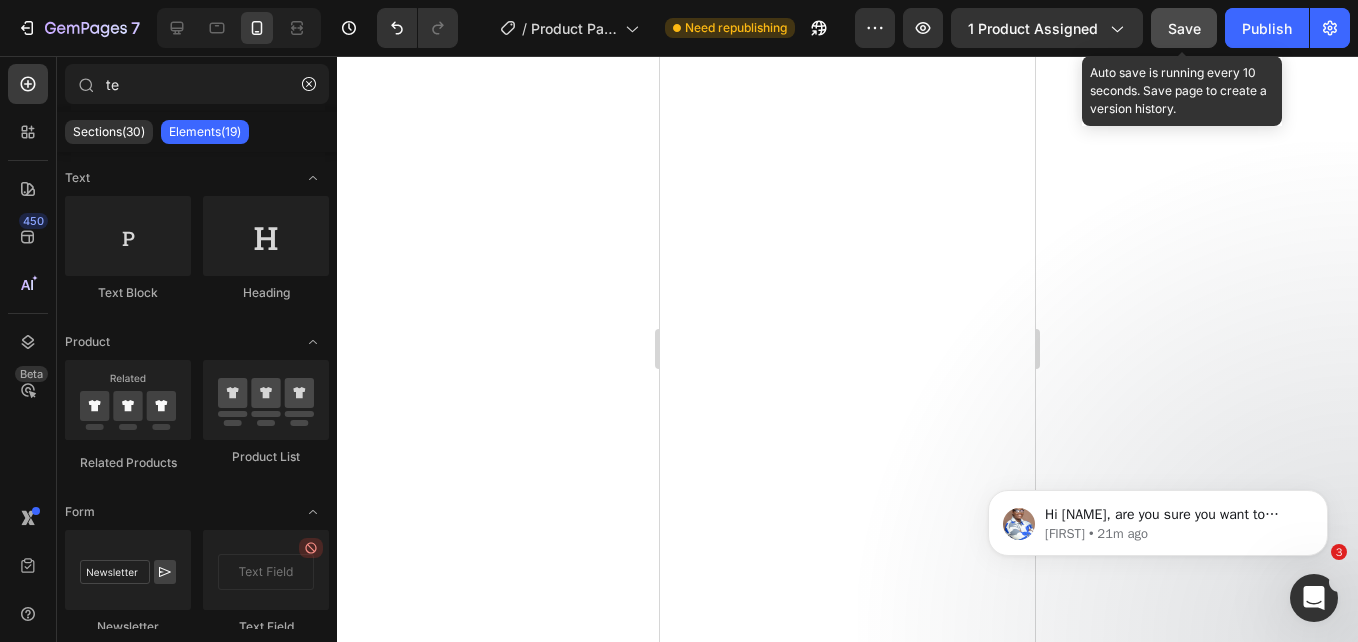 click on "Save" at bounding box center [1184, 28] 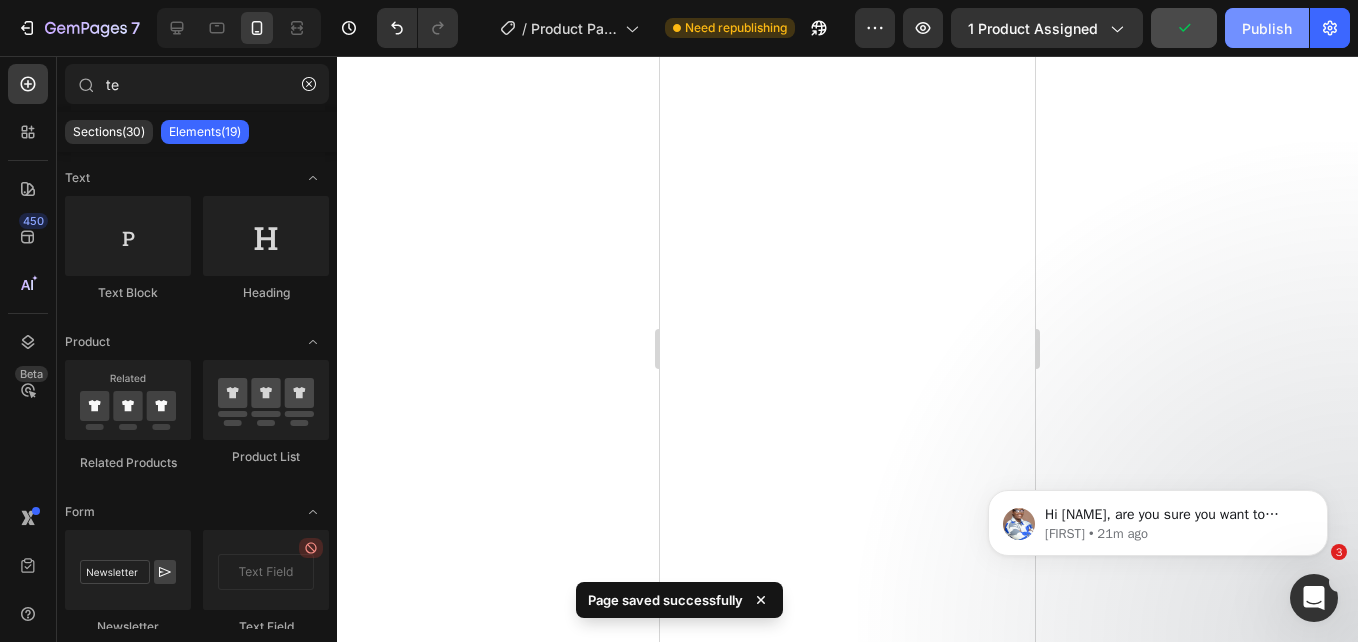 click on "Publish" 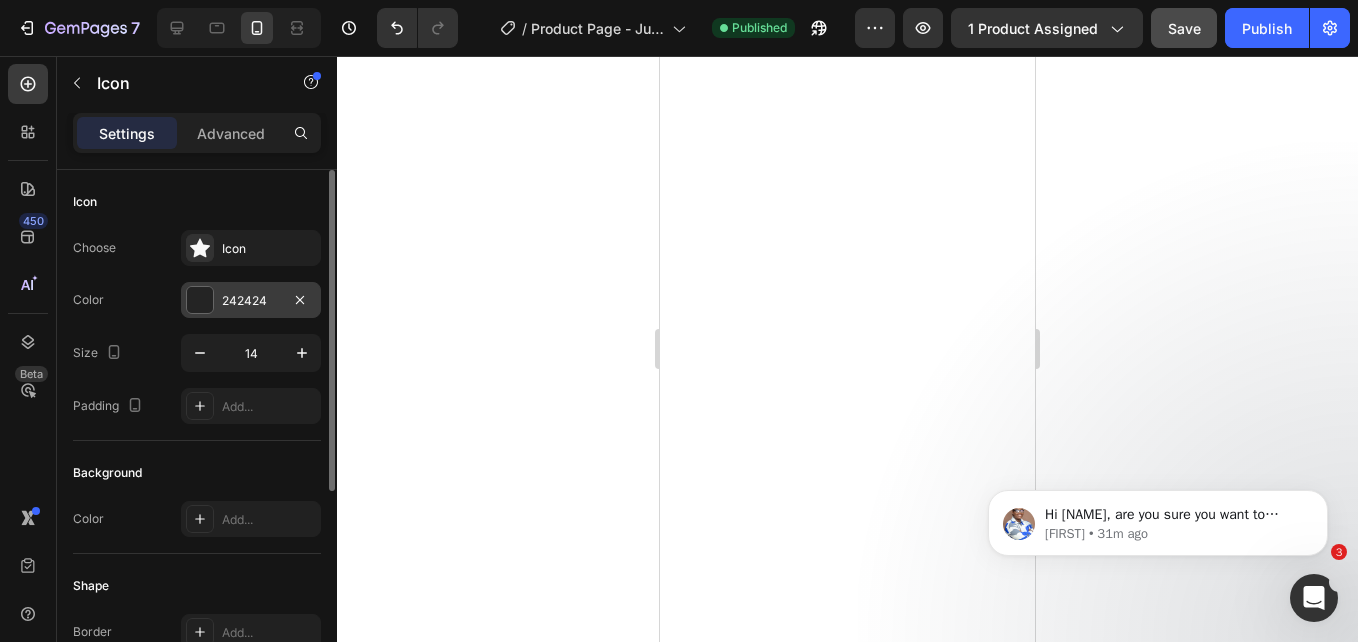 click at bounding box center [200, 300] 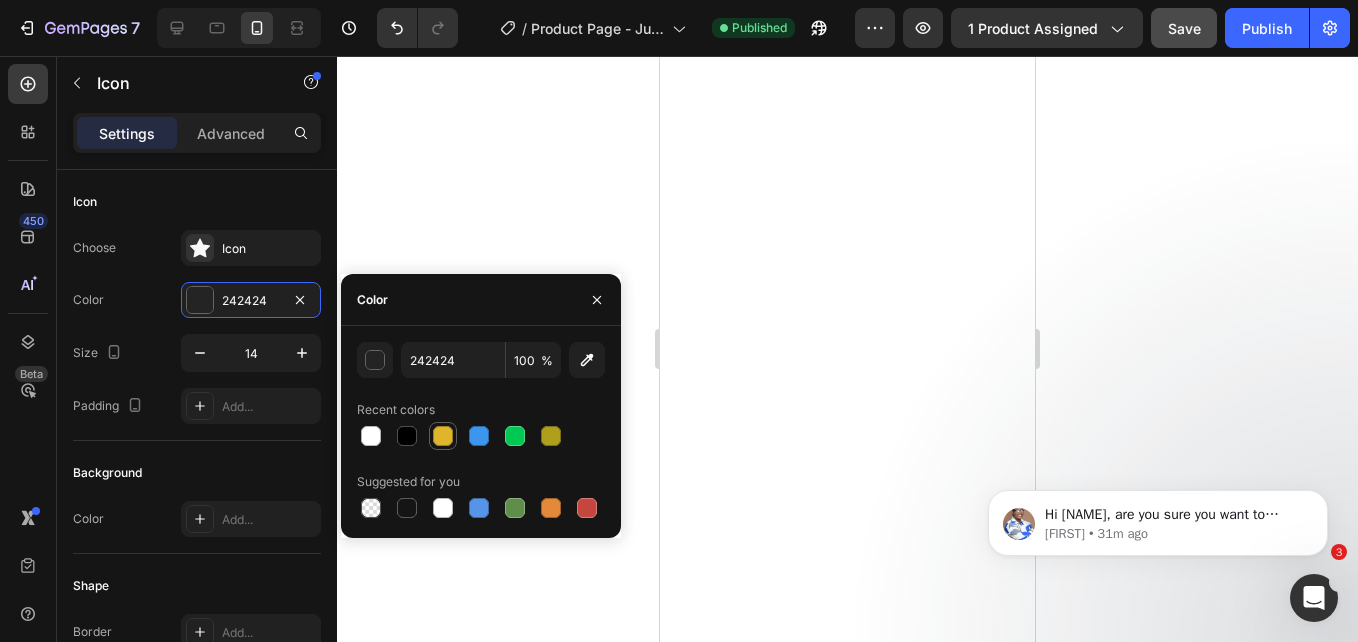 click at bounding box center (443, 436) 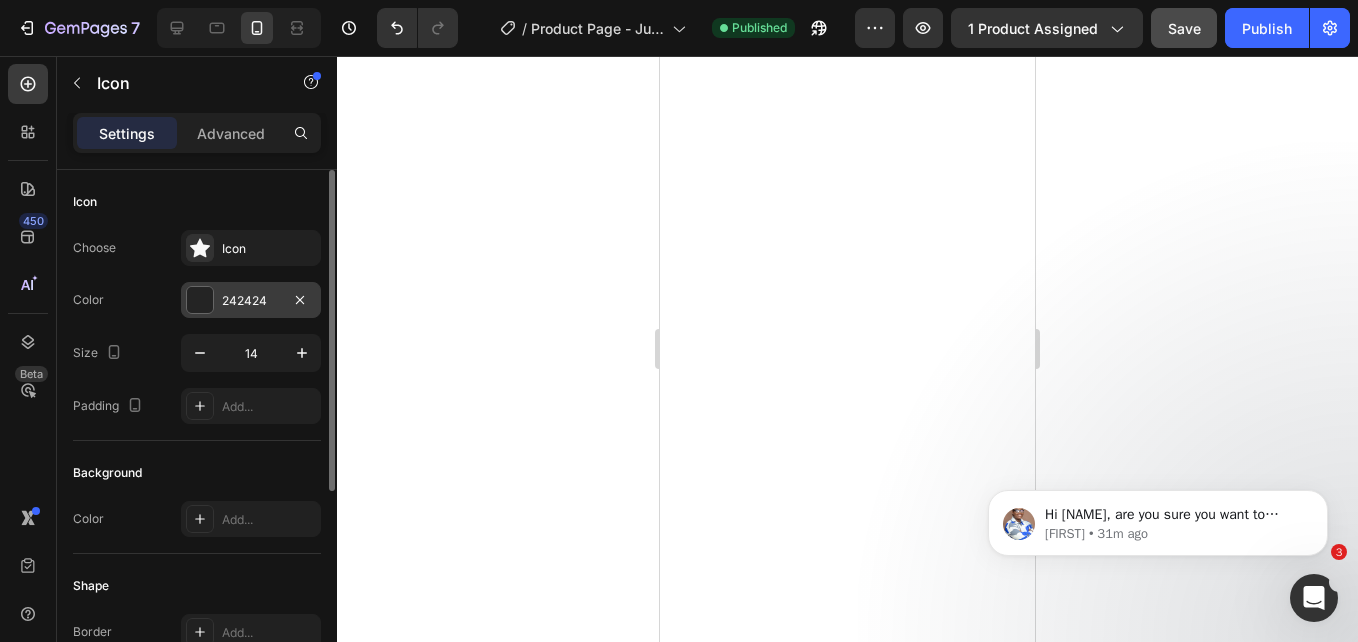 click at bounding box center [200, 300] 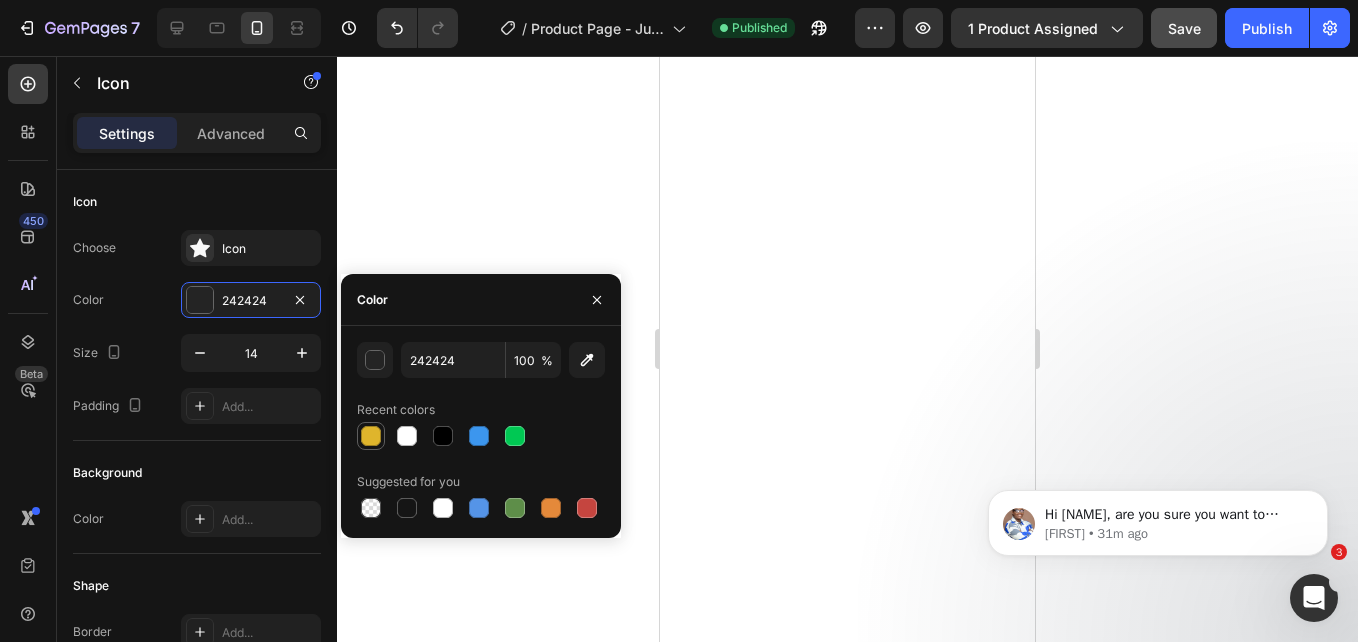 click at bounding box center (371, 436) 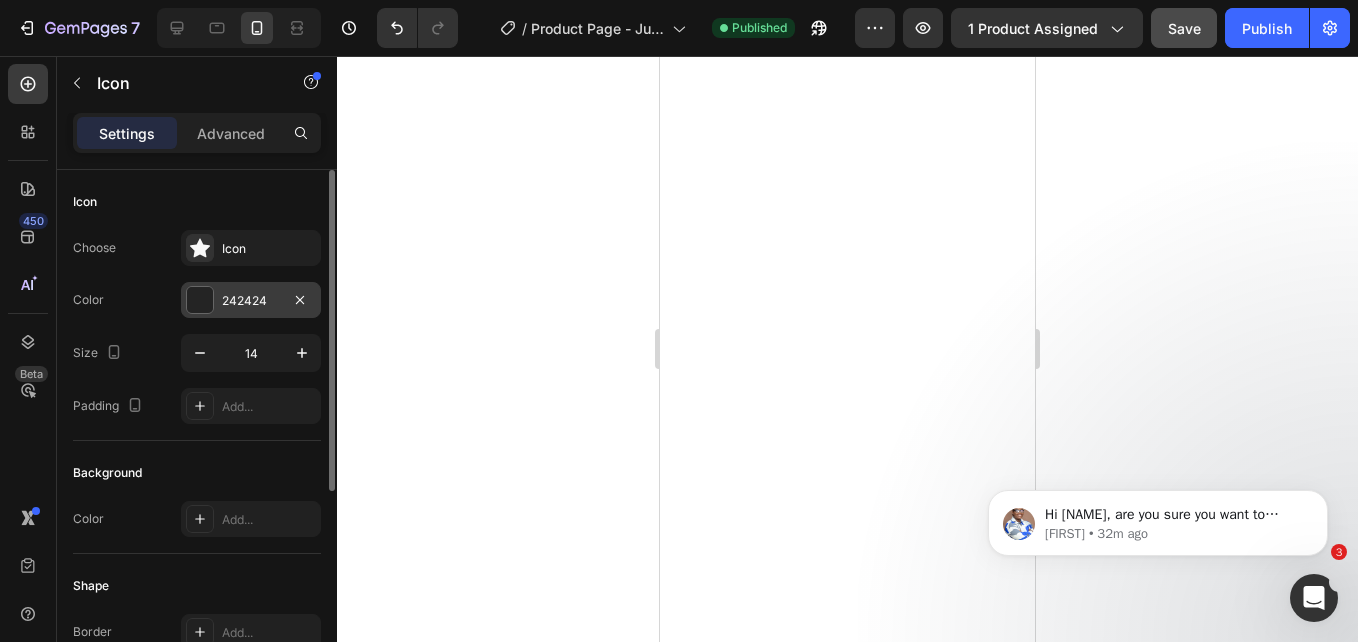 click on "242424" at bounding box center (251, 300) 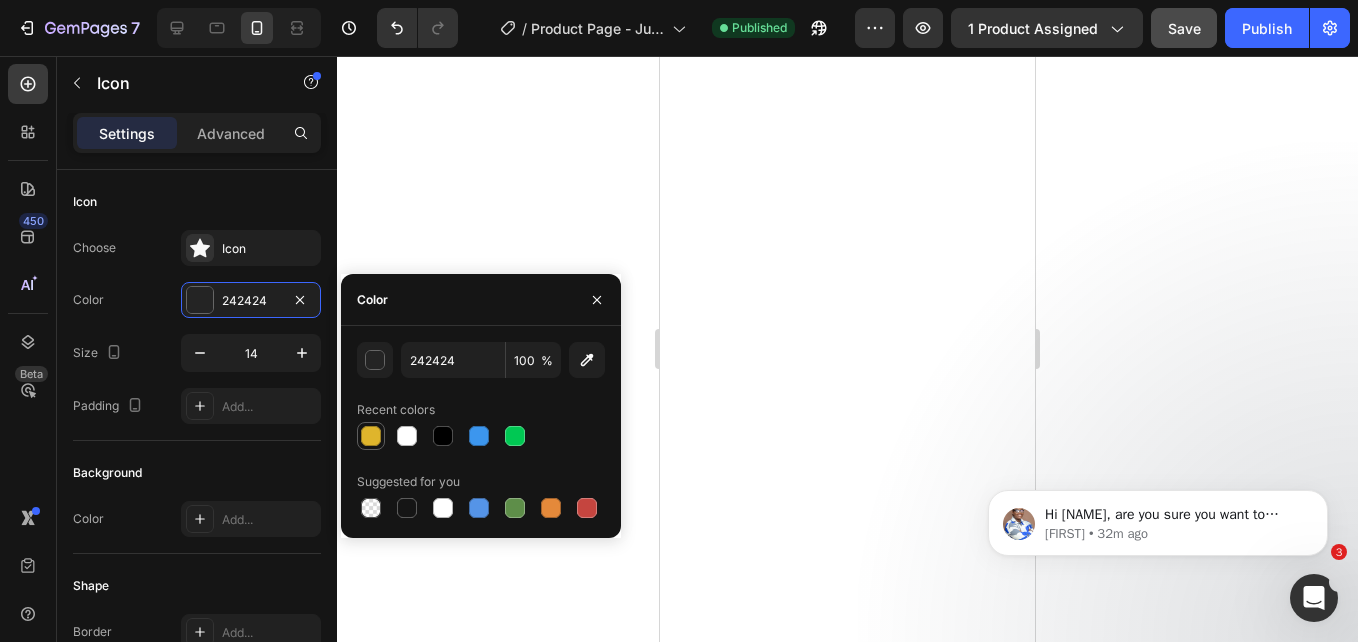 click at bounding box center [371, 436] 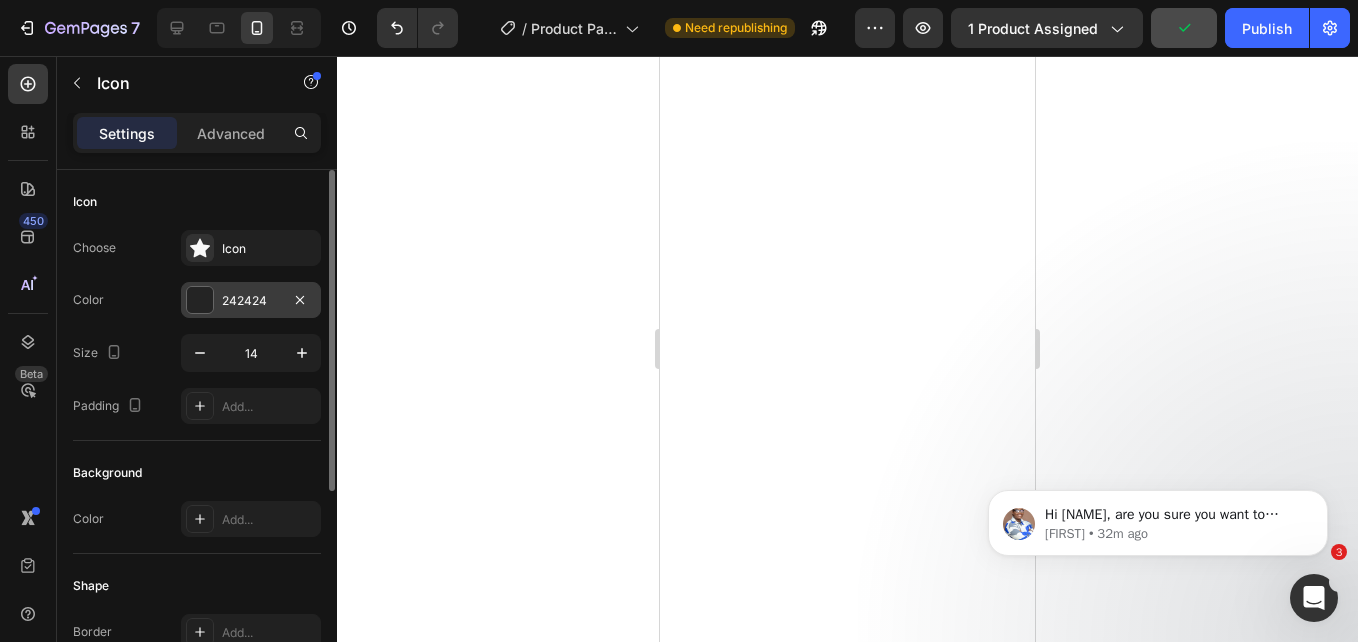 click on "242424" at bounding box center [251, 301] 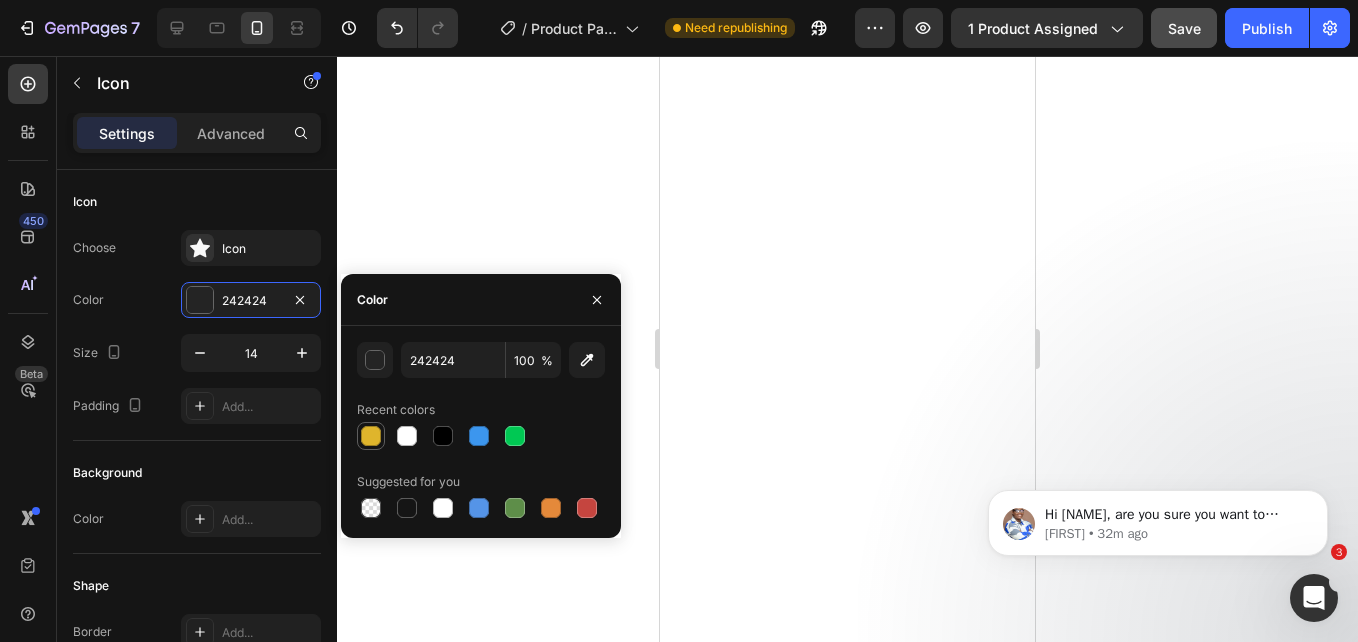 click at bounding box center [371, 436] 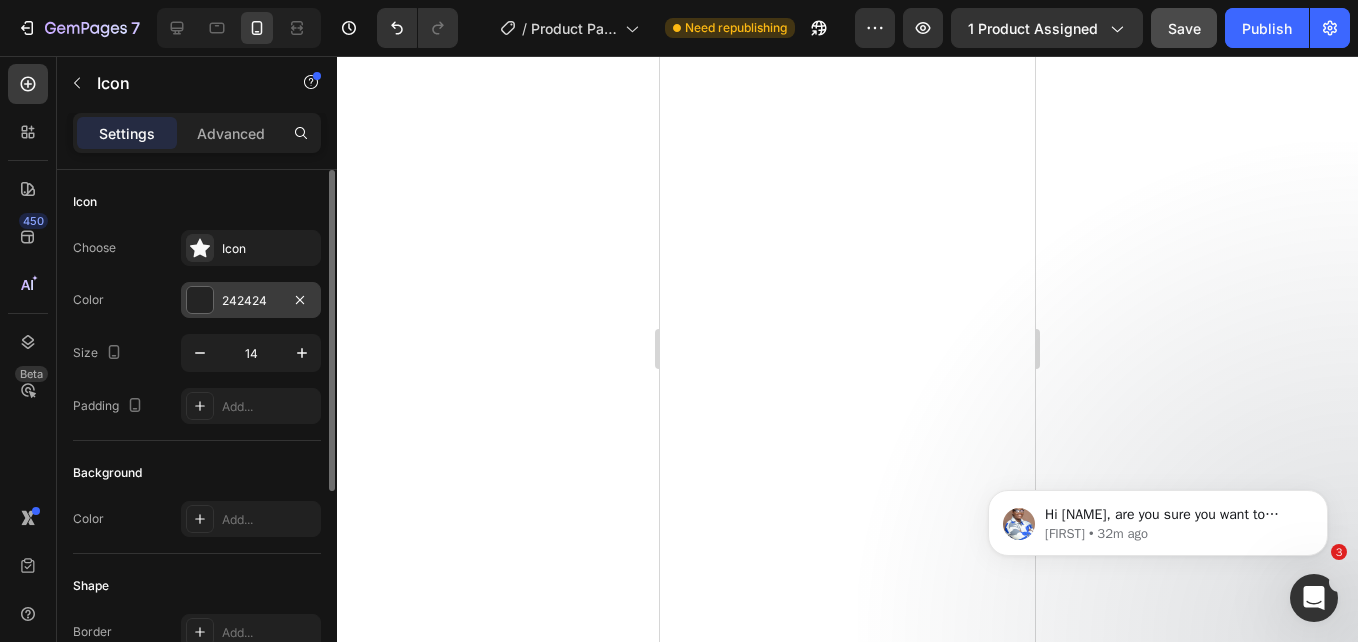 click at bounding box center (200, 300) 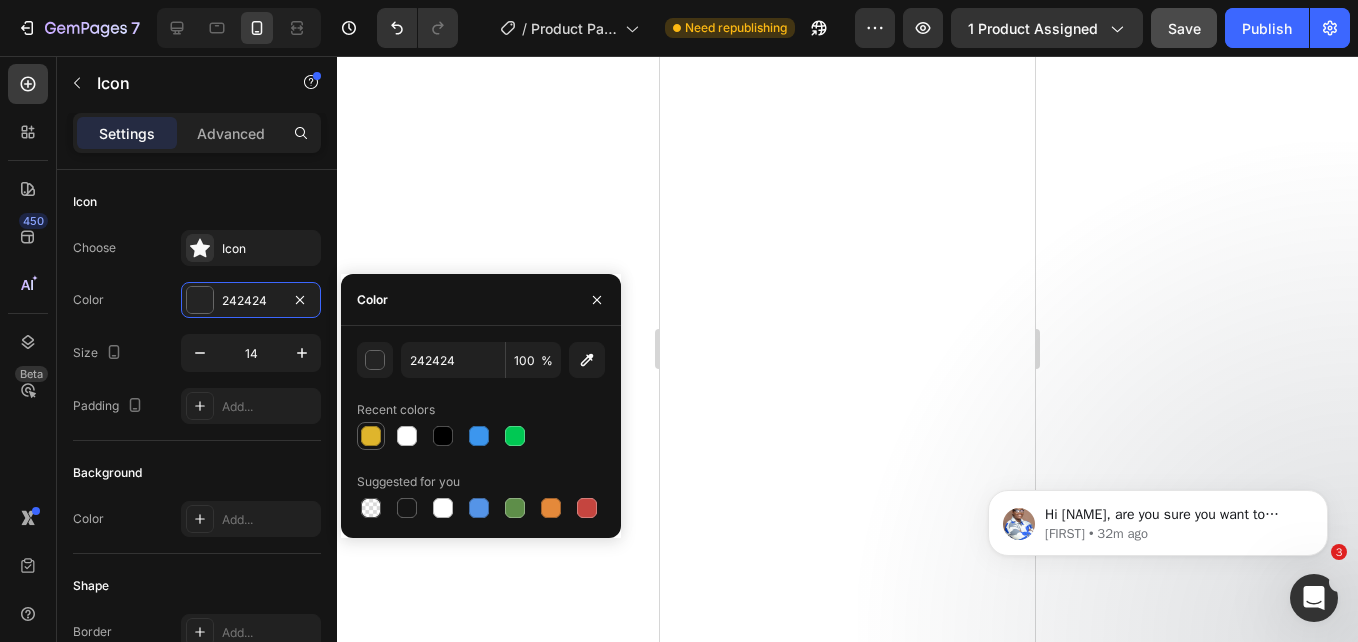 click at bounding box center [371, 436] 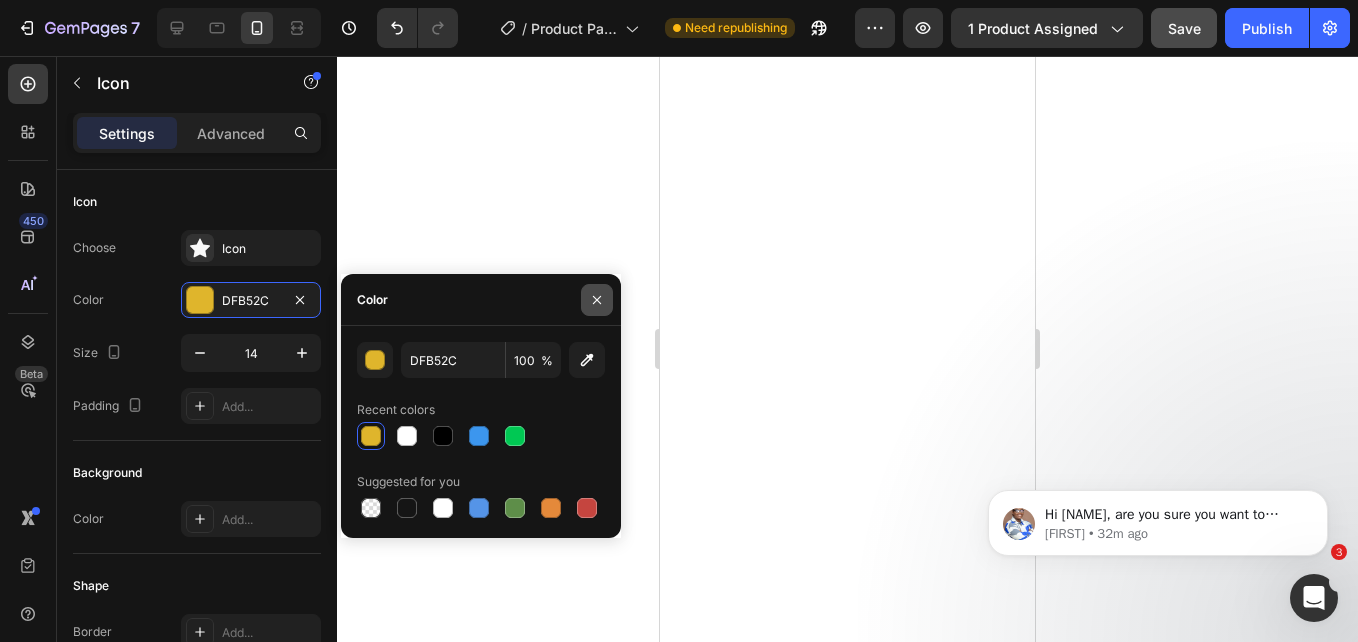 click 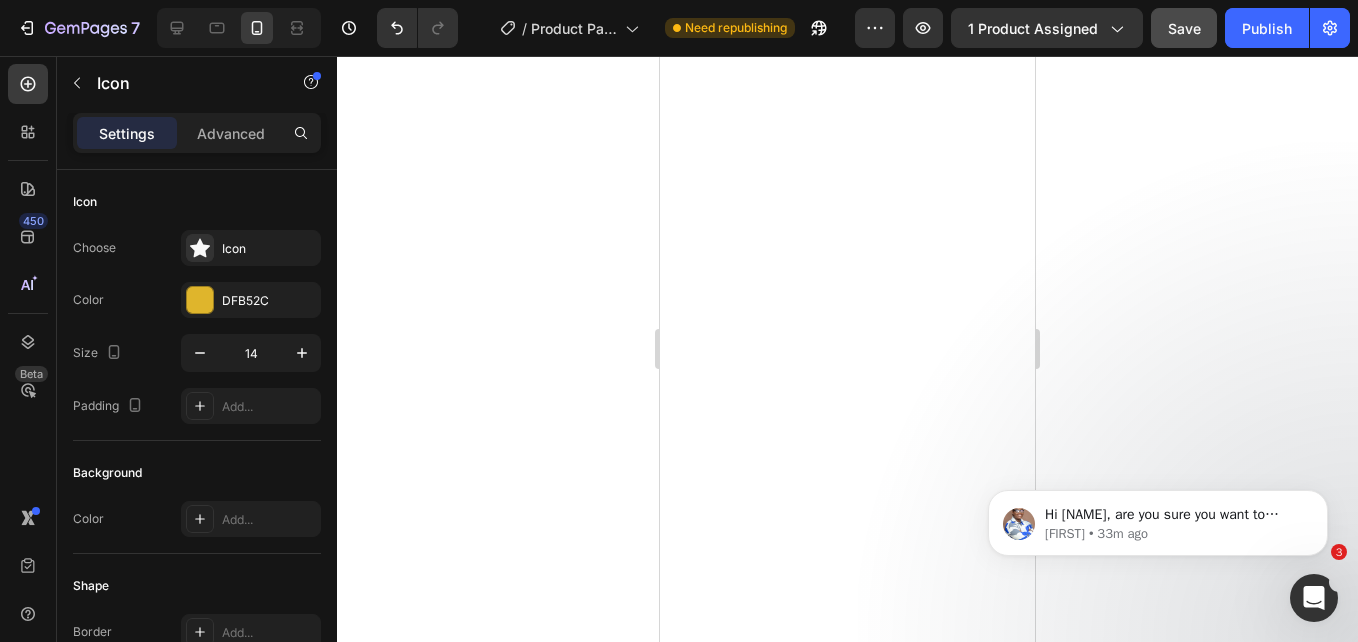 click 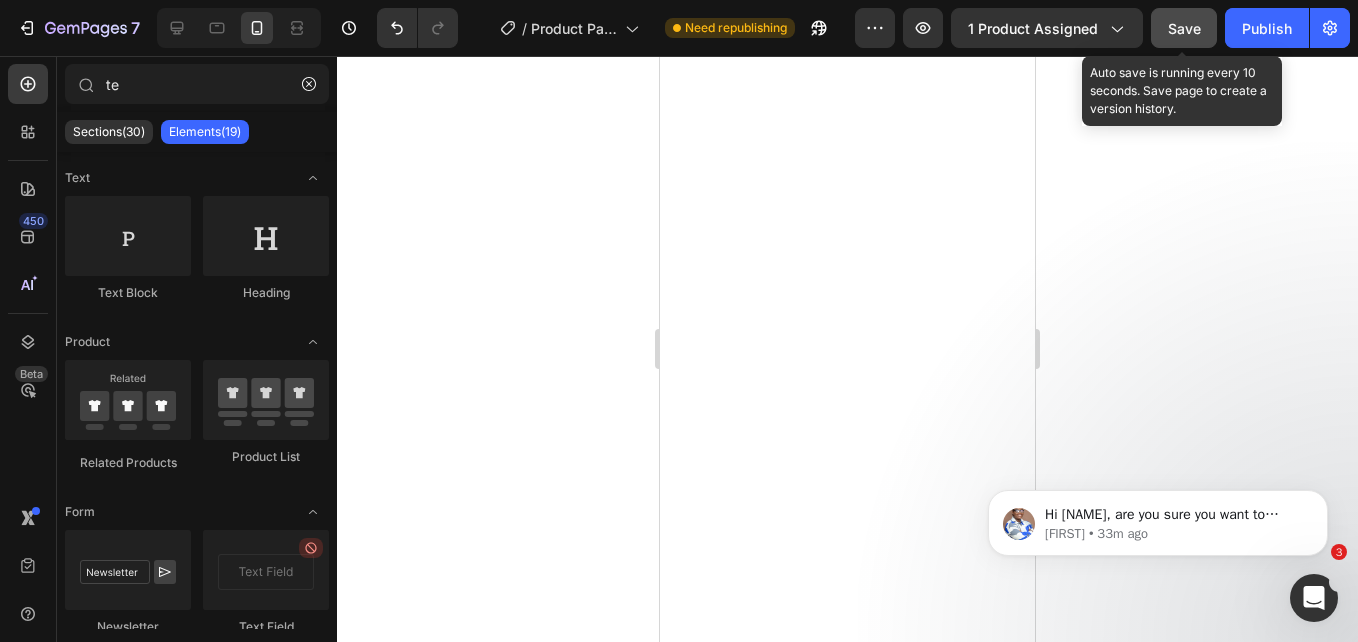 click on "Save" at bounding box center [1184, 28] 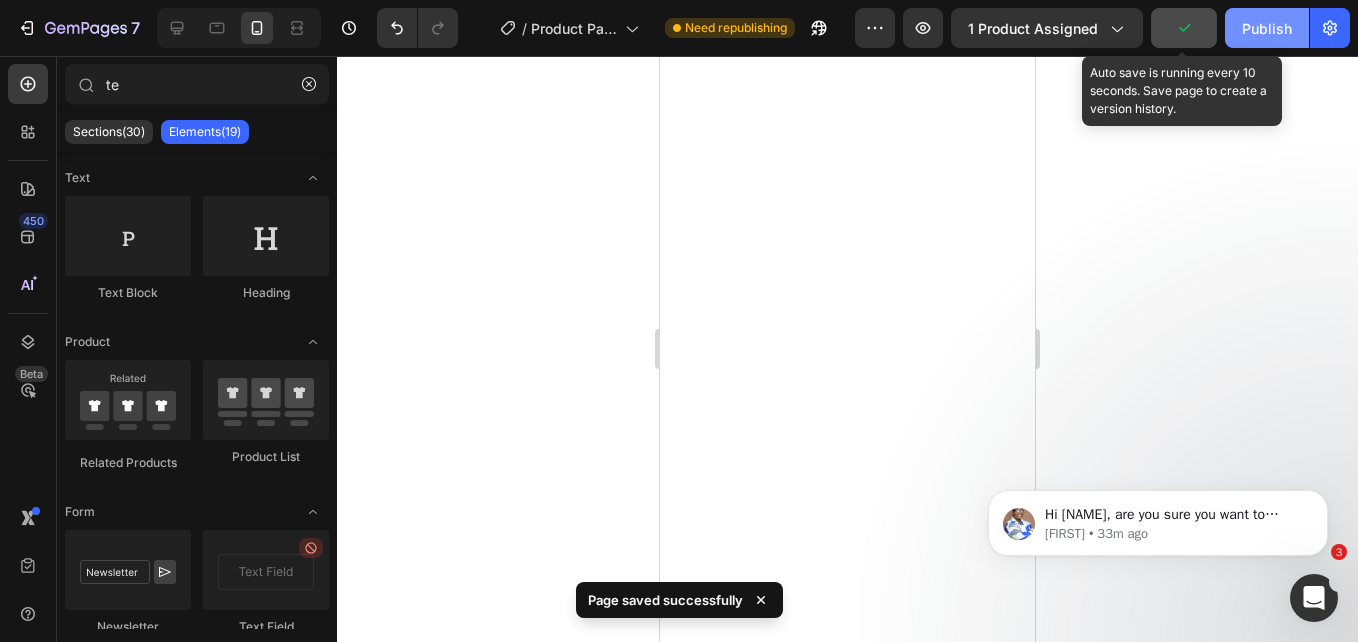 click on "Publish" at bounding box center (1267, 28) 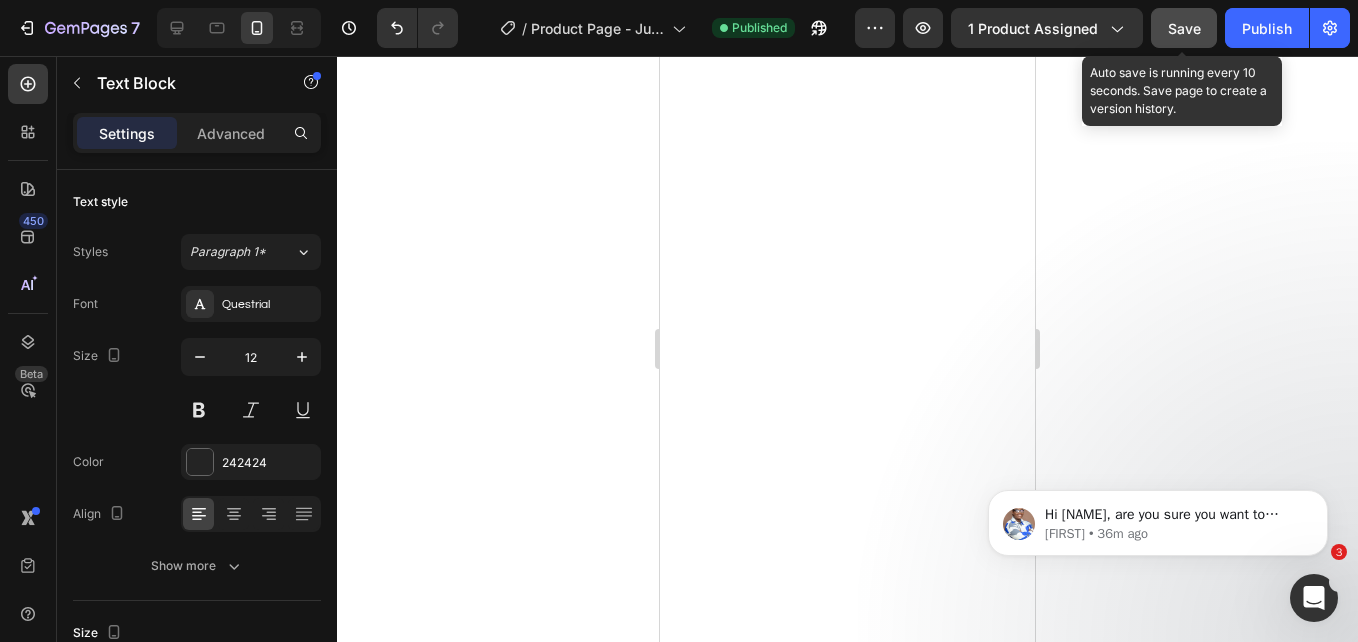 click on "Save" 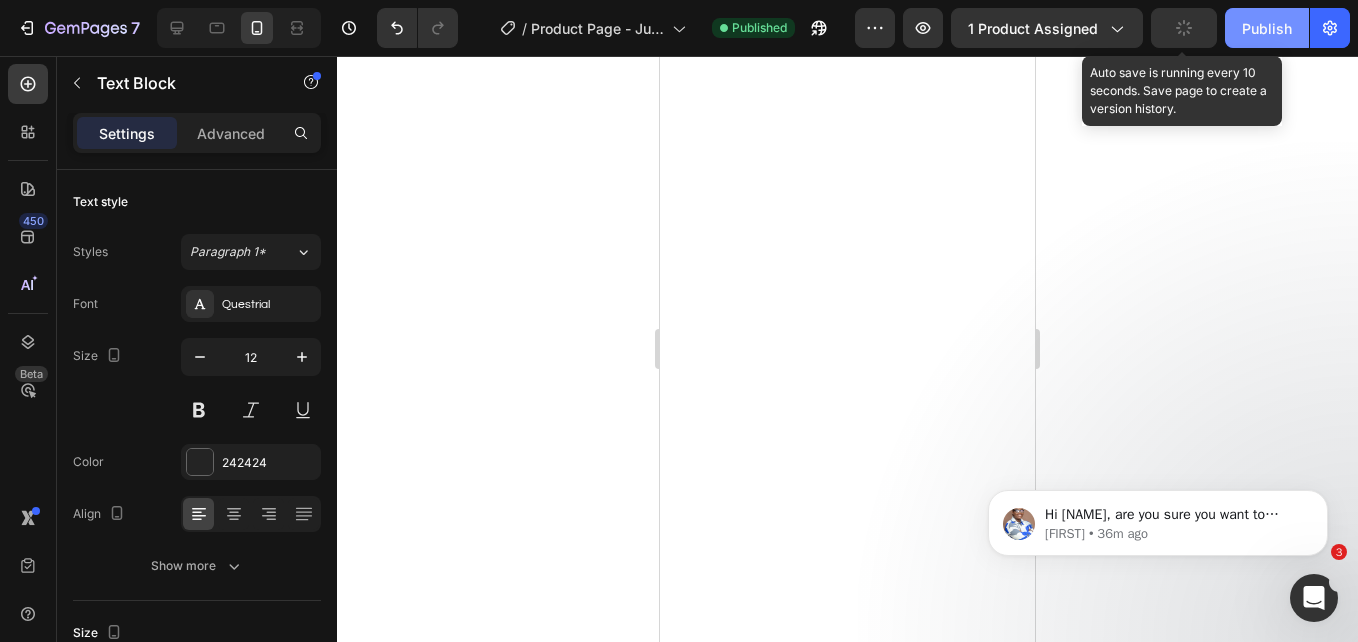 click on "Publish" at bounding box center [1267, 28] 